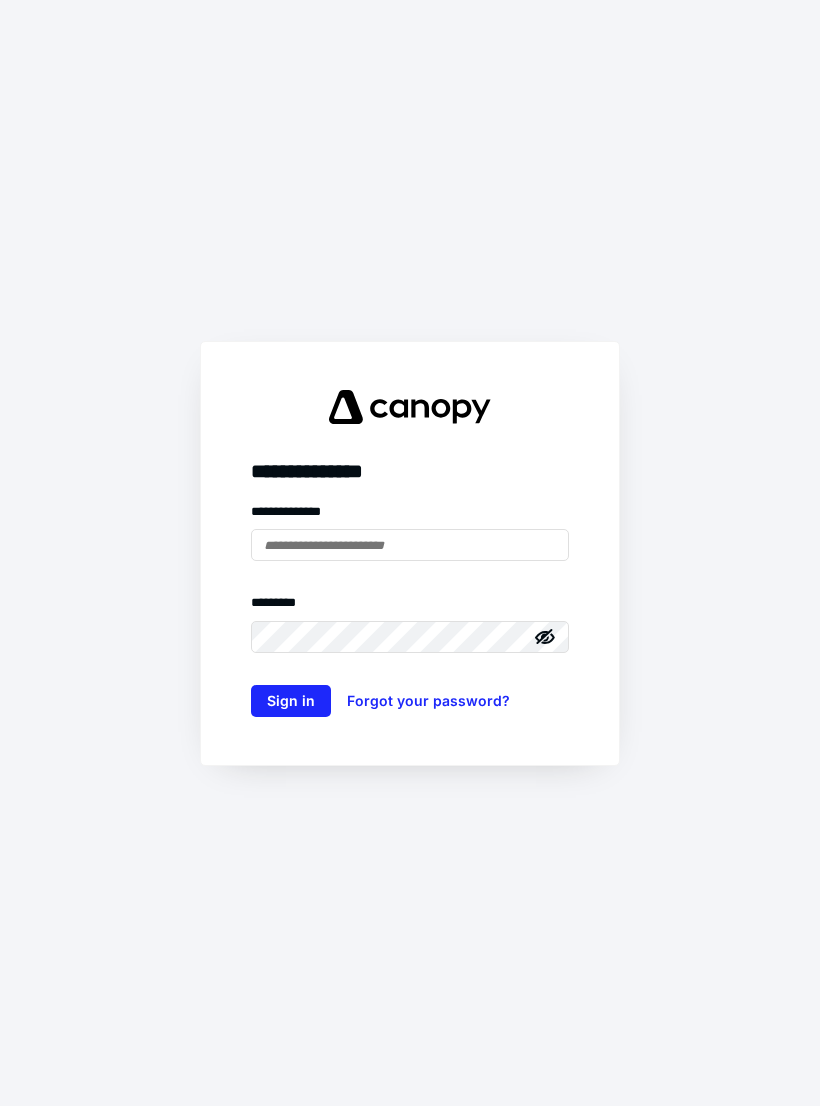 scroll, scrollTop: 0, scrollLeft: 0, axis: both 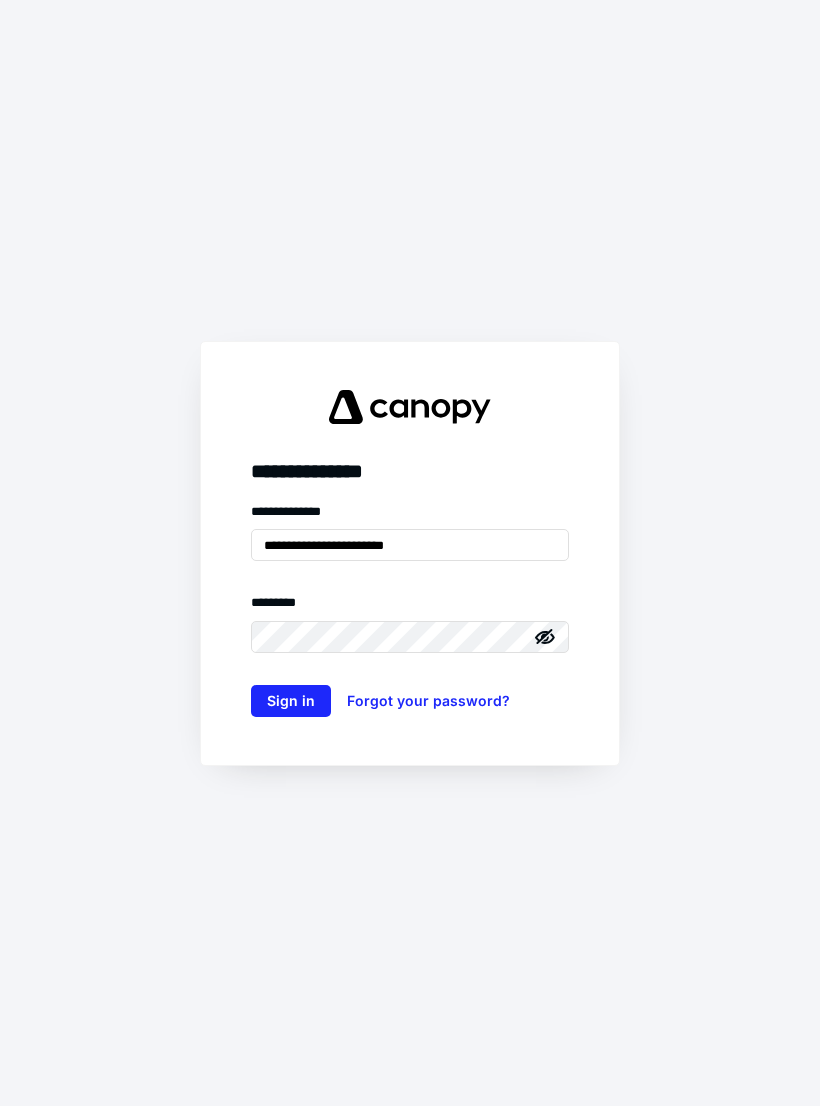 type on "**********" 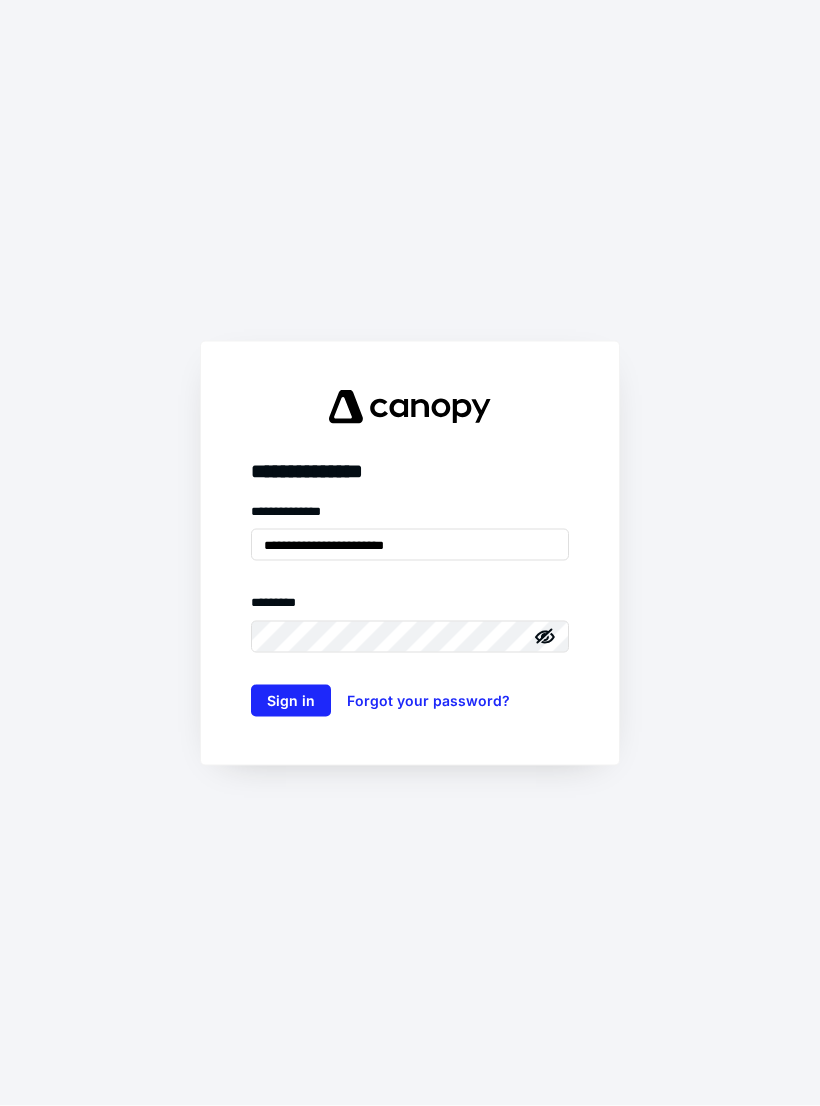 click on "Sign in" at bounding box center [291, 701] 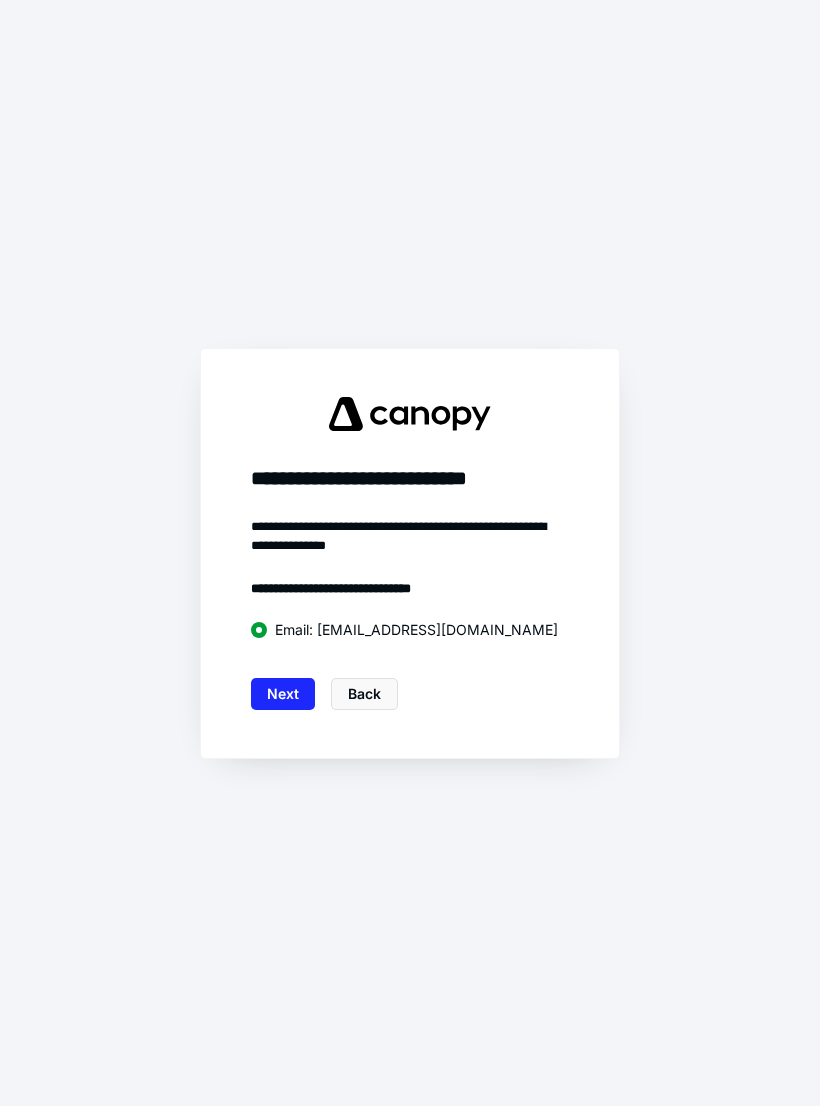 click on "Next" at bounding box center [283, 694] 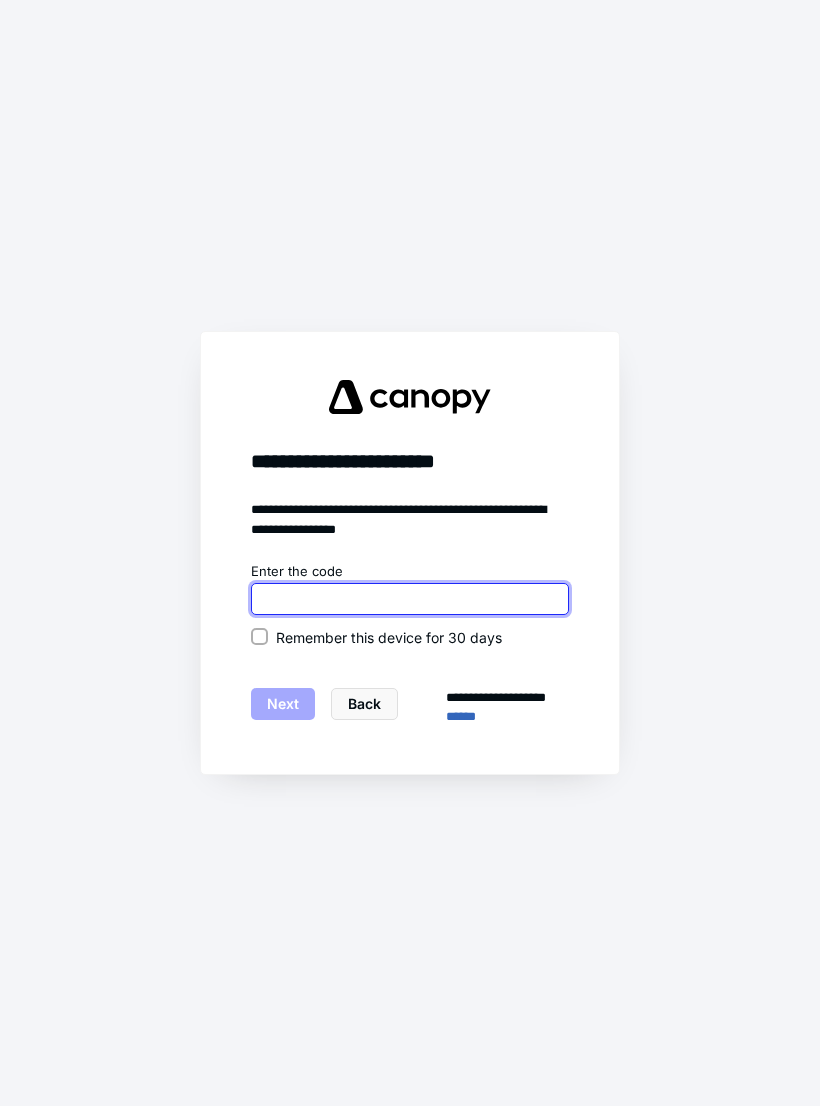 click at bounding box center (410, 599) 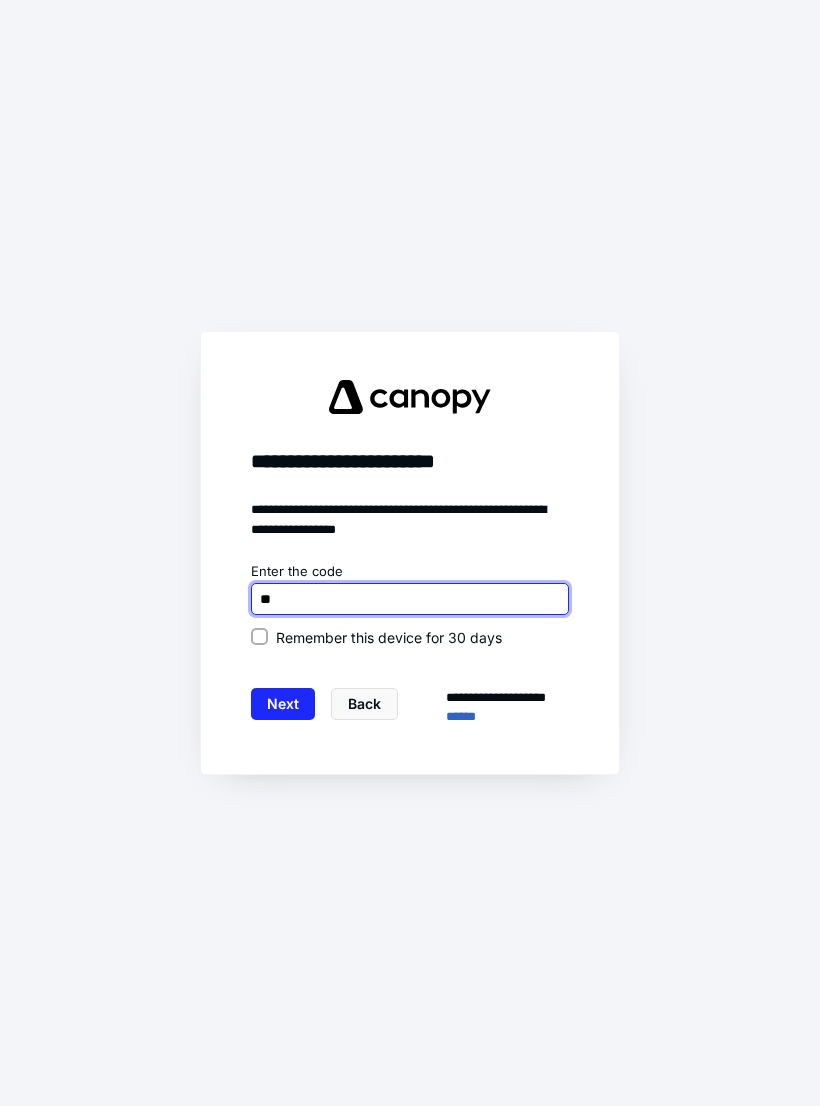 type on "*" 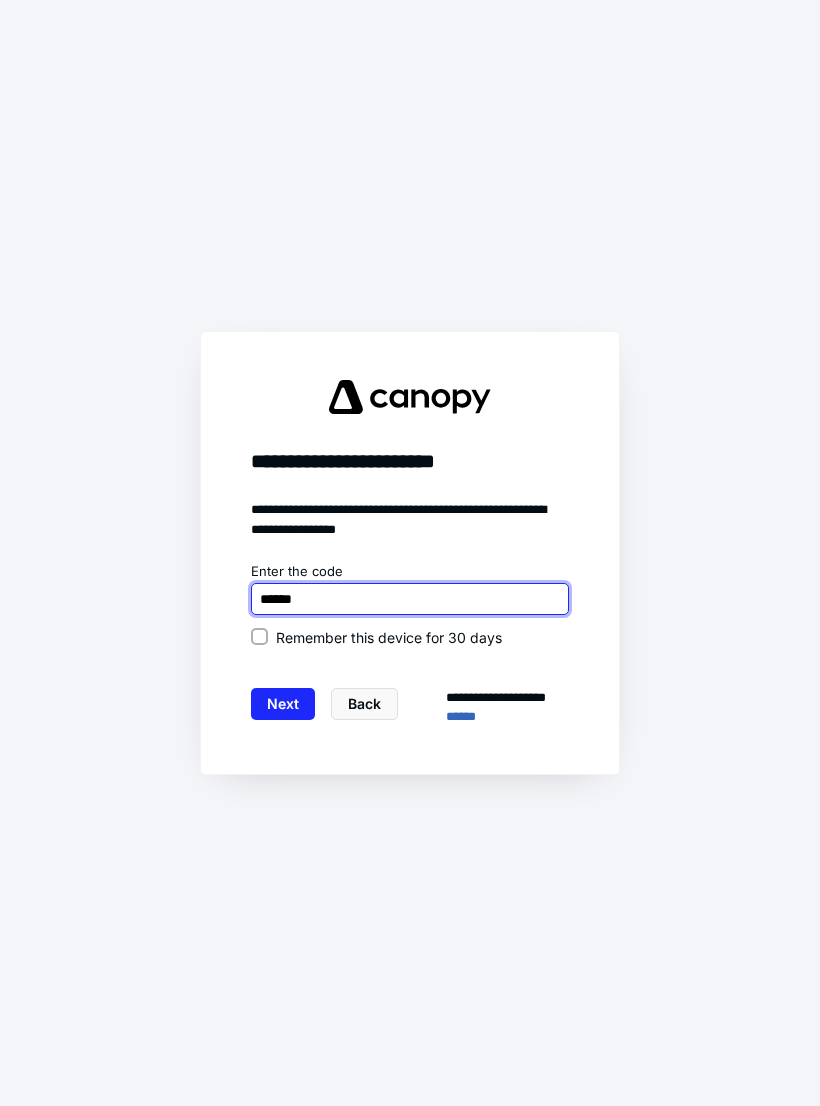 type on "******" 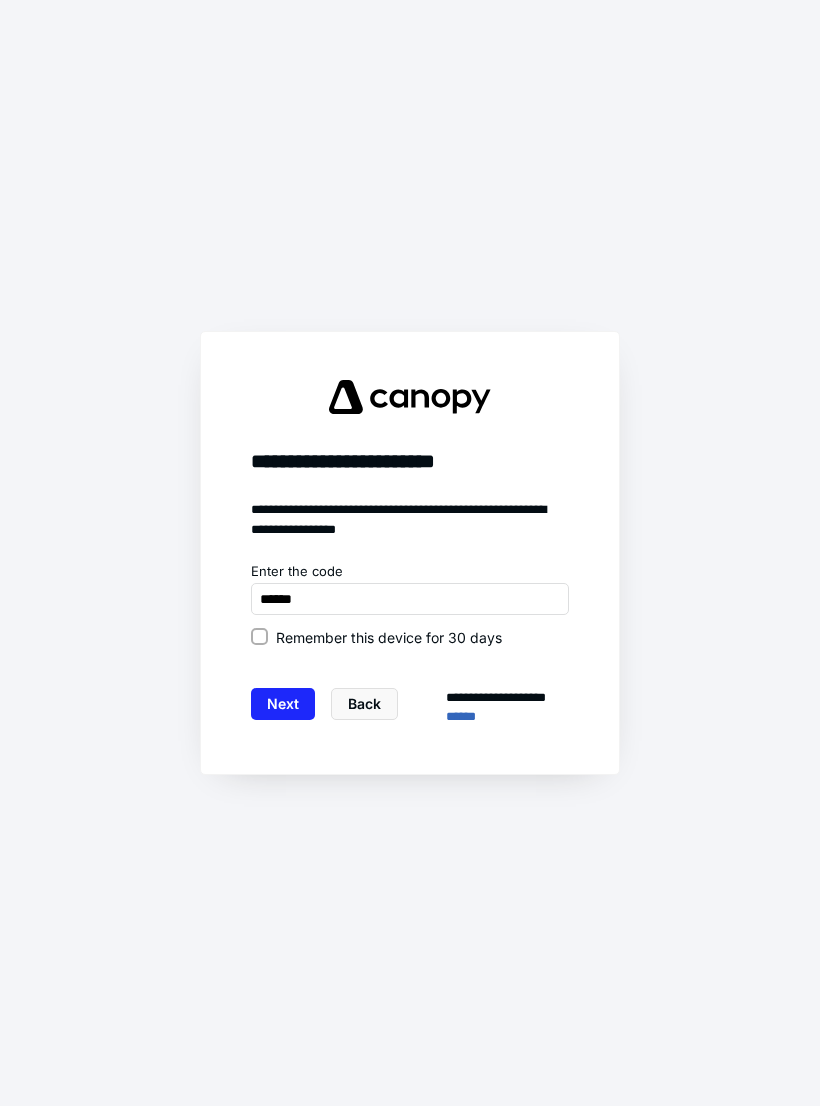 click on "Next" at bounding box center [283, 704] 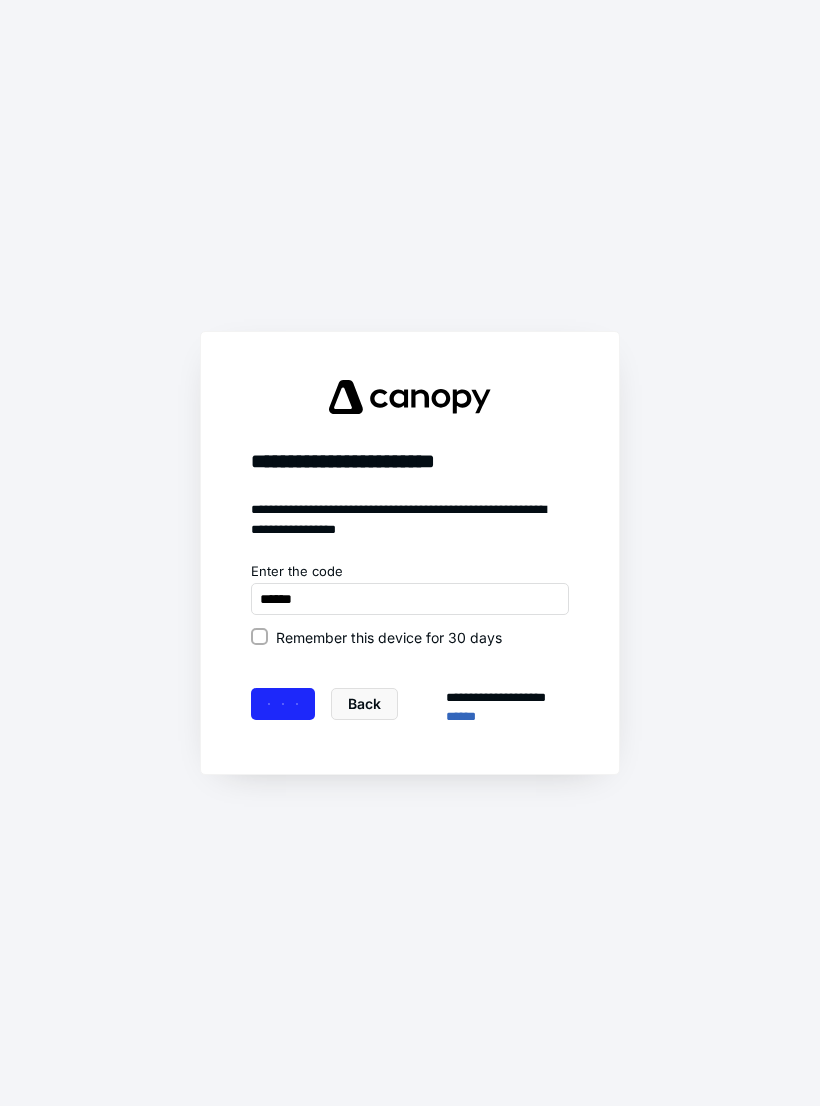 scroll, scrollTop: 1, scrollLeft: 0, axis: vertical 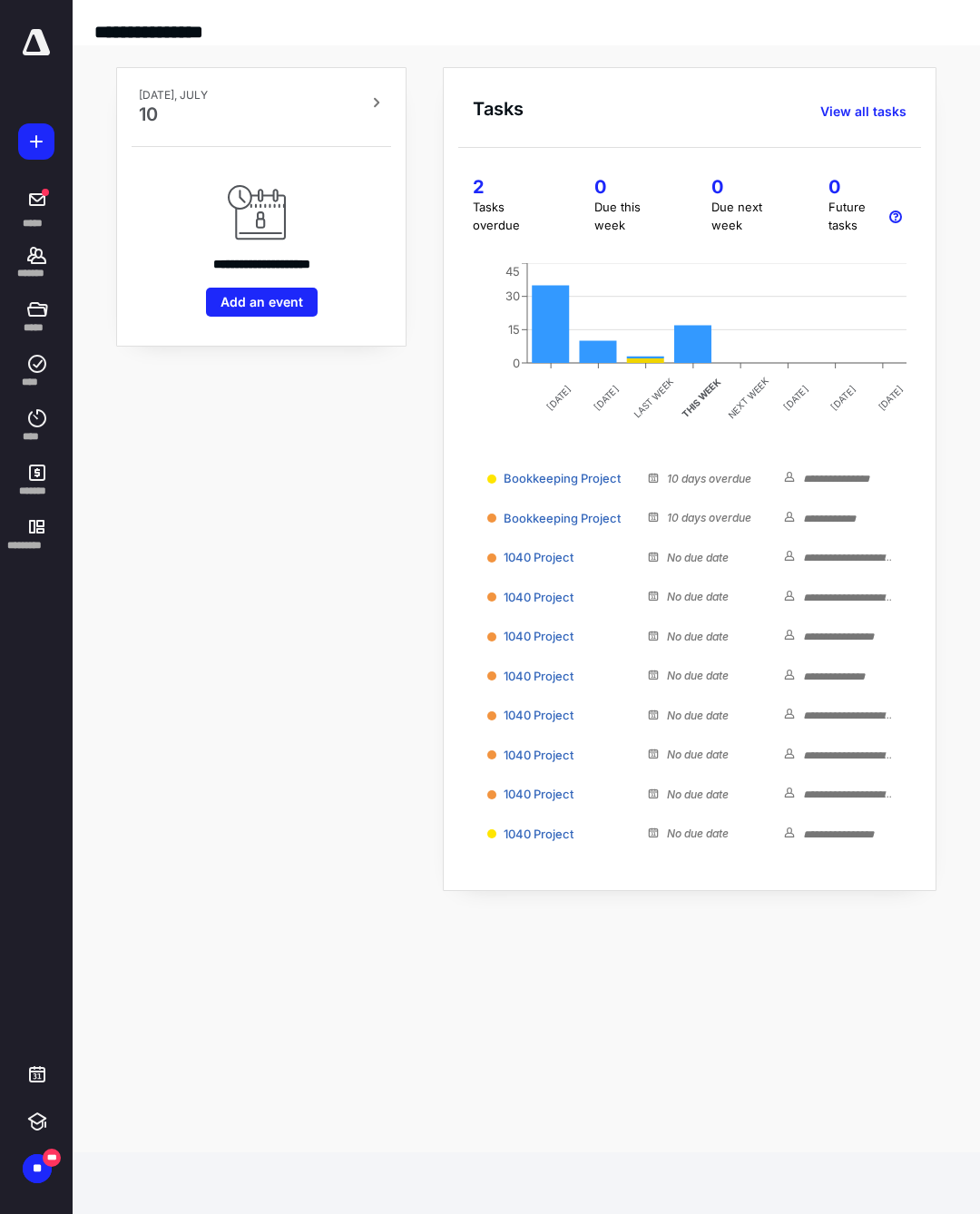 click on "****" at bounding box center [37, 426] 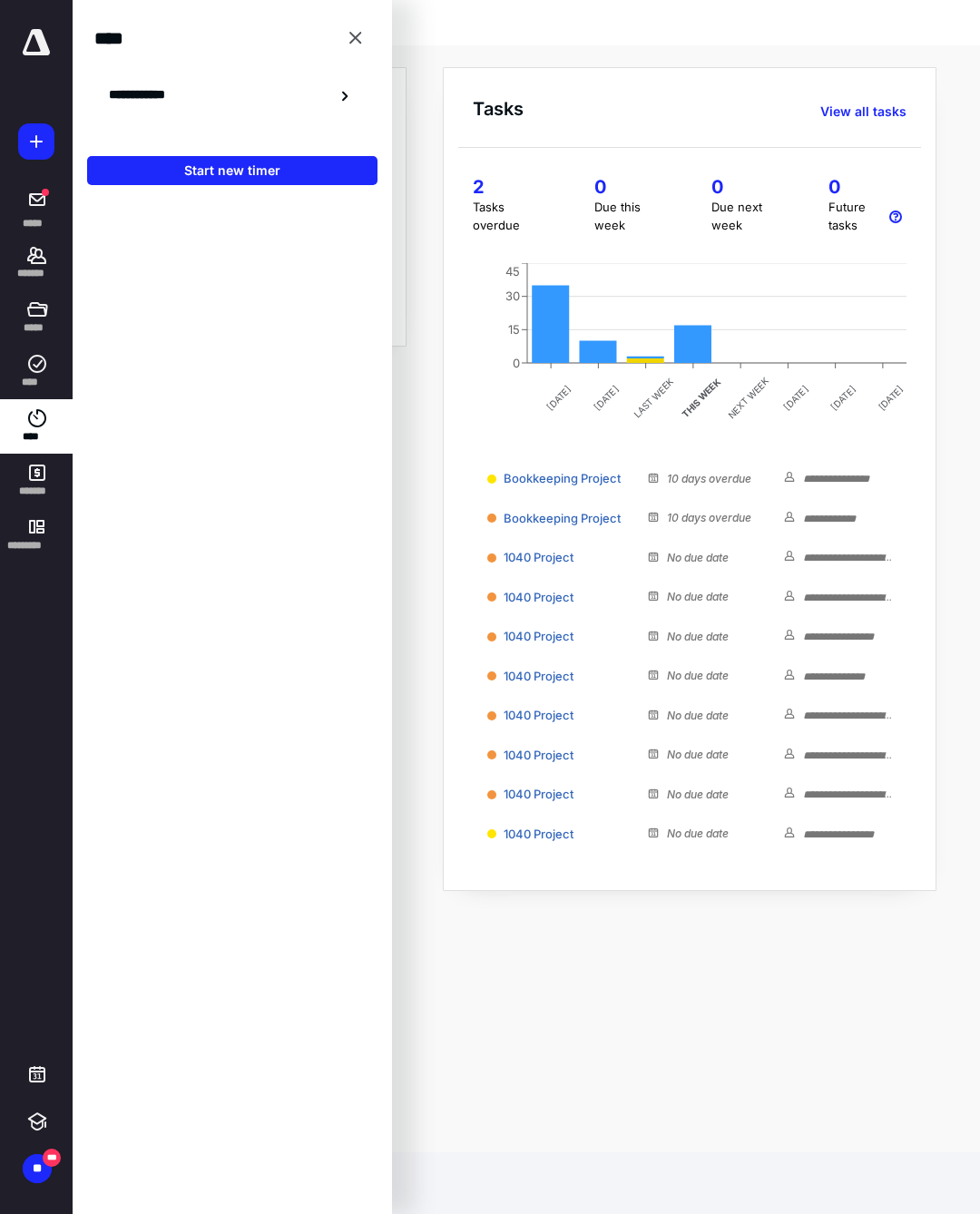 click on "**********" at bounding box center (232, 96) 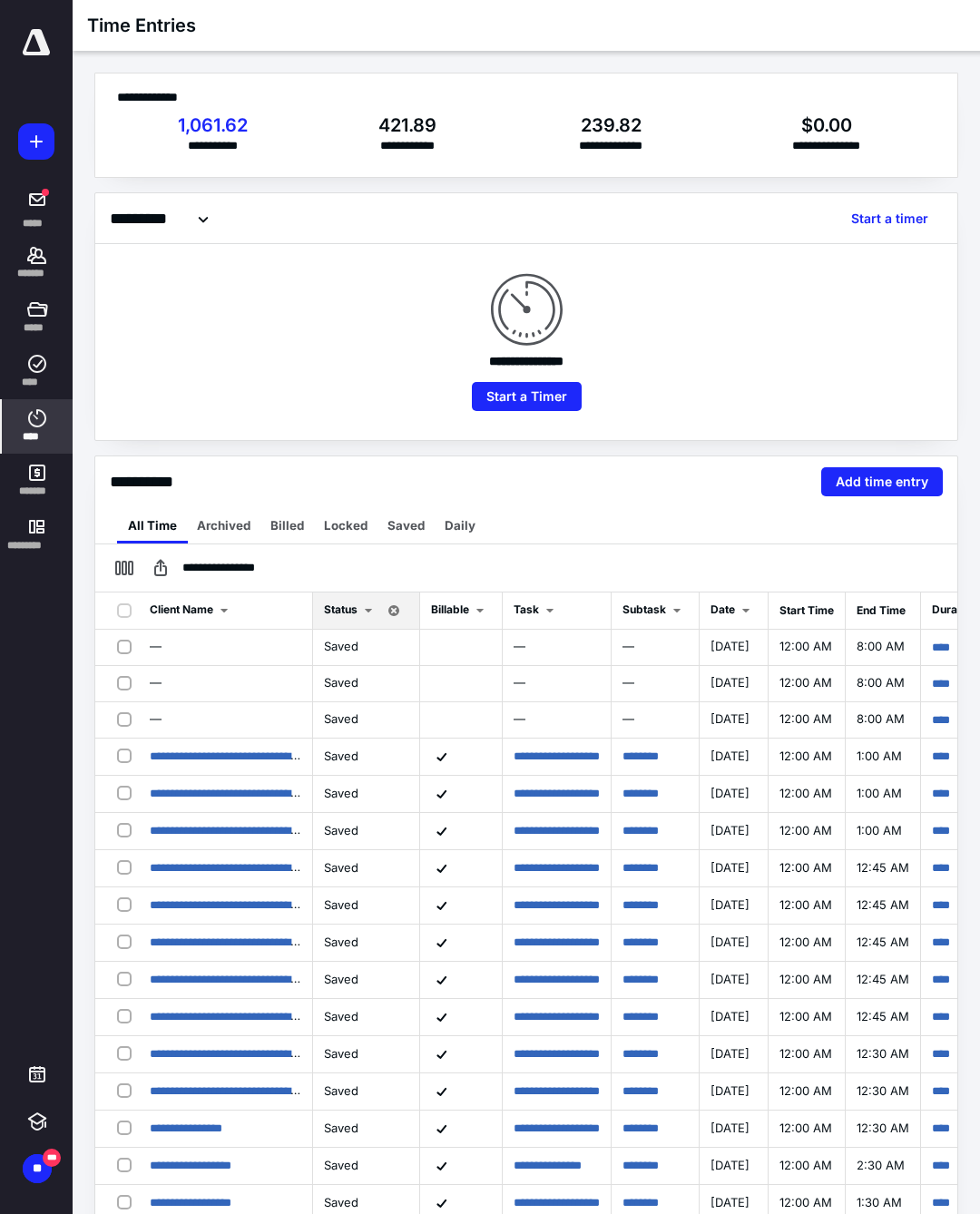 click on "Saved" at bounding box center [406, 525] 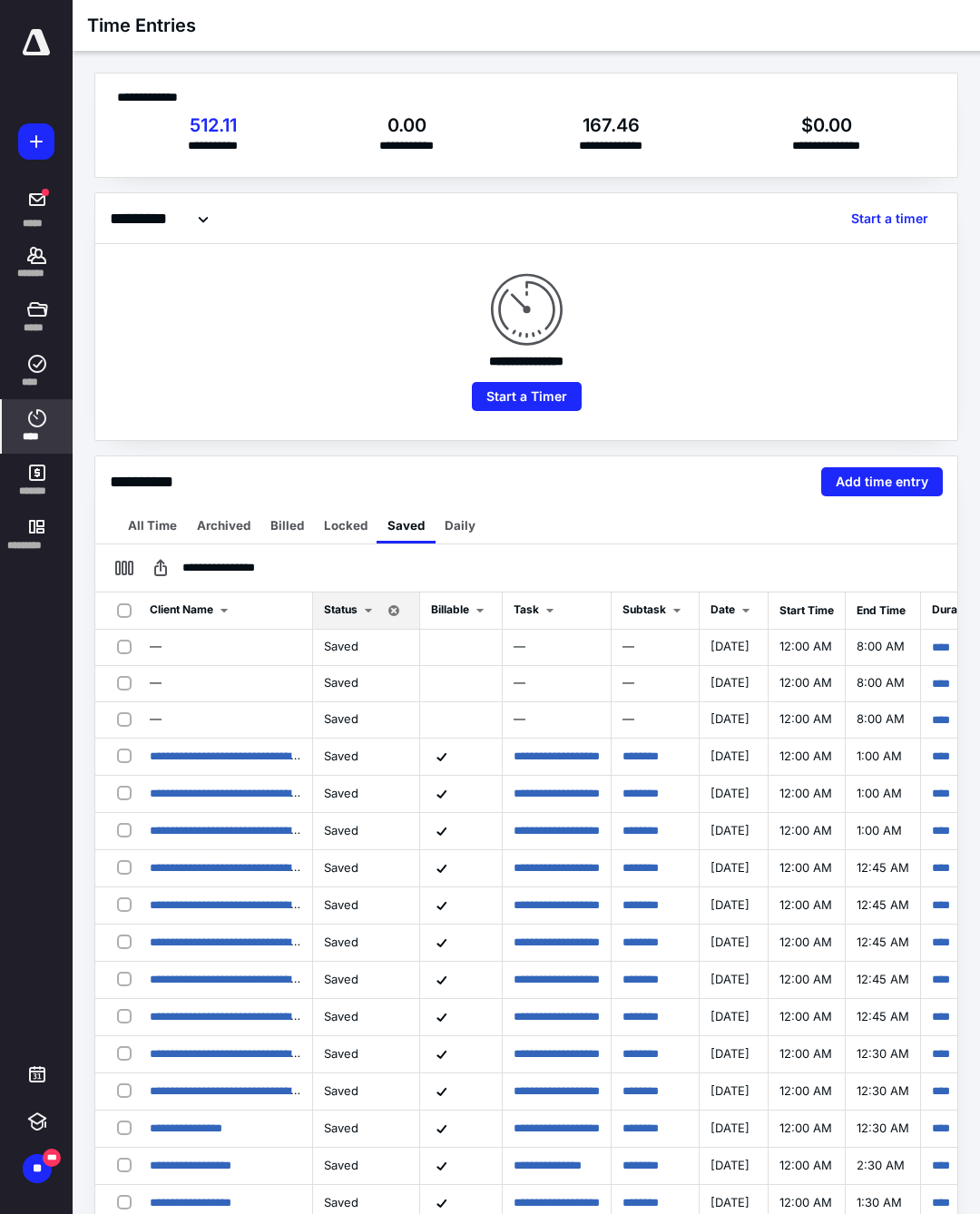 click on "Daily" at bounding box center [460, 525] 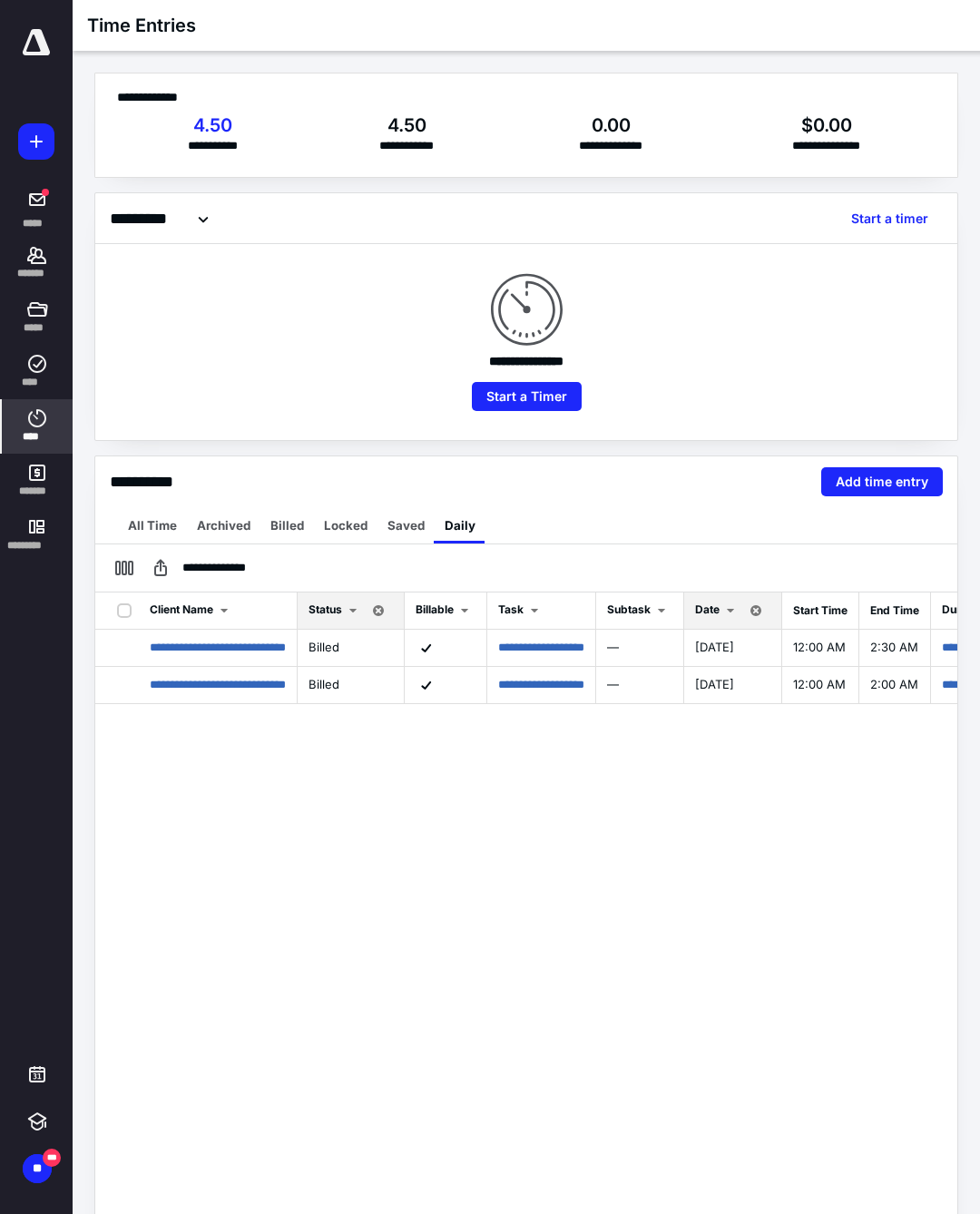 click on "Date" at bounding box center [707, 609] 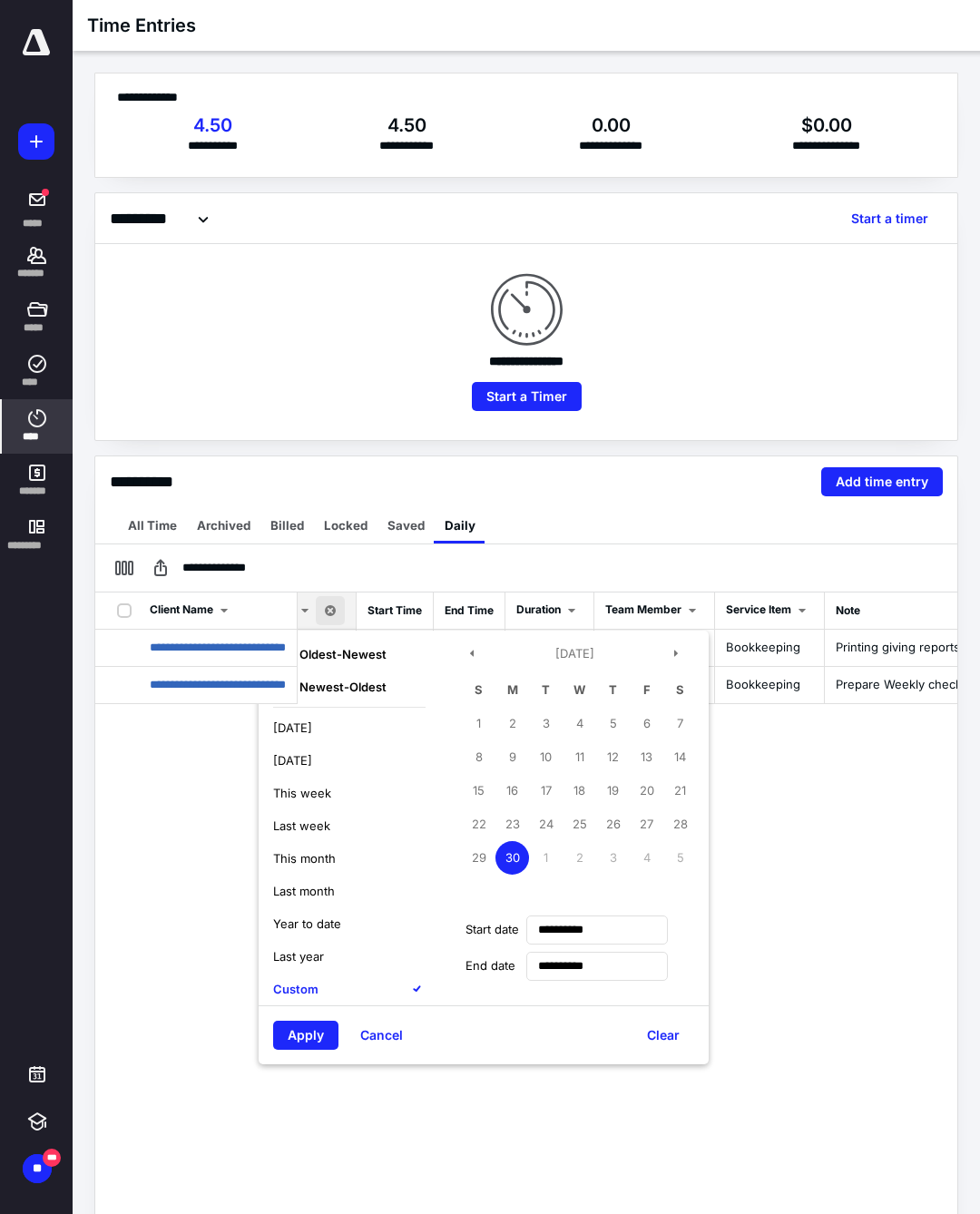 scroll, scrollTop: 0, scrollLeft: 425, axis: horizontal 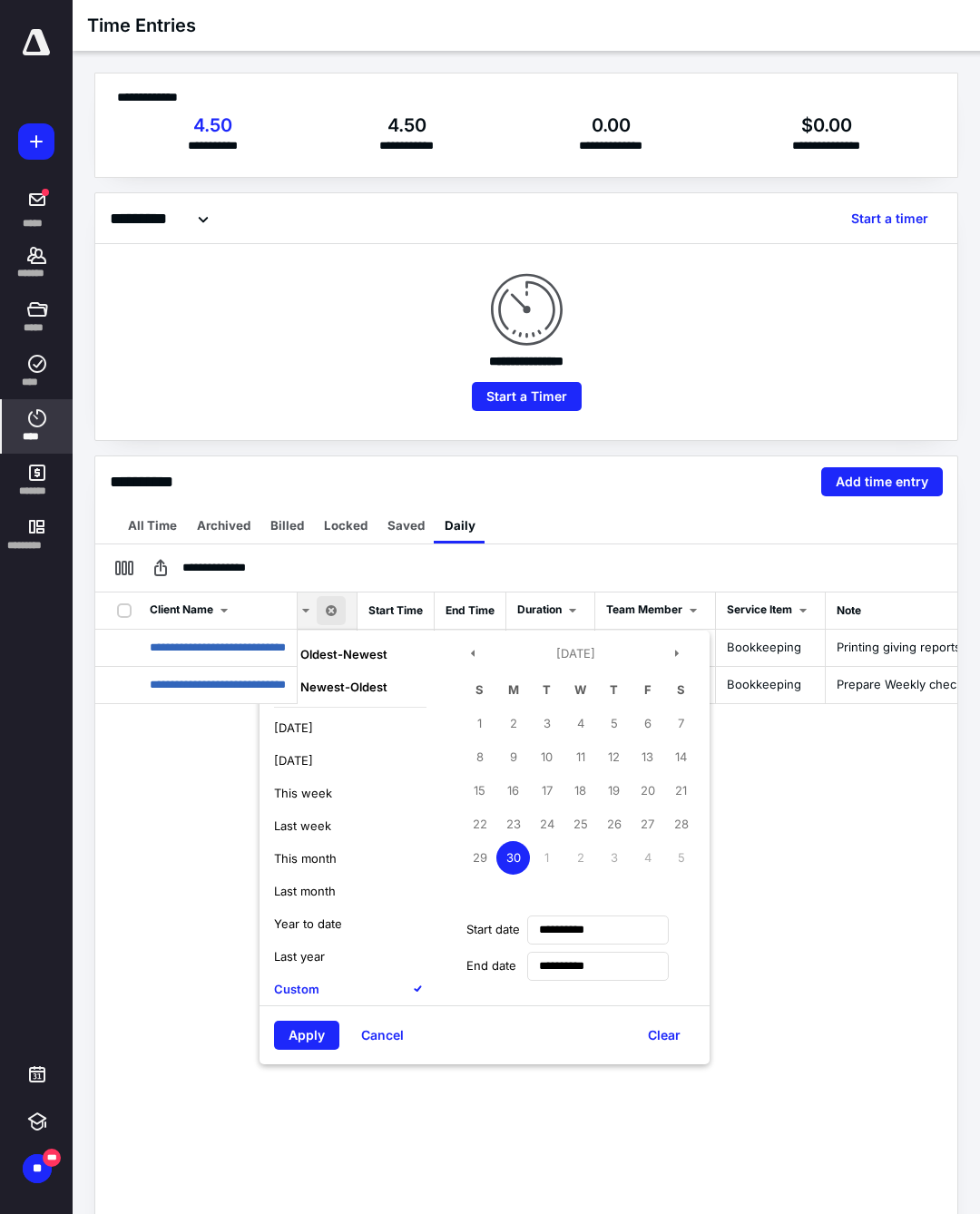 click on "1" at bounding box center [546, 857] 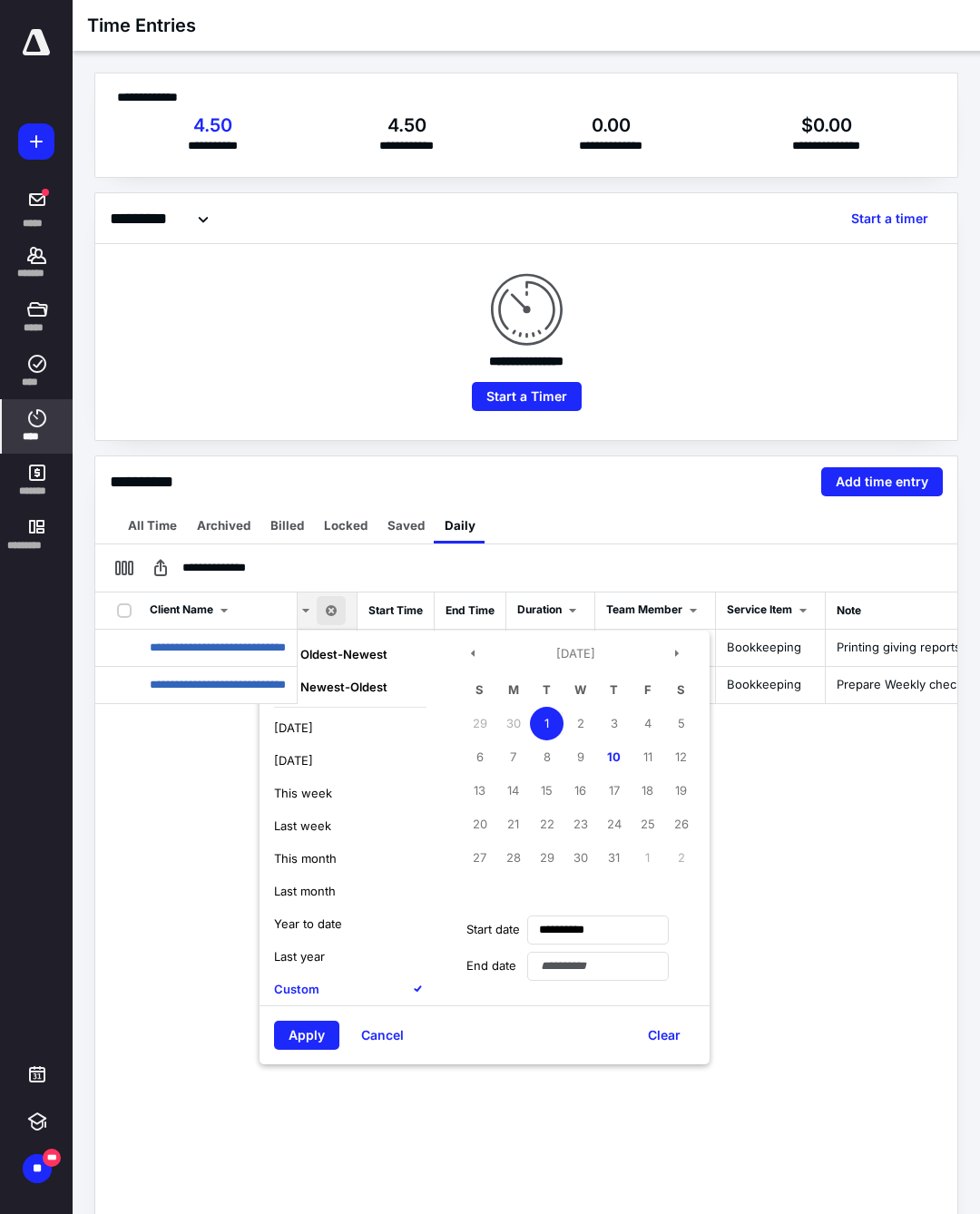 click on "1" at bounding box center [546, 723] 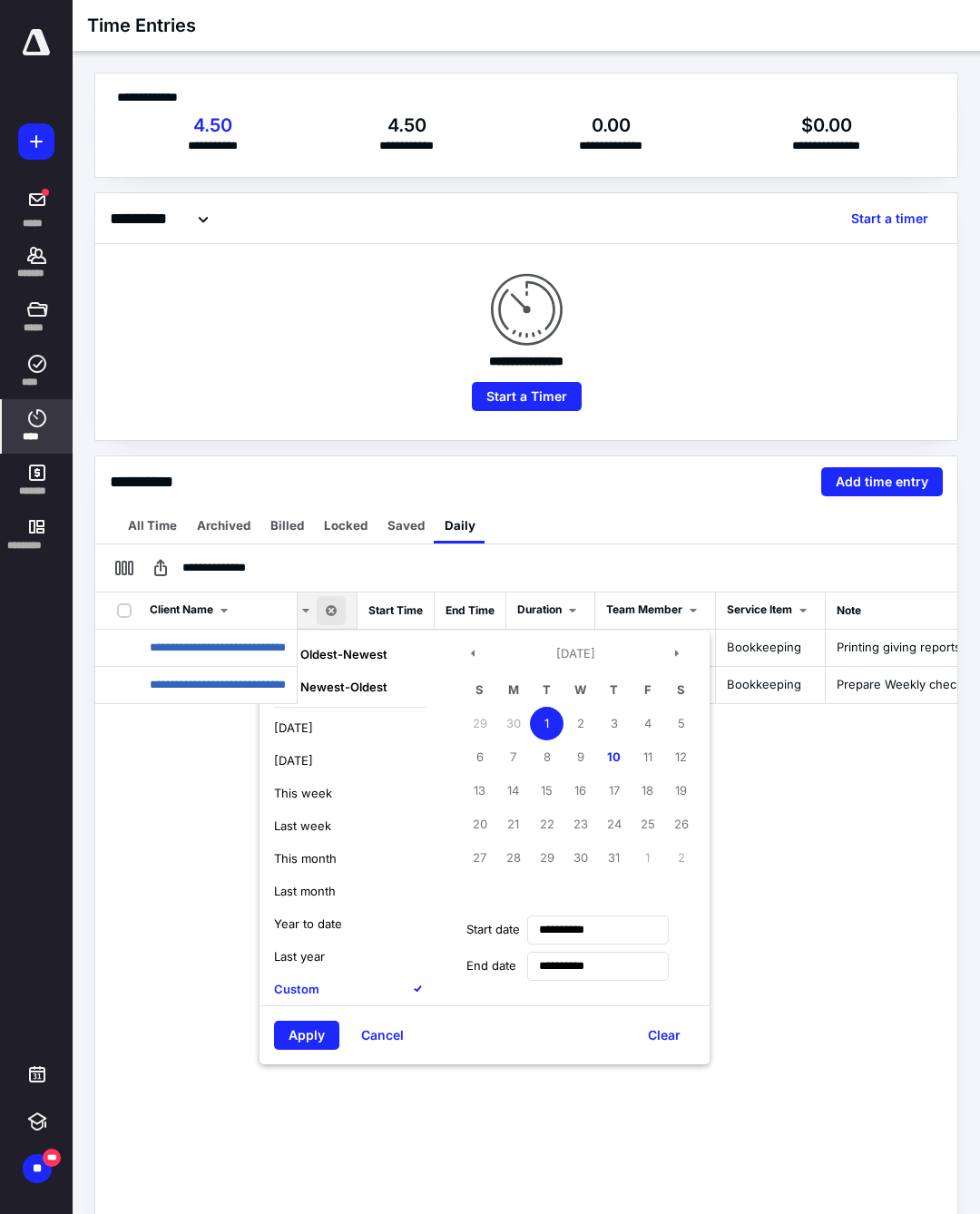 click on "Apply" at bounding box center (307, 1035) 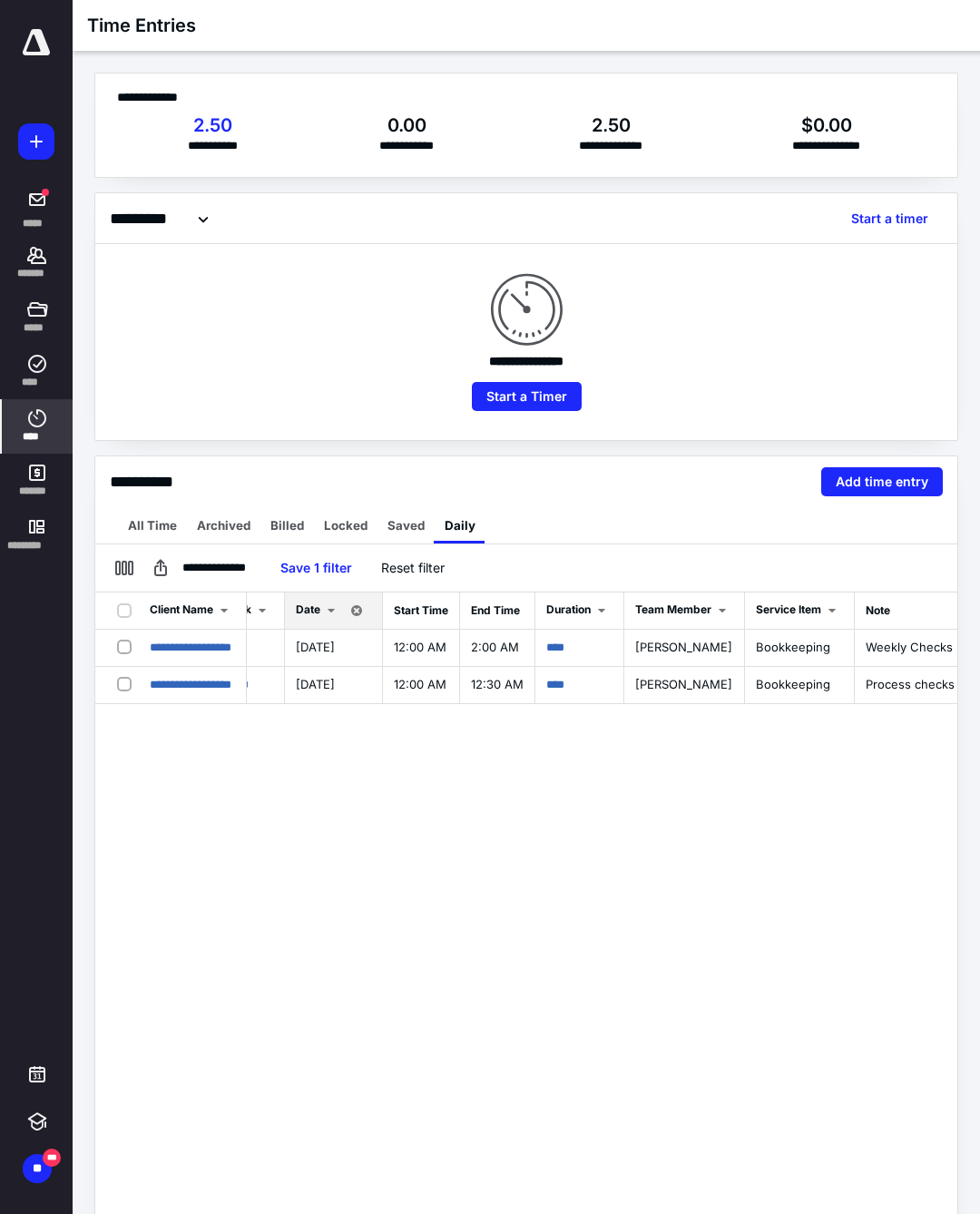 click on "Date" at bounding box center [308, 609] 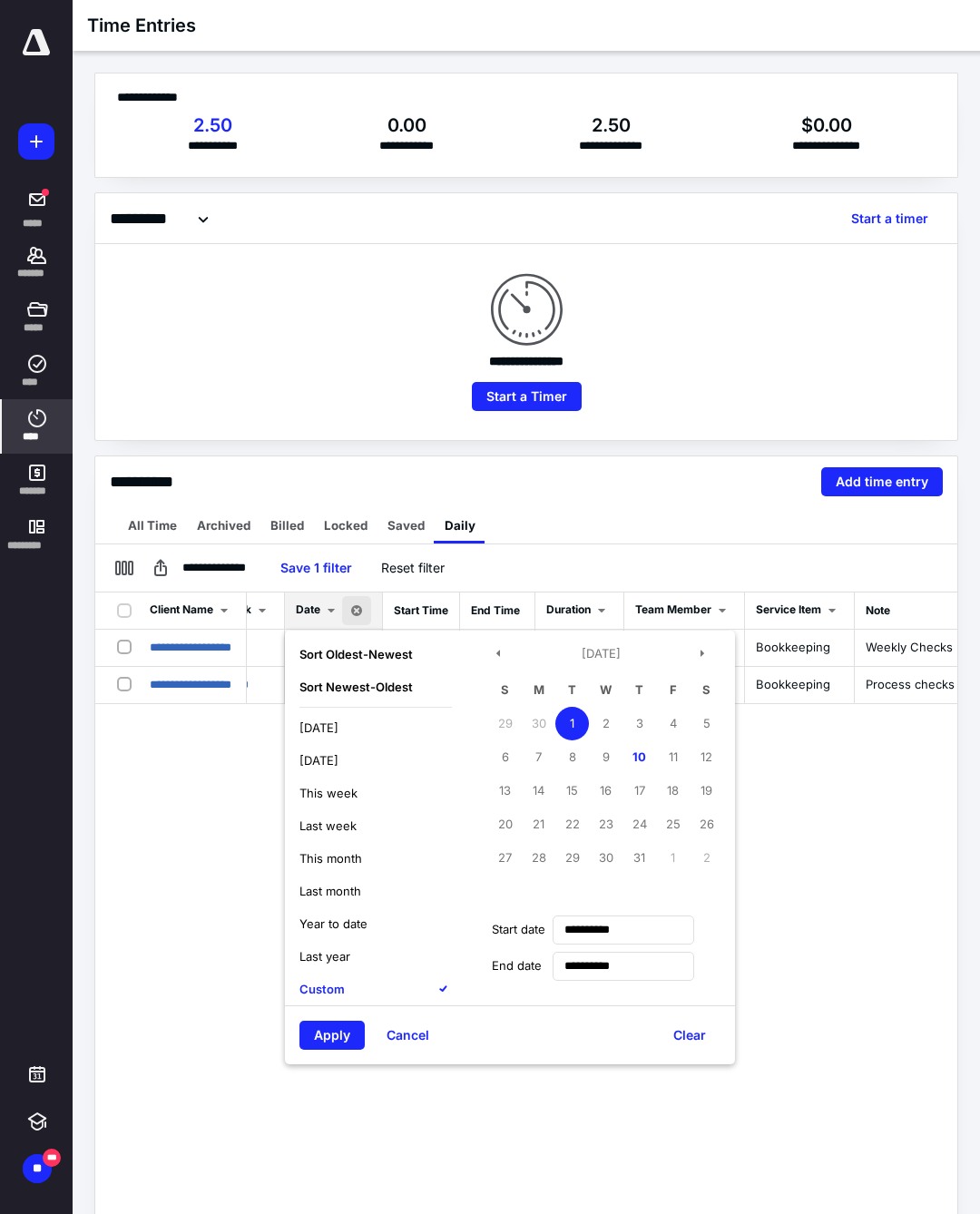 click on "30" at bounding box center (538, 723) 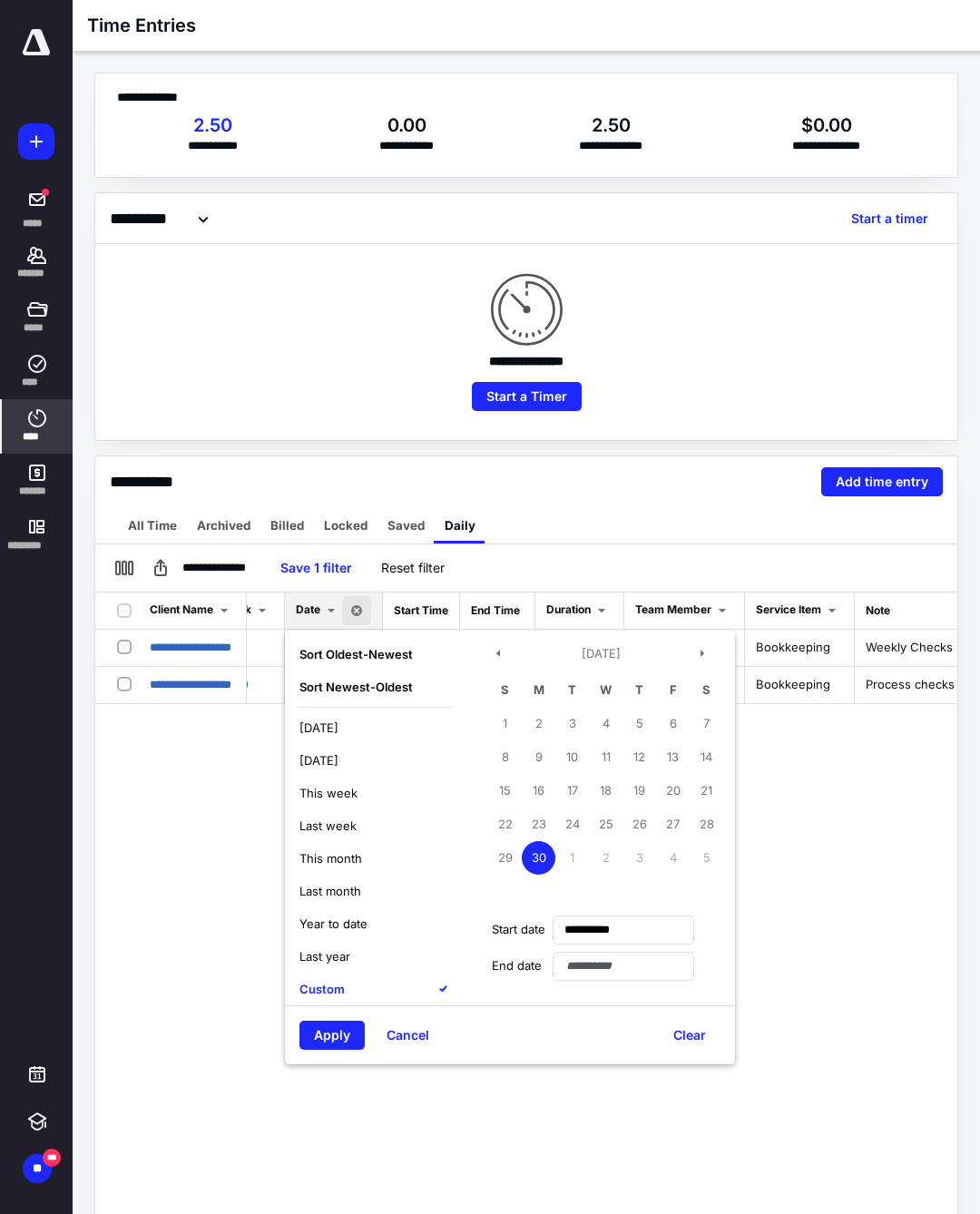 click on "4" at bounding box center (672, 857) 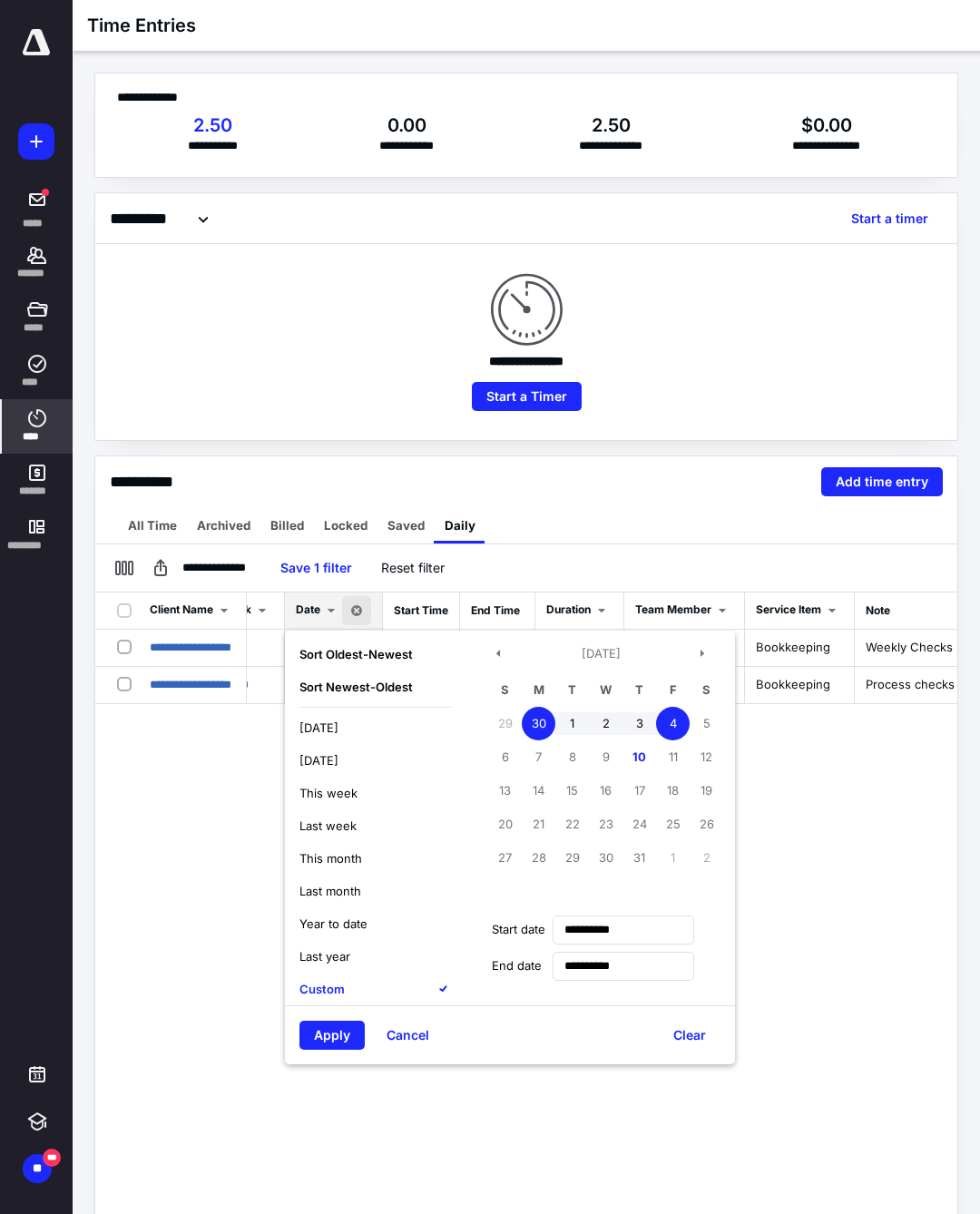 click on "Apply" at bounding box center (332, 1035) 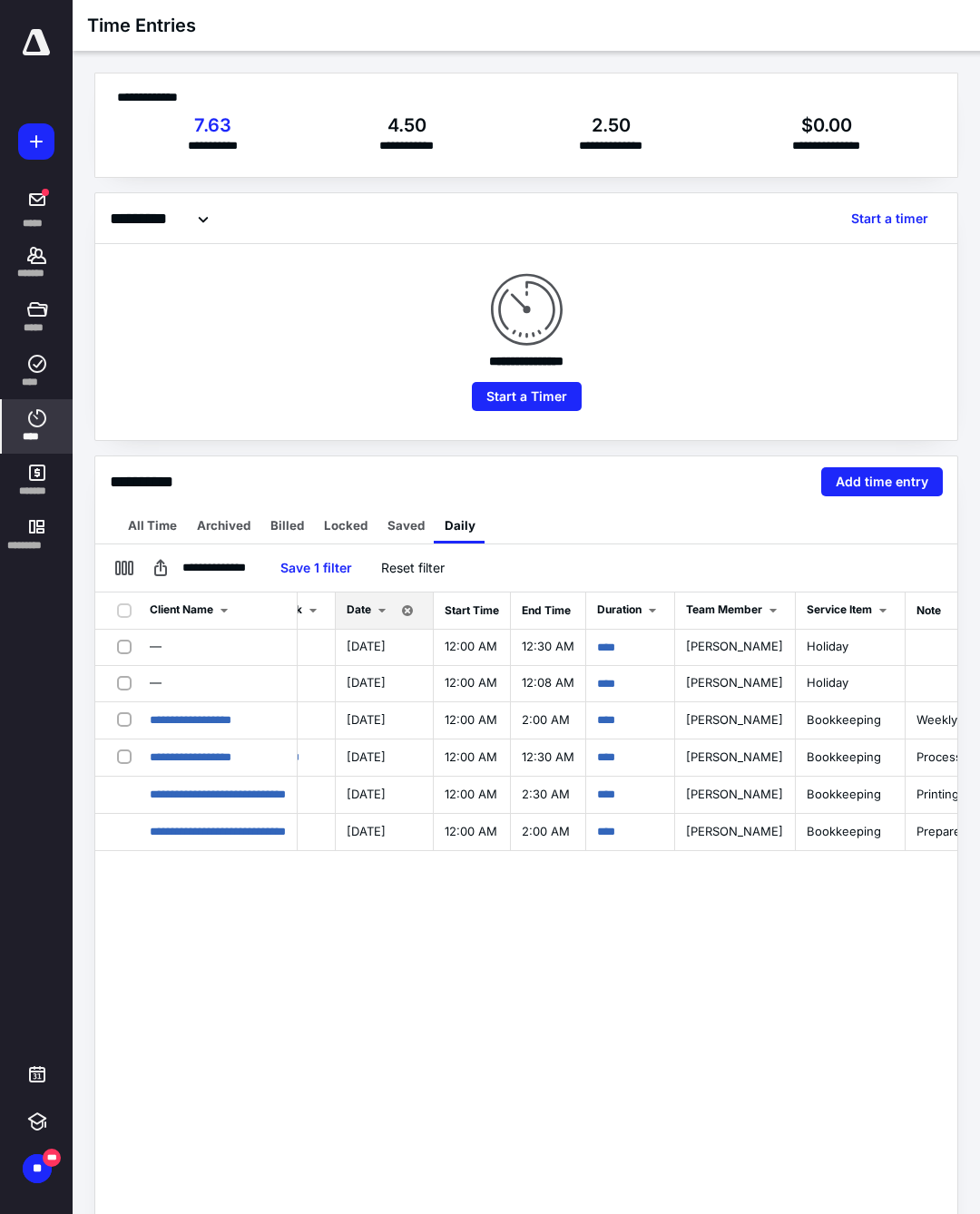 click on "All Time" at bounding box center [152, 525] 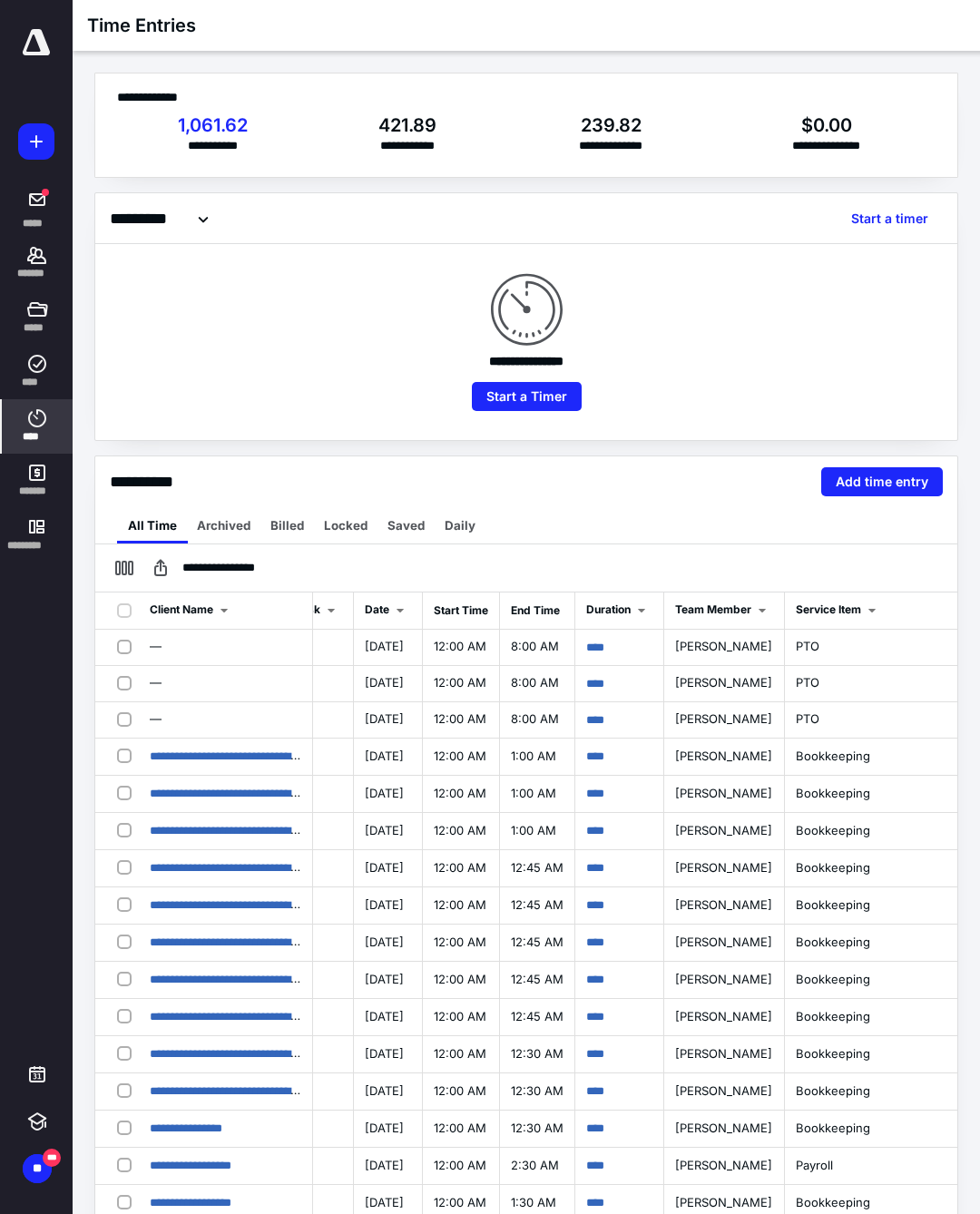 scroll, scrollTop: 0, scrollLeft: 346, axis: horizontal 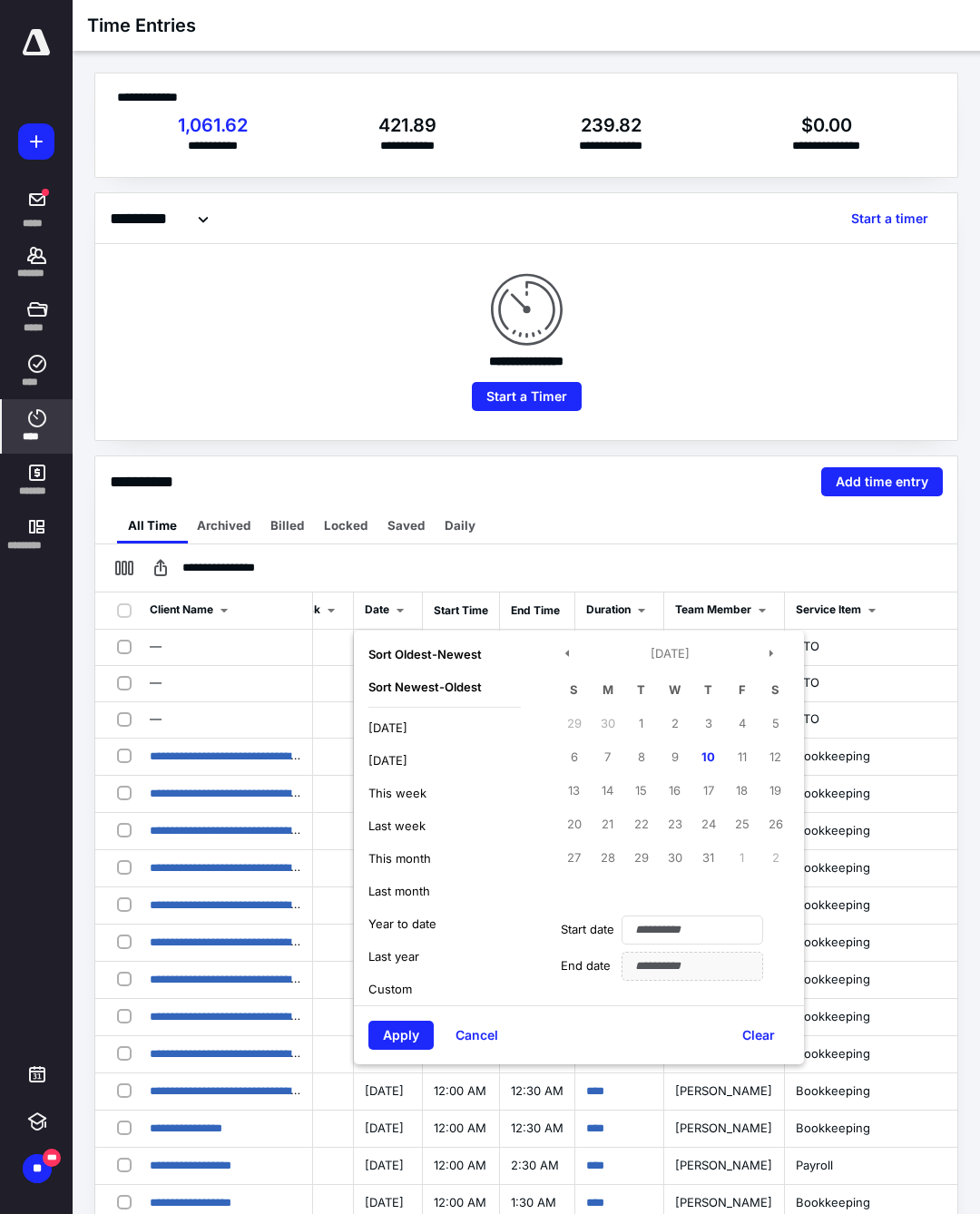 click on "30" at bounding box center [607, 723] 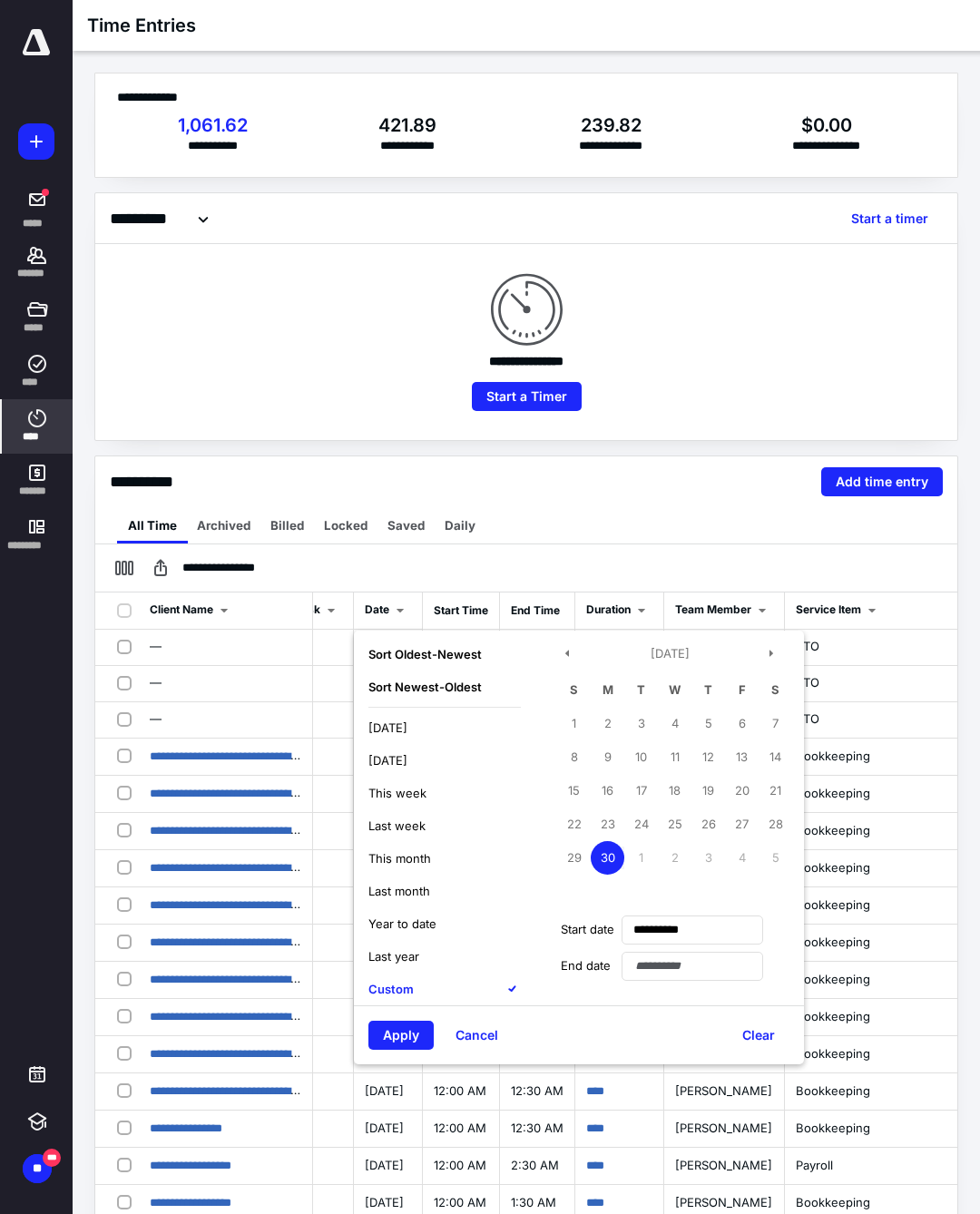 click on "4" at bounding box center [741, 857] 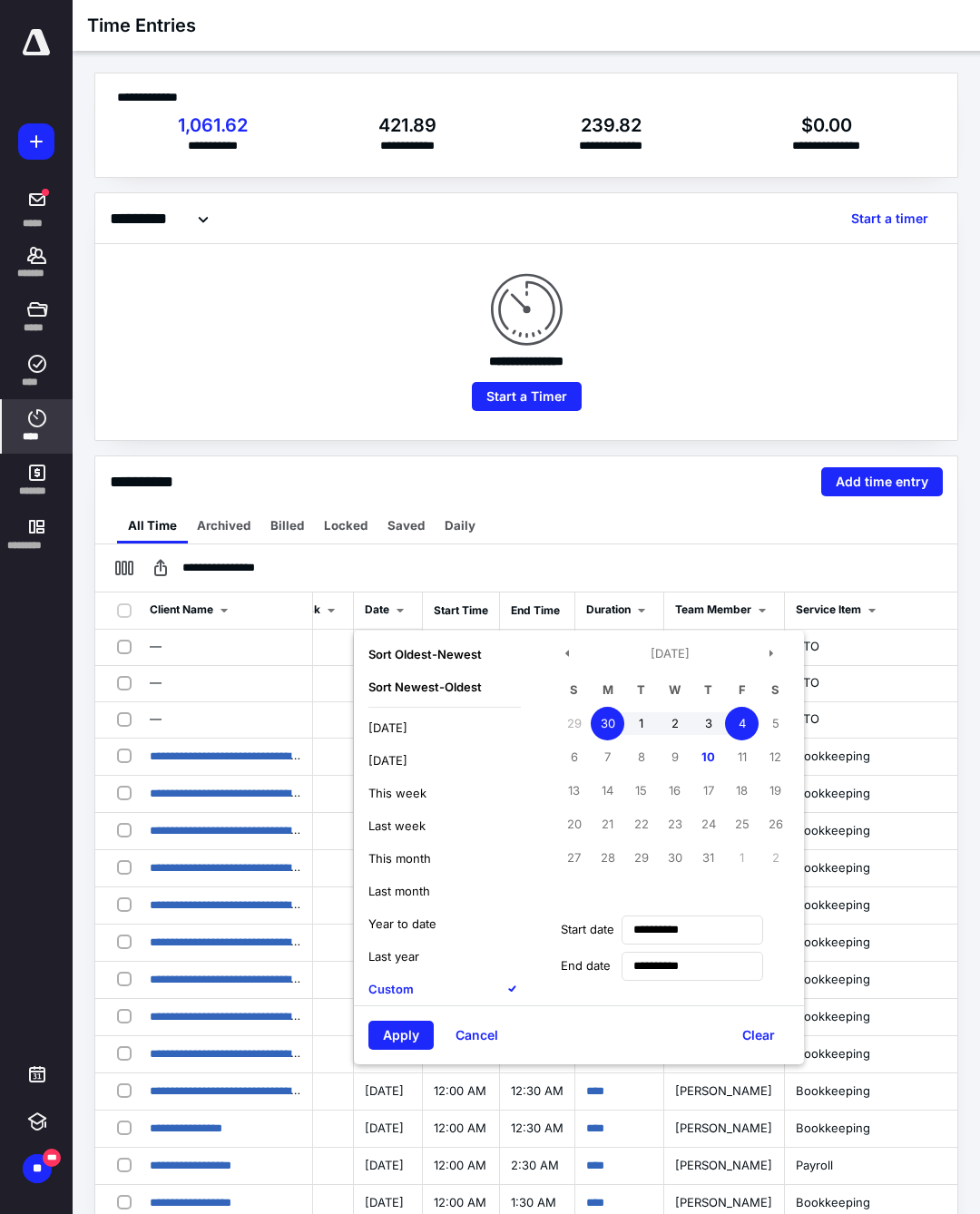 click on "Apply" at bounding box center (401, 1035) 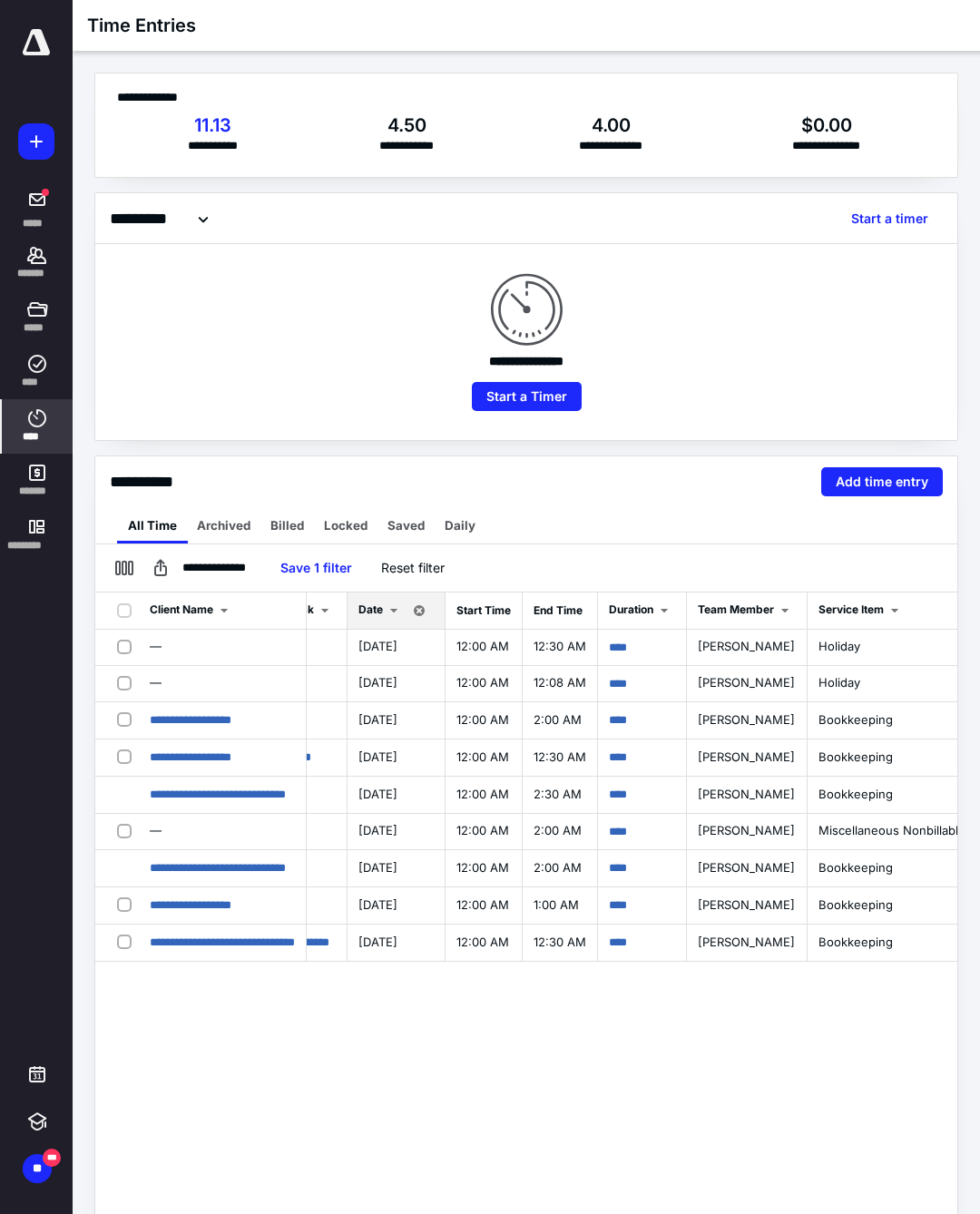 click on "****" at bounding box center (618, 683) 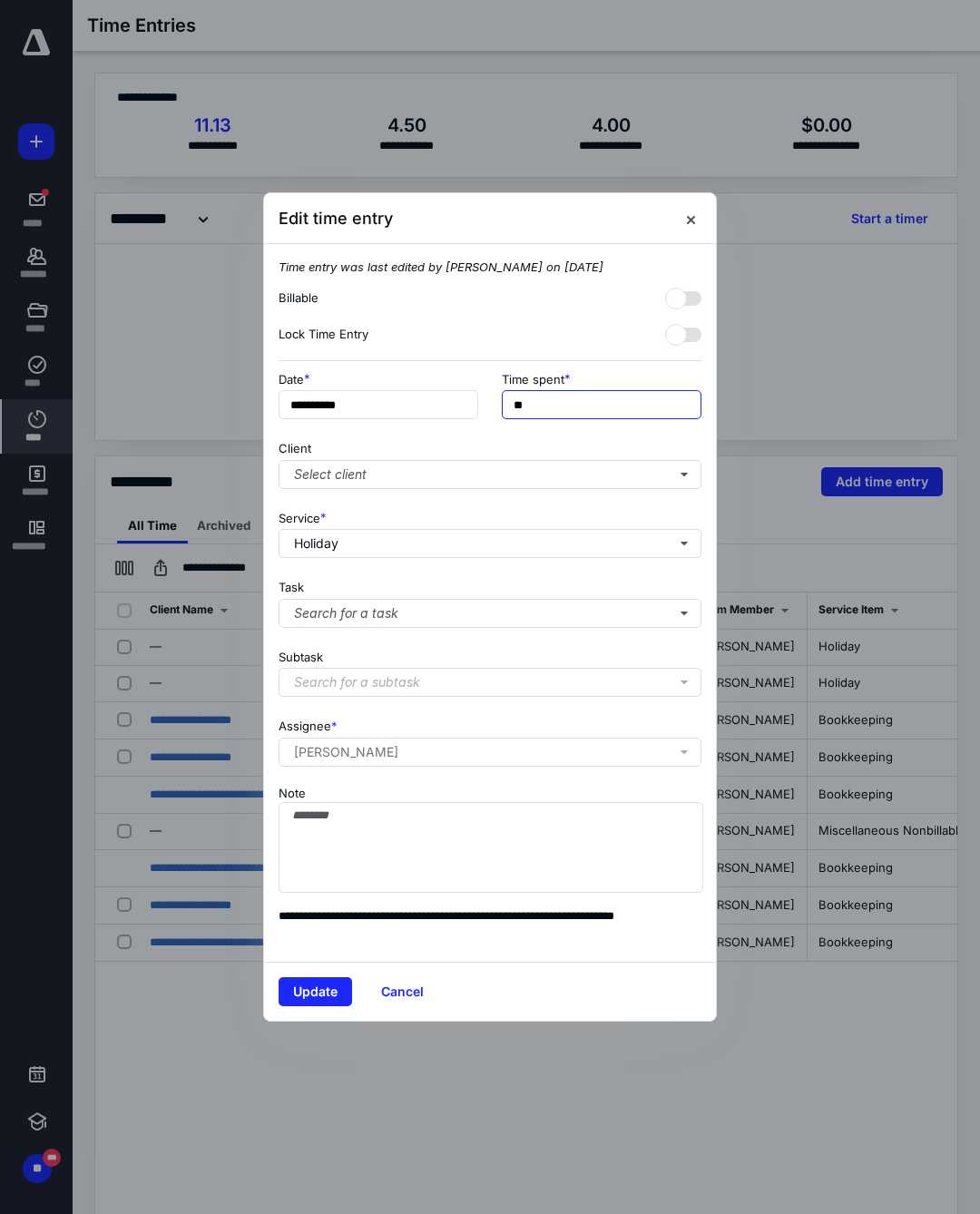 click on "**" at bounding box center [602, 405] 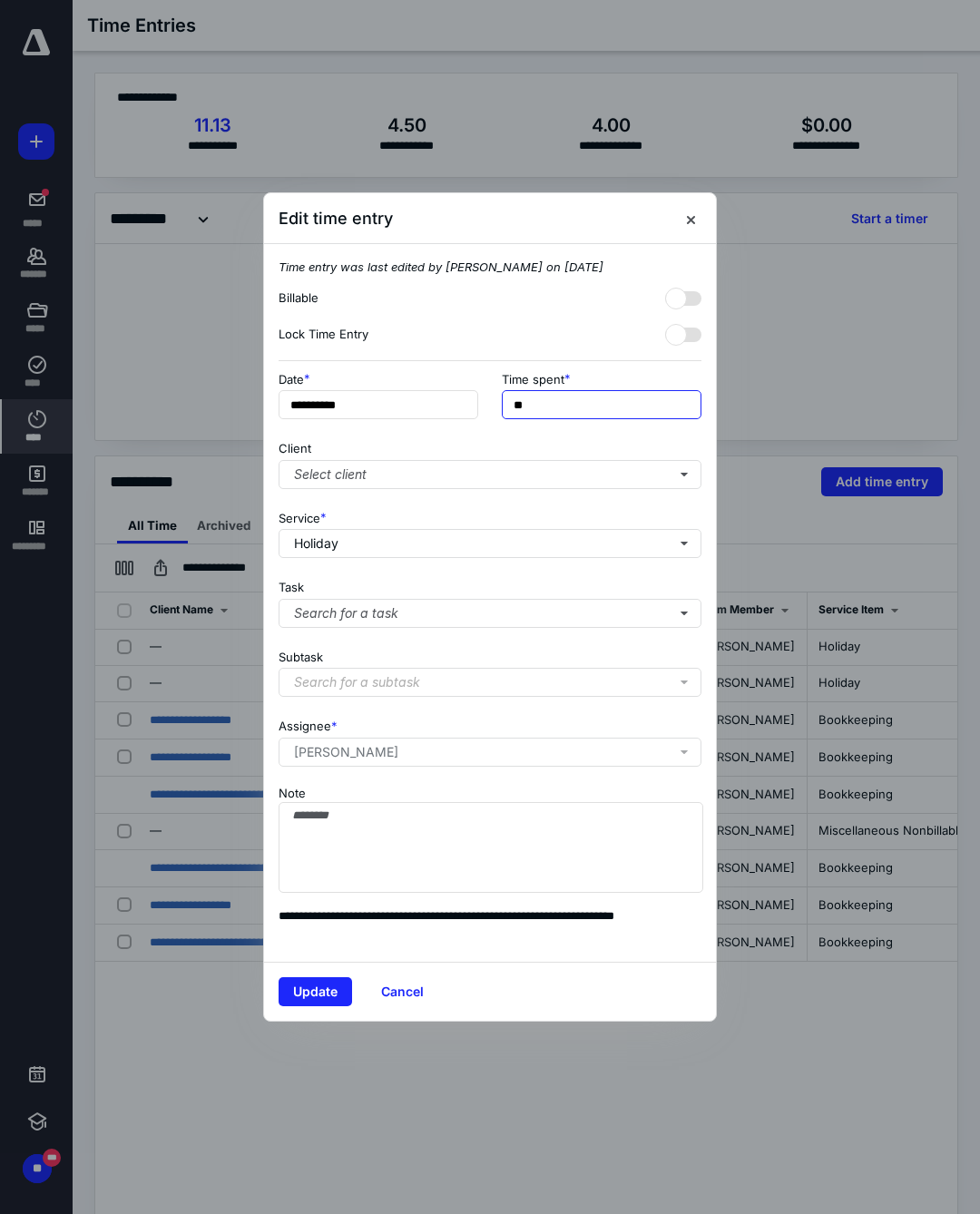 click on "**" at bounding box center [602, 405] 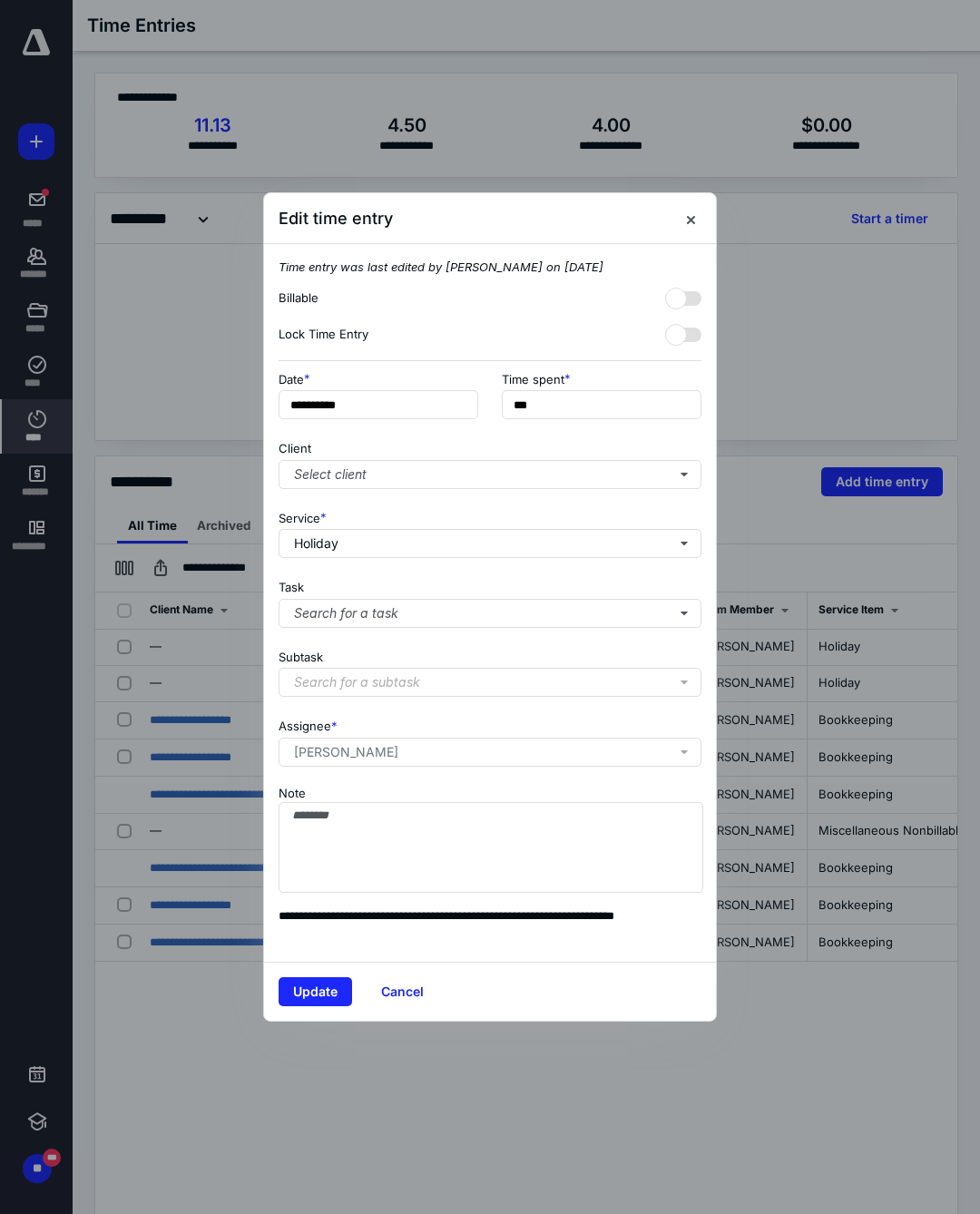 click on "**********" at bounding box center [490, 602] 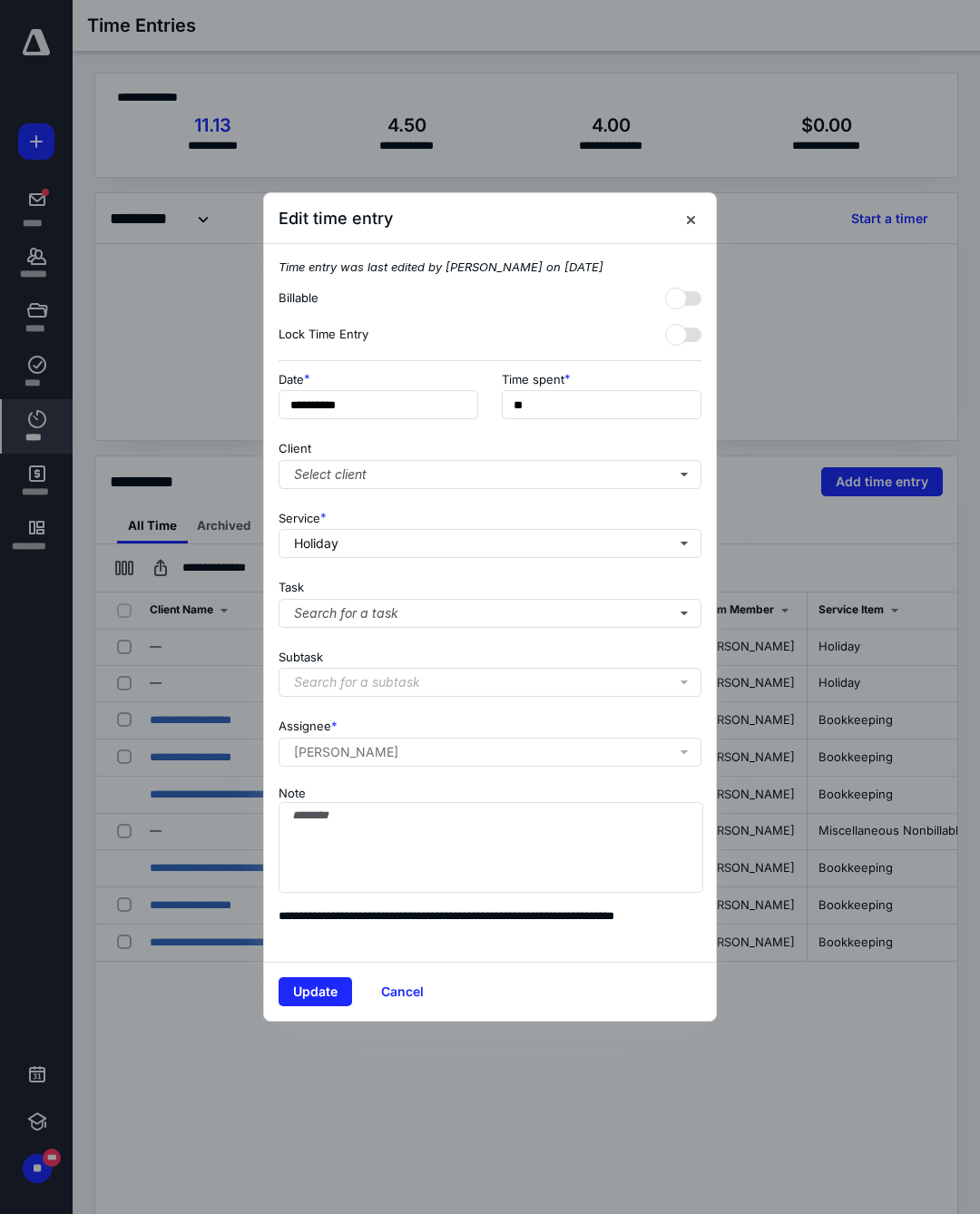 click on "Select client" at bounding box center (490, 475) 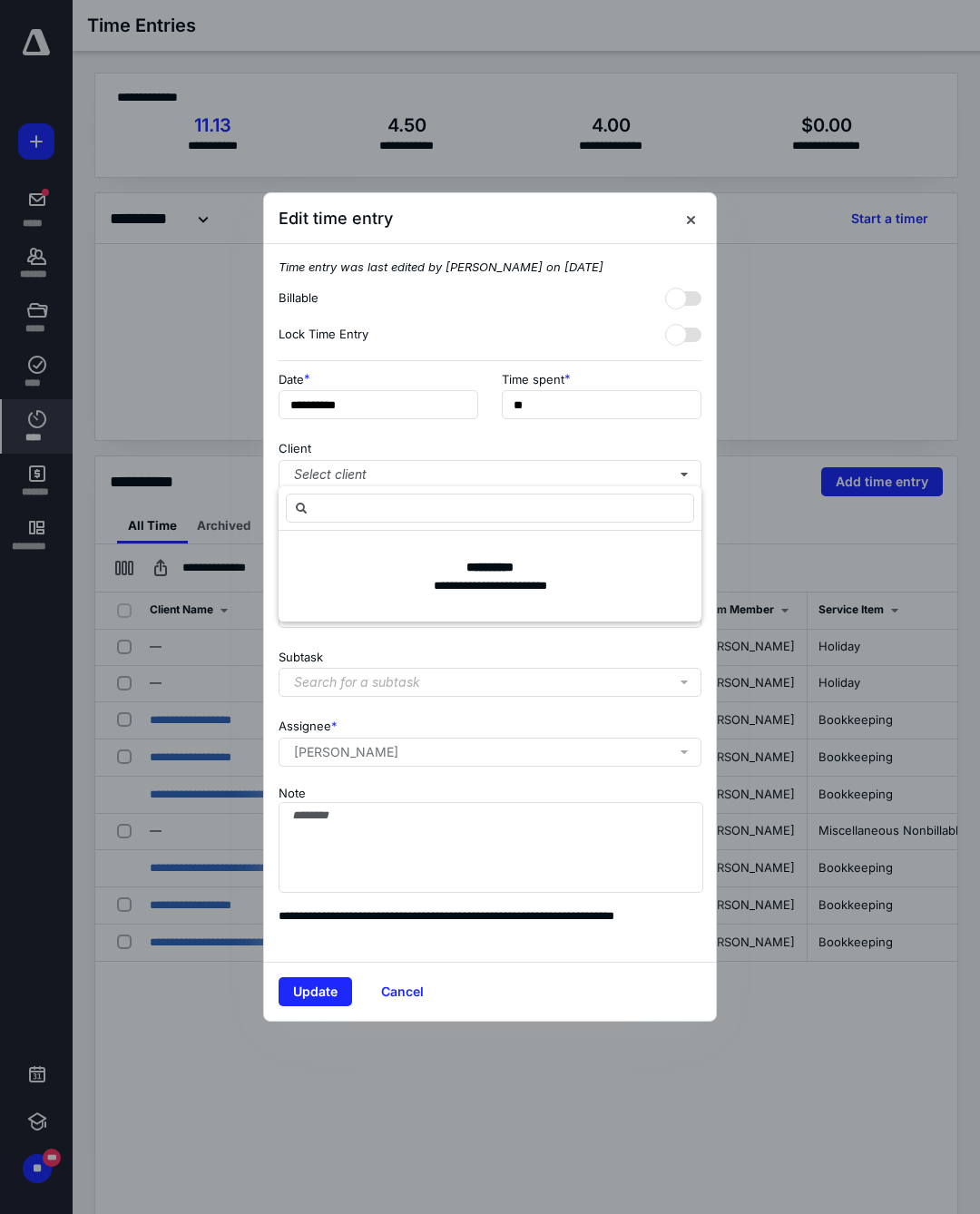 click on "Update" at bounding box center [315, 992] 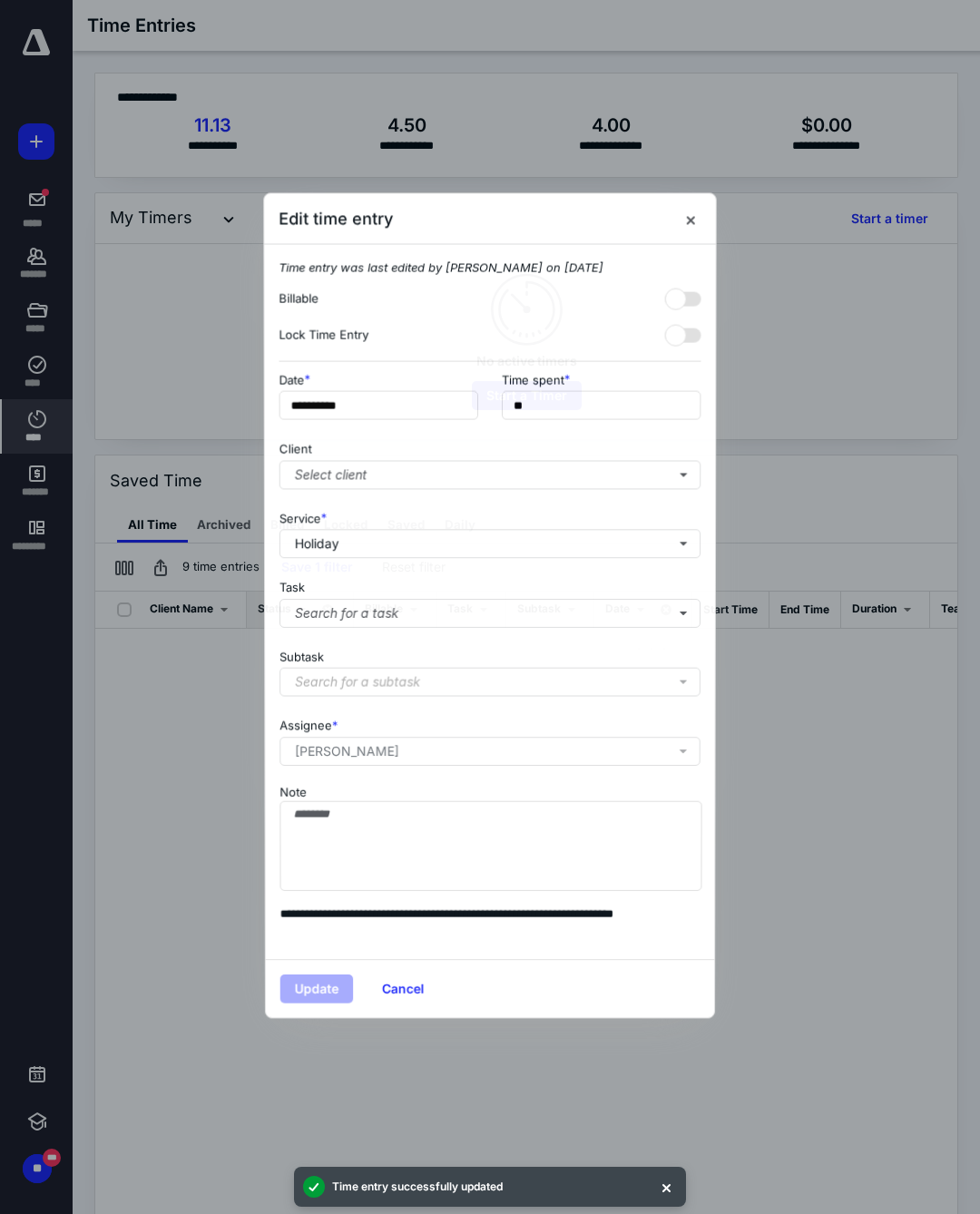 scroll, scrollTop: 0, scrollLeft: 346, axis: horizontal 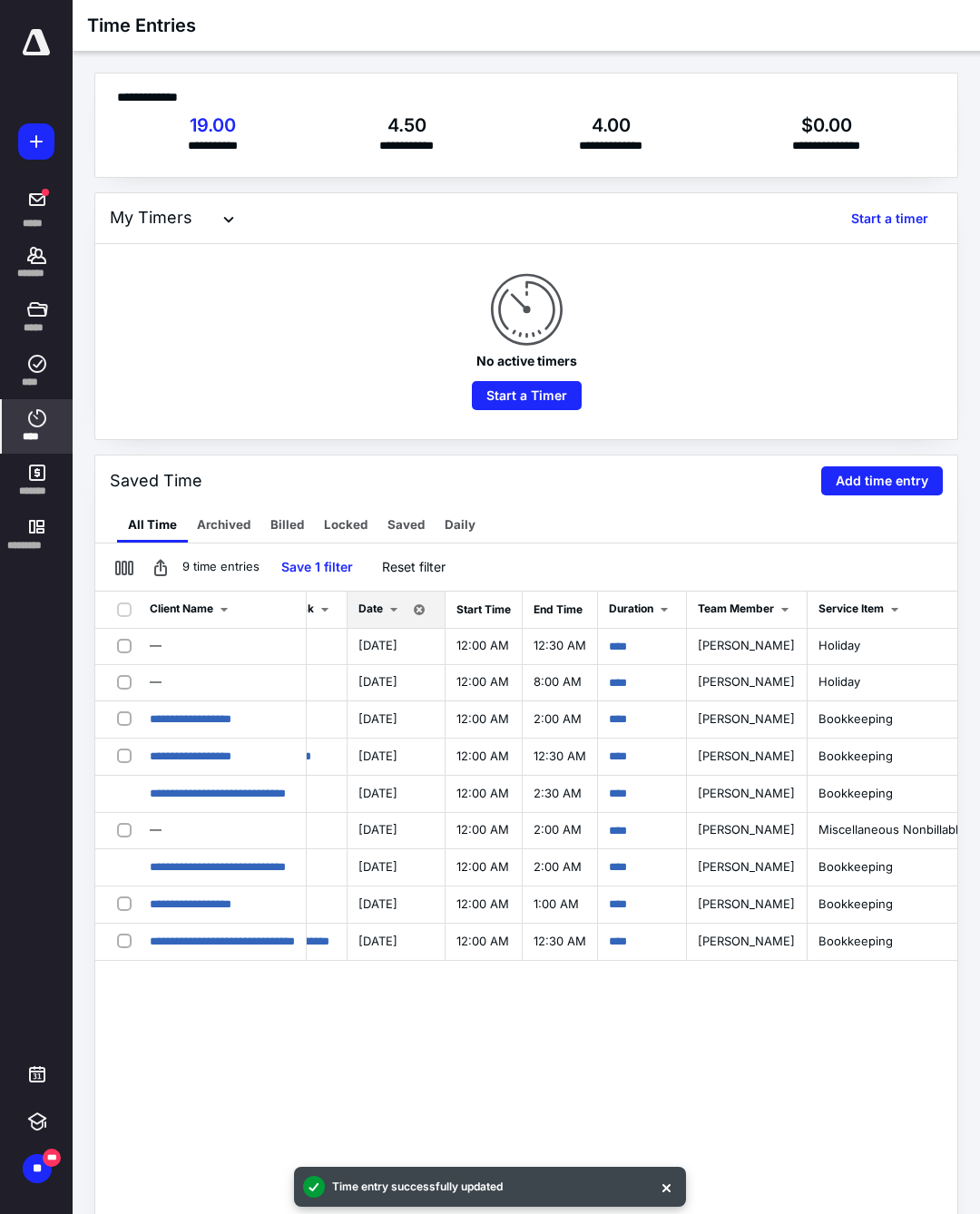 click on "****" at bounding box center (618, 646) 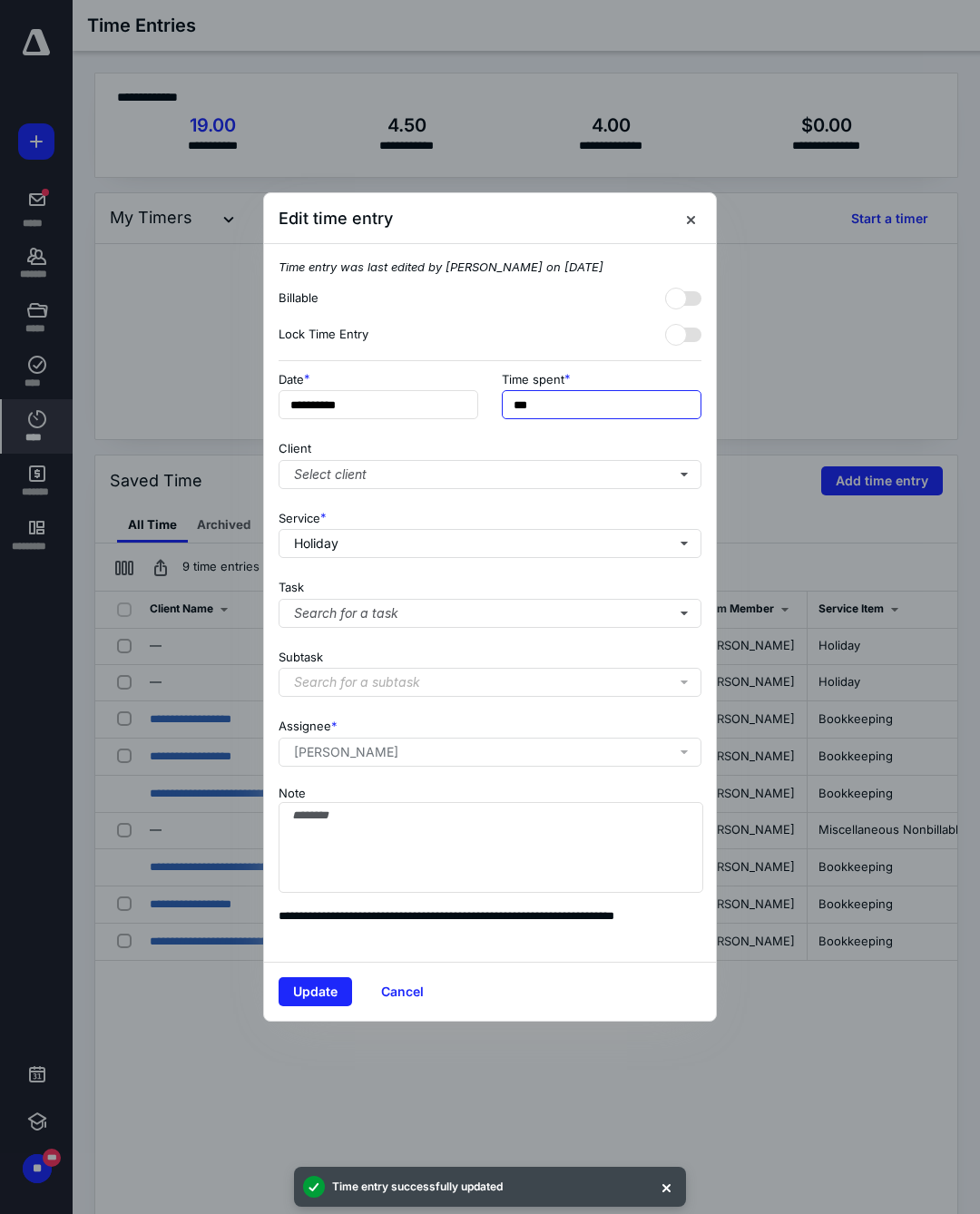 click on "***" at bounding box center (602, 405) 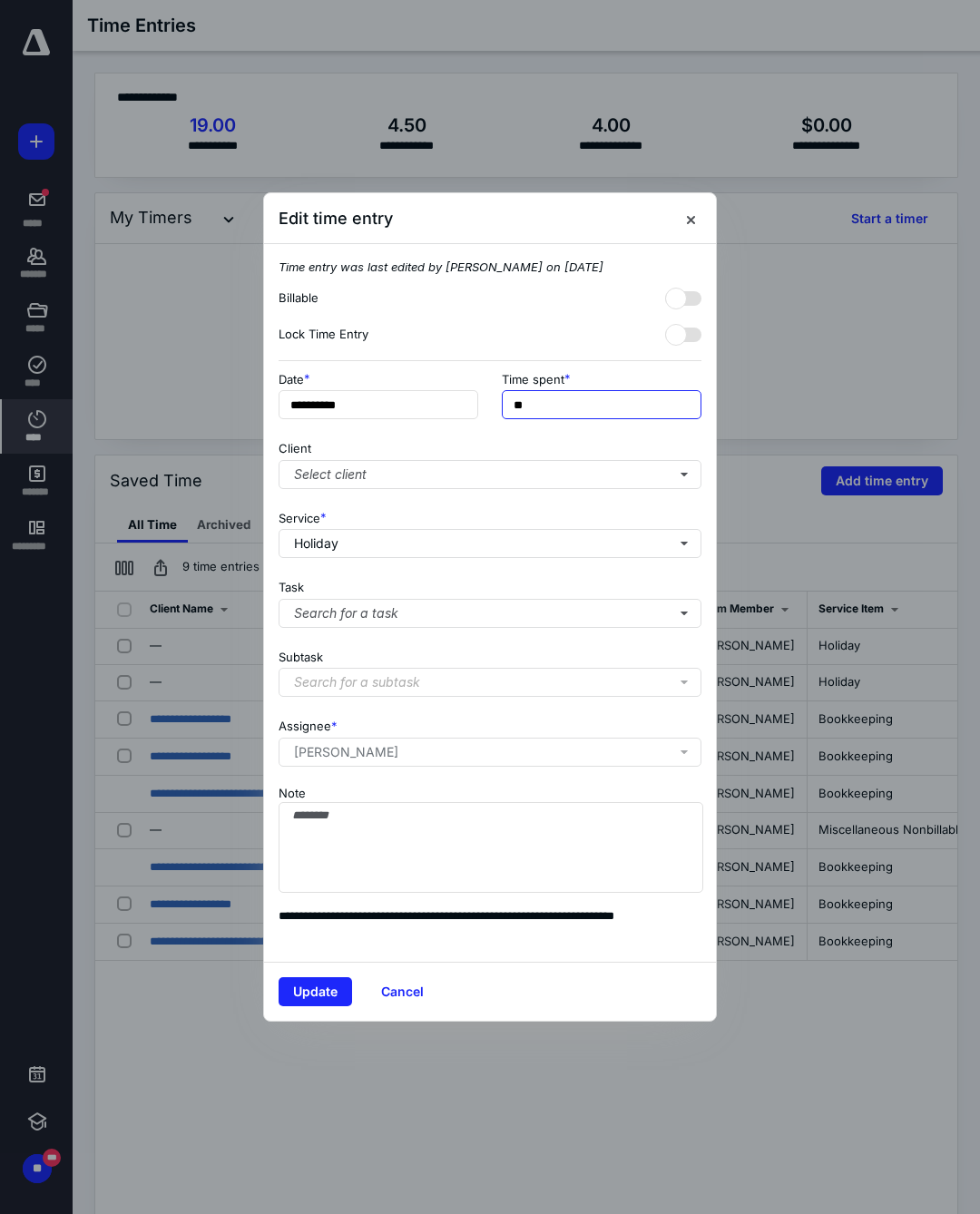 type on "*" 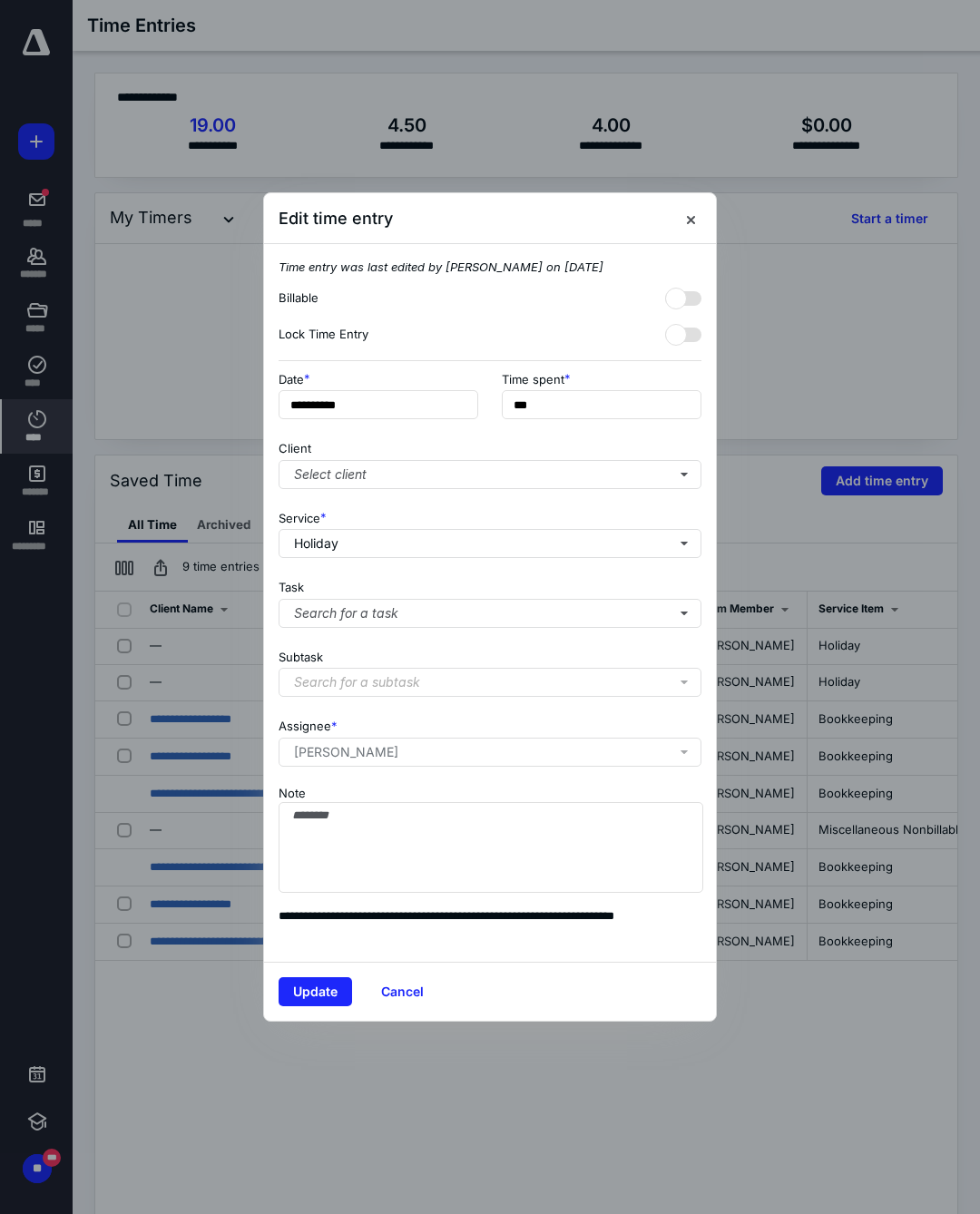 click on "Holiday" at bounding box center (490, 543) 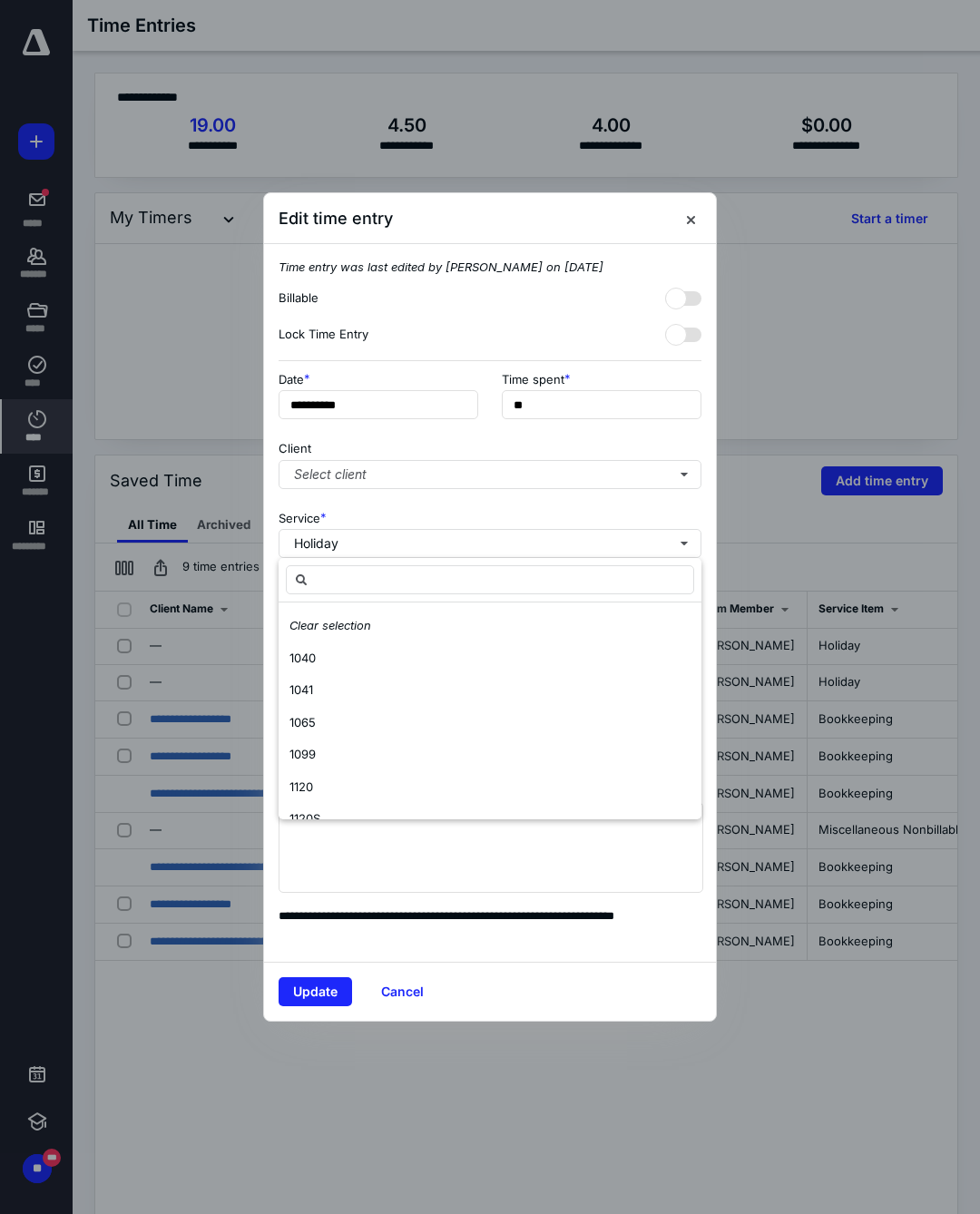 click on "Update" at bounding box center (315, 992) 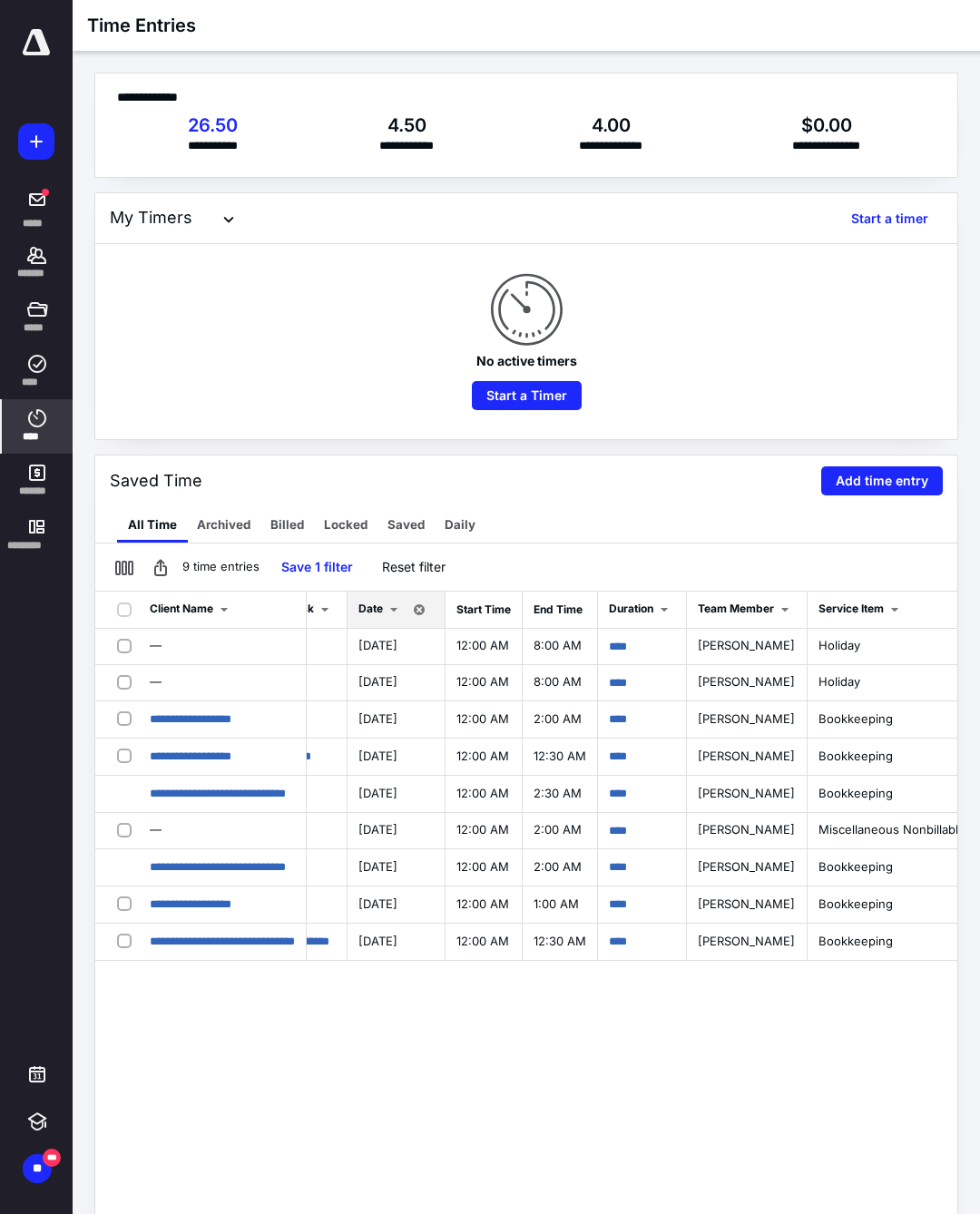 click on "Add time entry" at bounding box center [882, 481] 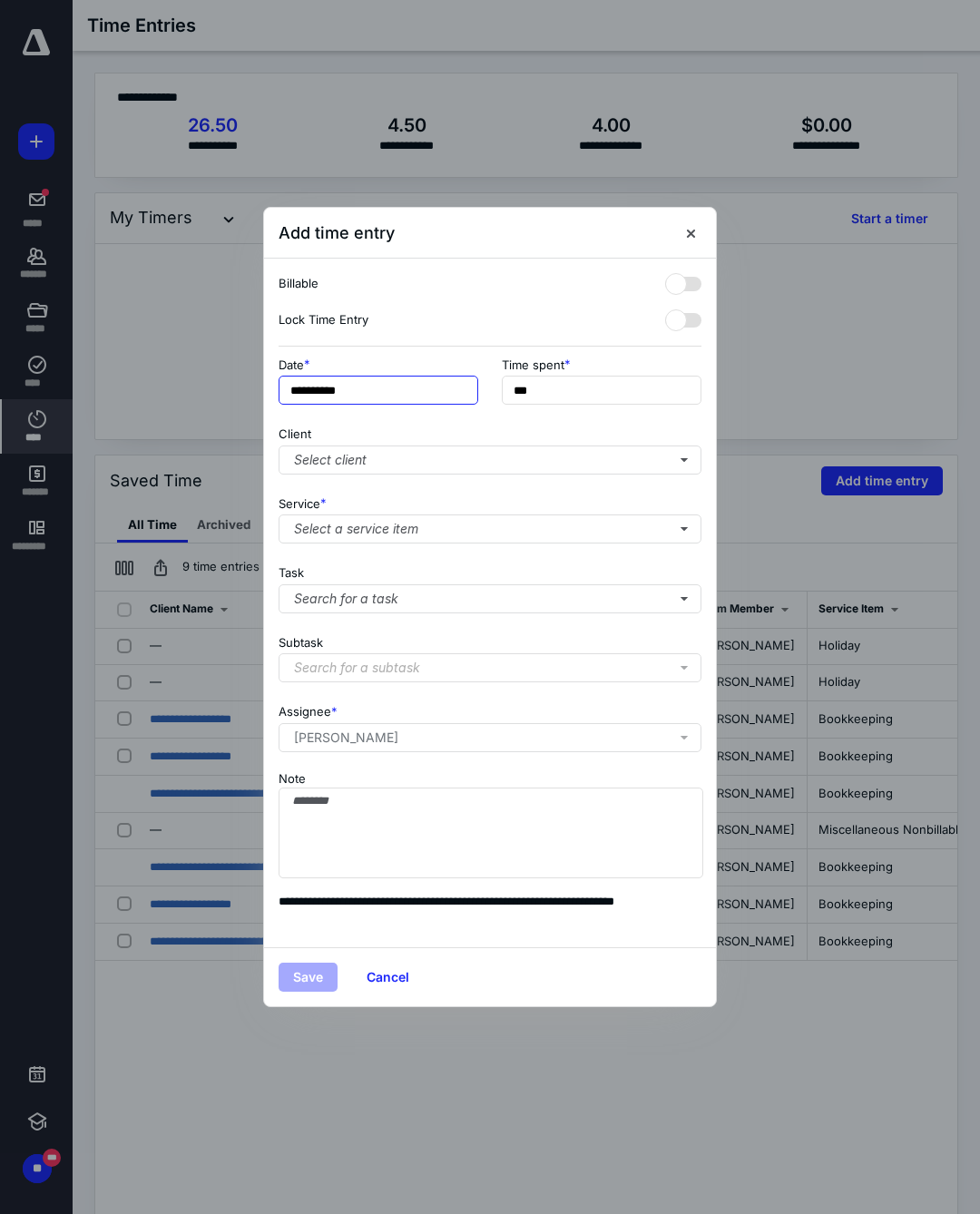 click on "**********" at bounding box center [378, 390] 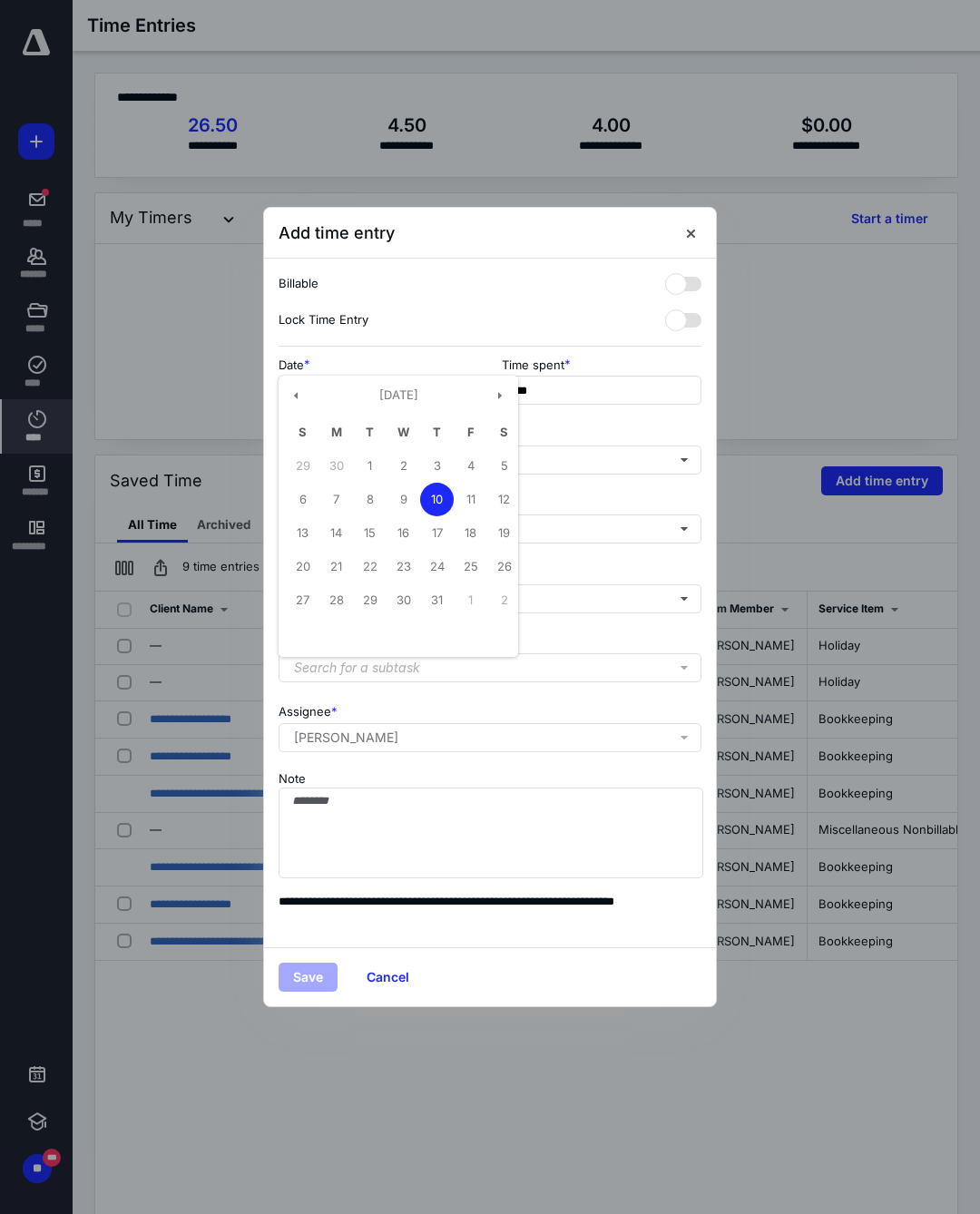 click on "1" at bounding box center [369, 465] 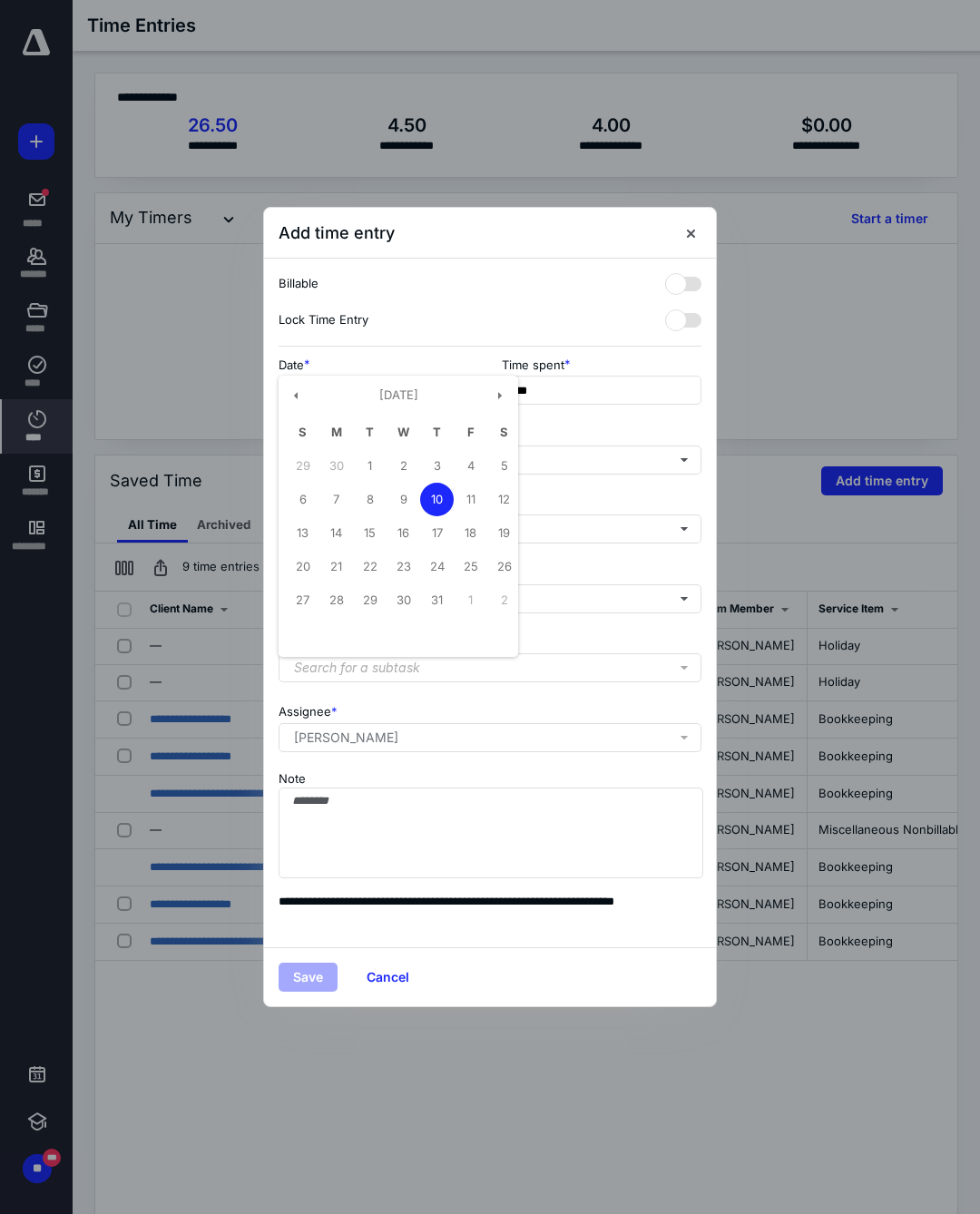 type on "**********" 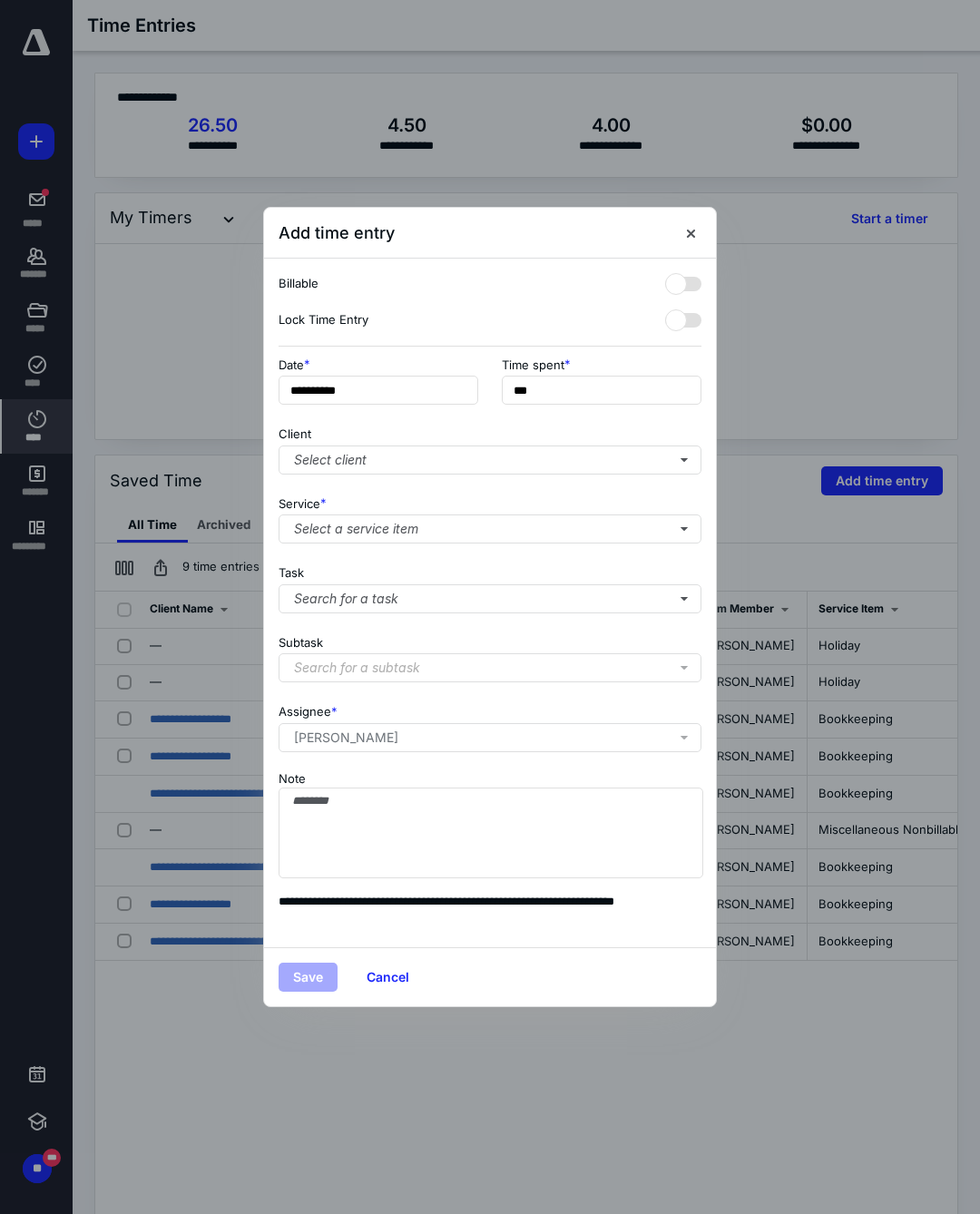 click on "Select client" at bounding box center [490, 460] 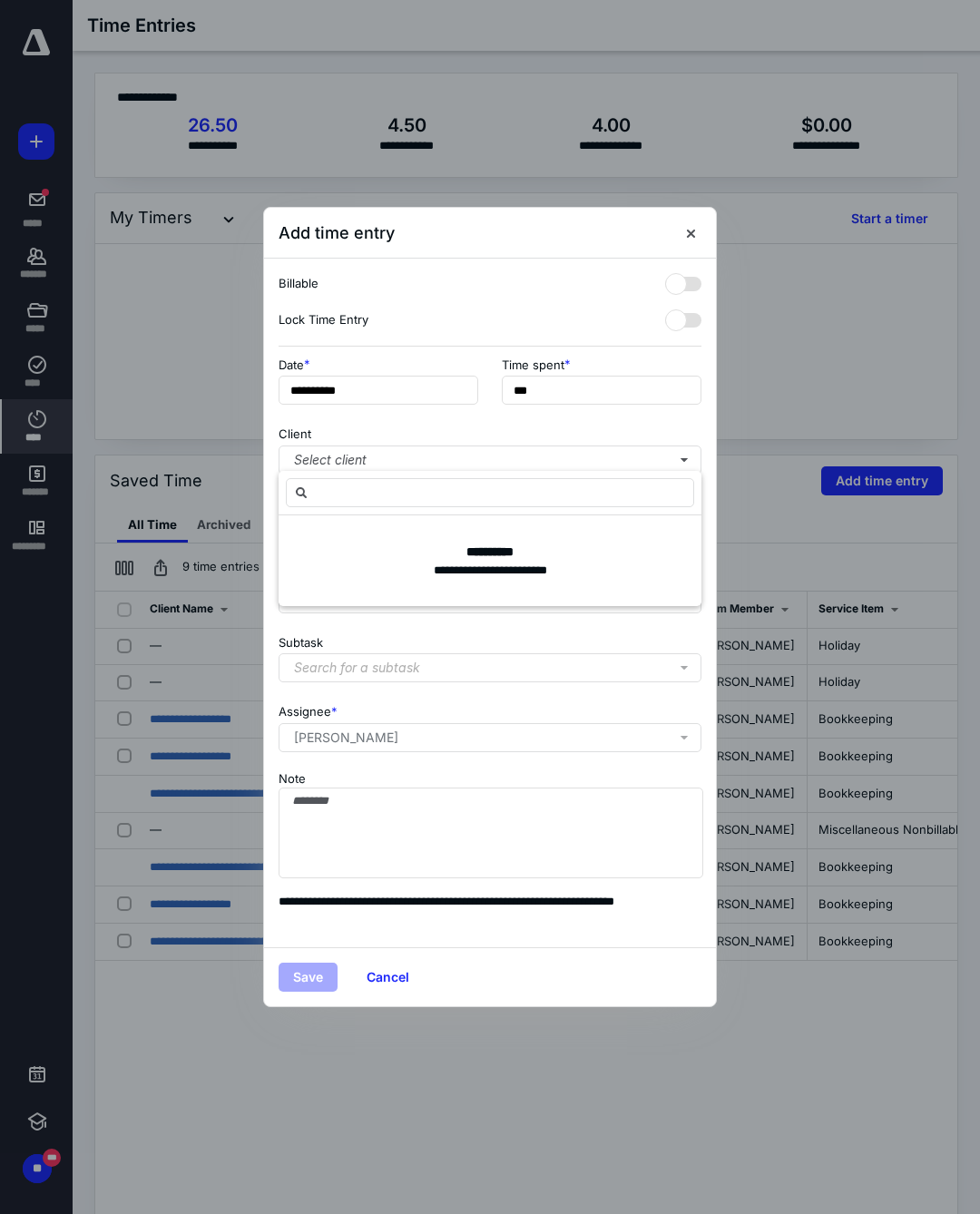 click at bounding box center (490, 493) 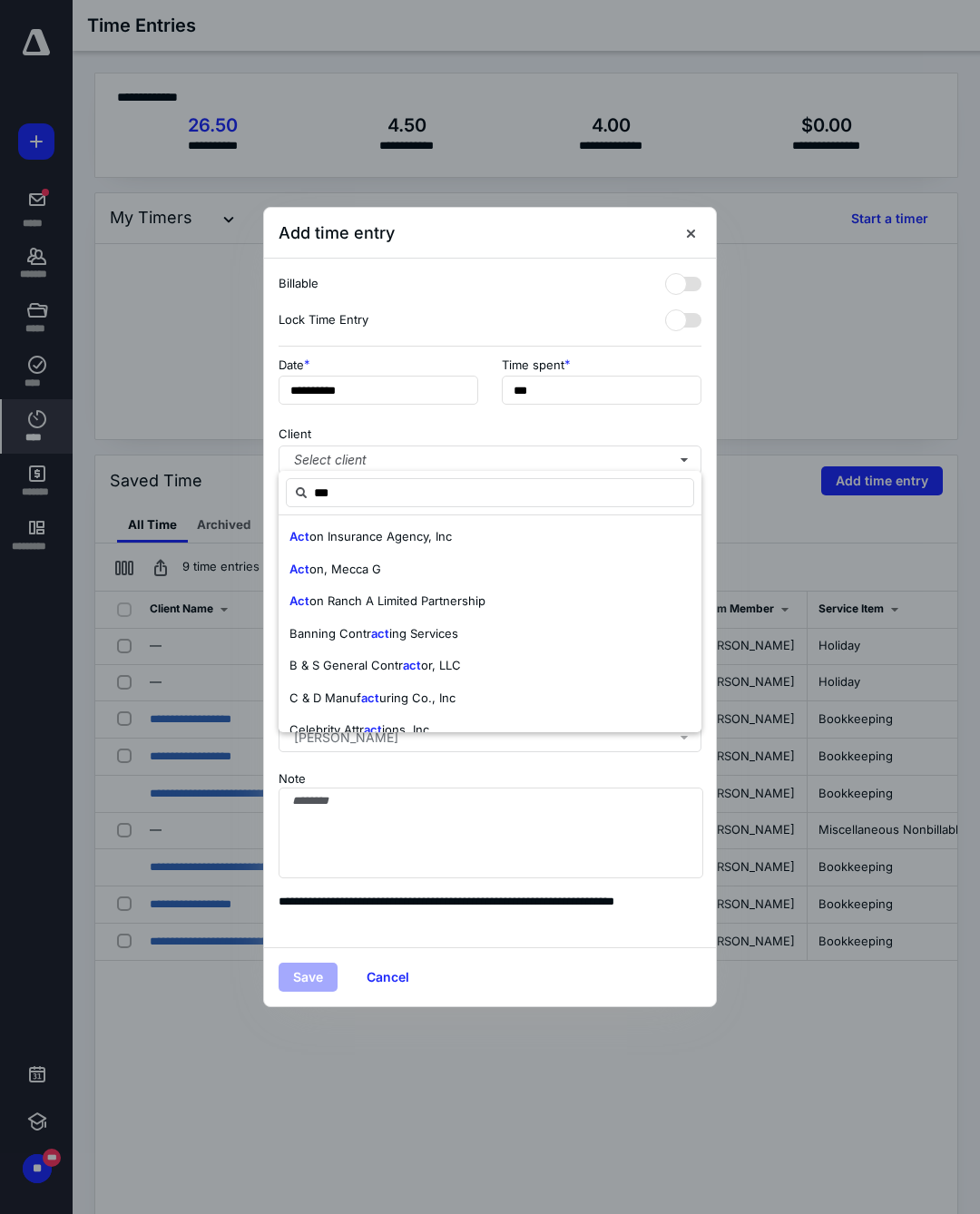 scroll, scrollTop: 128, scrollLeft: 0, axis: vertical 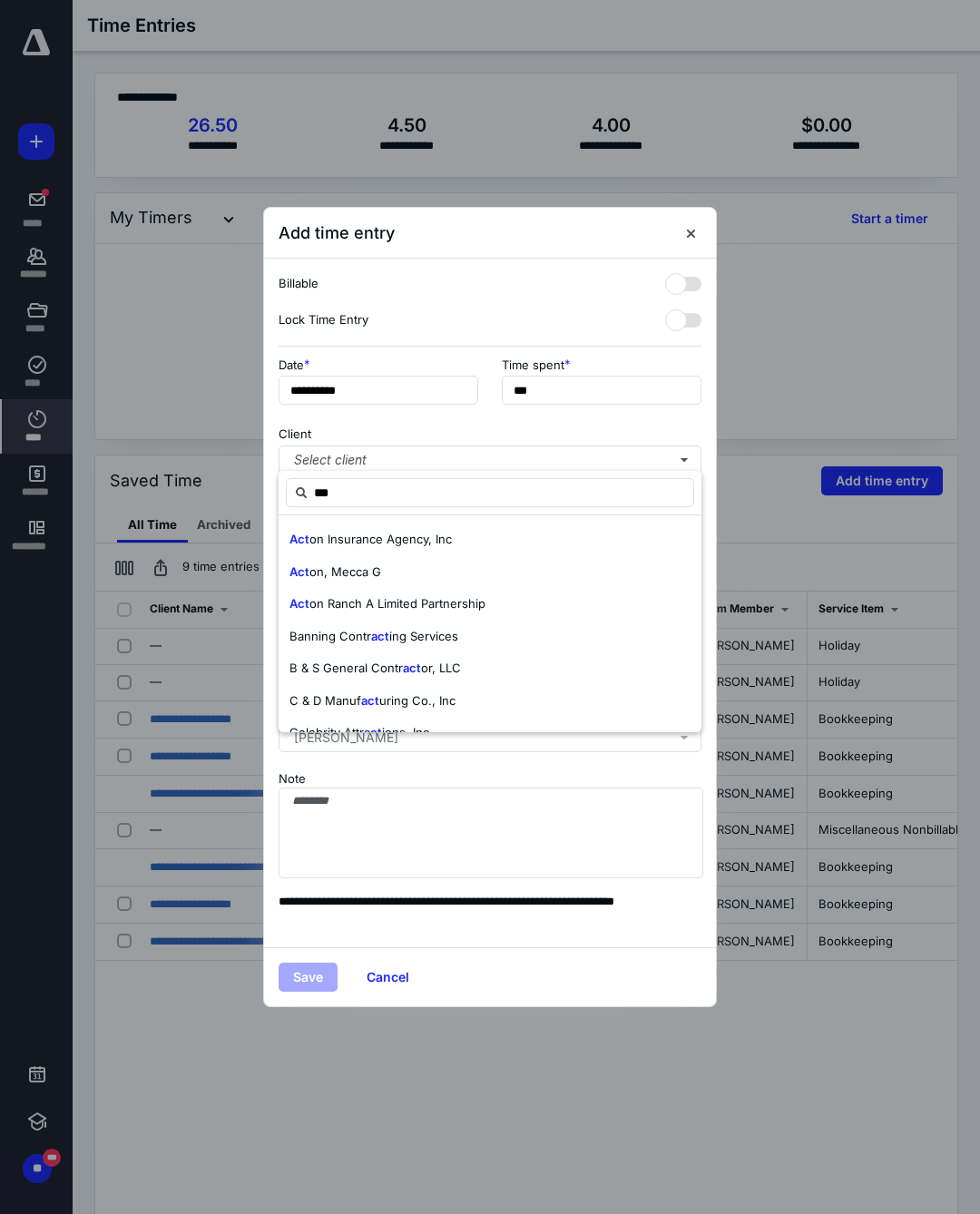 click on "on Ranch A Limited Partnership" at bounding box center (397, 603) 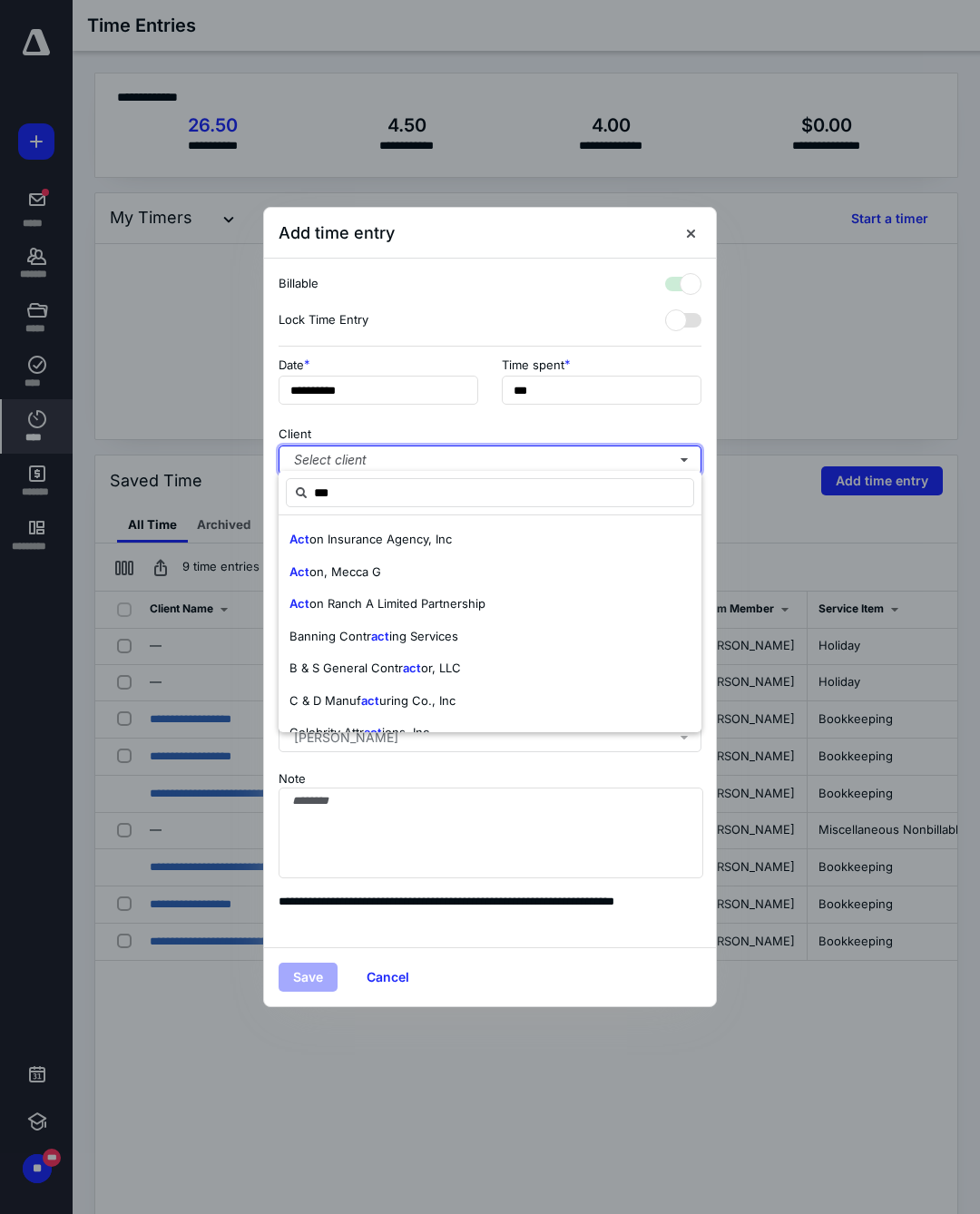 checkbox on "true" 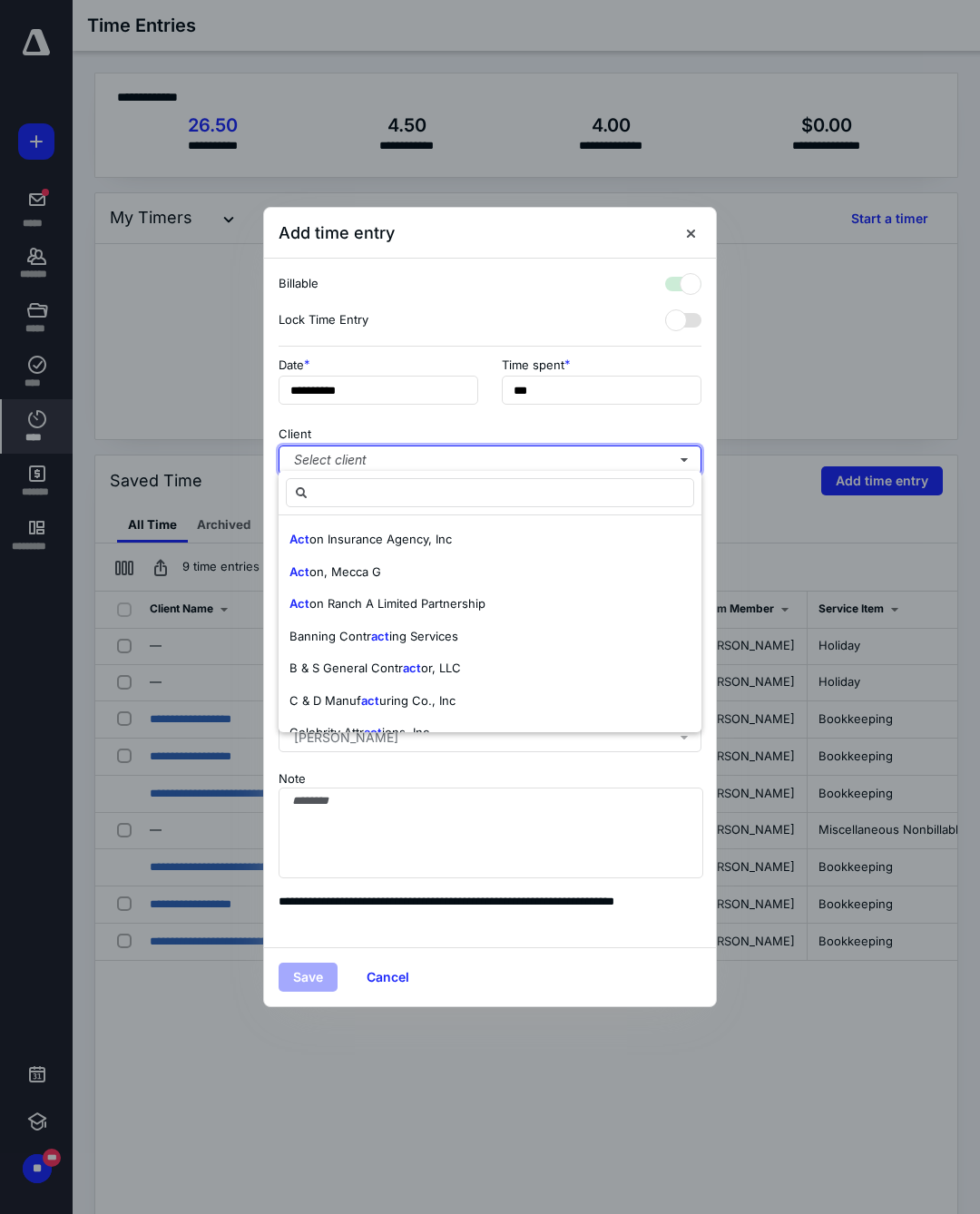 scroll, scrollTop: 0, scrollLeft: 0, axis: both 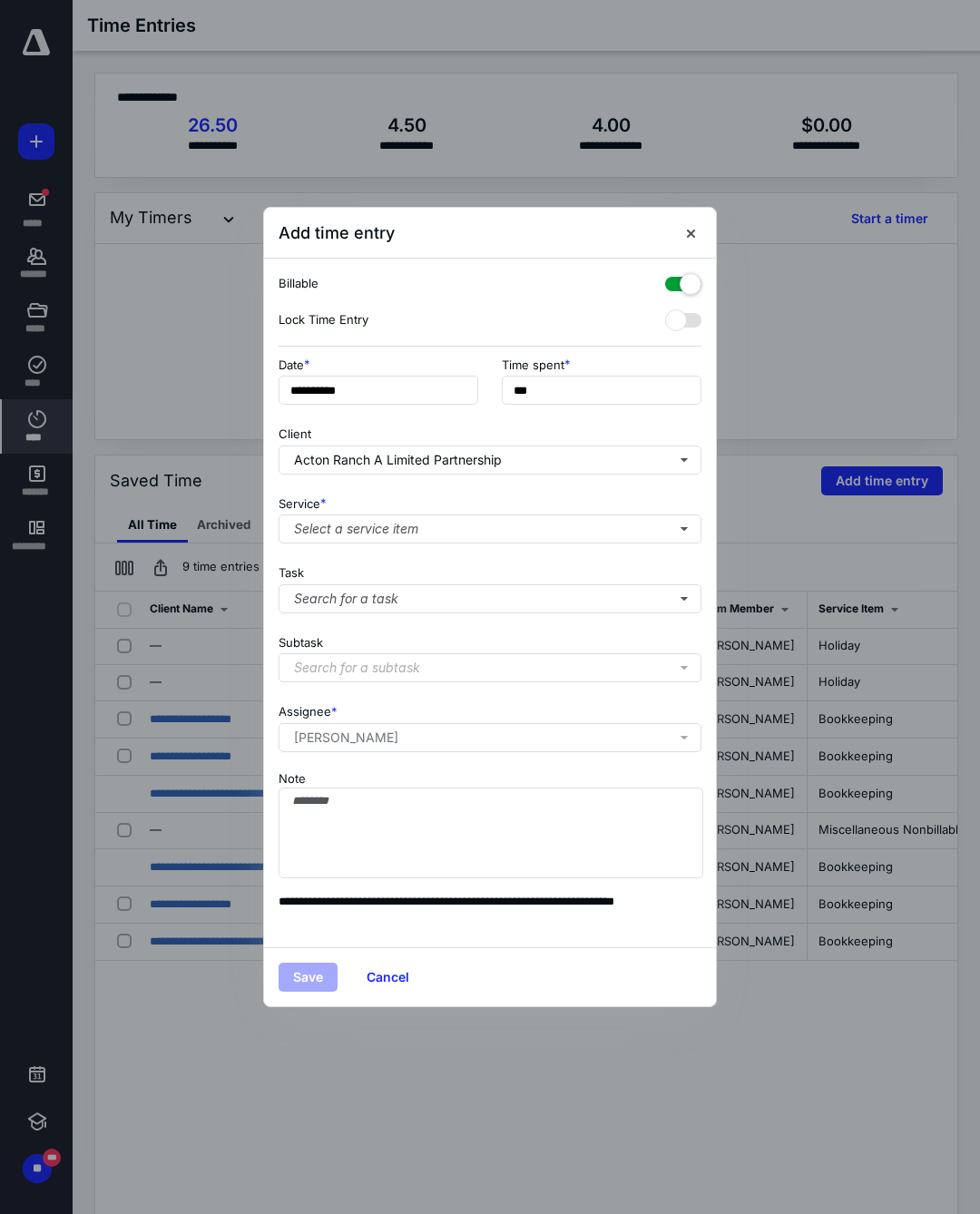 click on "Select a service item" at bounding box center [490, 529] 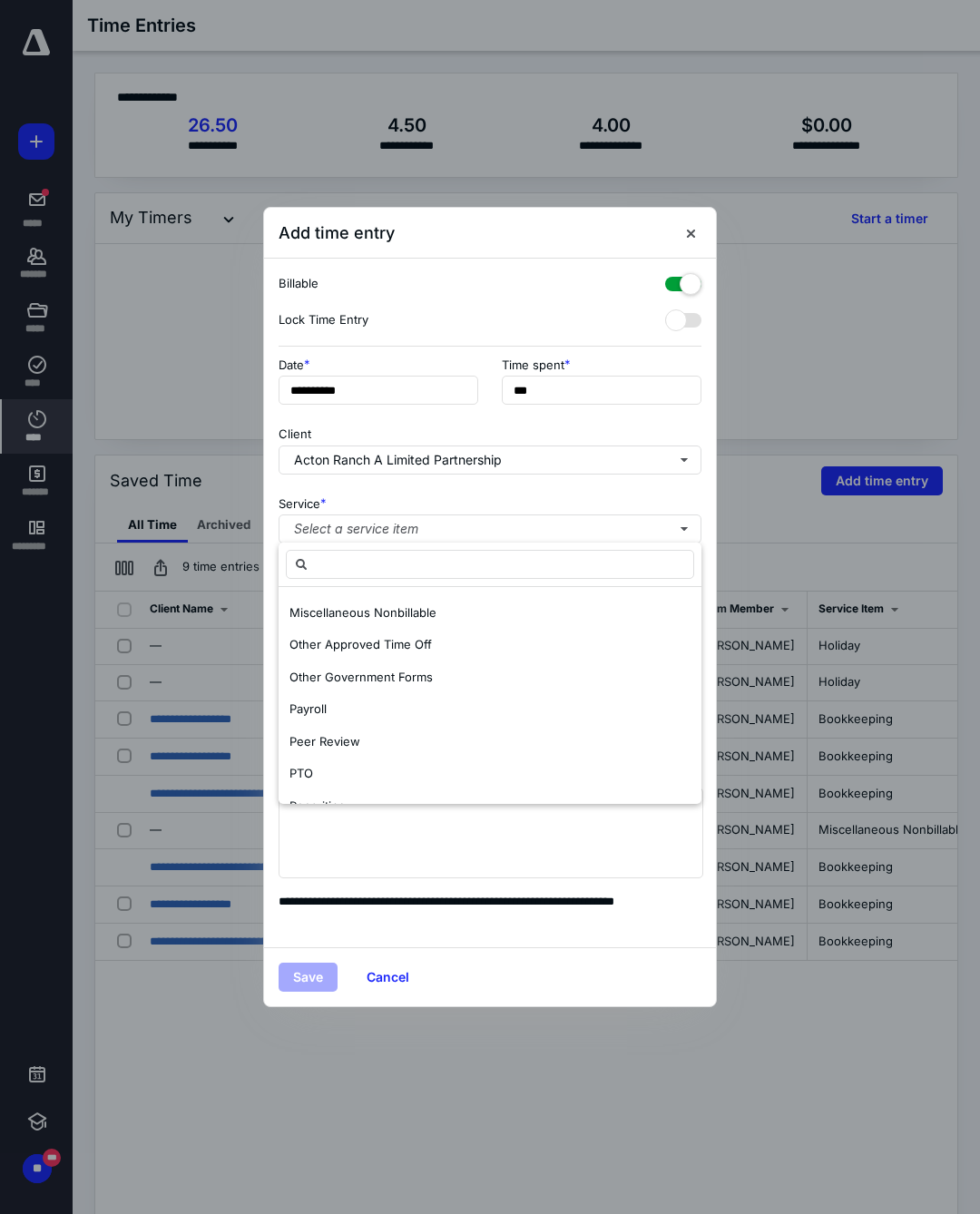 scroll, scrollTop: 868, scrollLeft: 0, axis: vertical 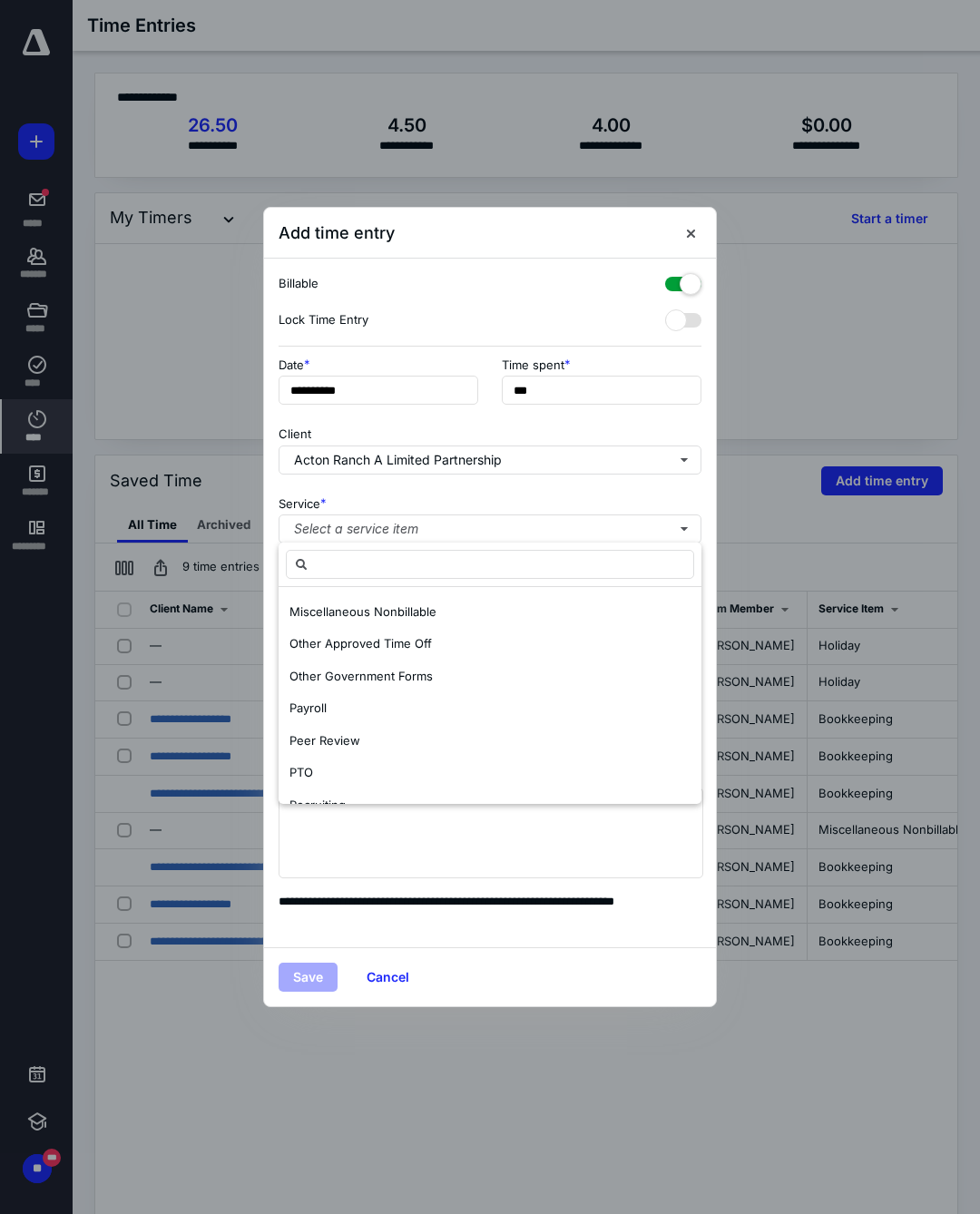 click on "Miscellaneous Client Services" at bounding box center (374, 579) 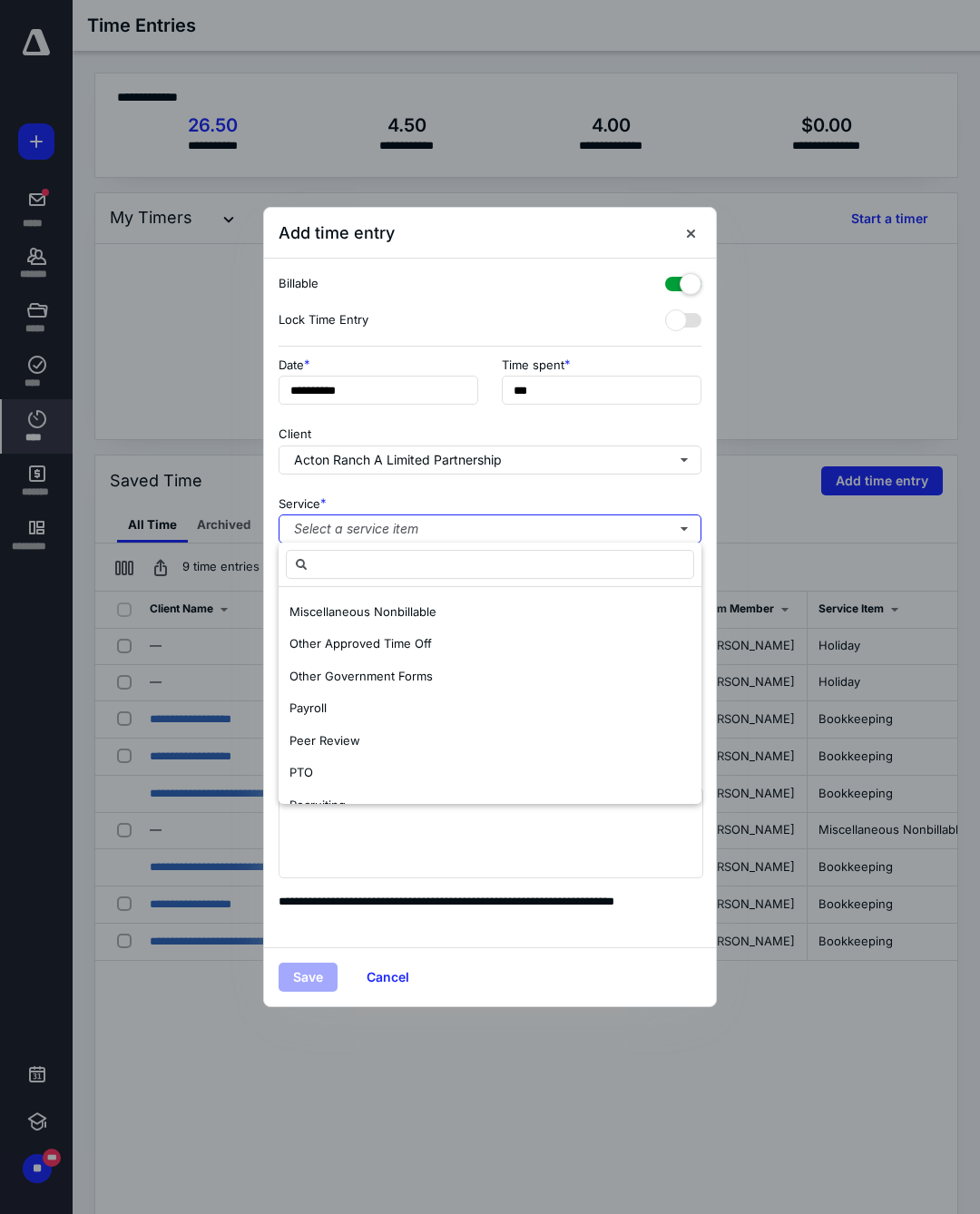 scroll, scrollTop: 0, scrollLeft: 0, axis: both 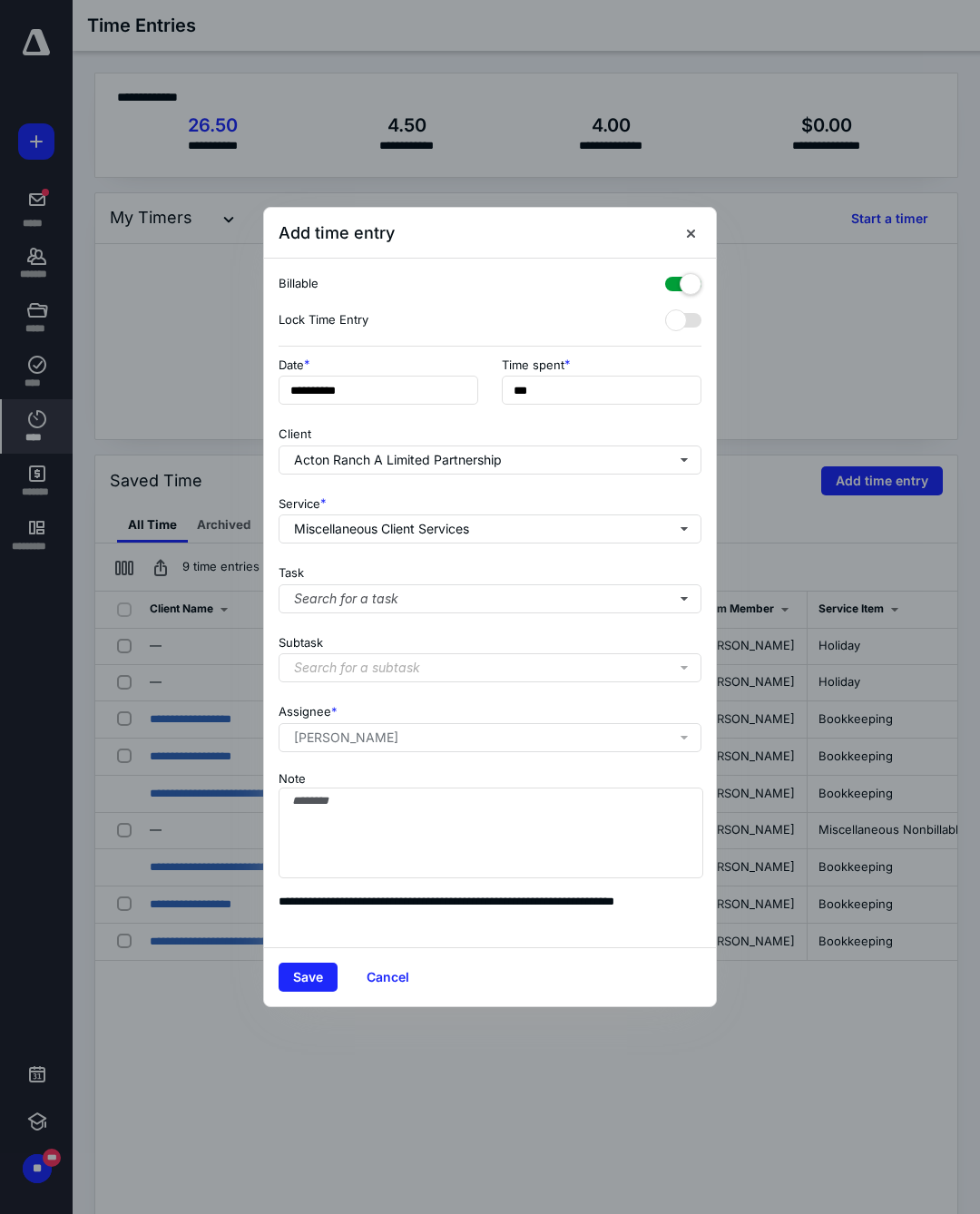 click on "Search for a task" at bounding box center (490, 599) 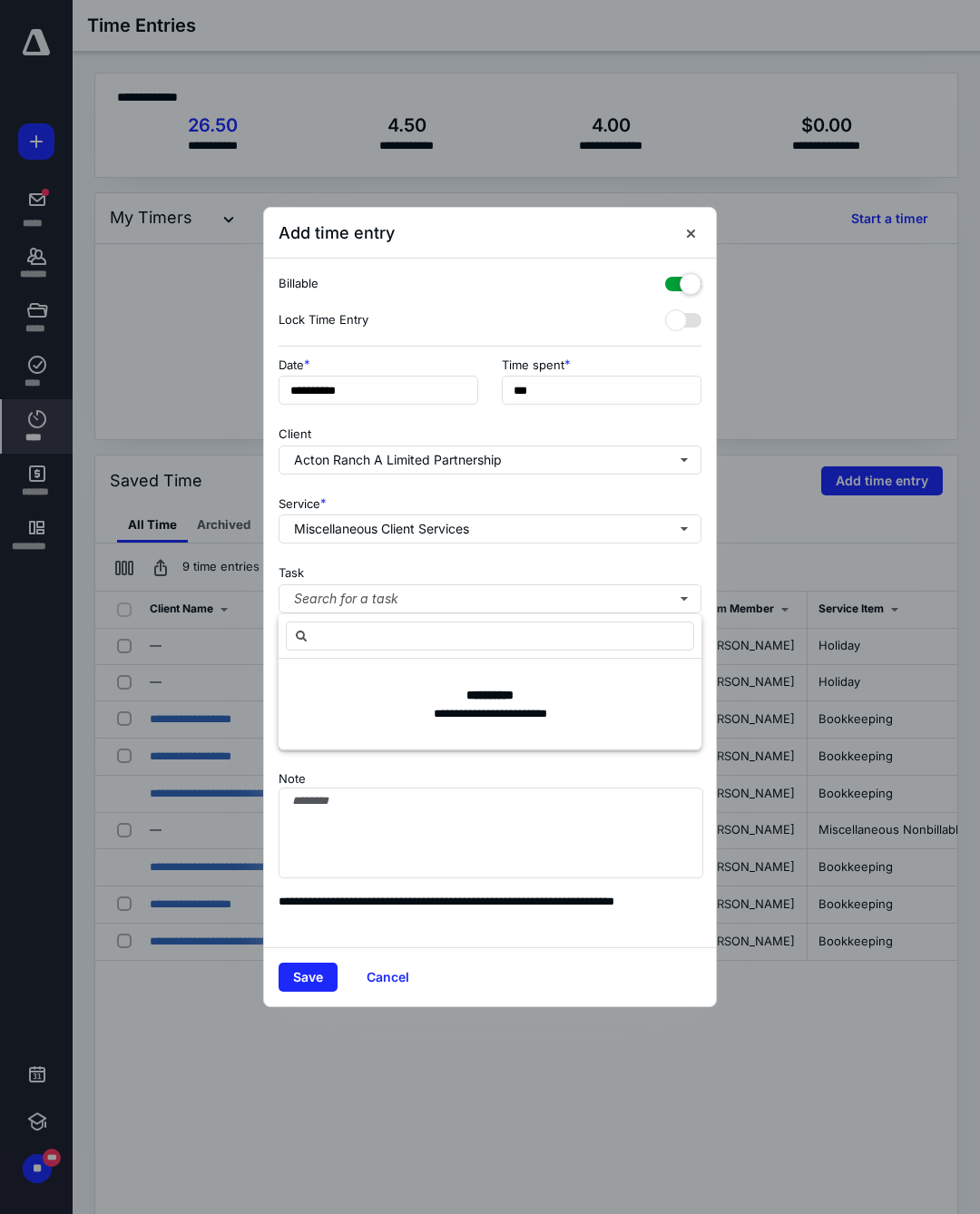 click on "Task Search for a task" at bounding box center (490, 585) 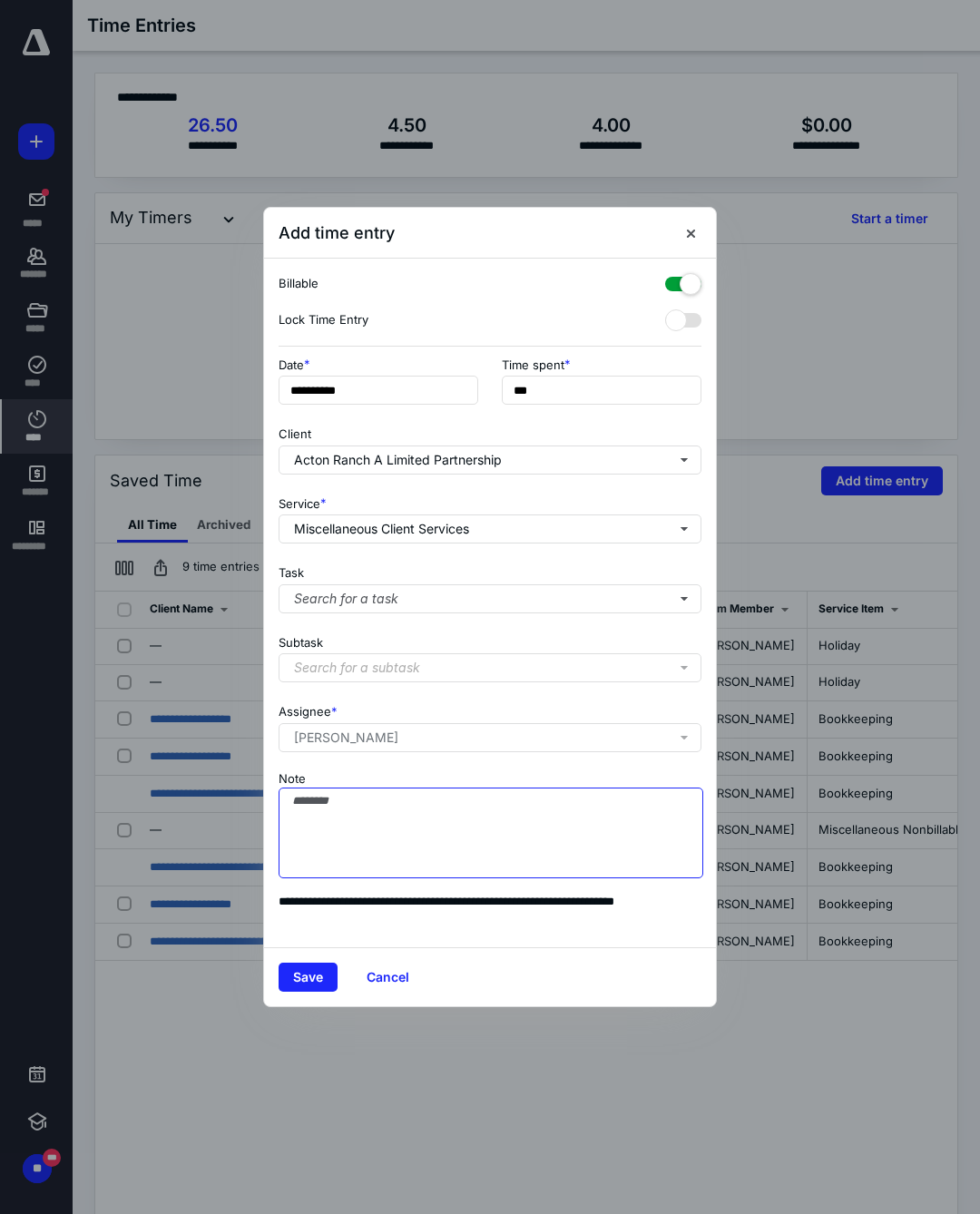 click on "Note" at bounding box center [491, 833] 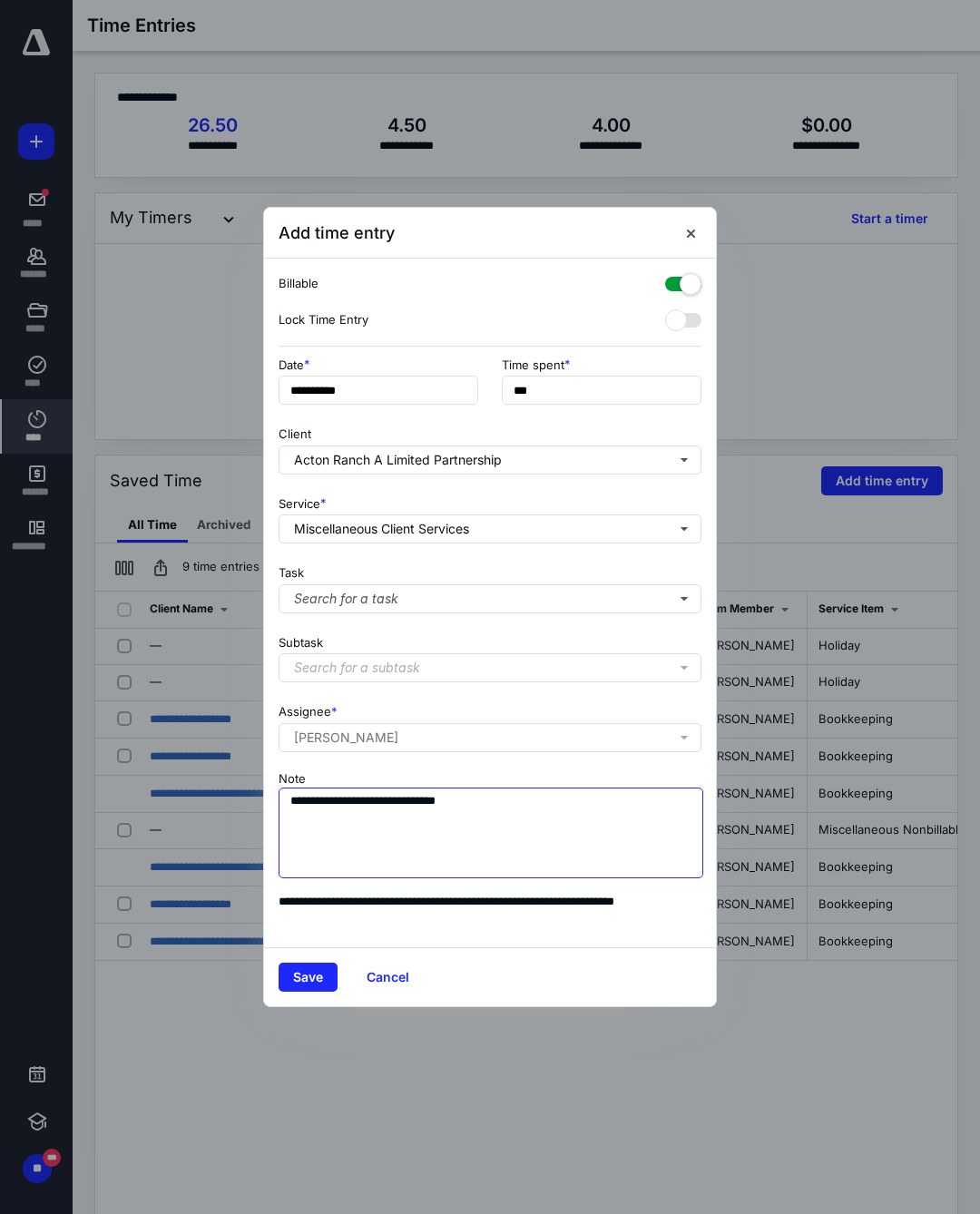 type on "**********" 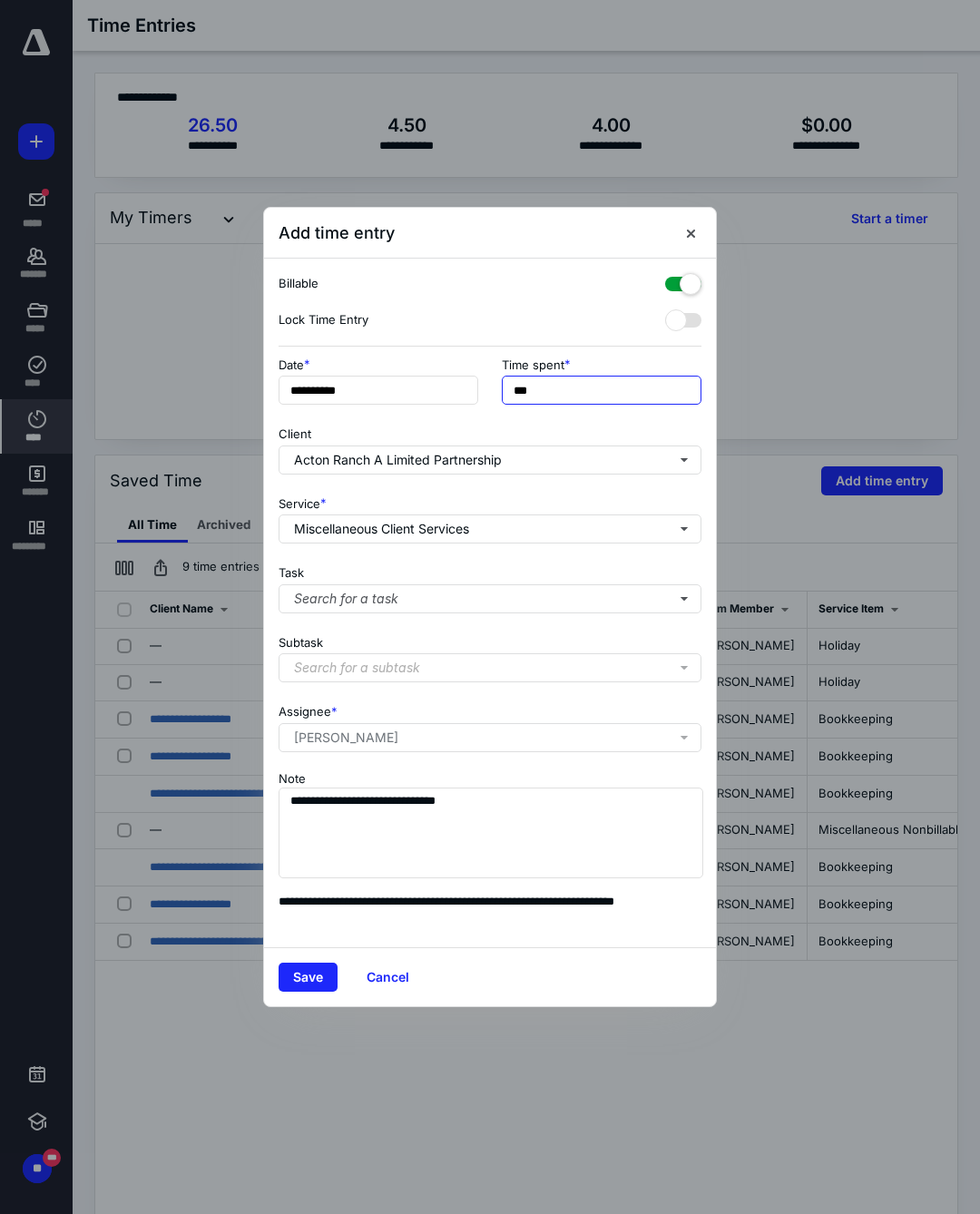 click on "***" at bounding box center [602, 390] 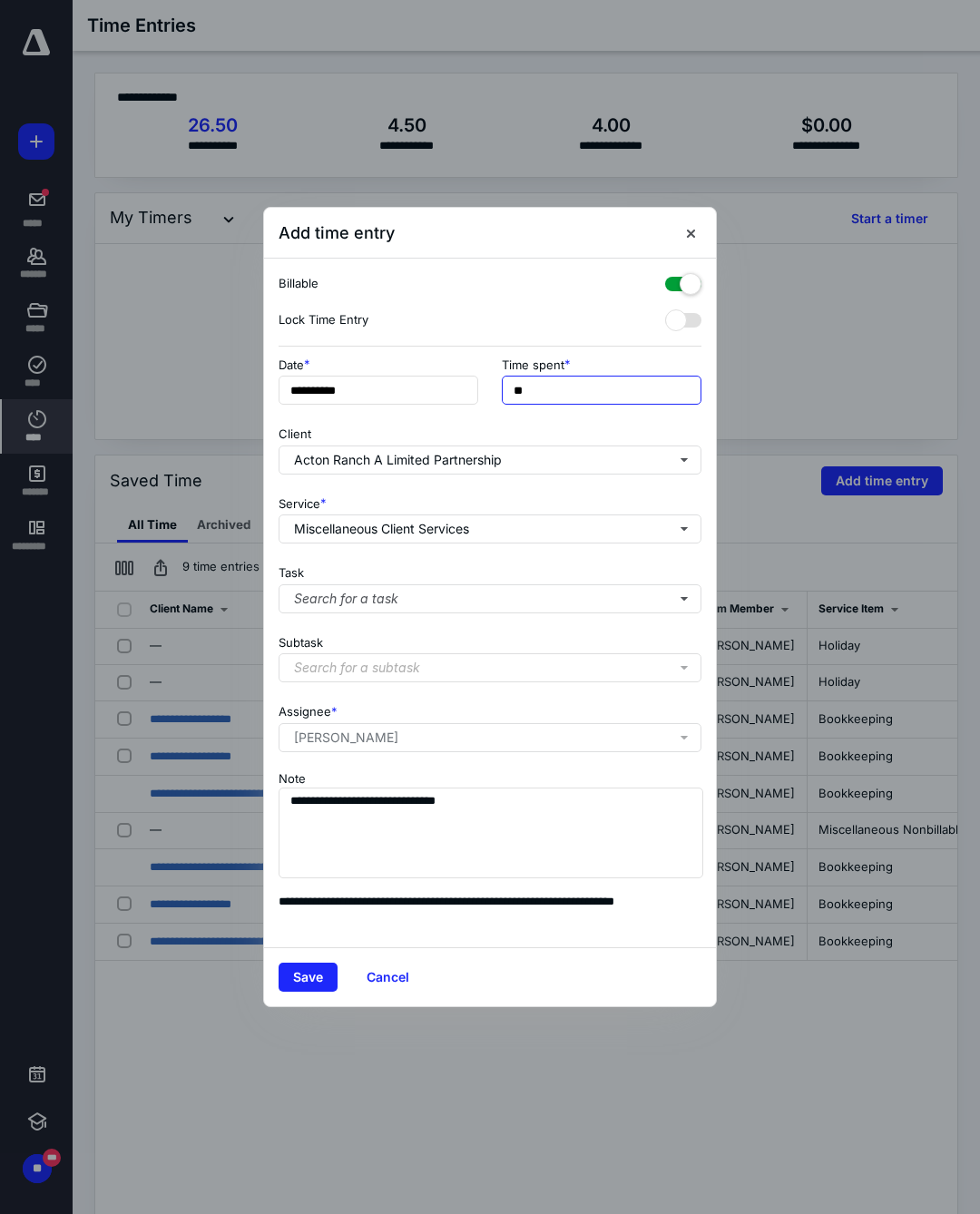 type on "*" 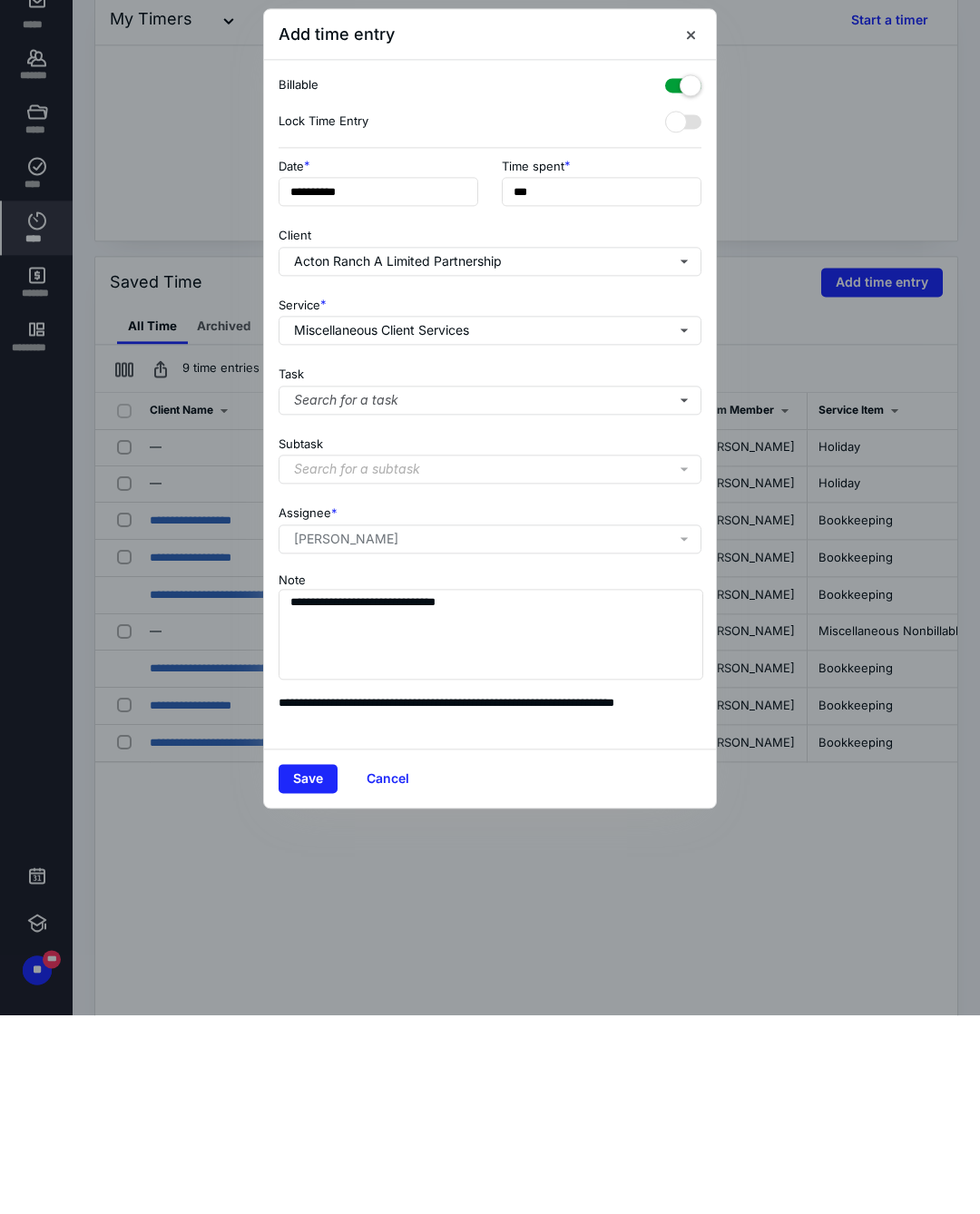 click on "Save" at bounding box center [308, 977] 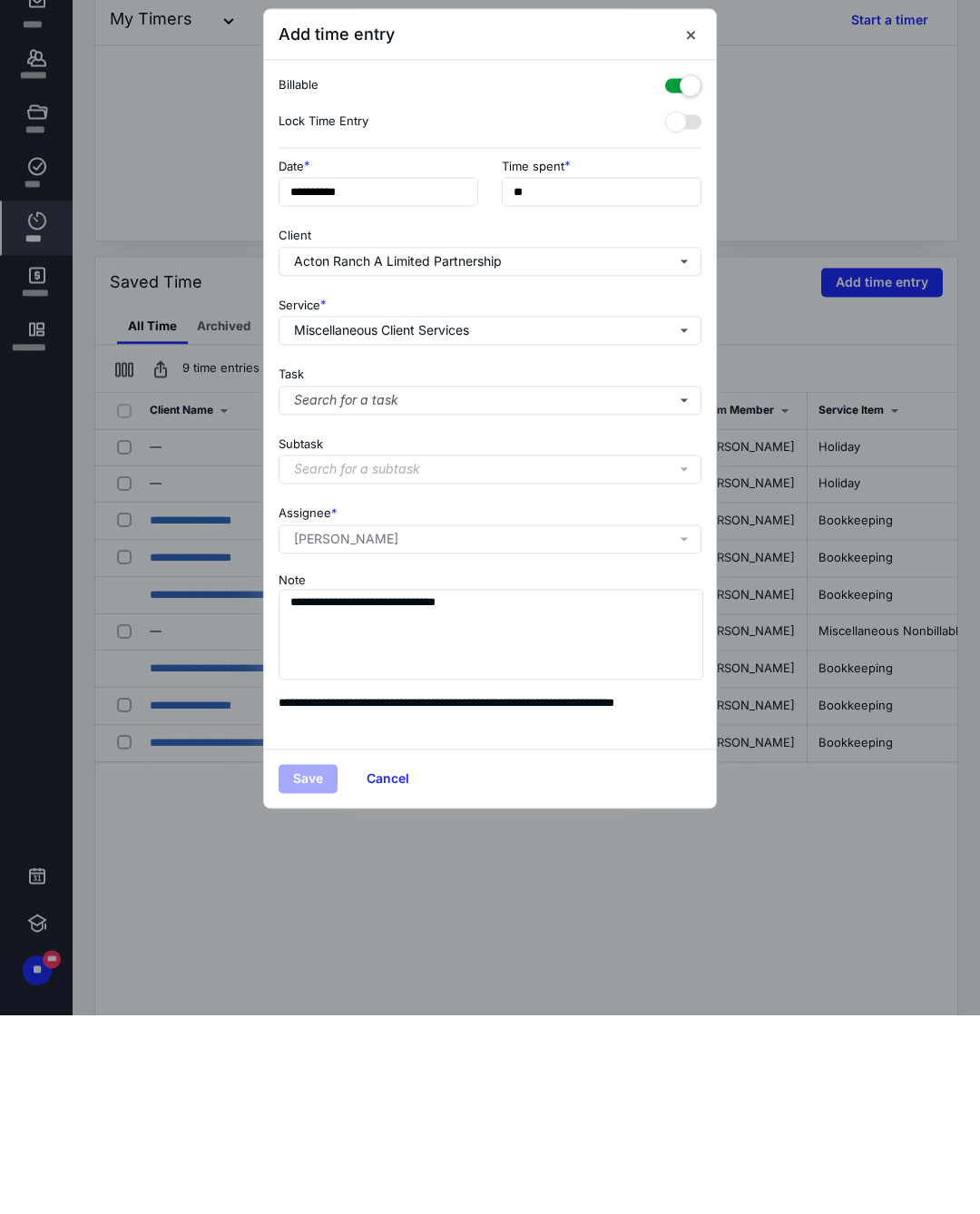 scroll, scrollTop: 199, scrollLeft: 0, axis: vertical 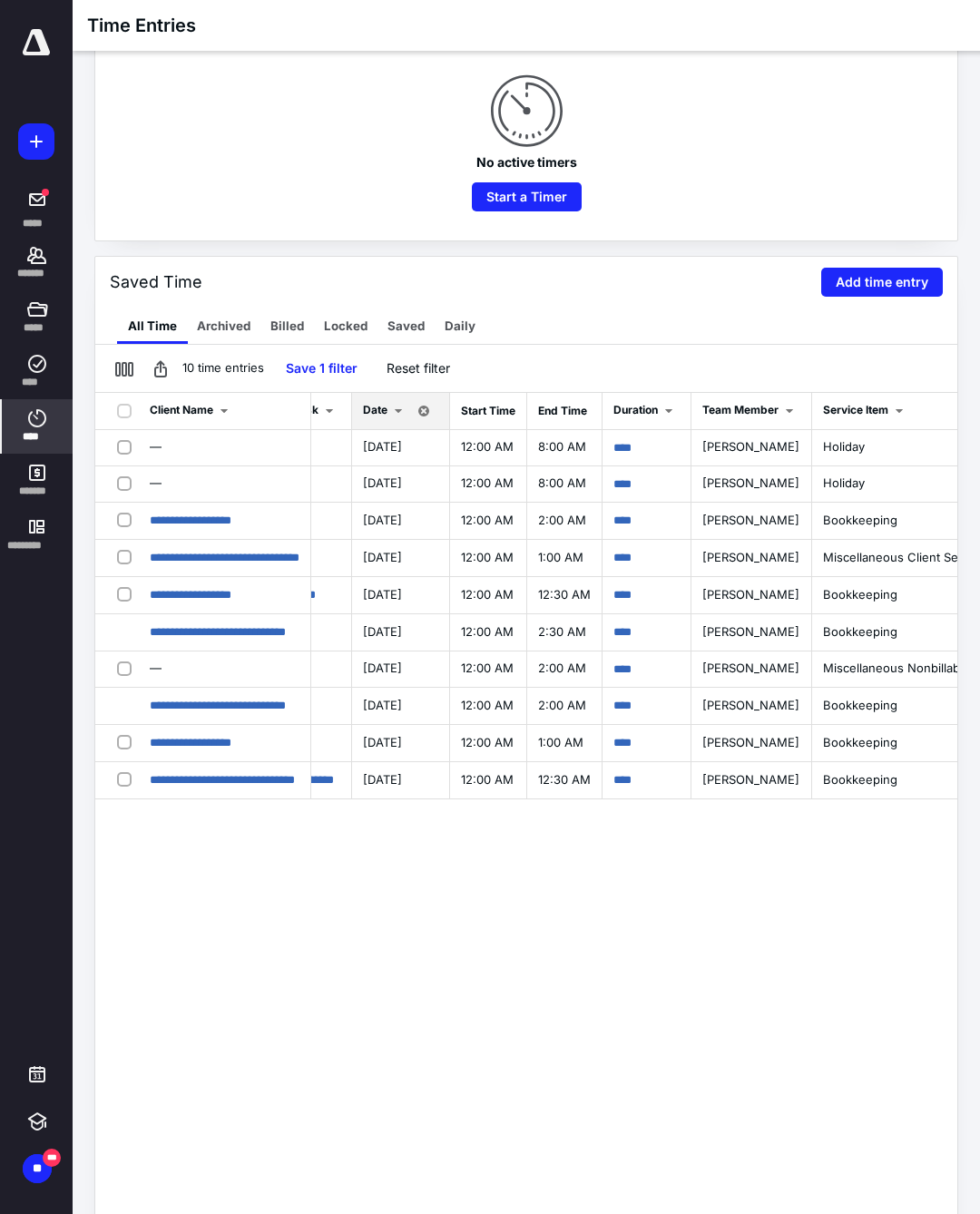 click on "****" at bounding box center [622, 594] 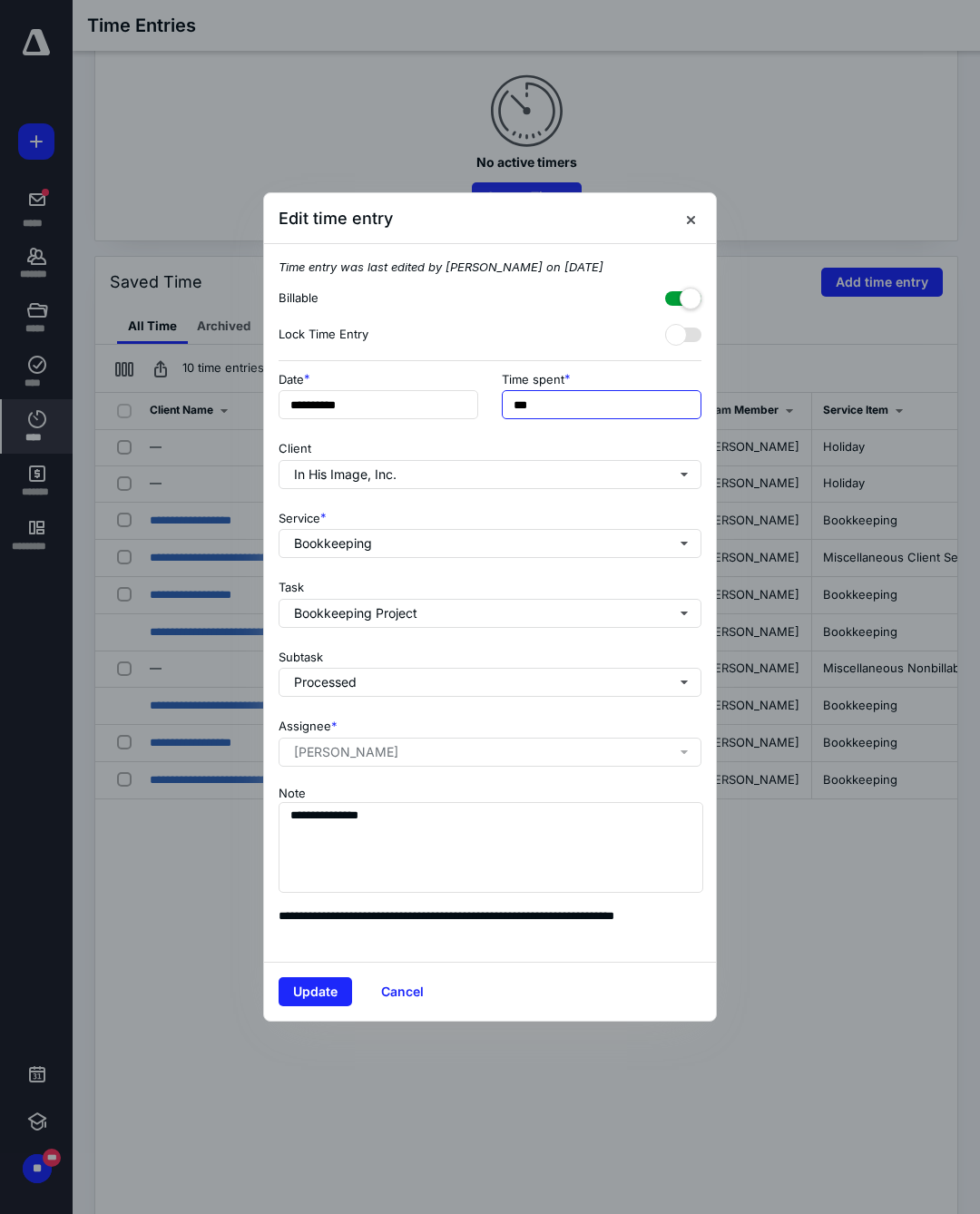 click on "***" at bounding box center (602, 405) 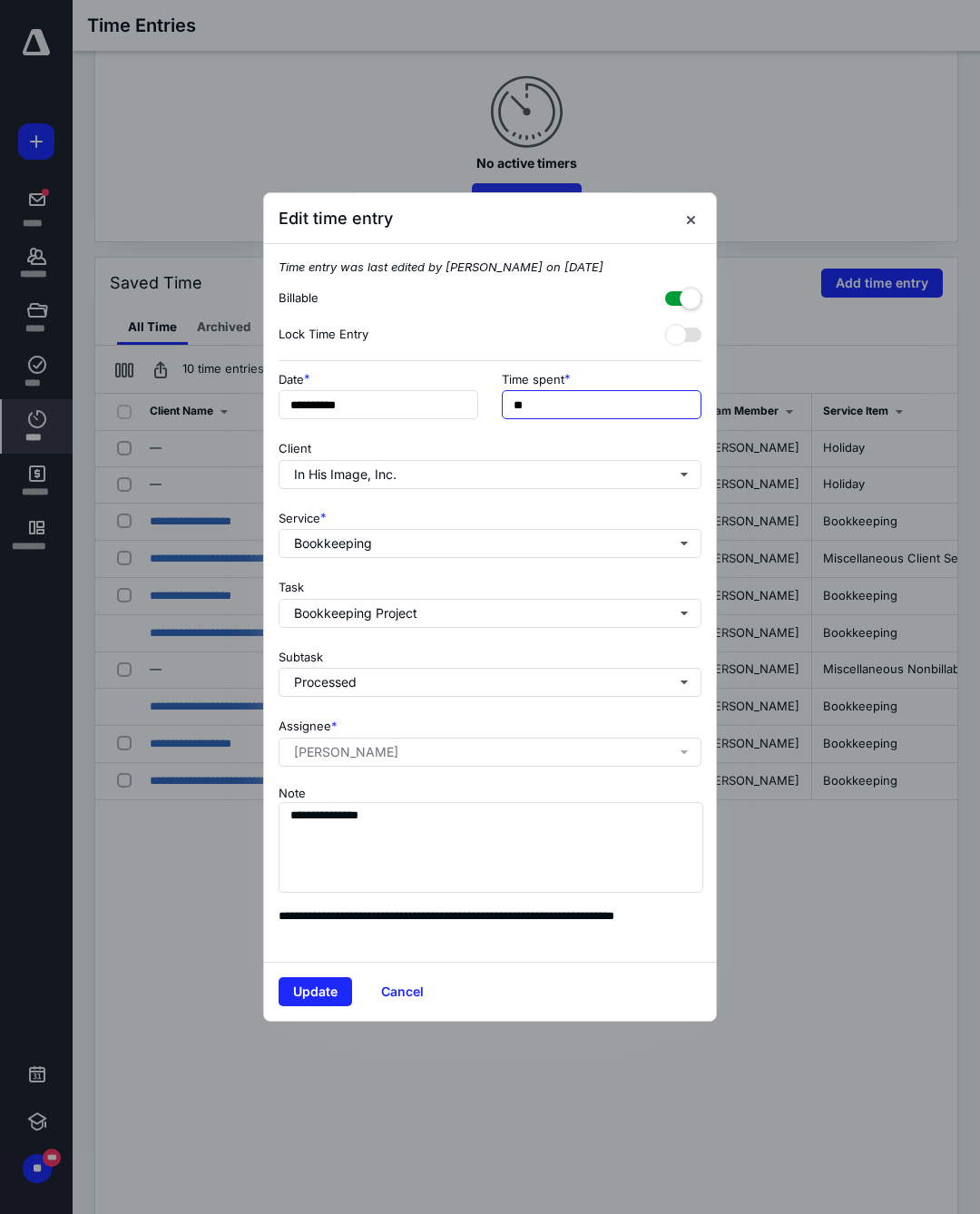 type on "*" 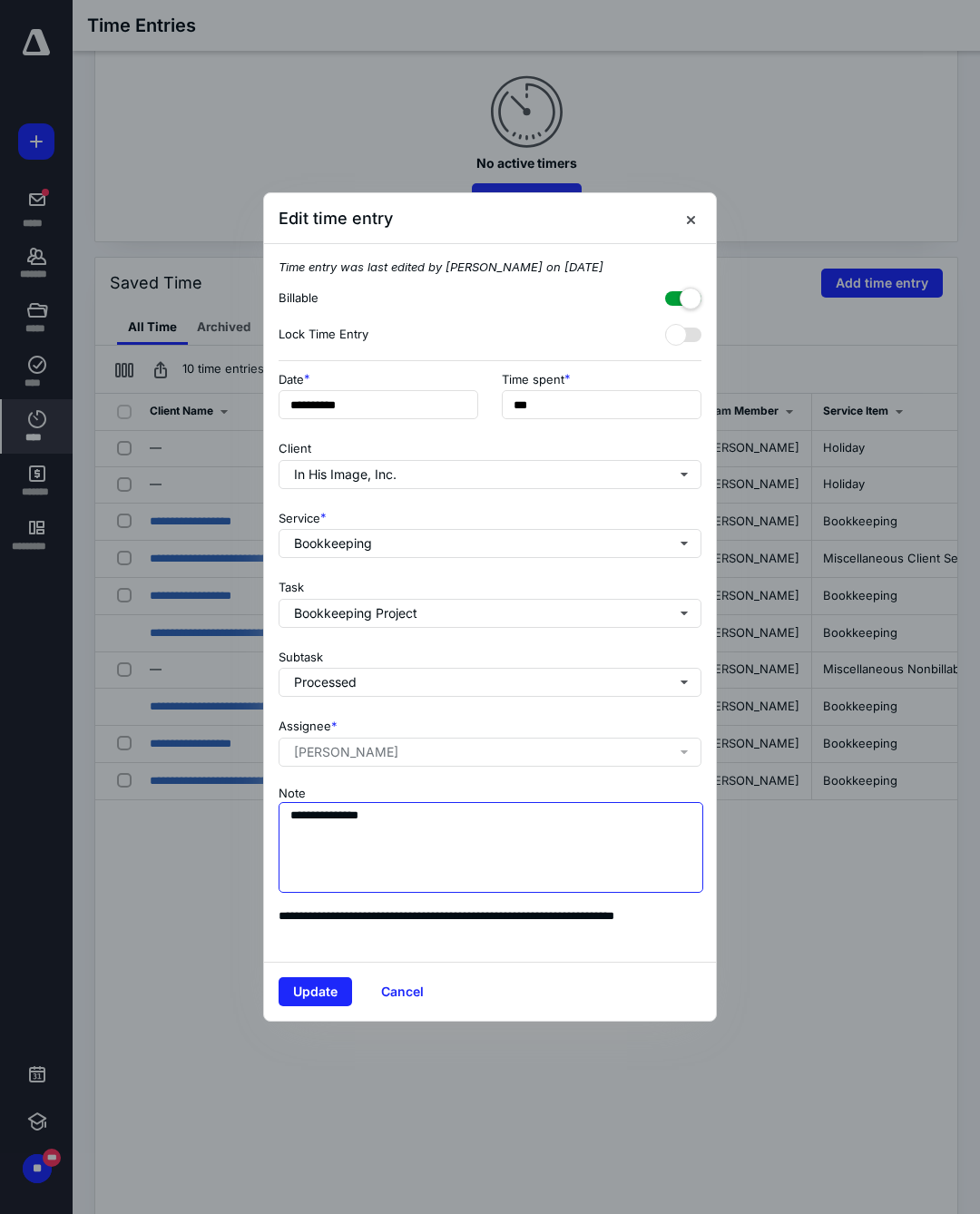 click on "**********" at bounding box center [491, 847] 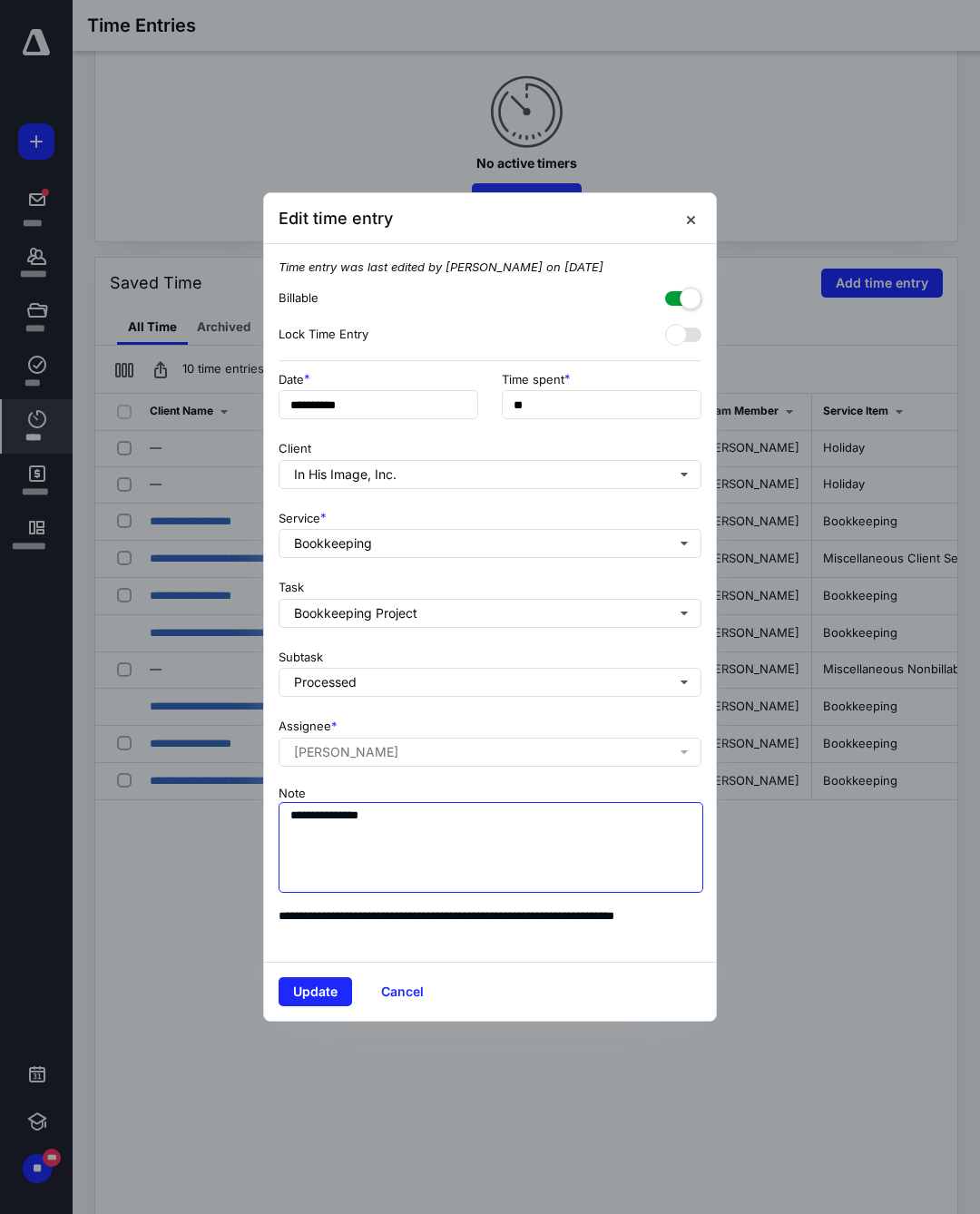 scroll, scrollTop: 391, scrollLeft: 0, axis: vertical 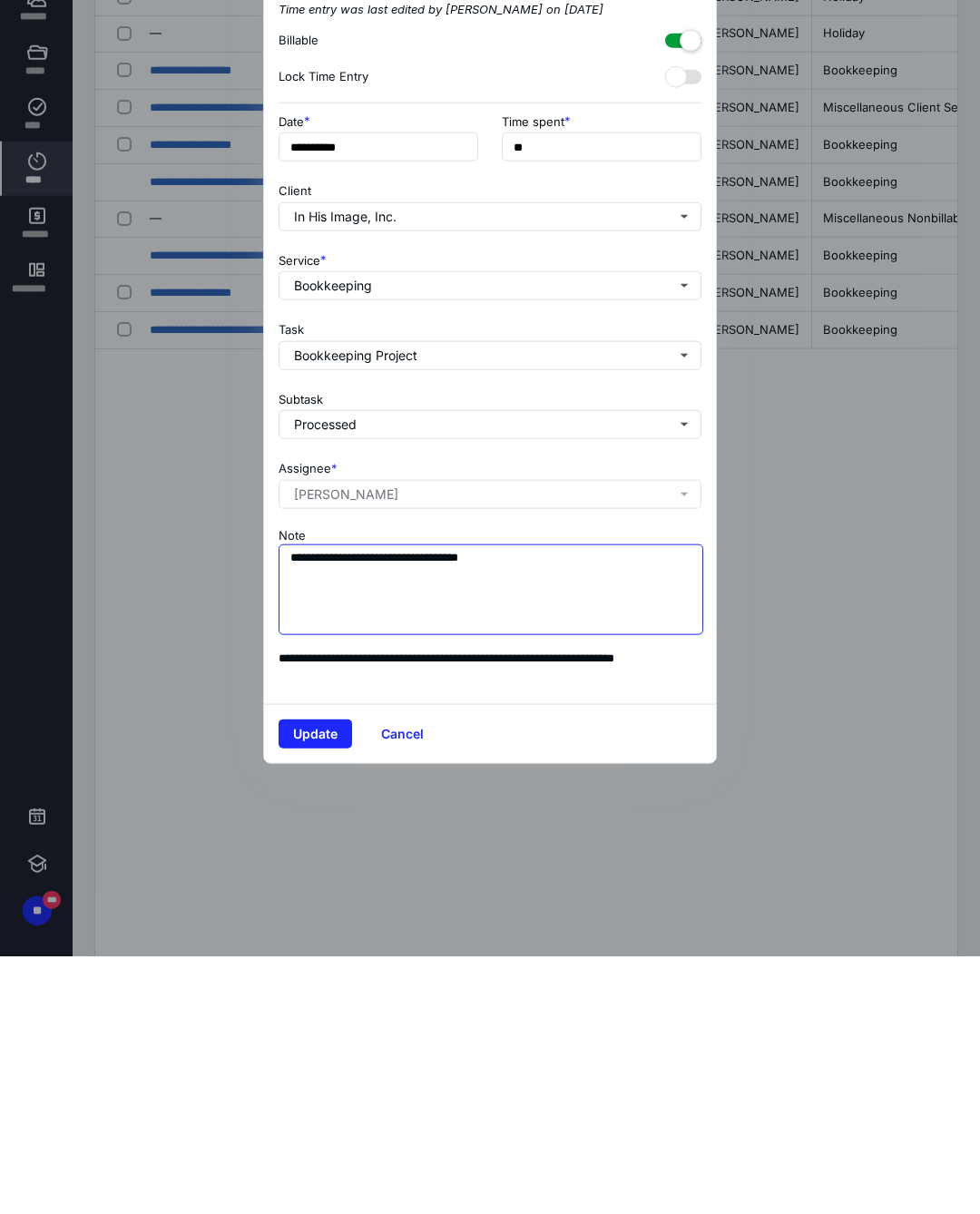 type on "**********" 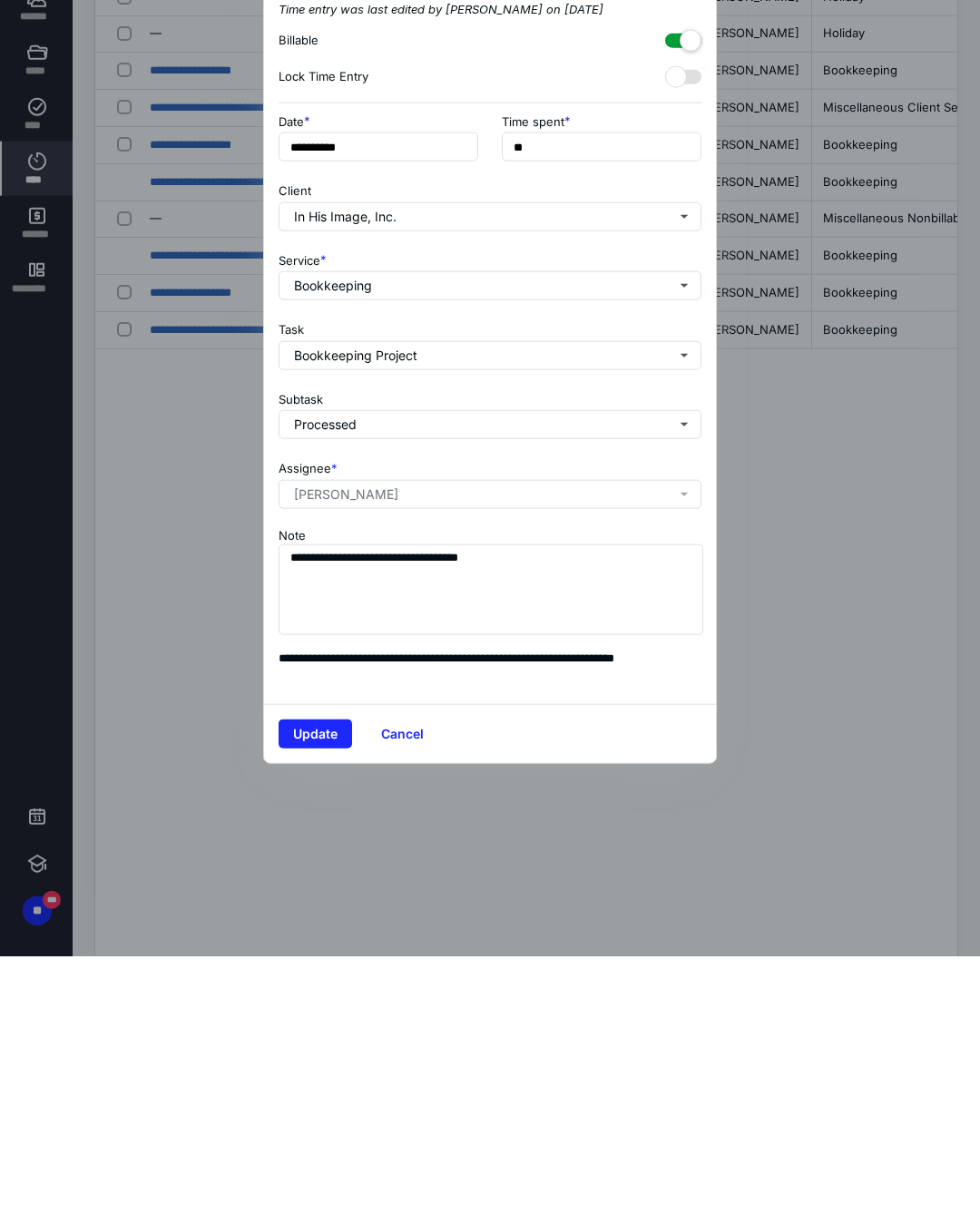 click on "Update" at bounding box center [315, 992] 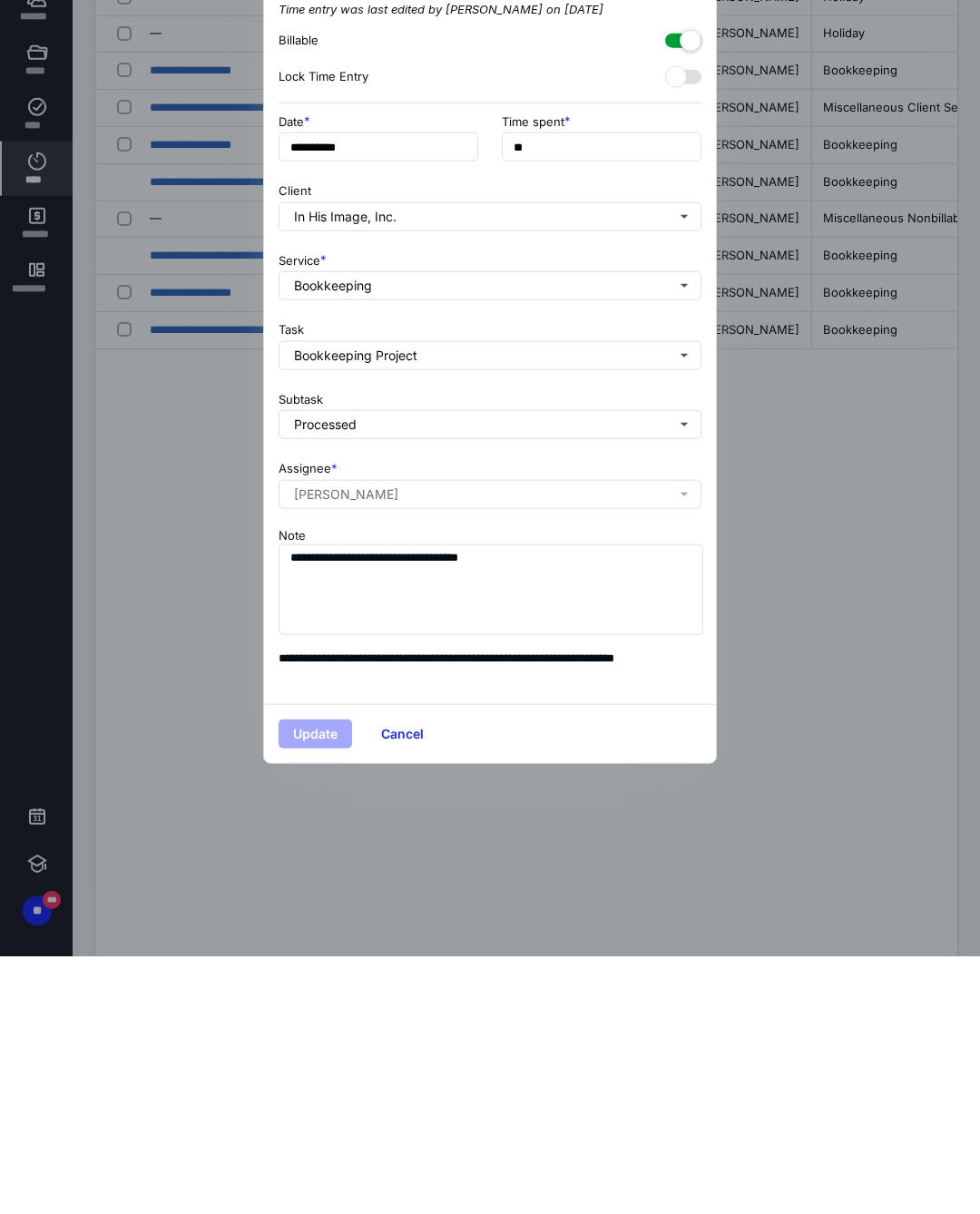 scroll, scrollTop: 403, scrollLeft: 0, axis: vertical 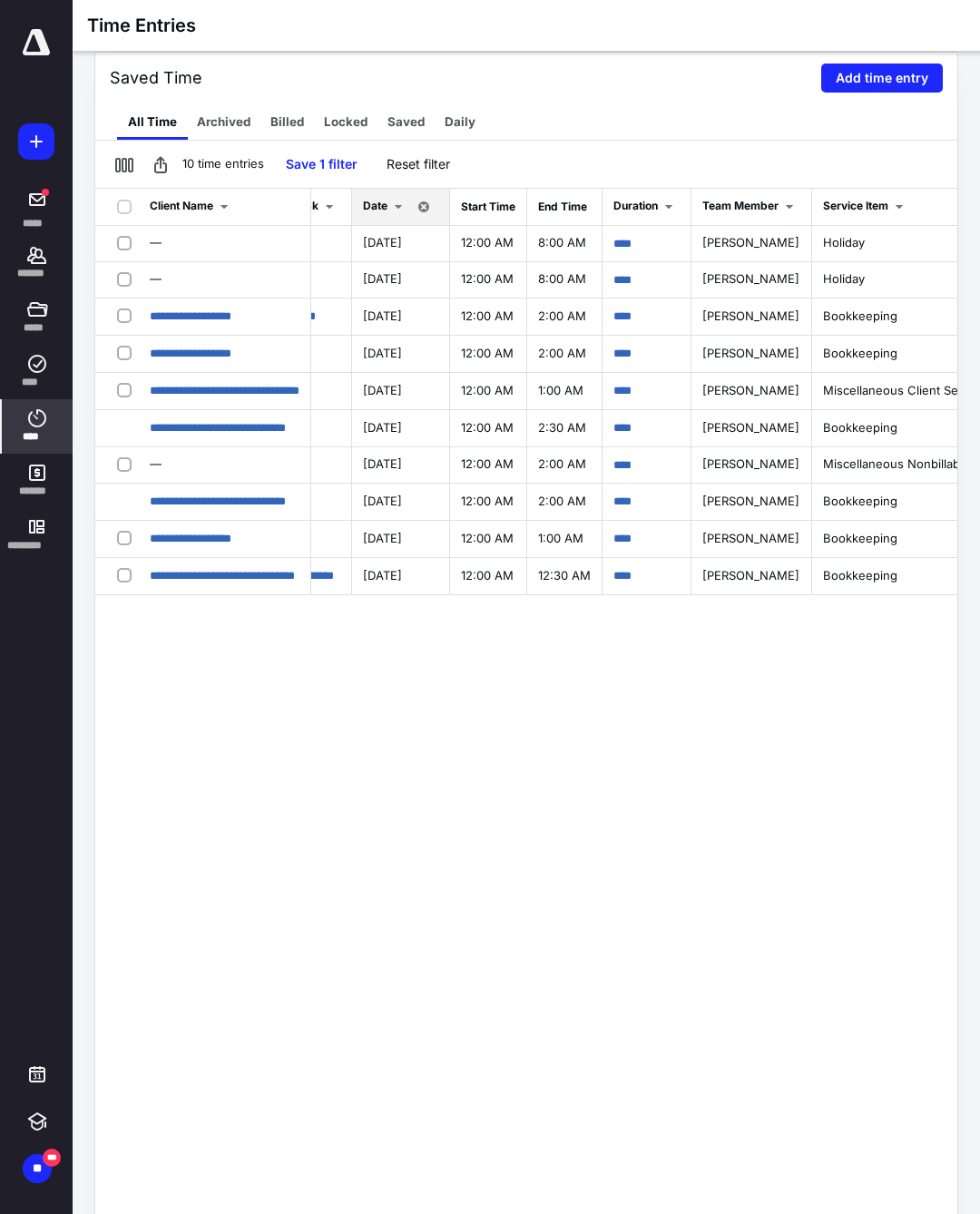 click on "Add time entry" at bounding box center [882, 78] 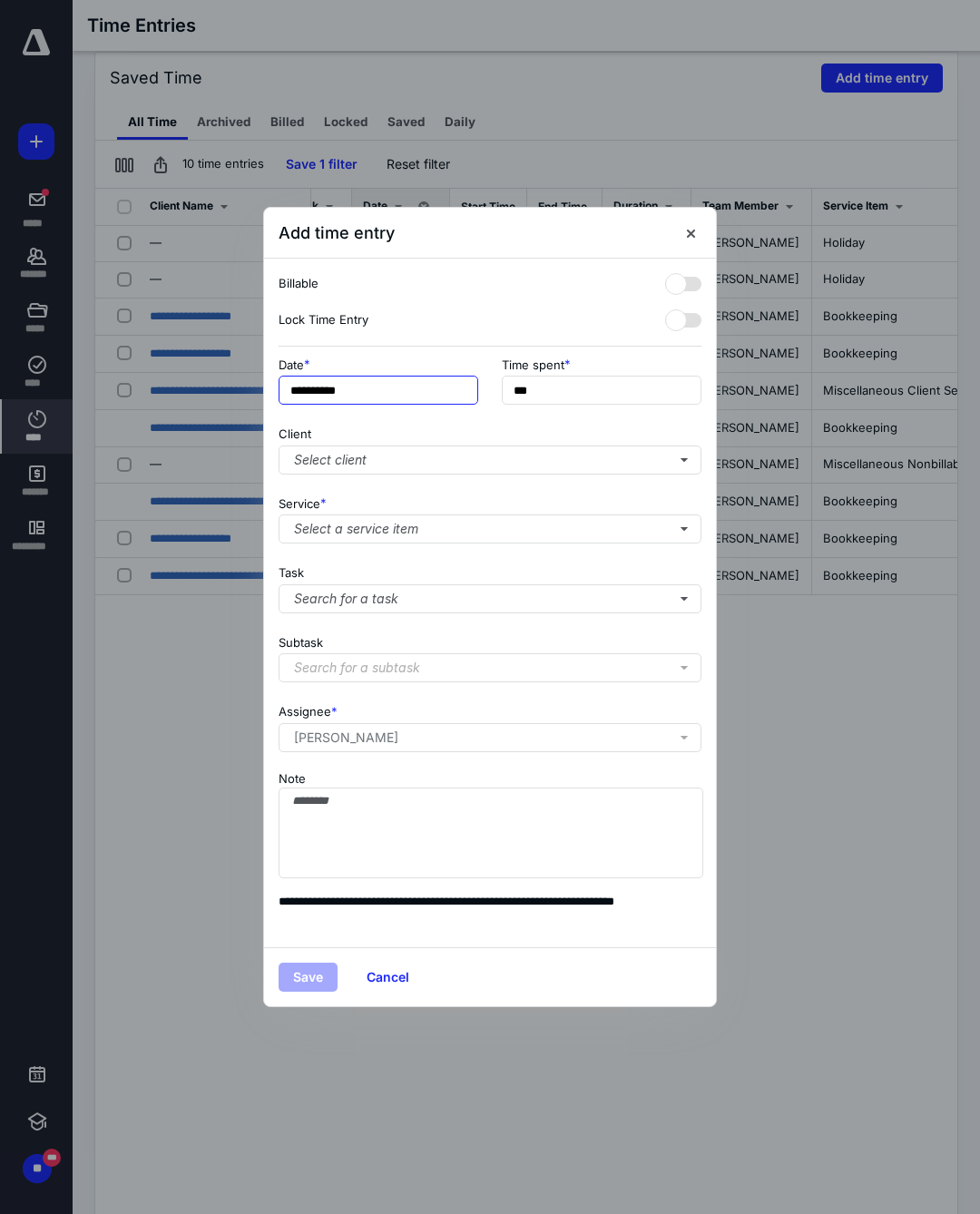 click on "**********" at bounding box center (378, 390) 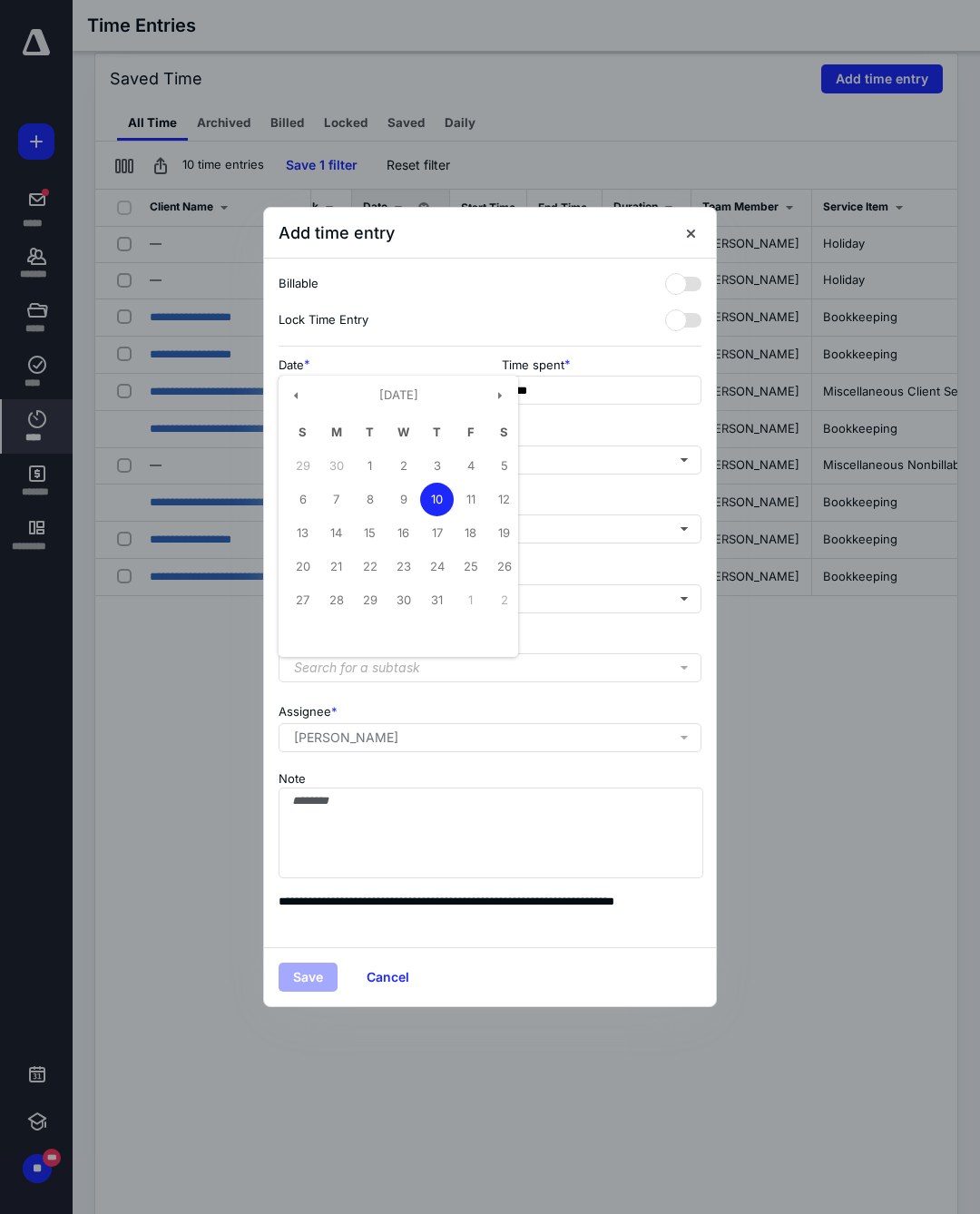click on "1" at bounding box center [369, 465] 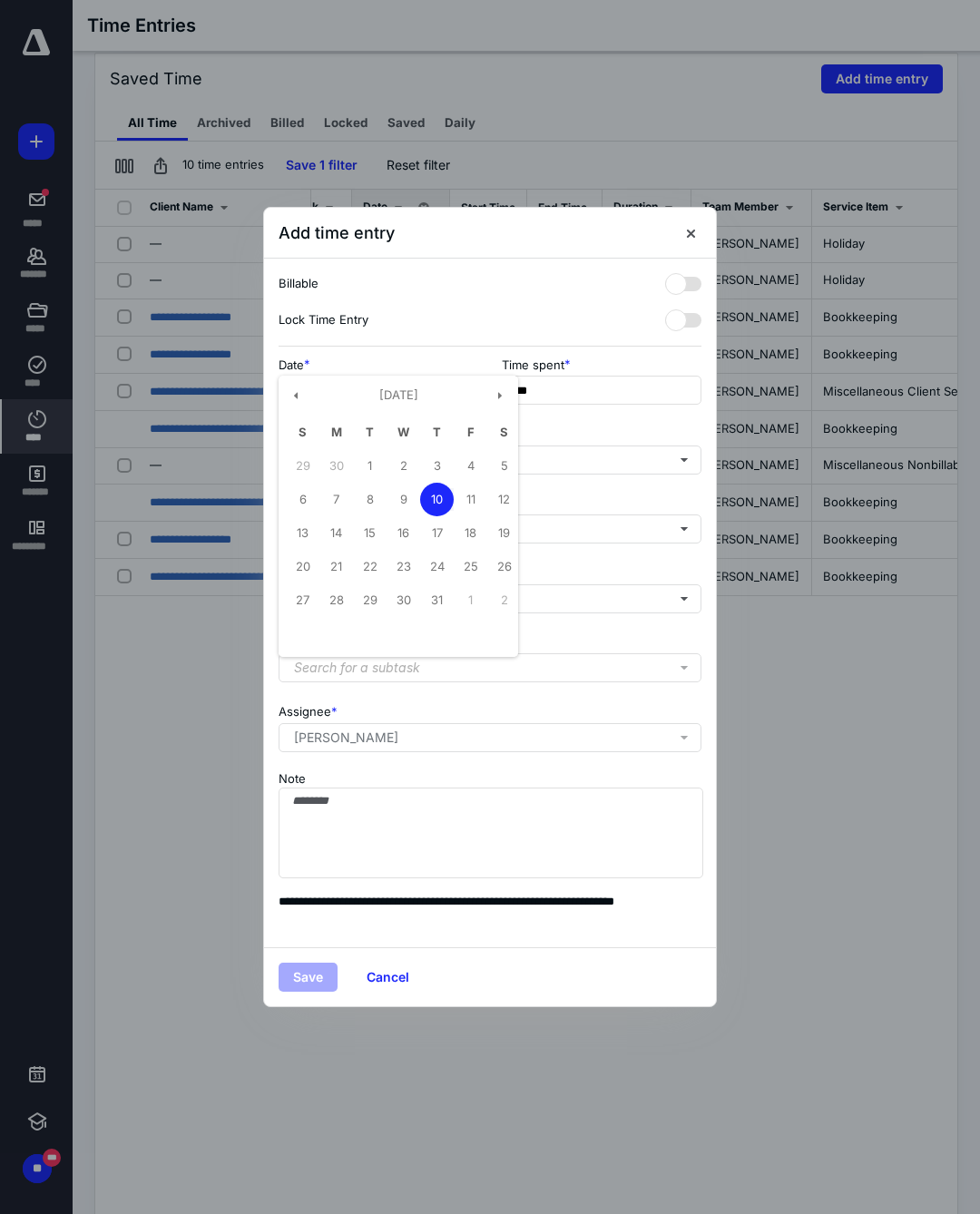 type on "**********" 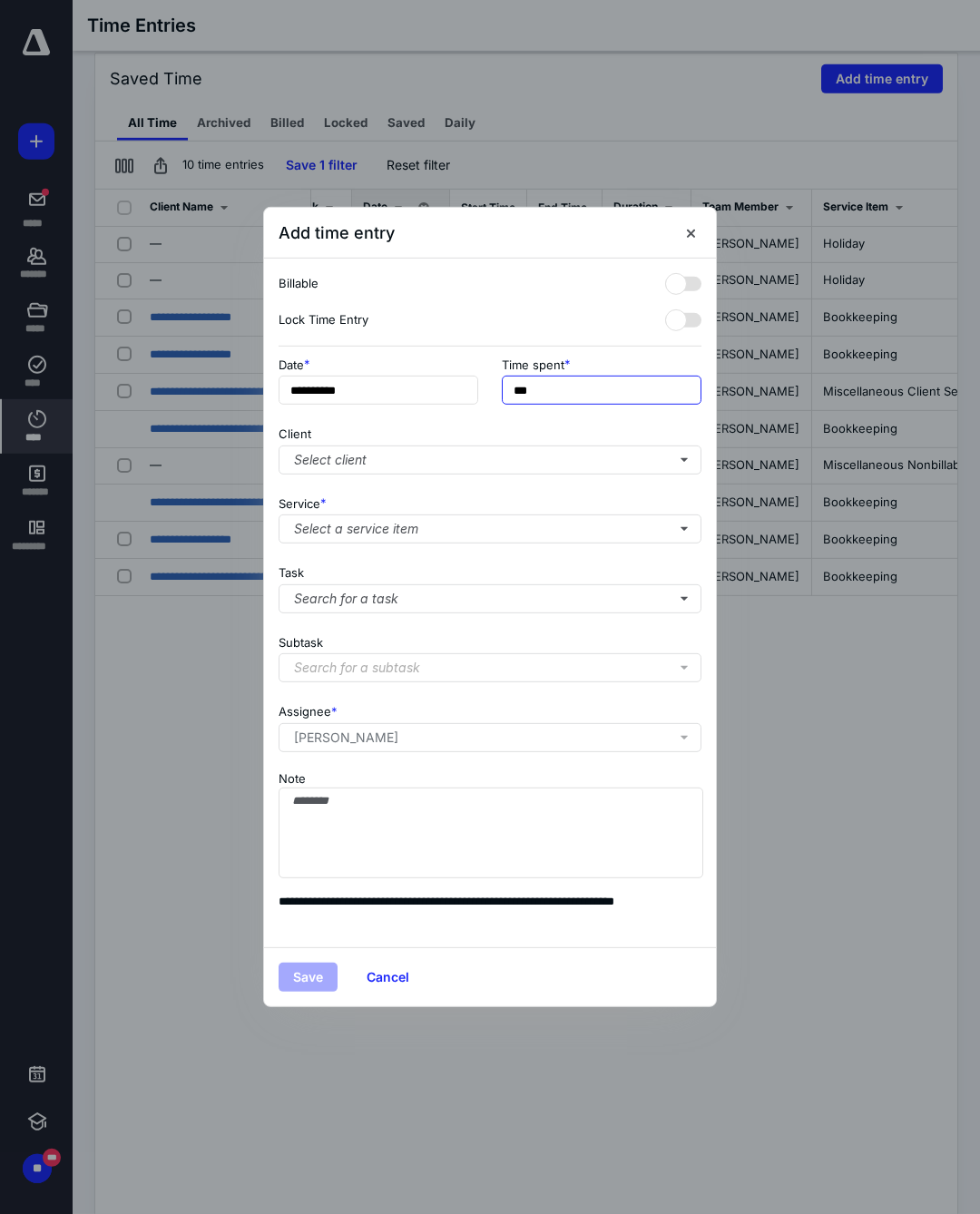 click on "***" at bounding box center (602, 390) 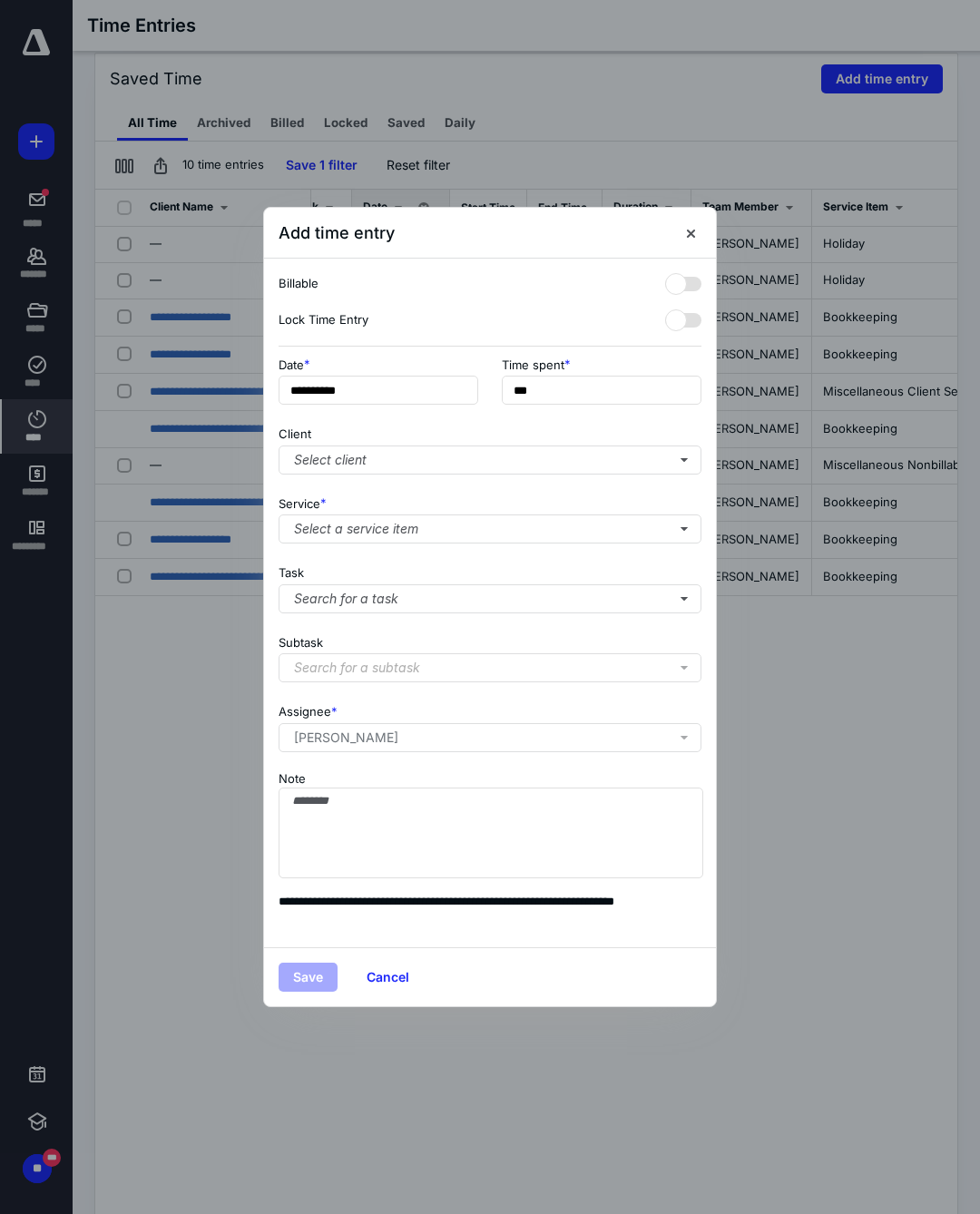 click on "Select a service item" at bounding box center [490, 529] 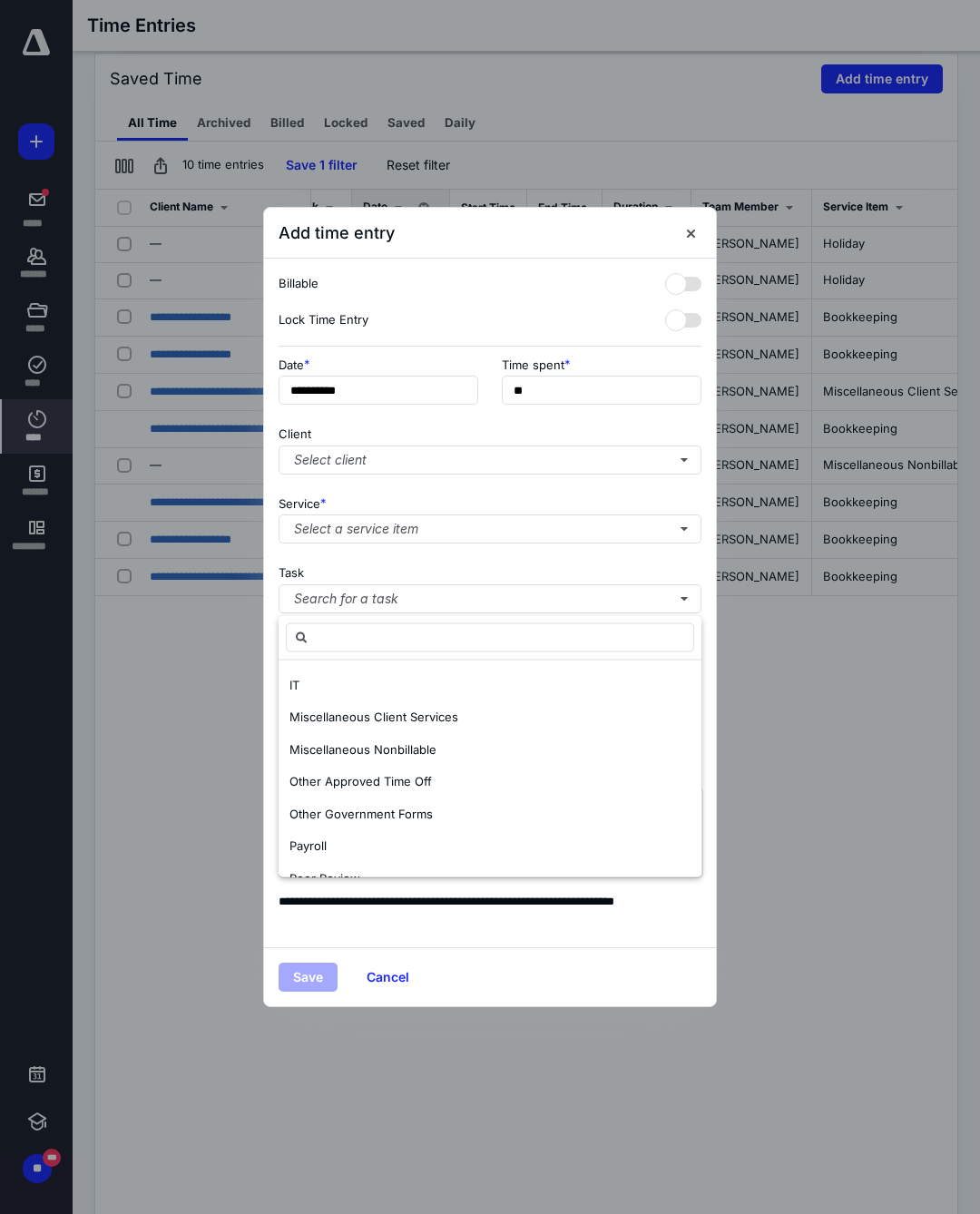 scroll, scrollTop: 817, scrollLeft: 0, axis: vertical 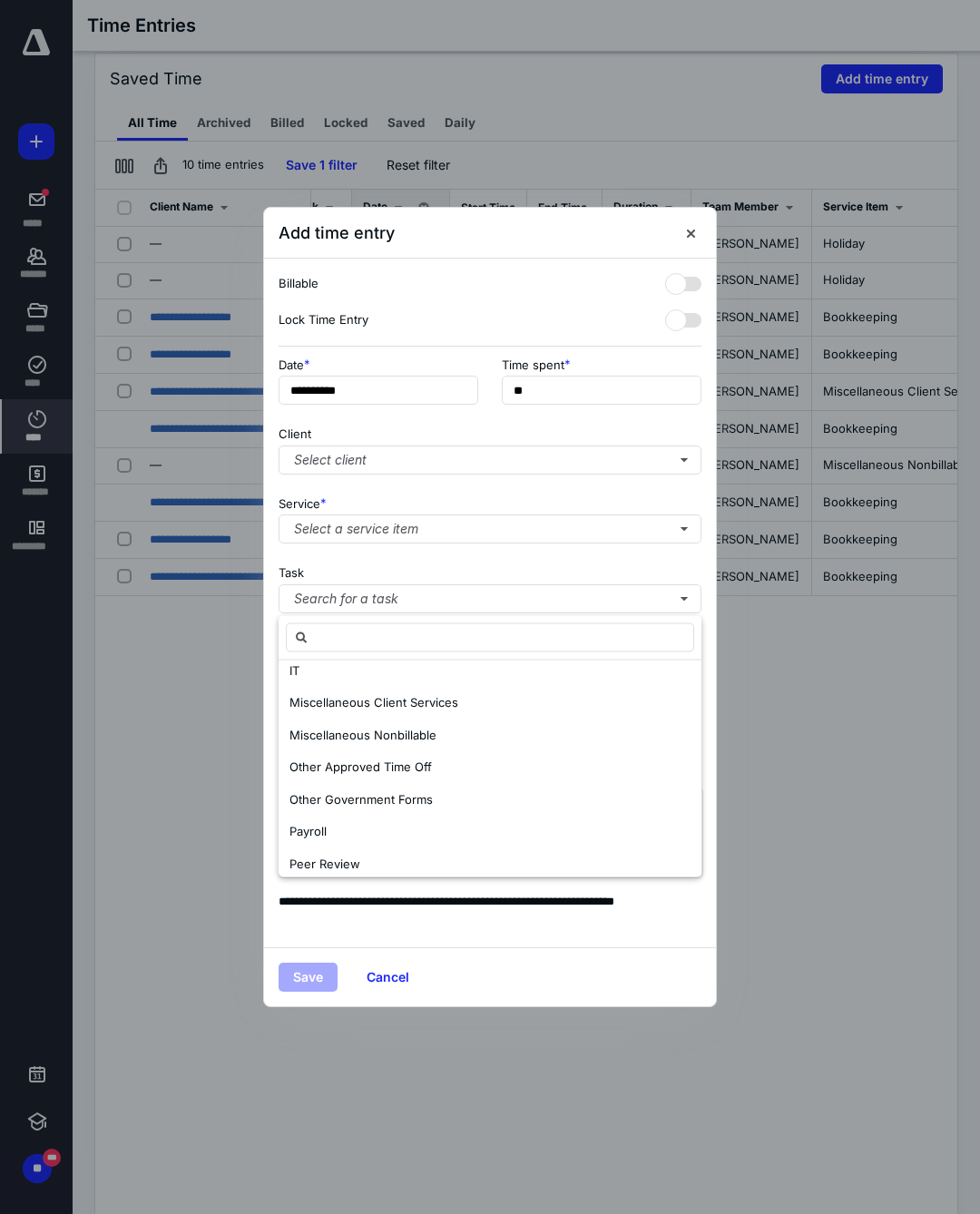 click on "Miscellaneous Nonbillable" at bounding box center [363, 735] 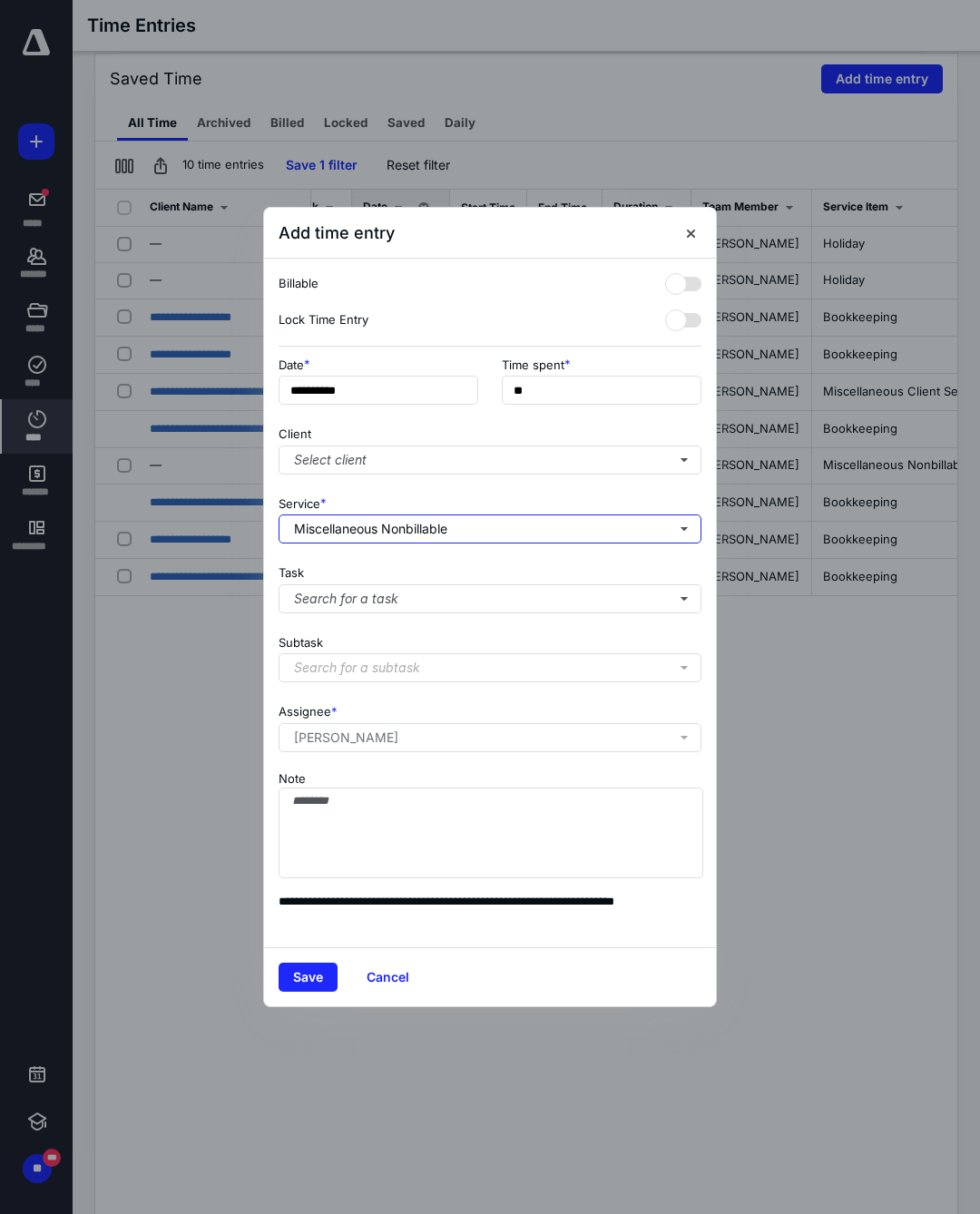 scroll, scrollTop: 403, scrollLeft: 0, axis: vertical 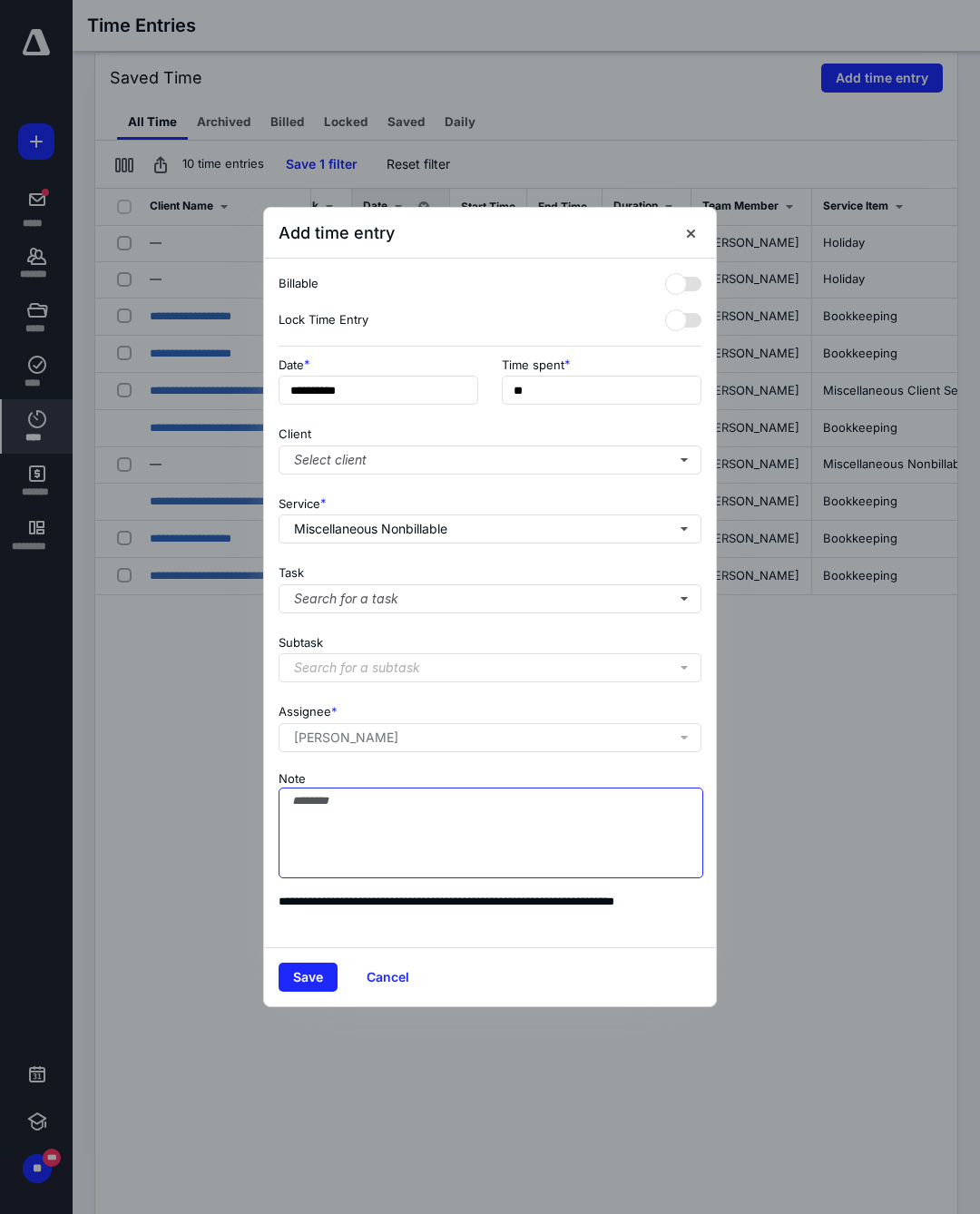 click on "Note" at bounding box center (491, 833) 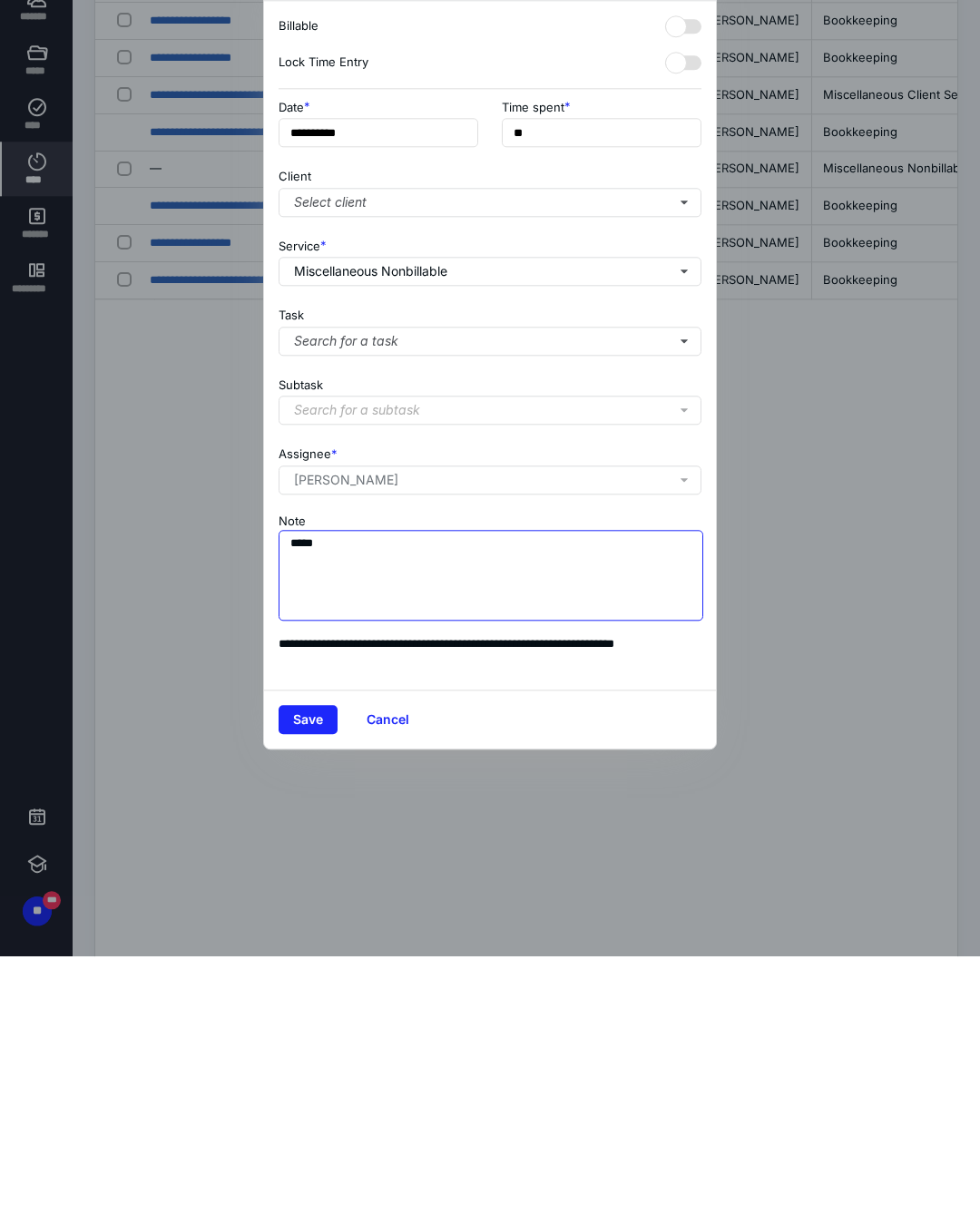type on "*****" 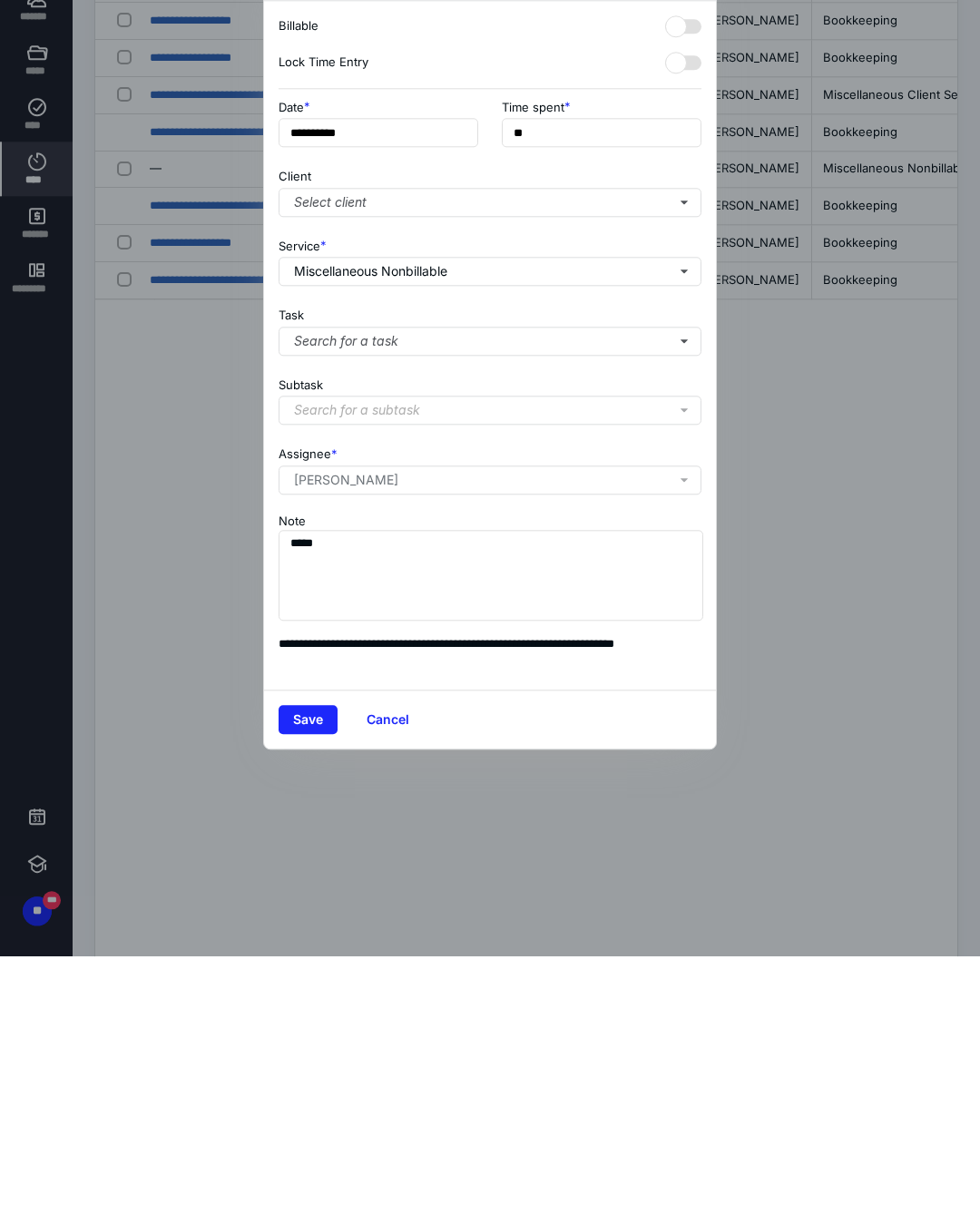 click on "Save" at bounding box center [308, 977] 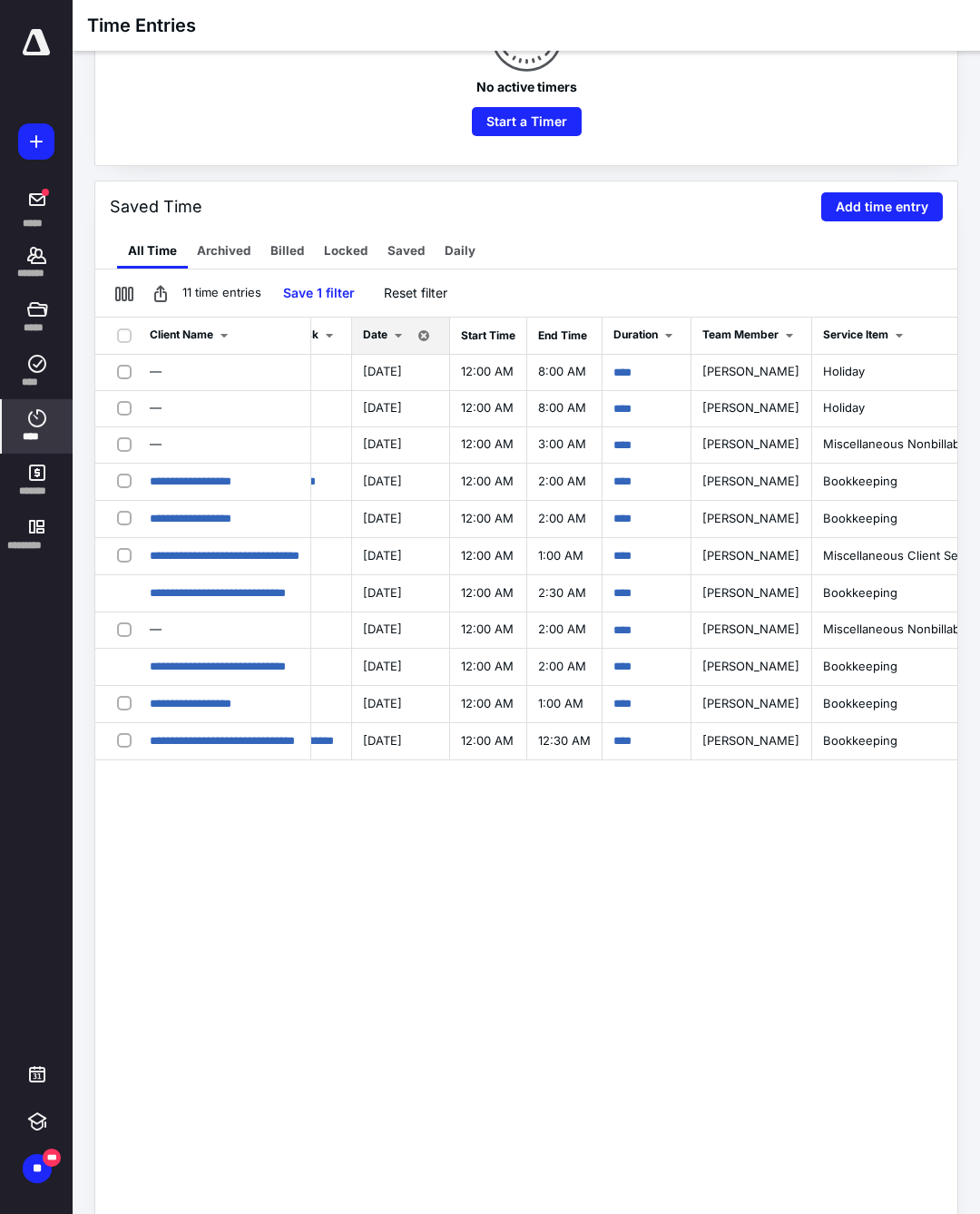 scroll, scrollTop: 274, scrollLeft: 0, axis: vertical 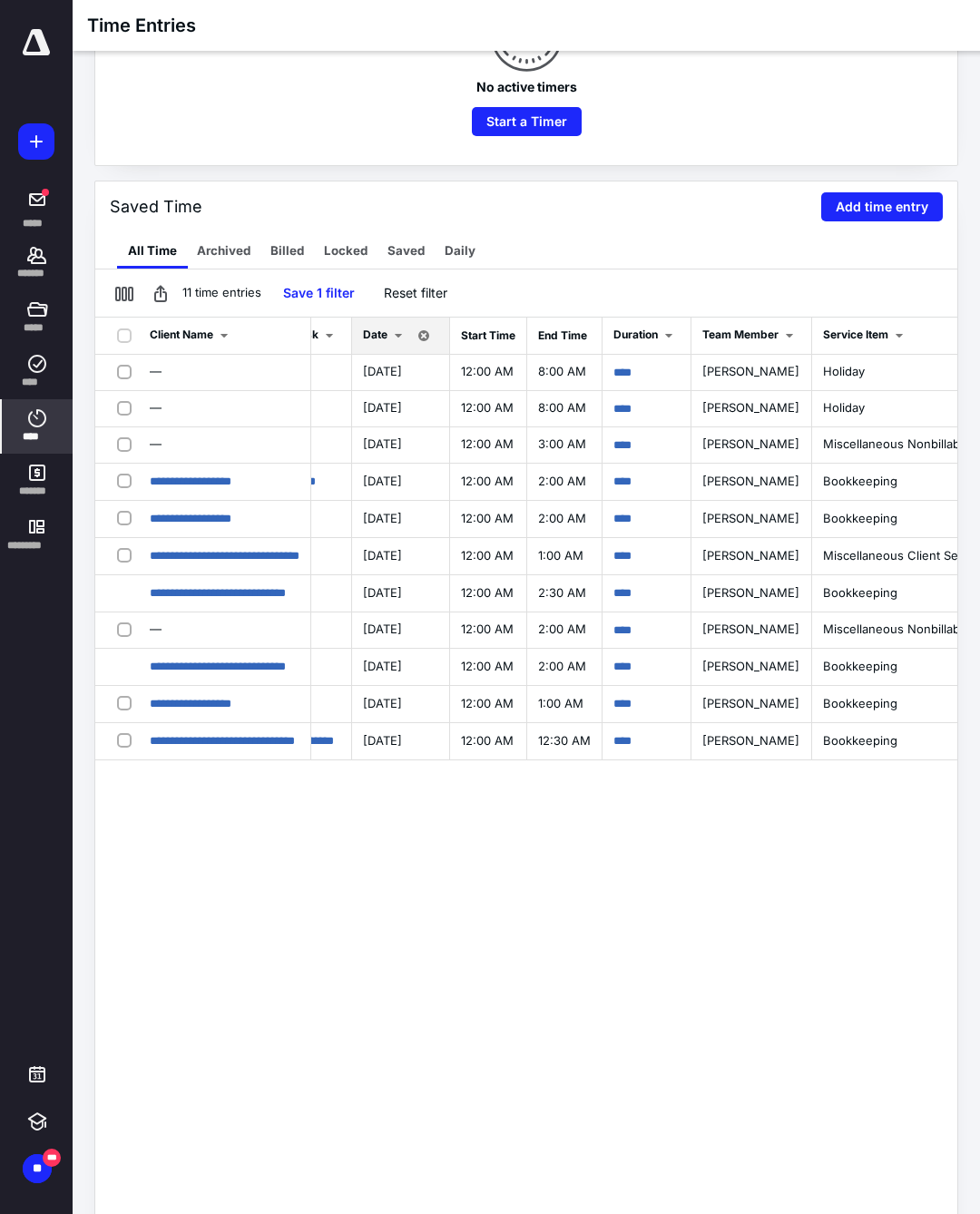 click on "Add time entry" at bounding box center (882, 207) 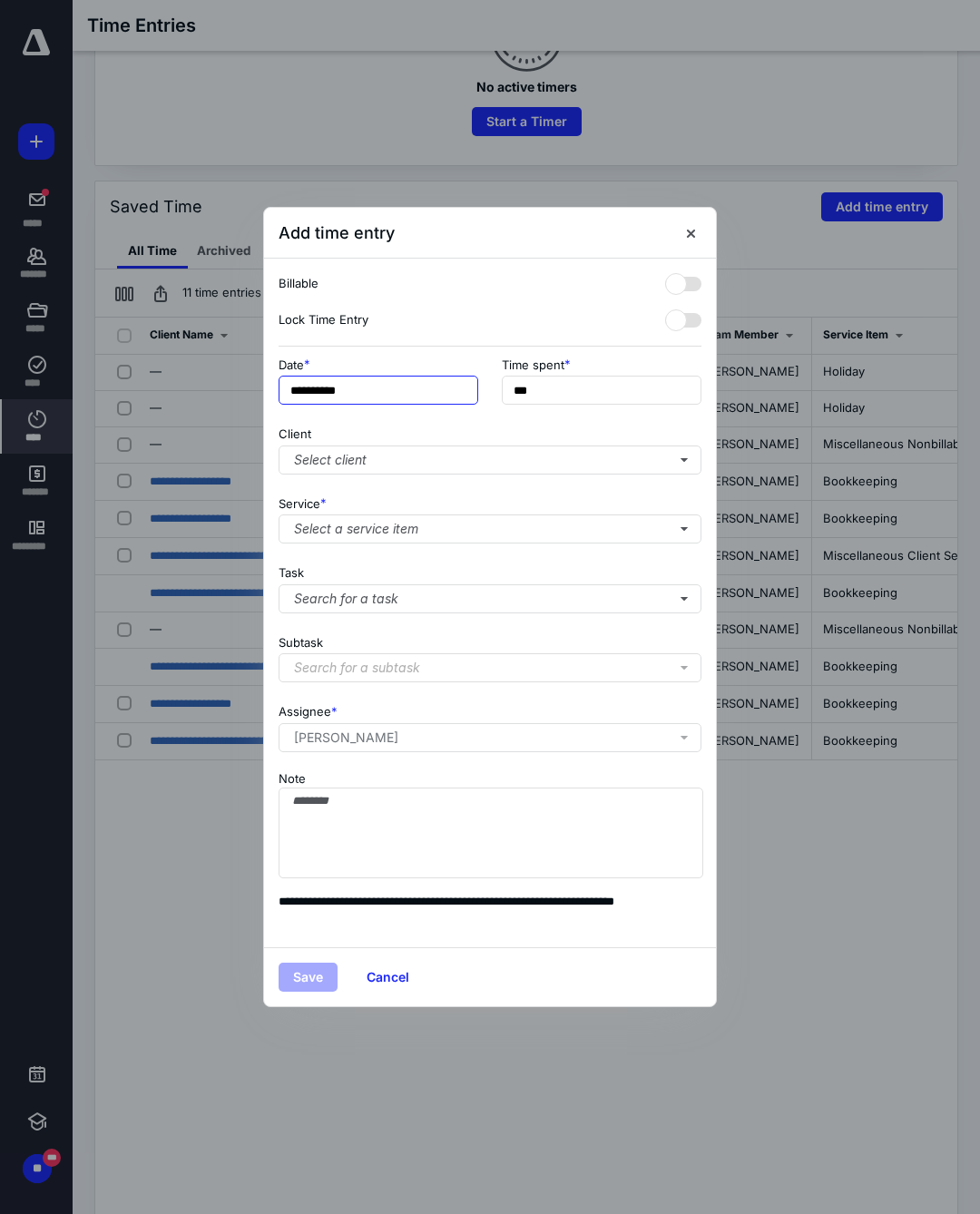 click on "**********" at bounding box center [378, 390] 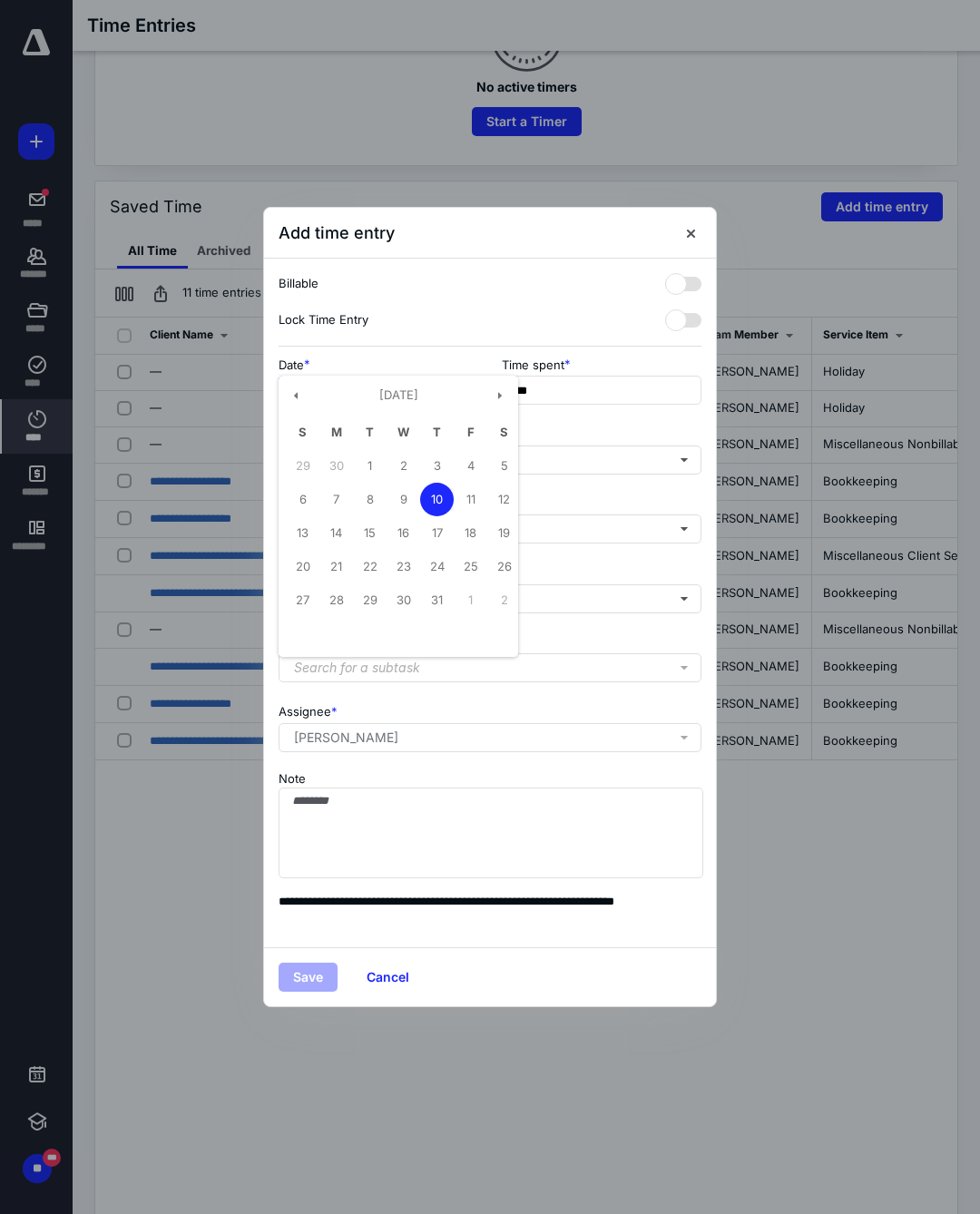 click on "2" at bounding box center [403, 465] 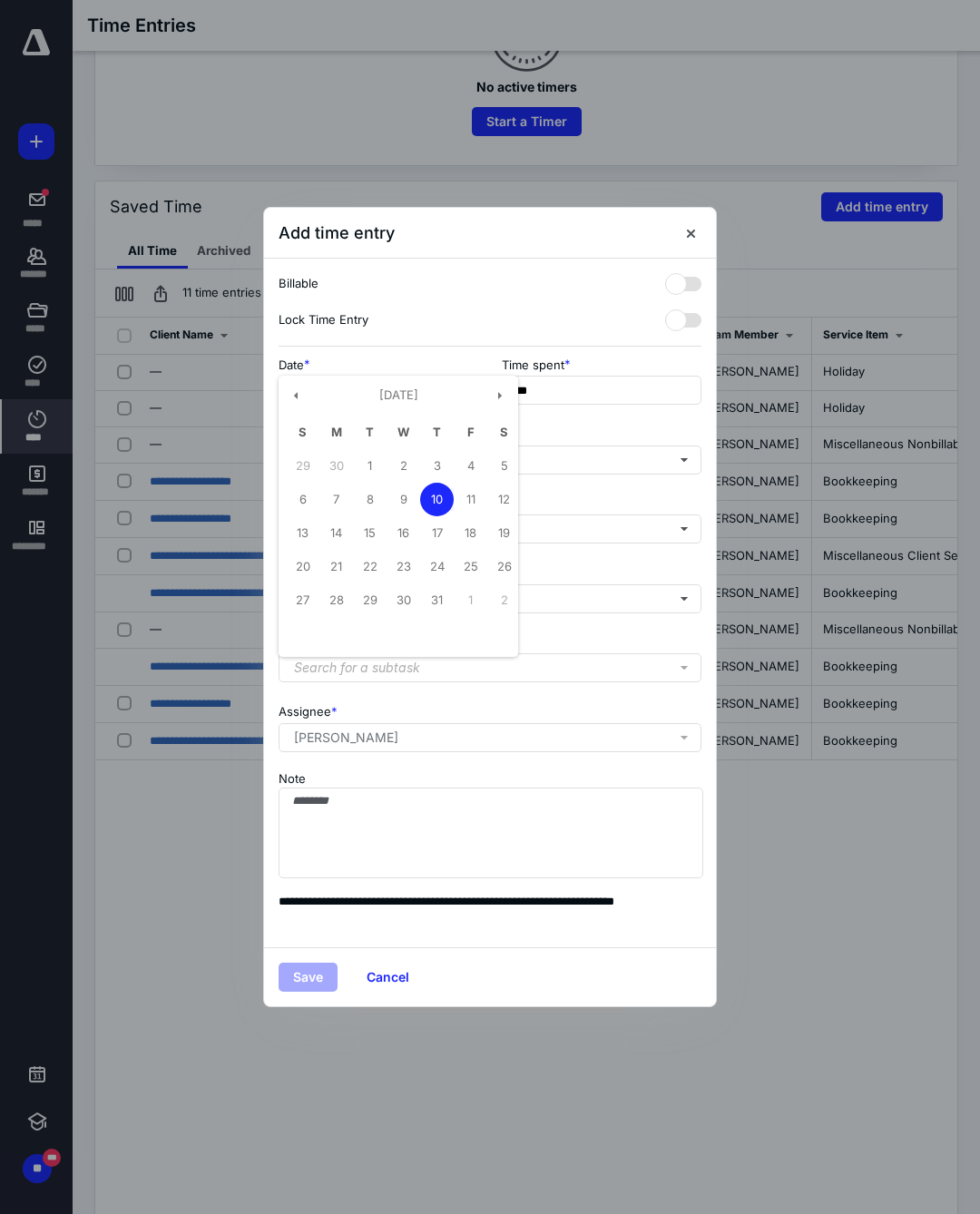 type on "**********" 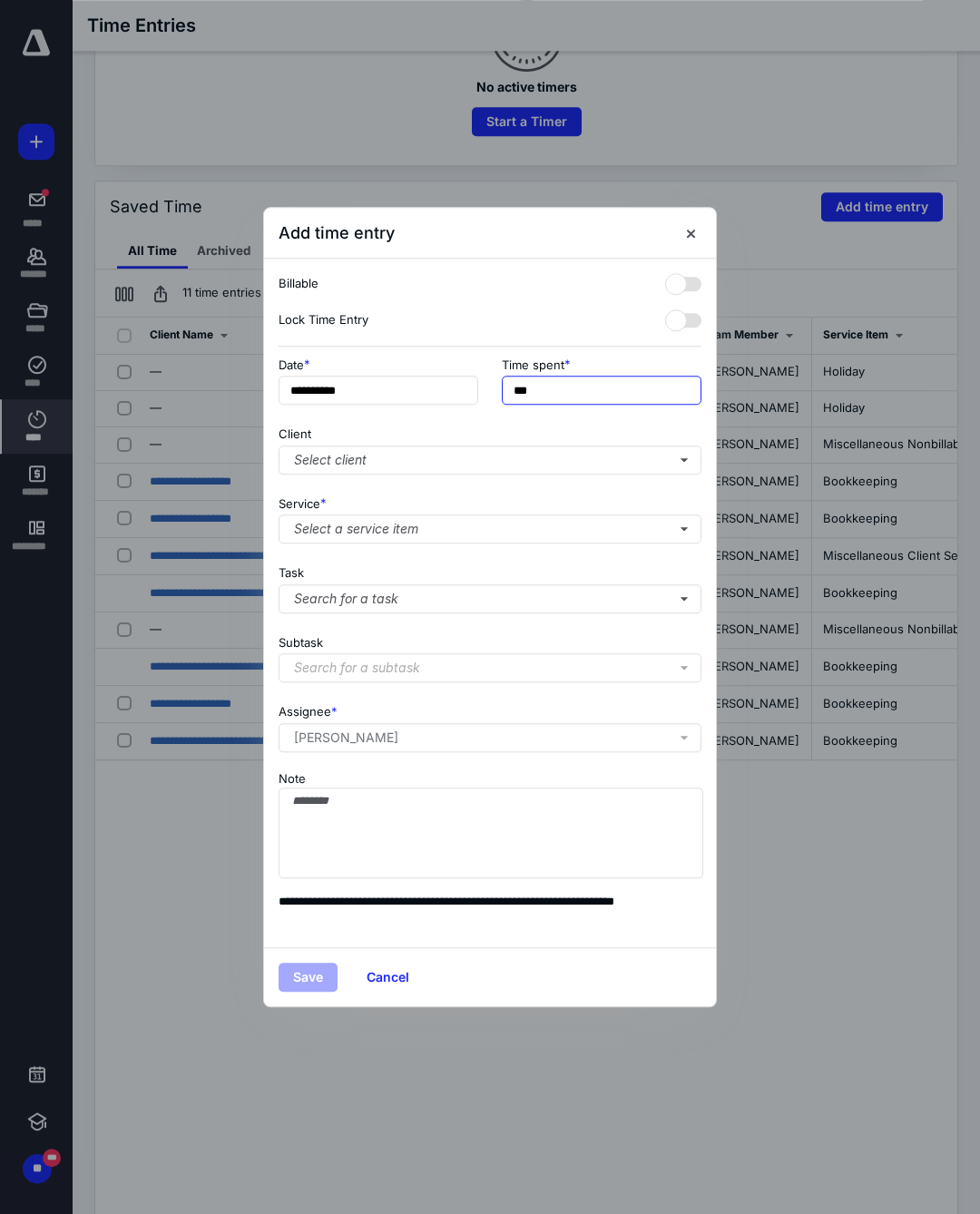 click on "***" at bounding box center [602, 390] 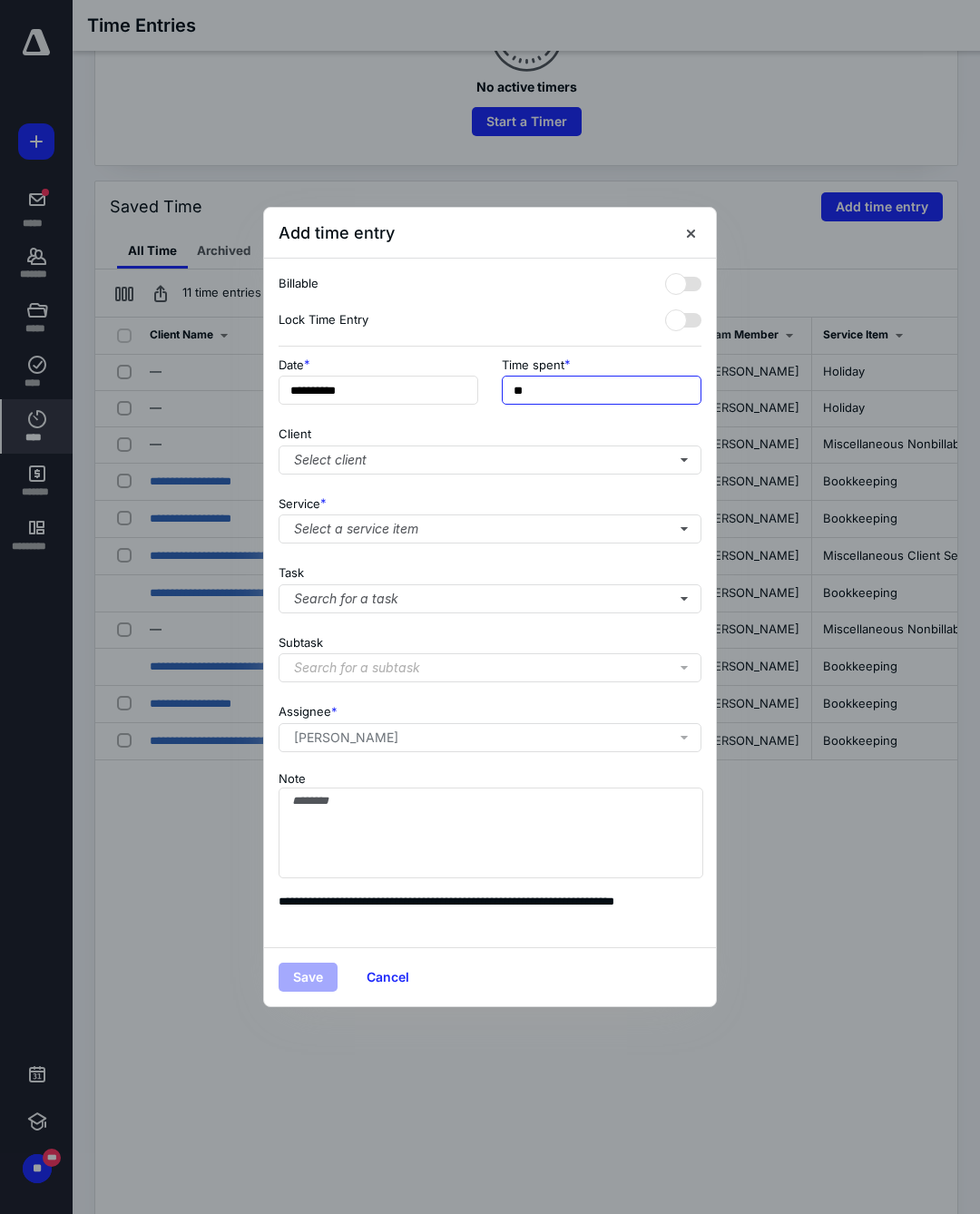 type on "*" 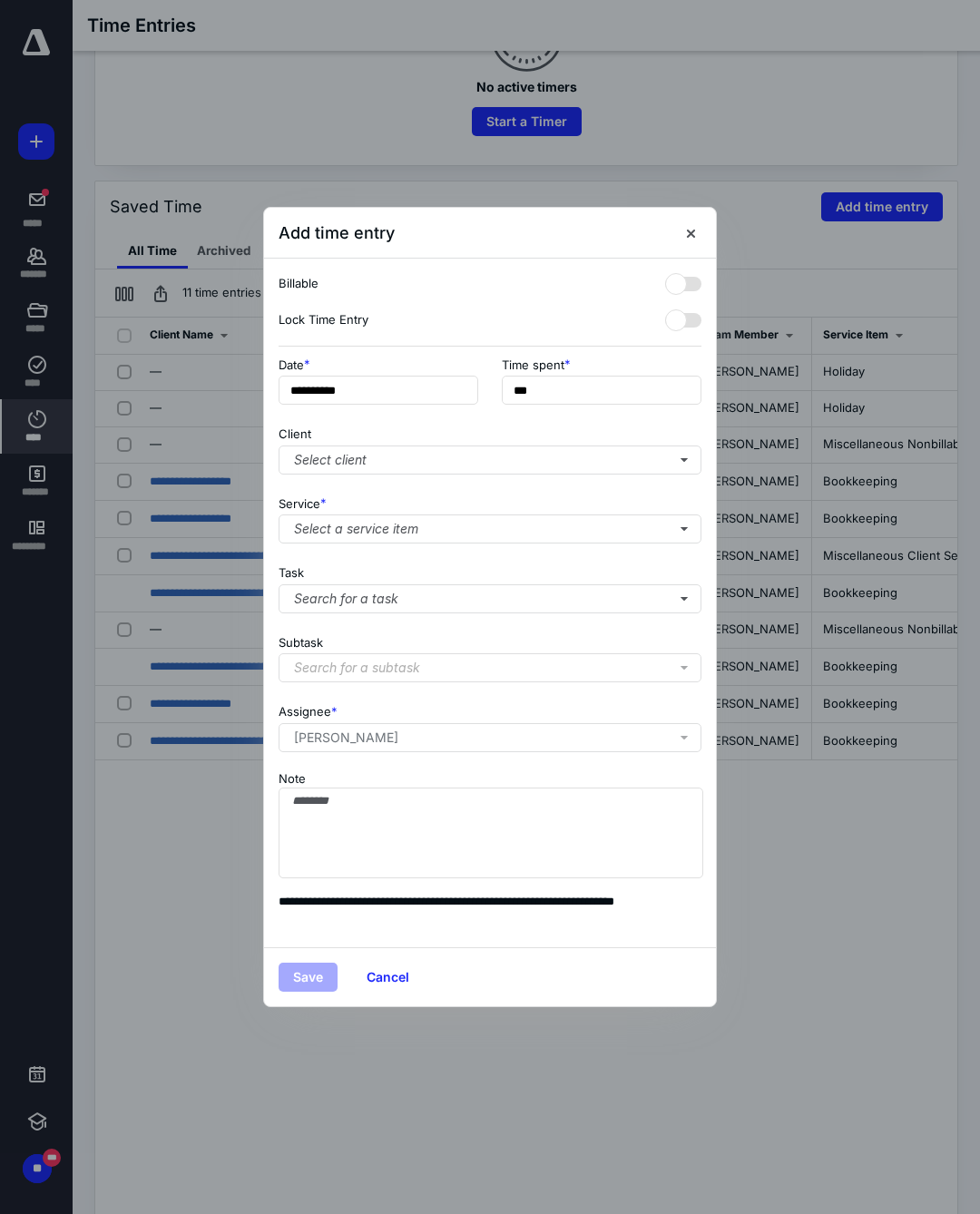 click on "Select client" at bounding box center [490, 460] 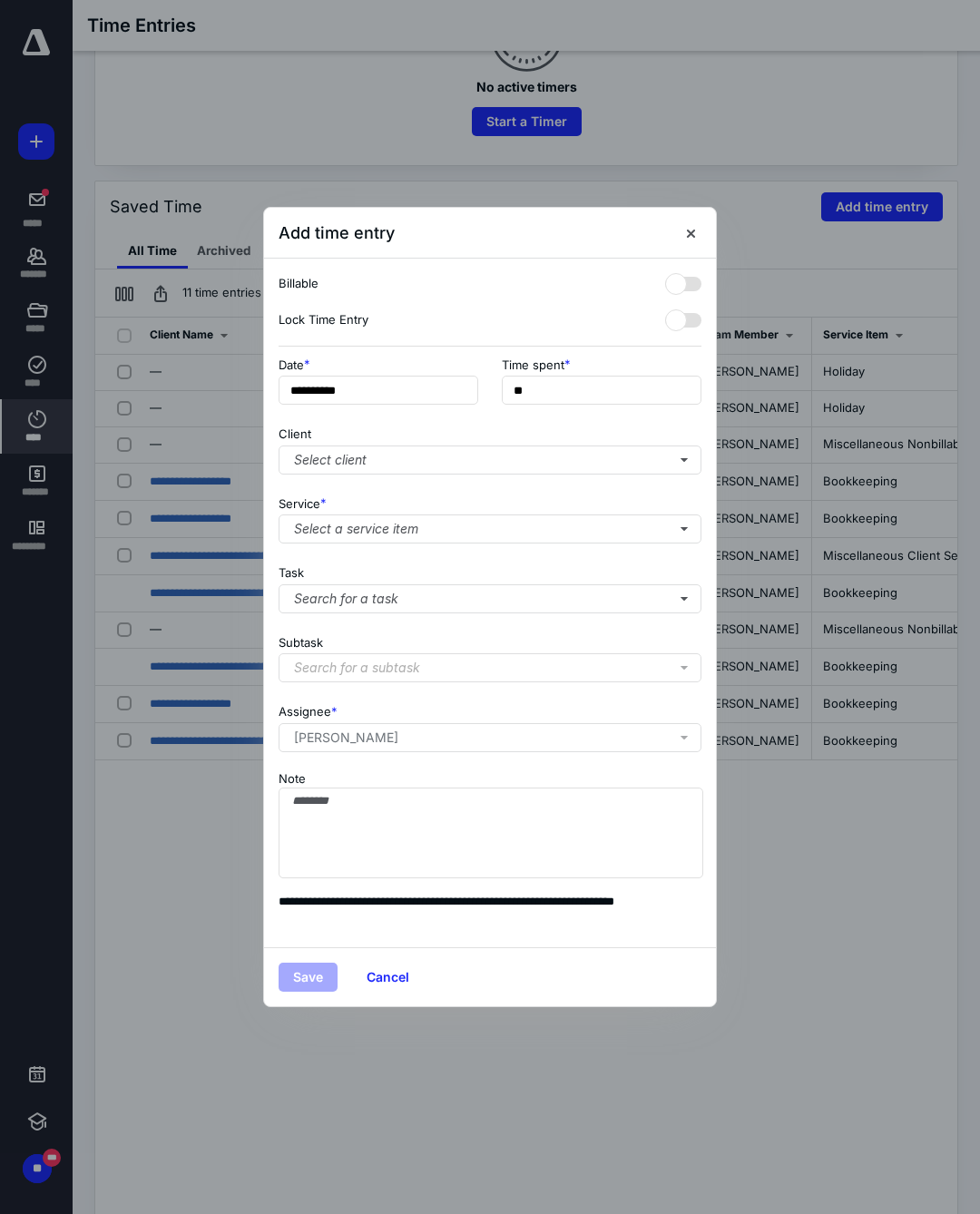 scroll, scrollTop: 274, scrollLeft: 0, axis: vertical 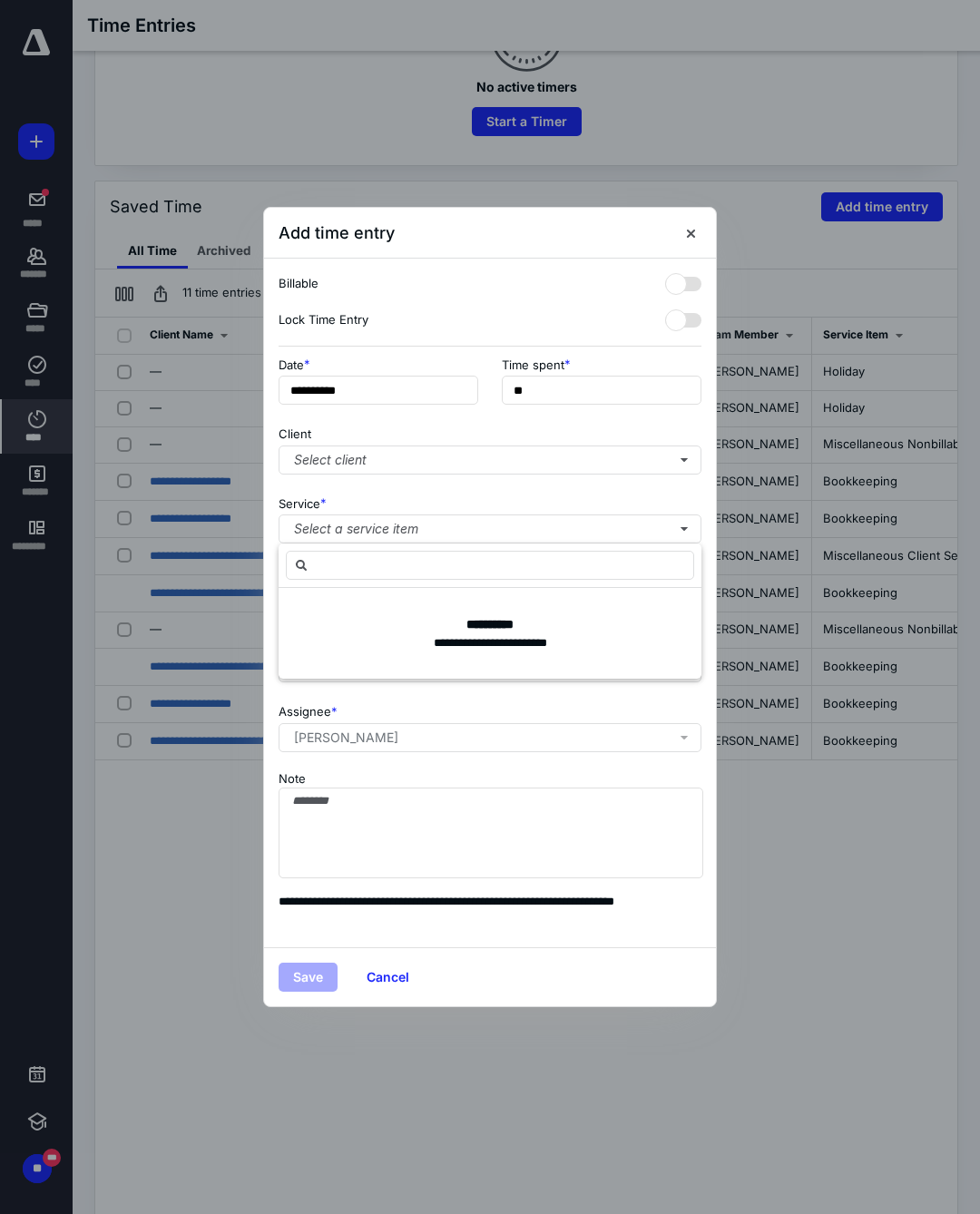 click at bounding box center (490, 565) 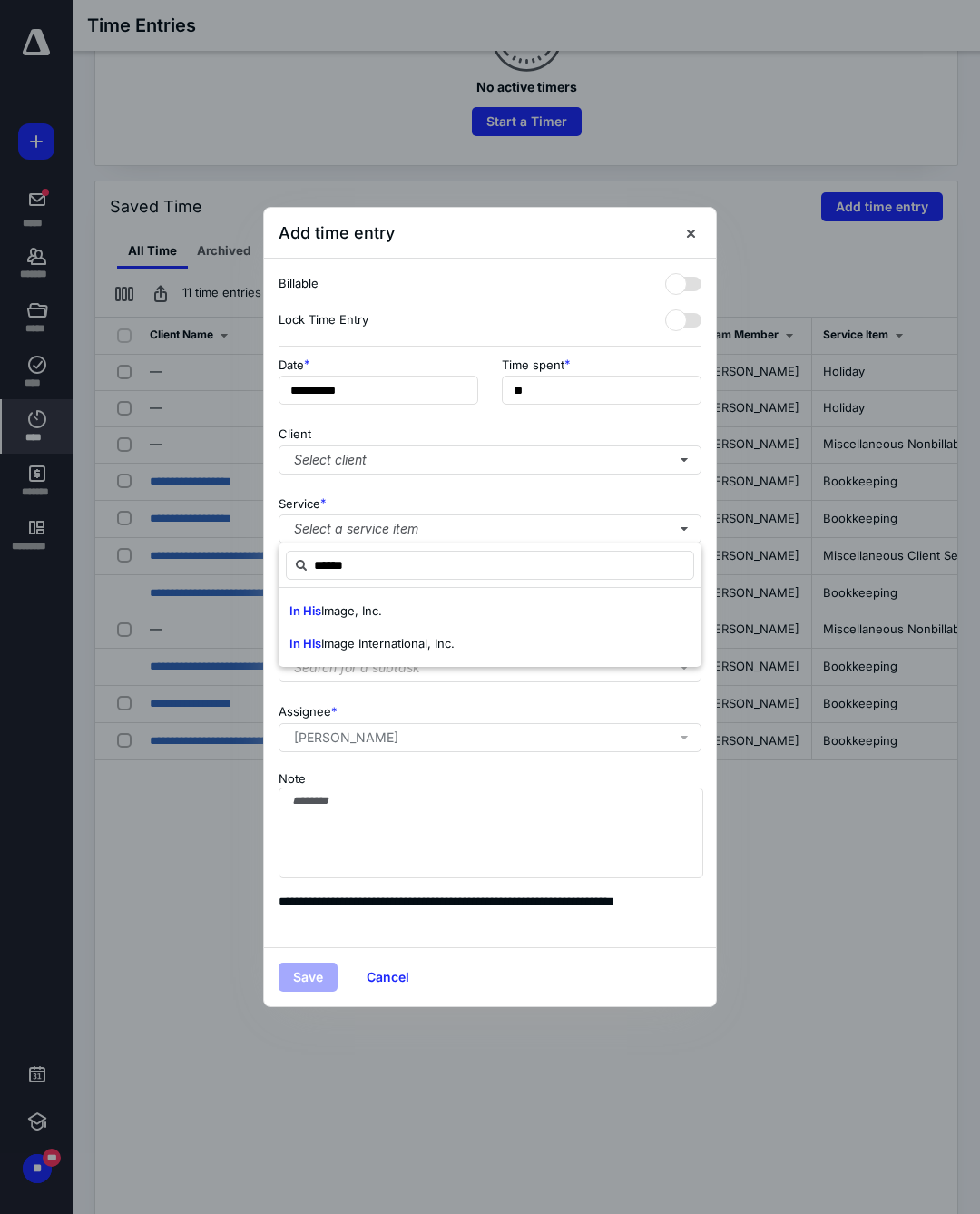 click on "Image International, Inc." at bounding box center [387, 643] 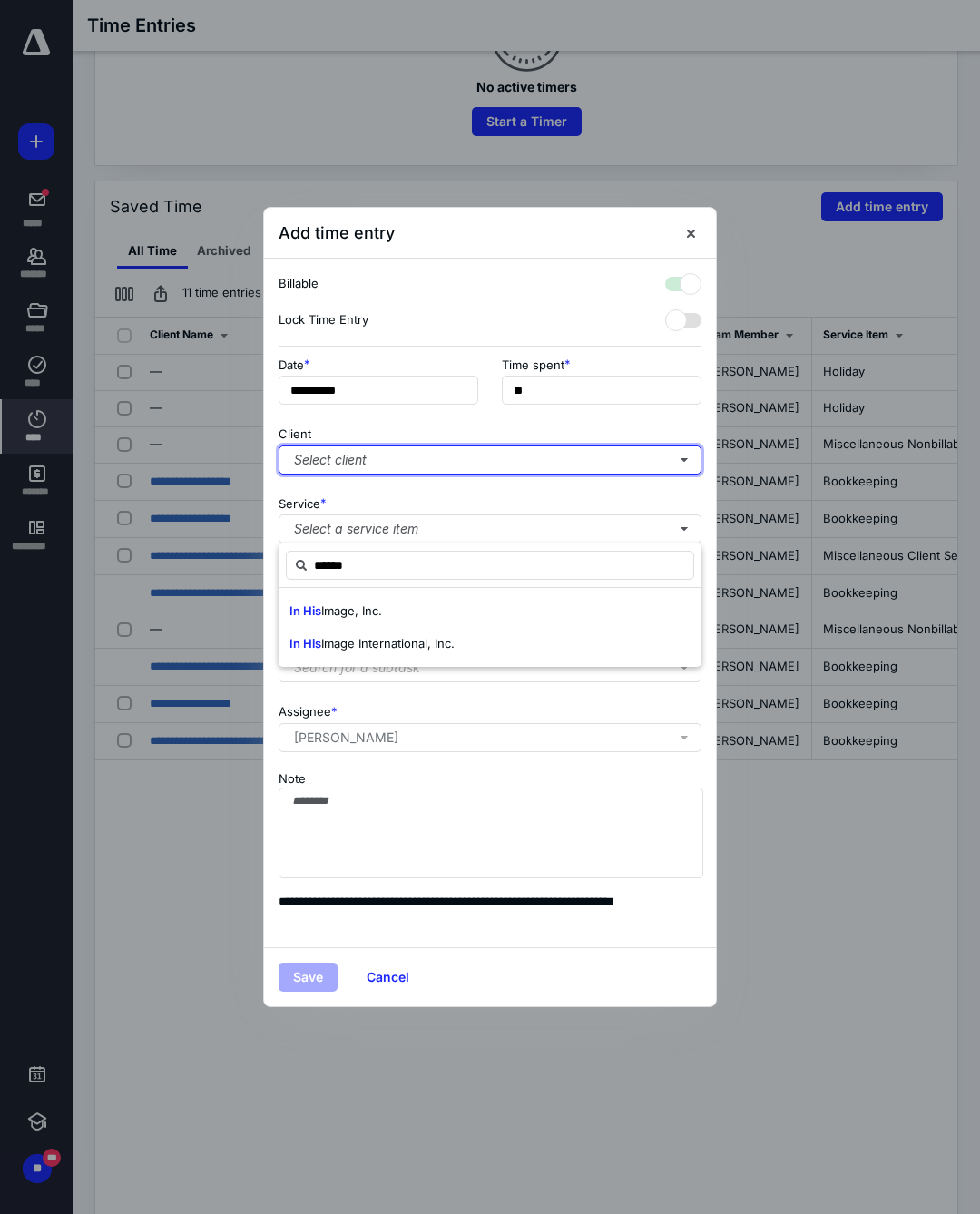 checkbox on "true" 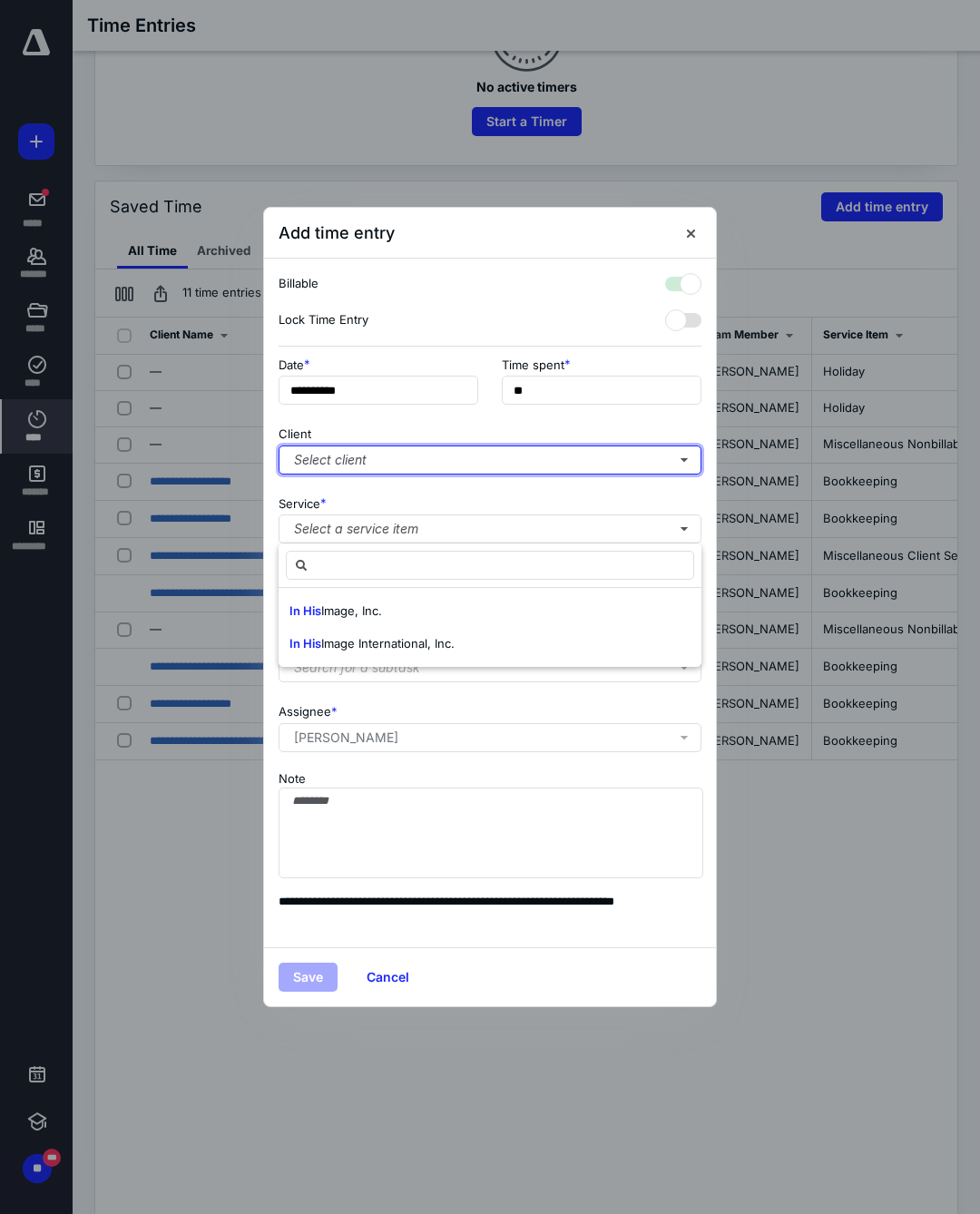 scroll, scrollTop: 274, scrollLeft: 0, axis: vertical 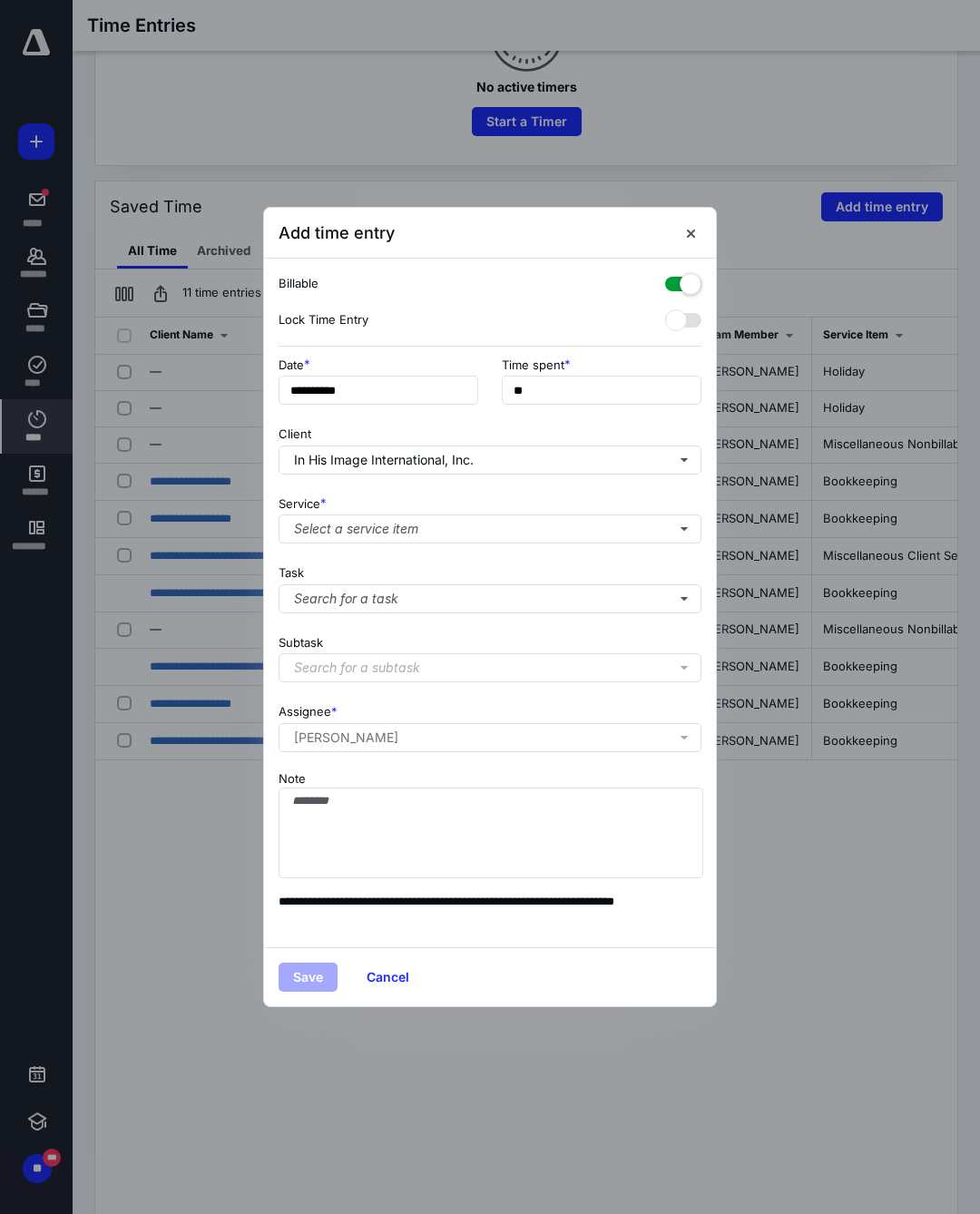 click on "Select a service item" at bounding box center [490, 529] 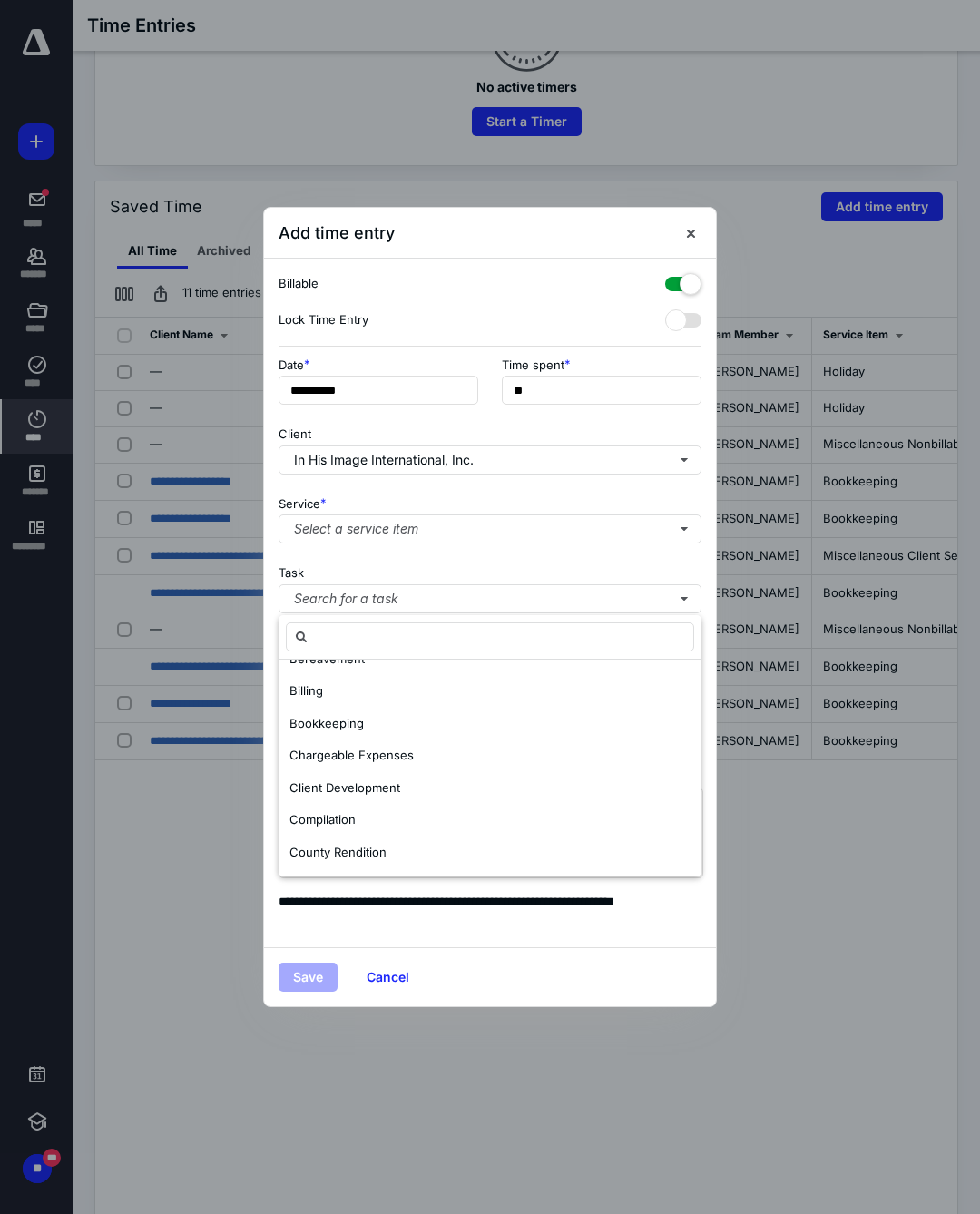 scroll, scrollTop: 505, scrollLeft: 0, axis: vertical 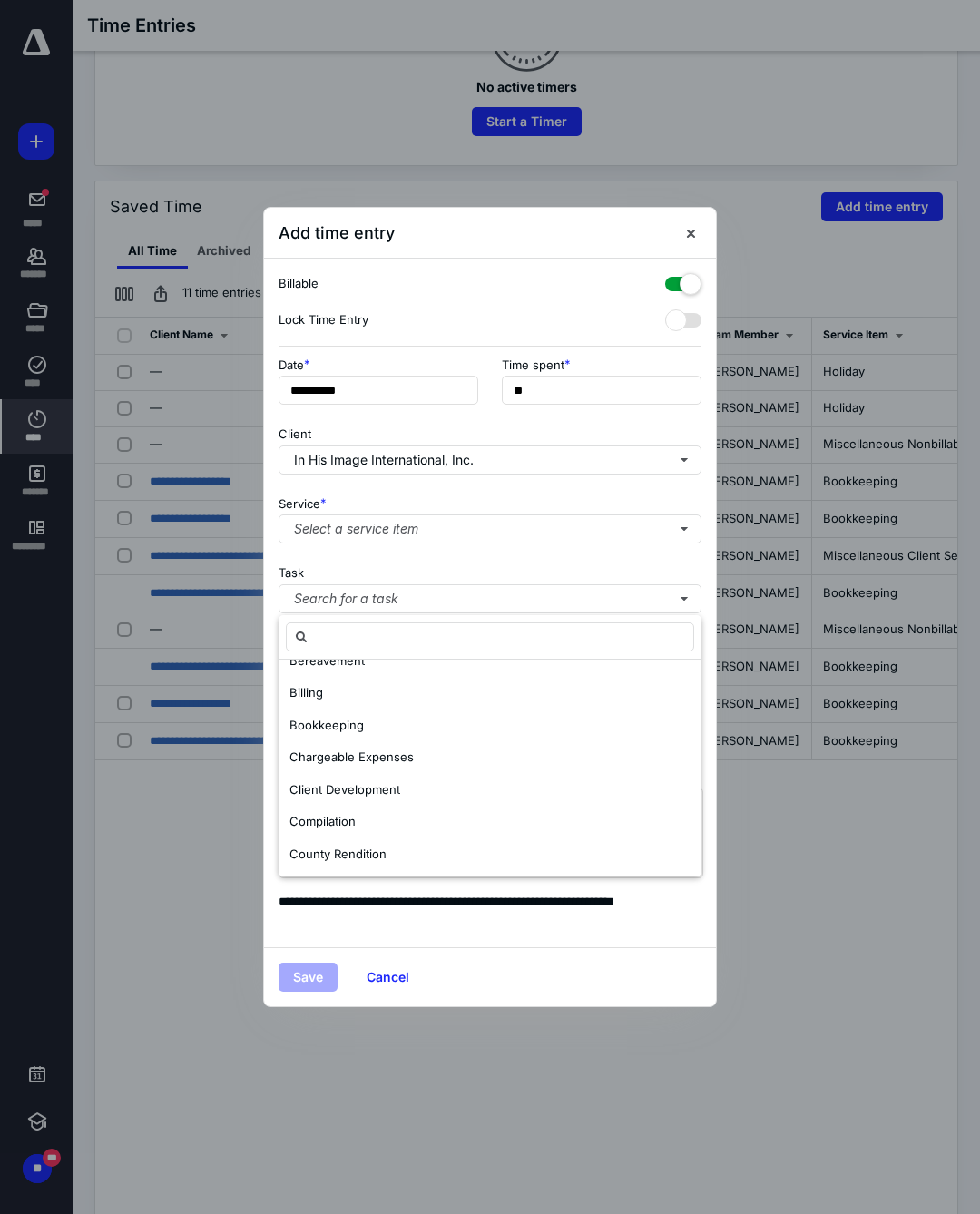 click on "Bookkeeping" at bounding box center [327, 725] 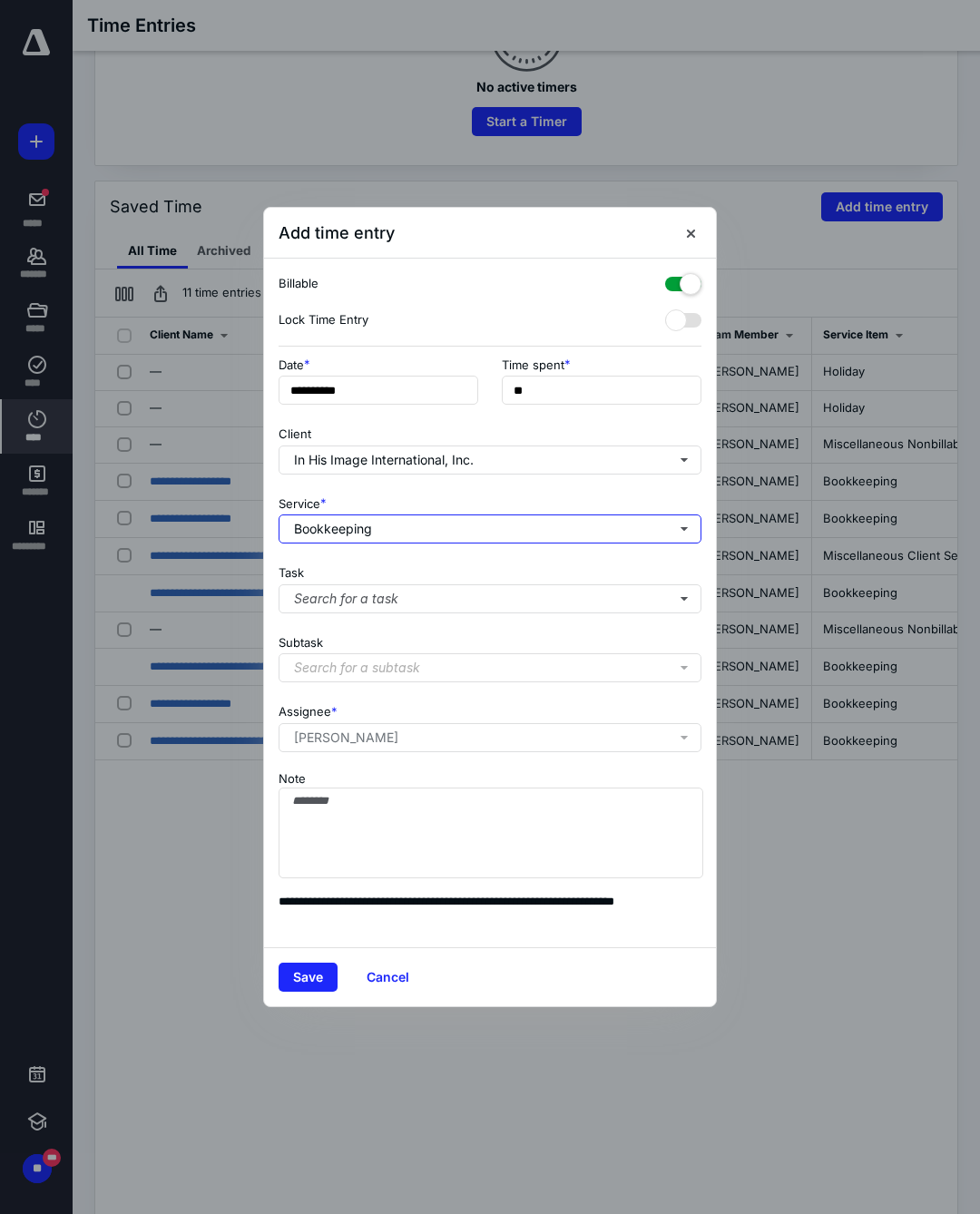 scroll, scrollTop: 0, scrollLeft: 0, axis: both 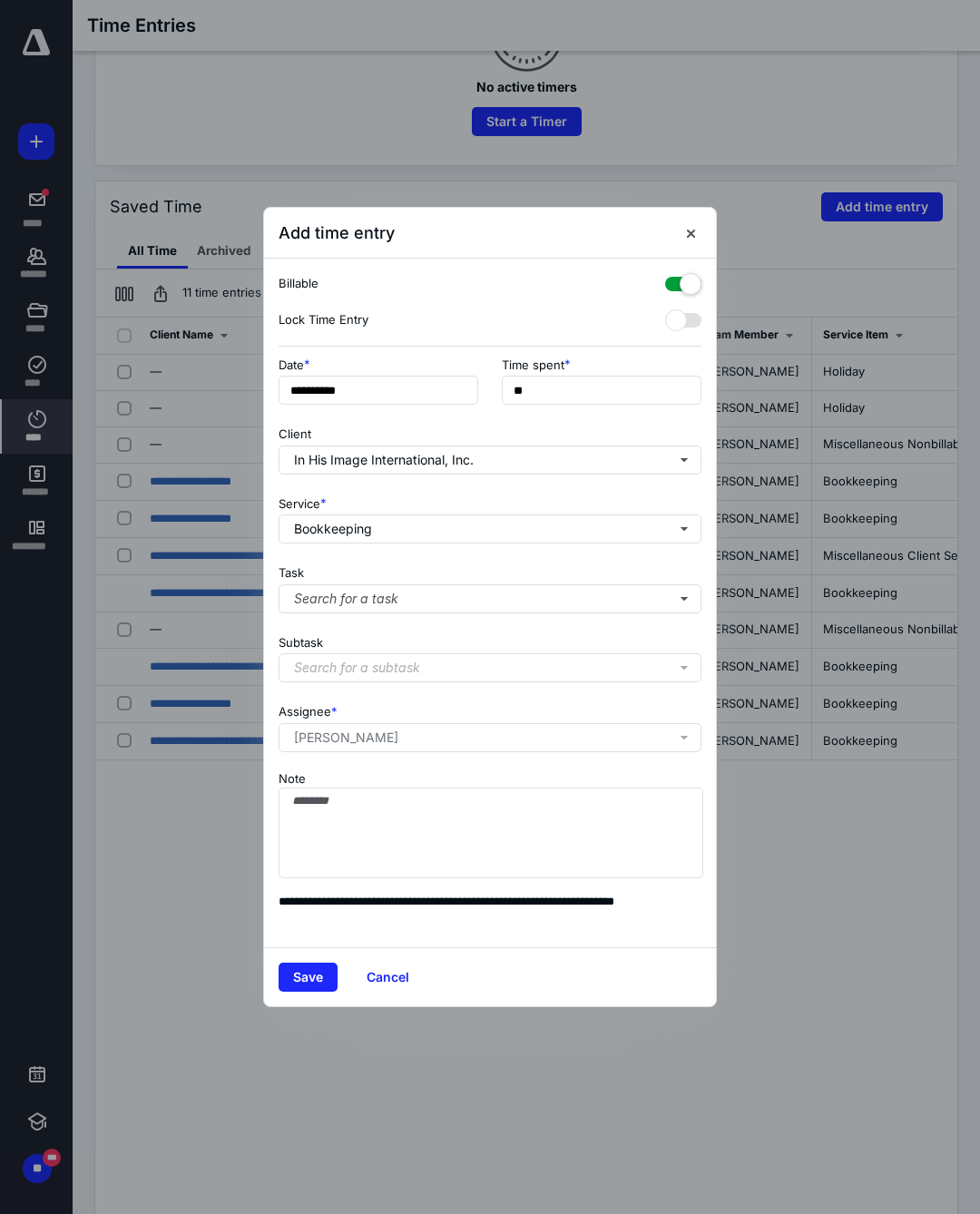 click on "Search for a task" at bounding box center [490, 599] 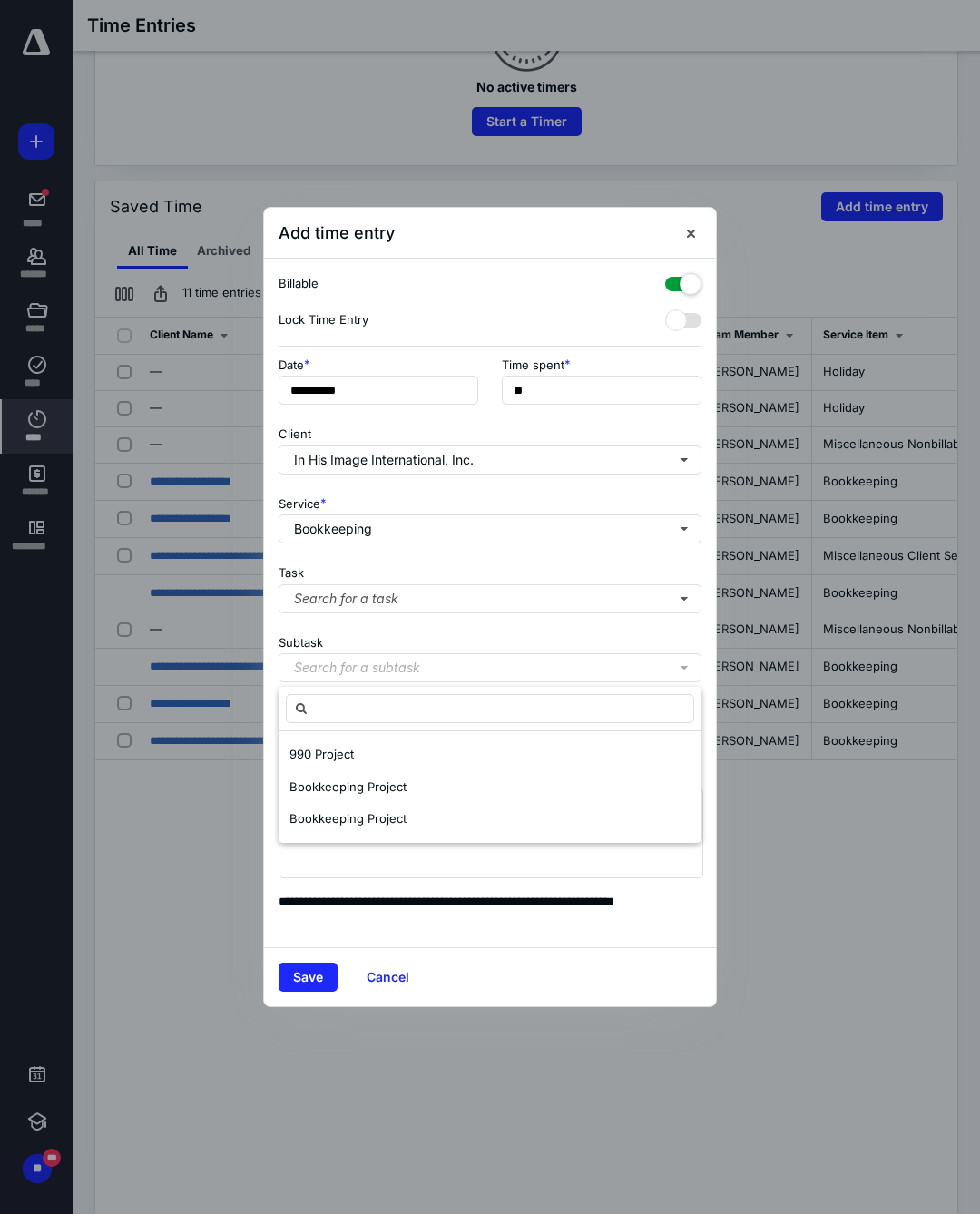 click on "Bookkeeping Project" at bounding box center [348, 818] 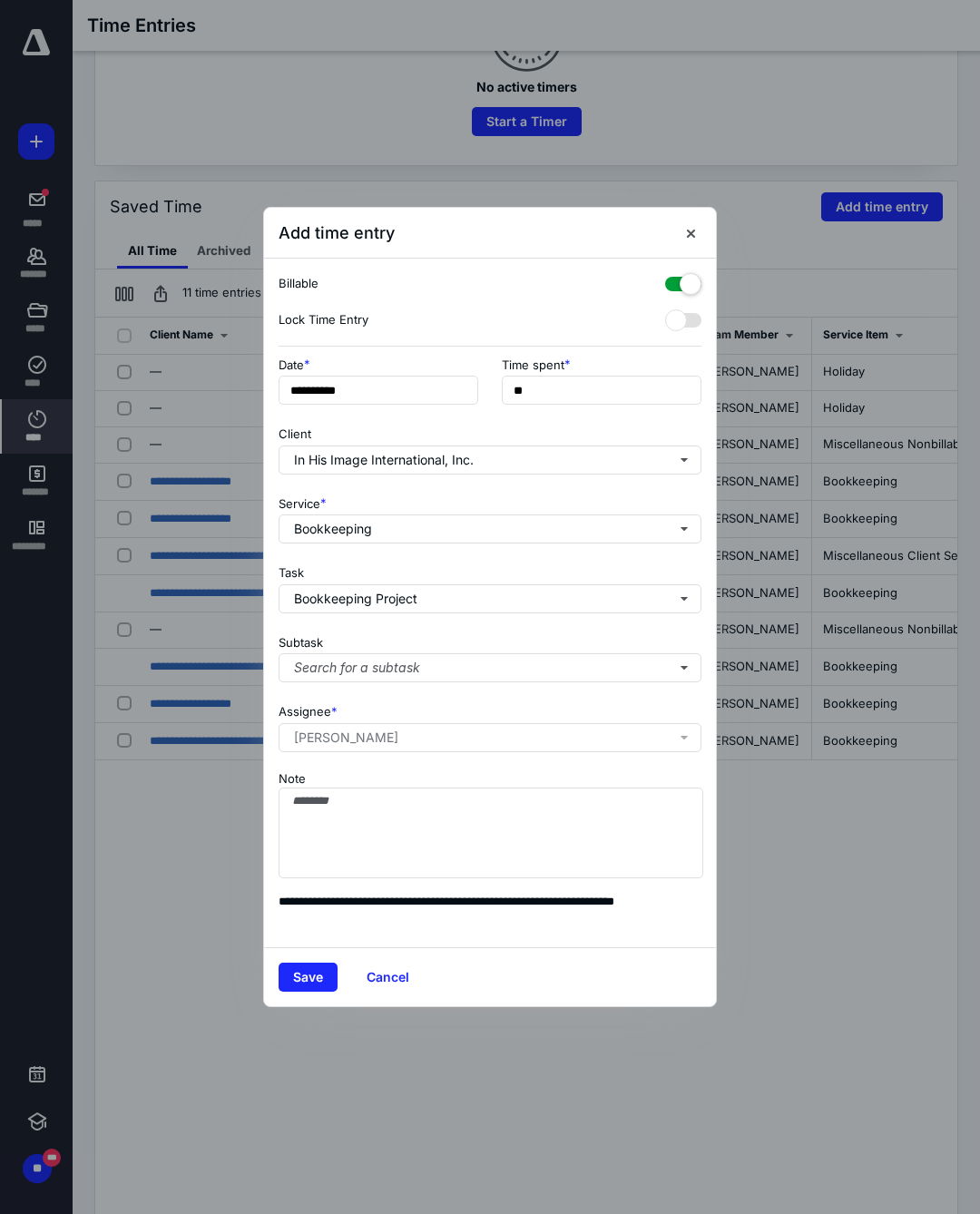 click on "Search for a subtask" at bounding box center [490, 668] 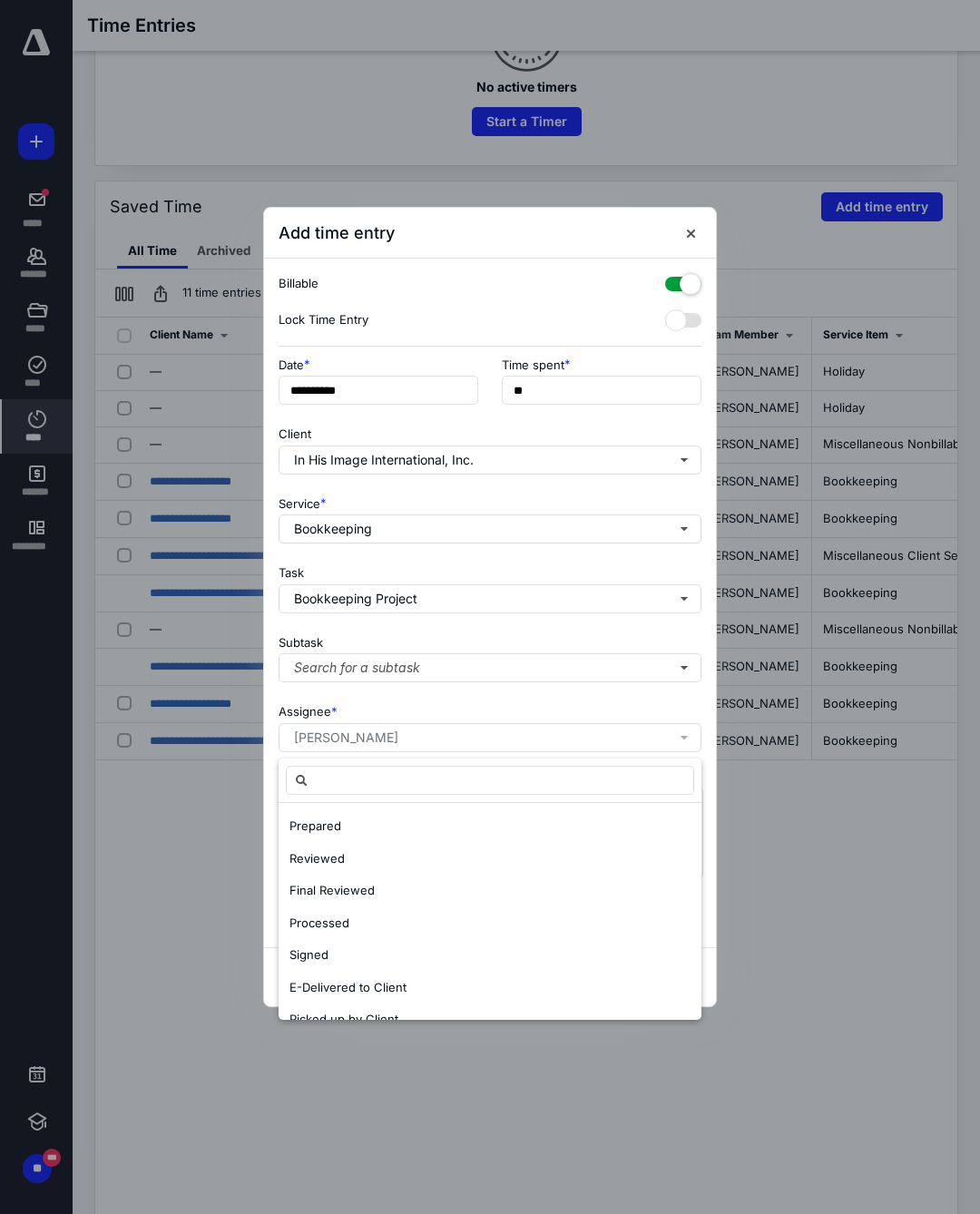 click on "Prepared" at bounding box center [315, 826] 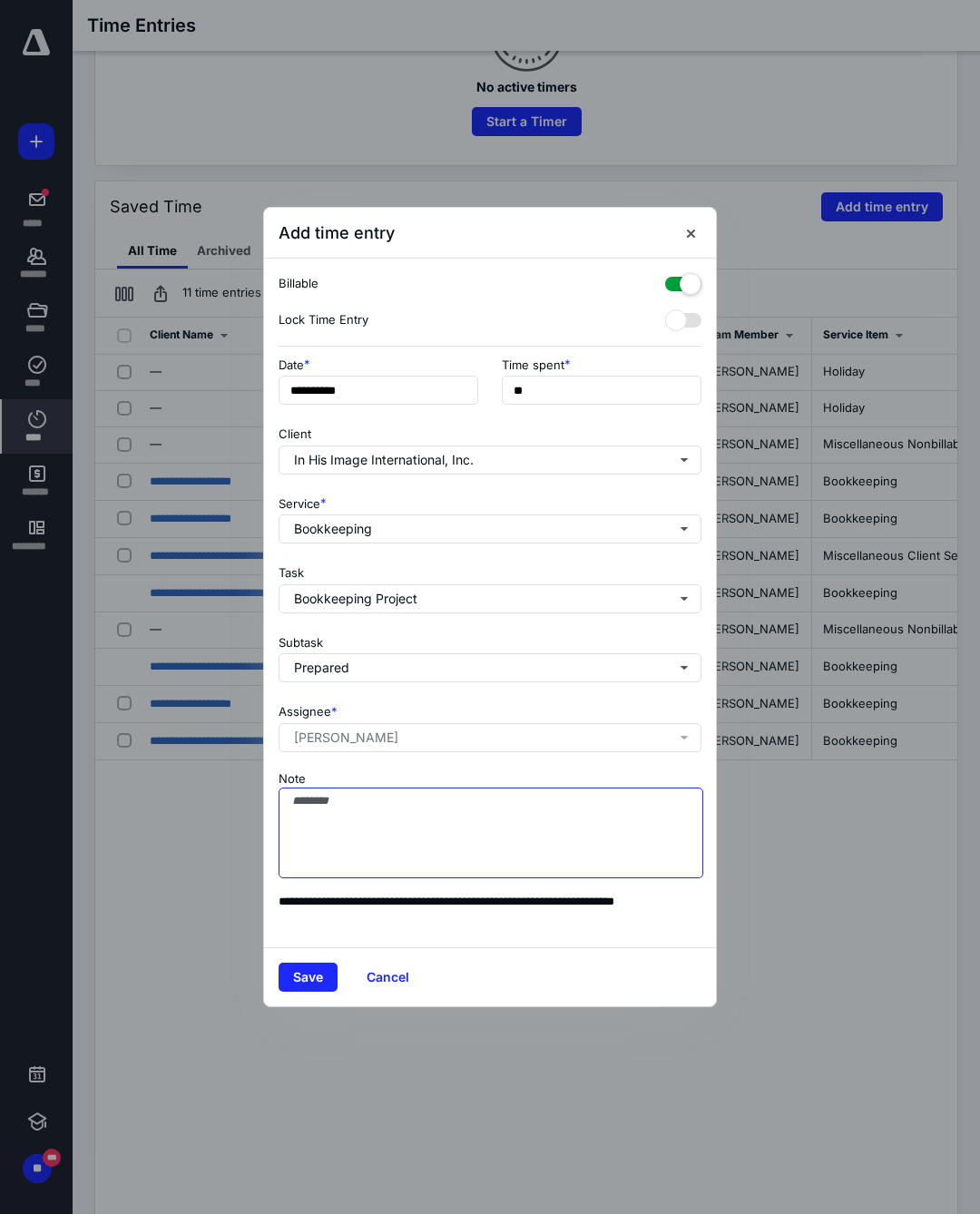 click on "Note" at bounding box center [491, 833] 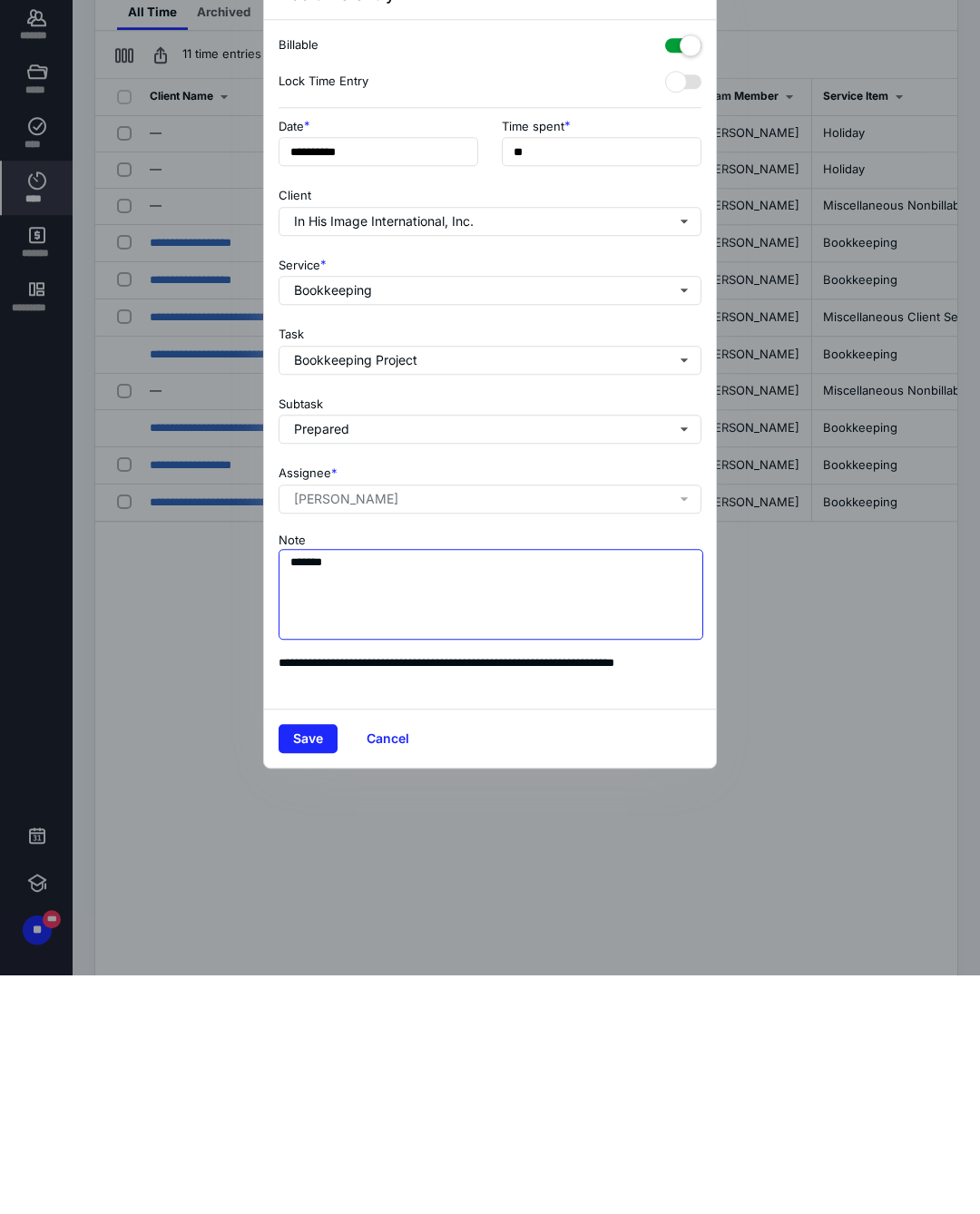 scroll, scrollTop: 299, scrollLeft: 0, axis: vertical 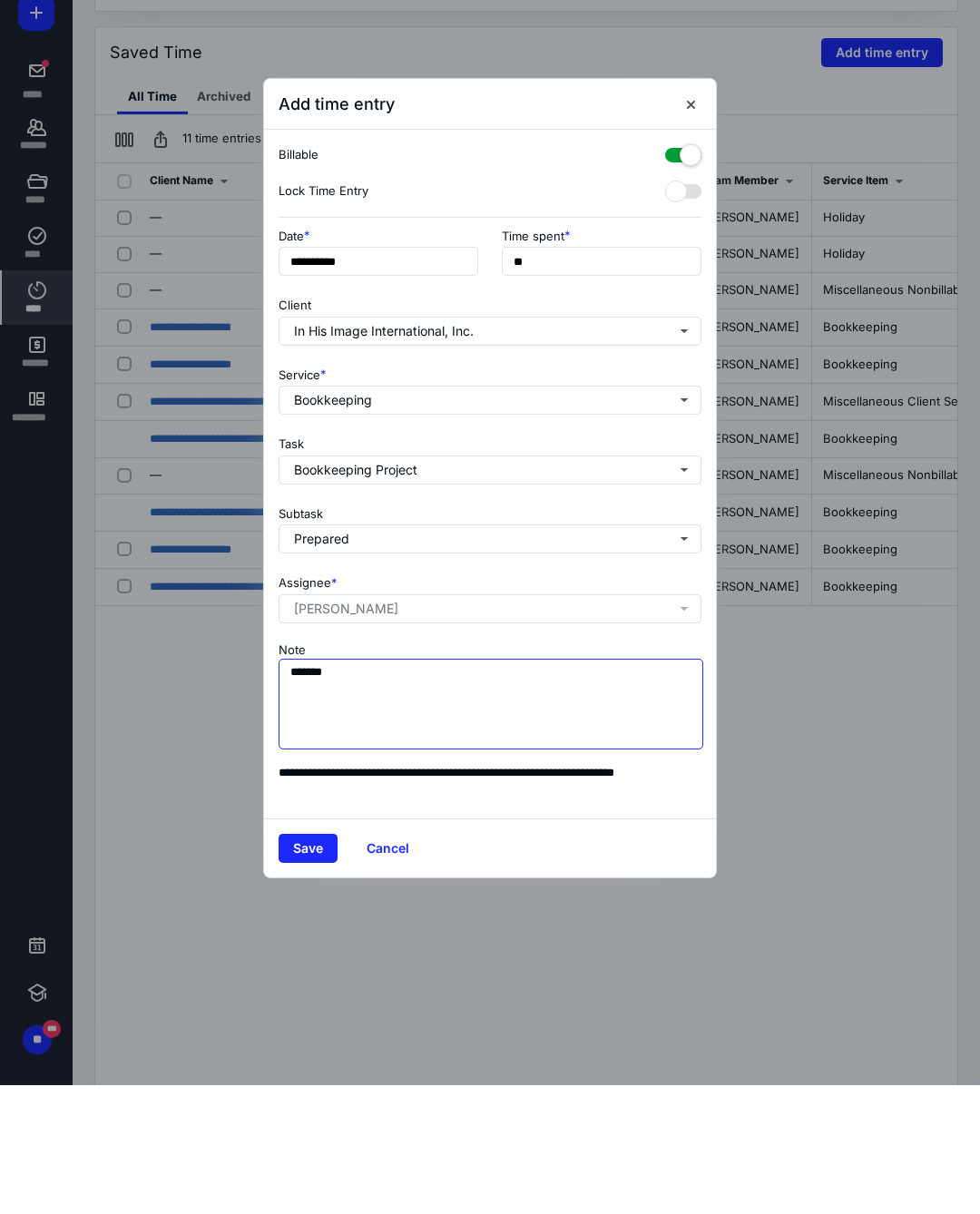 type on "*******" 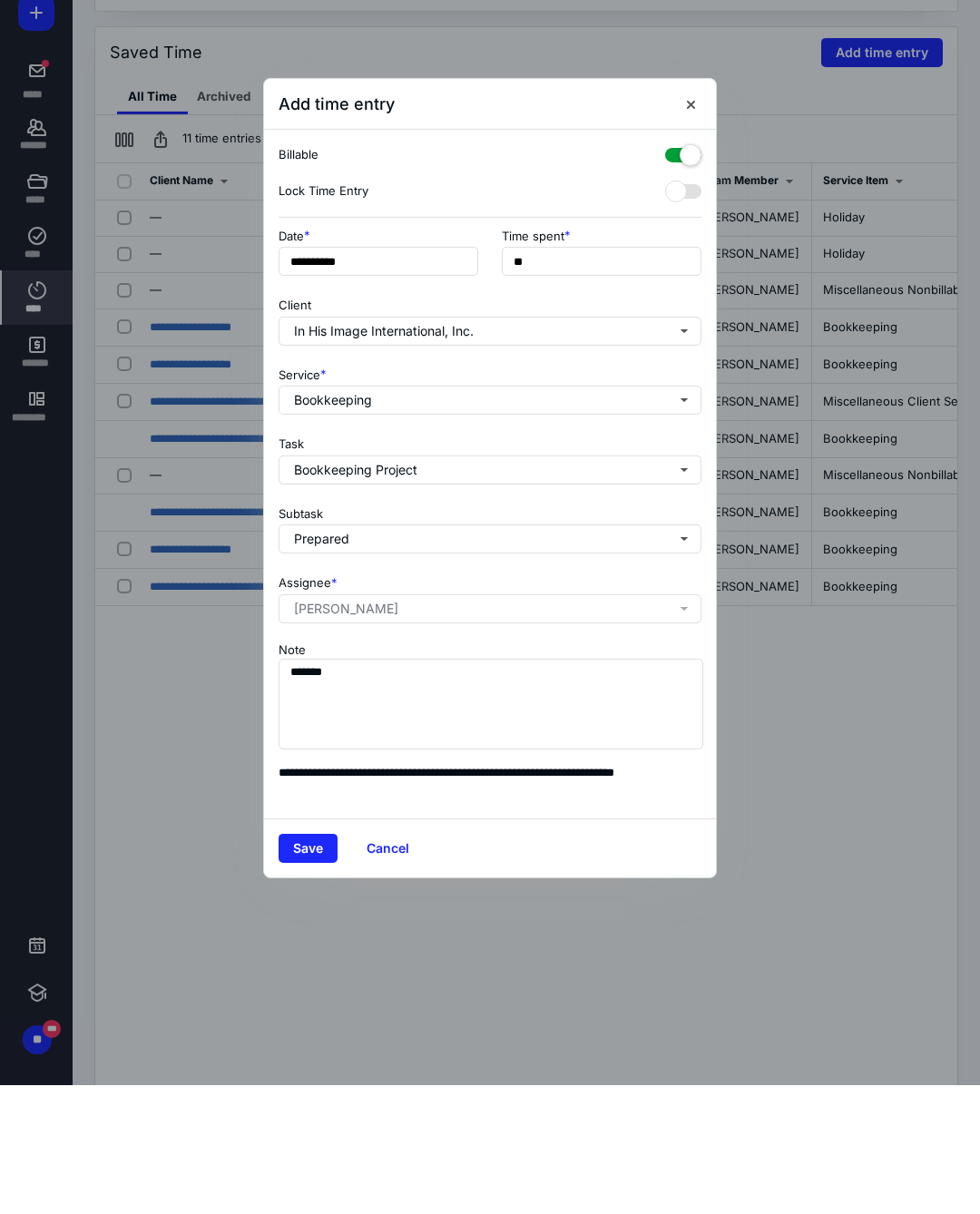 click on "Save" at bounding box center (308, 977) 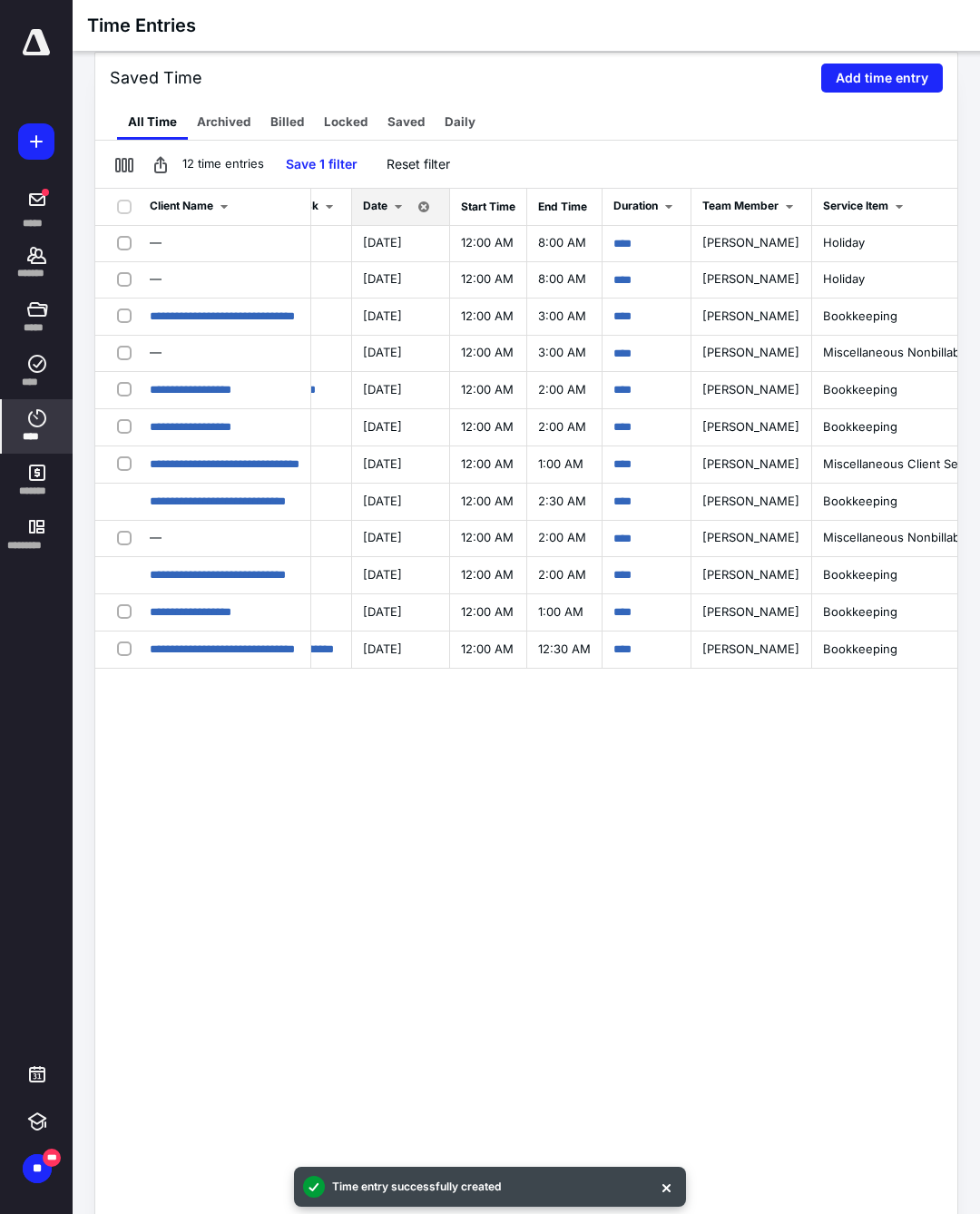 click on "Add time entry" at bounding box center [882, 78] 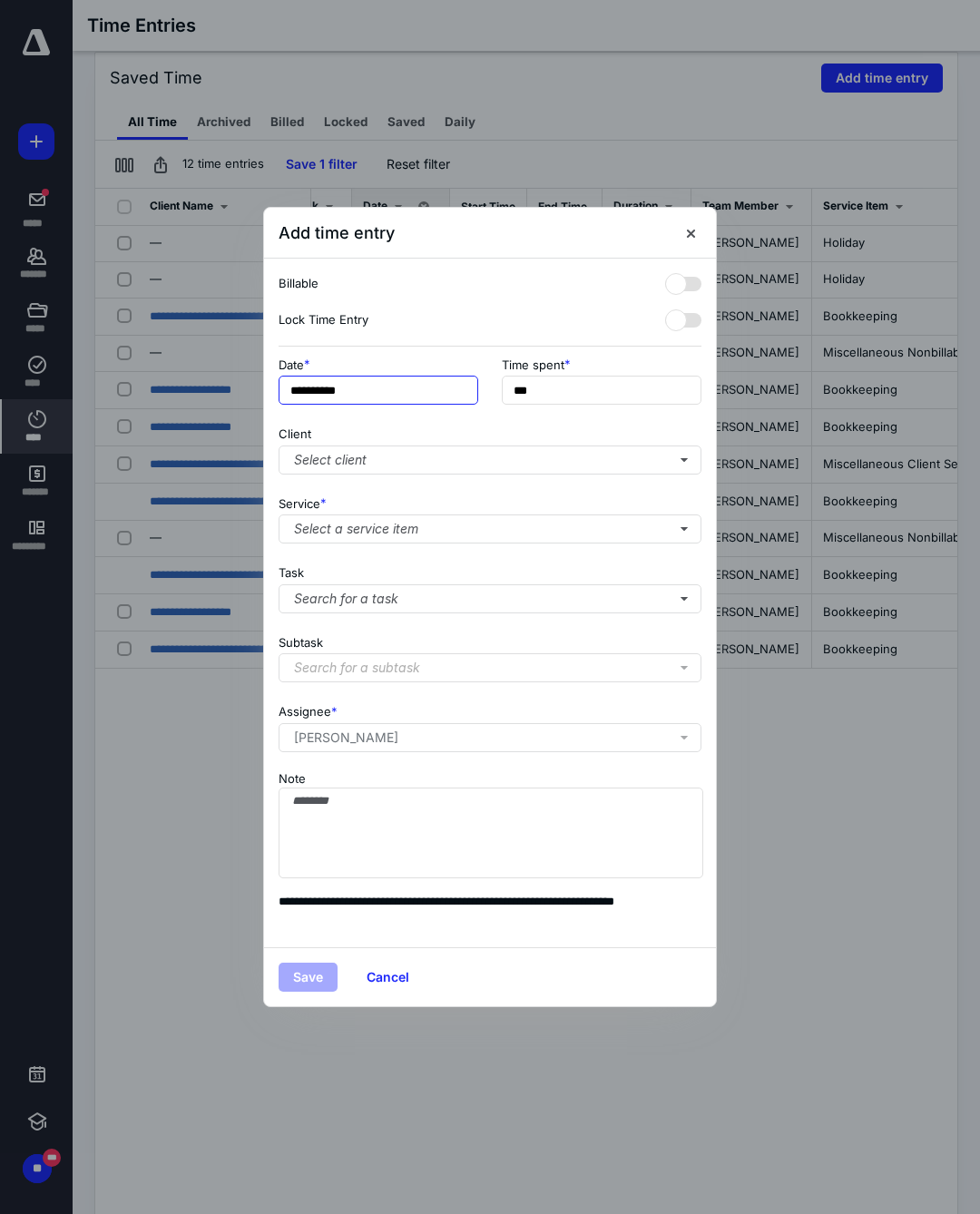click on "**********" at bounding box center (378, 390) 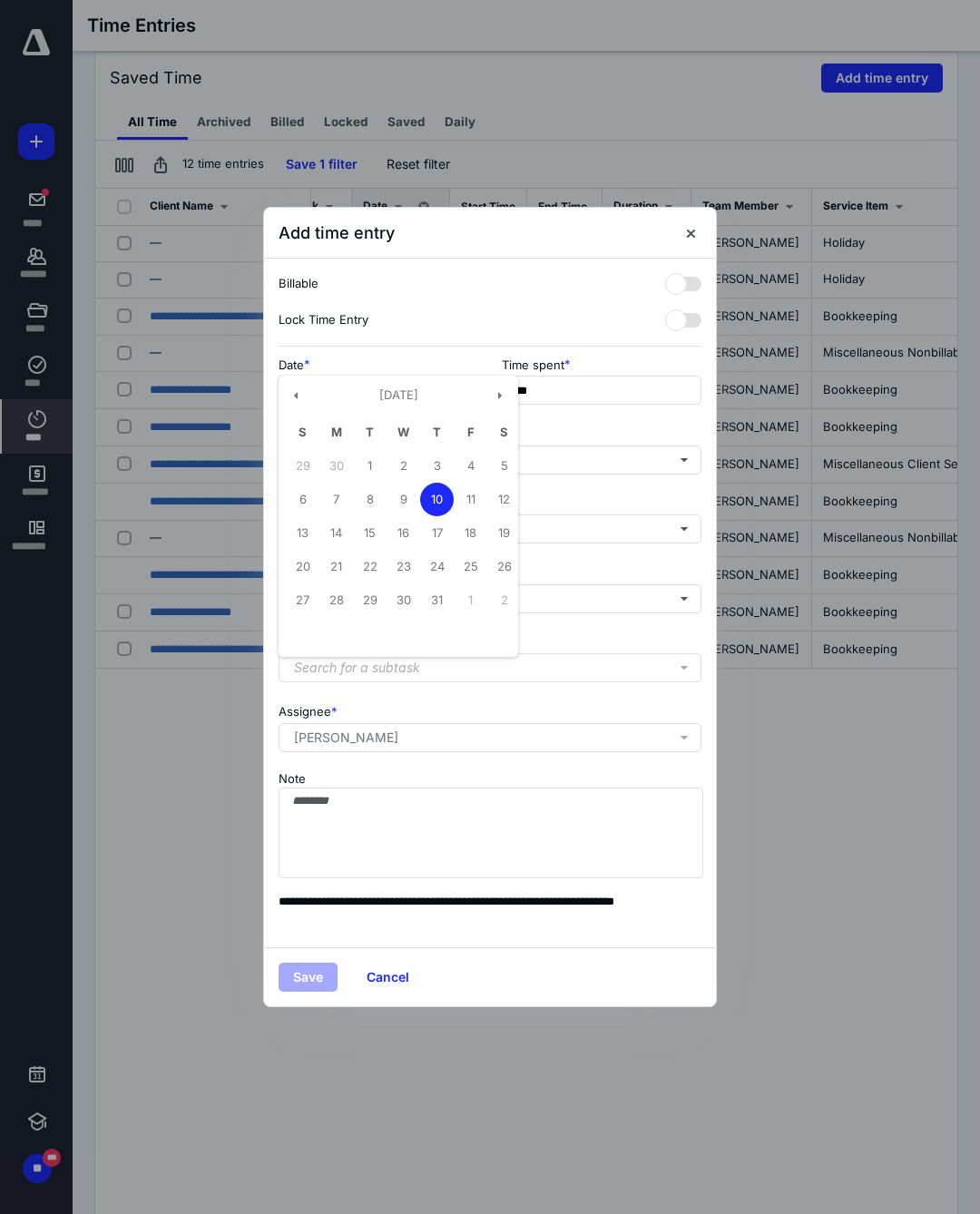 scroll, scrollTop: 402, scrollLeft: 0, axis: vertical 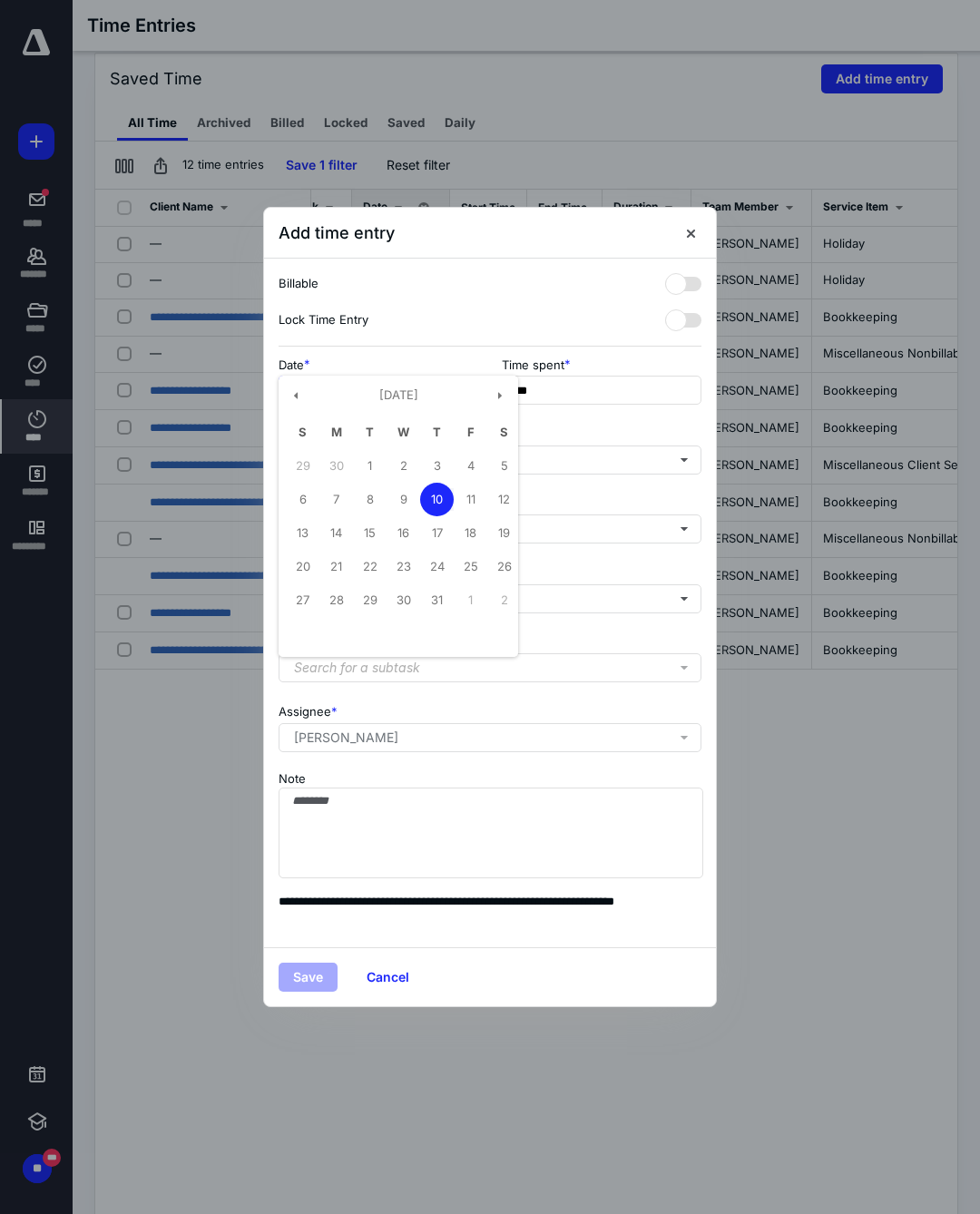 click on "2" at bounding box center [403, 465] 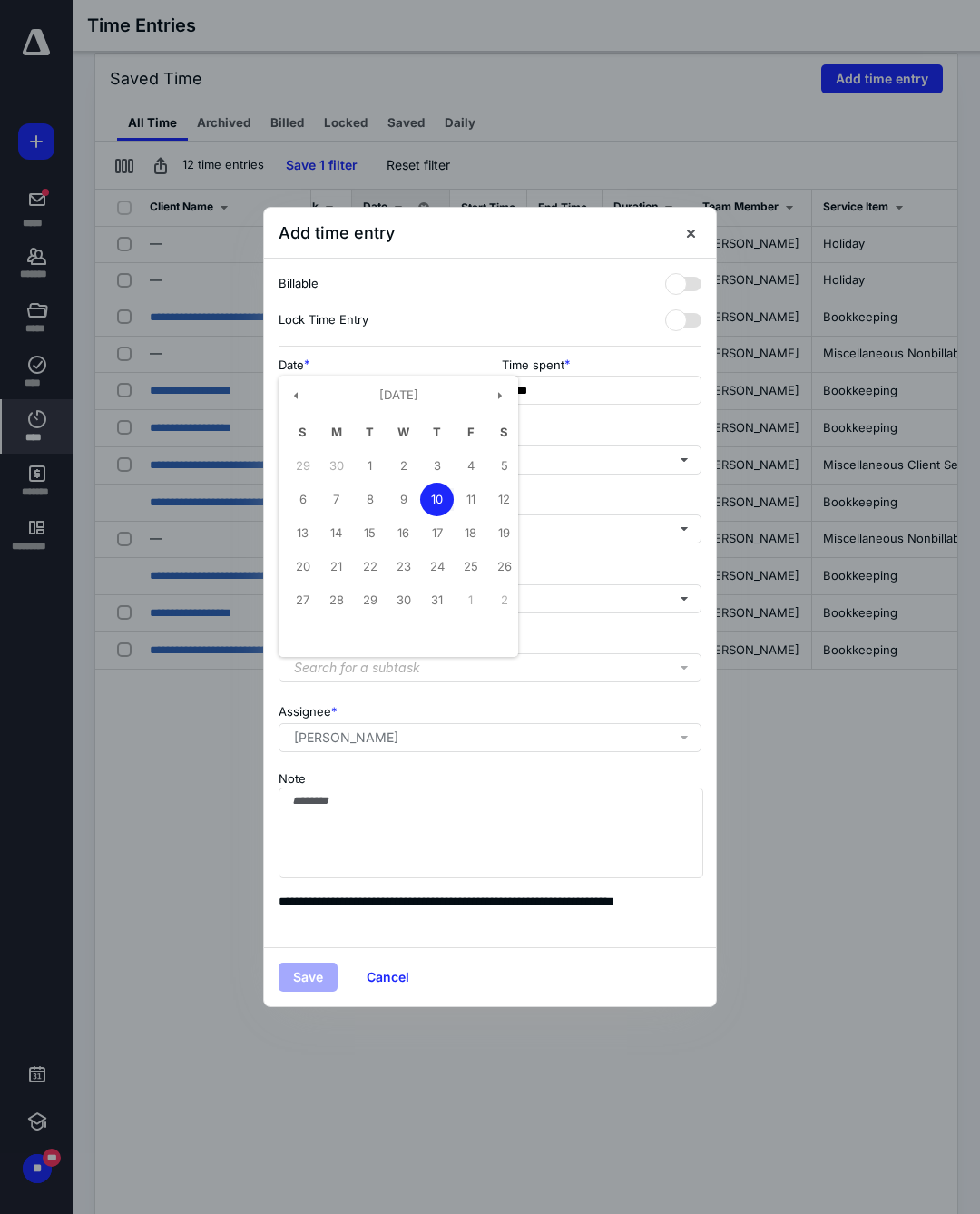 type on "**********" 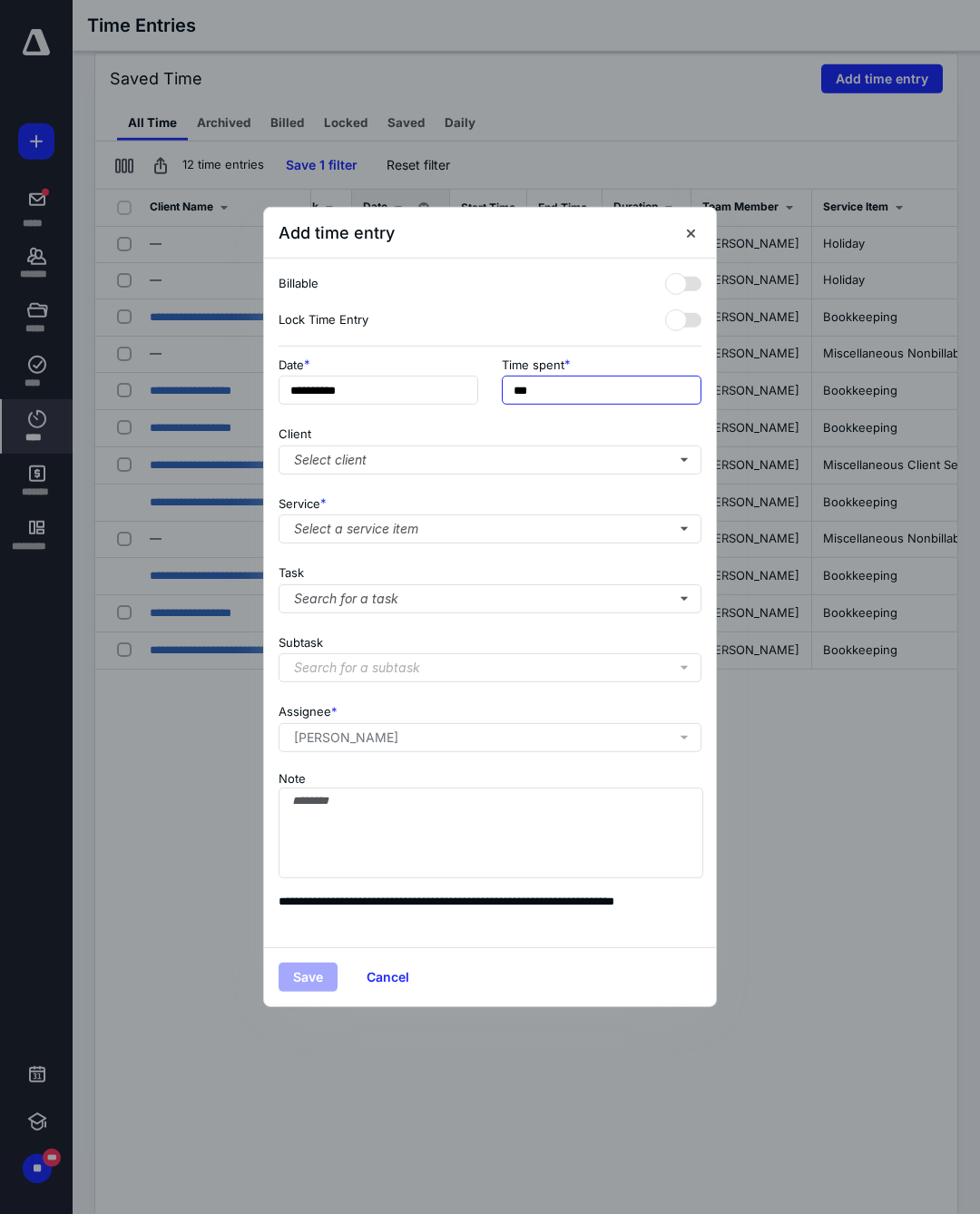 click on "***" at bounding box center (602, 390) 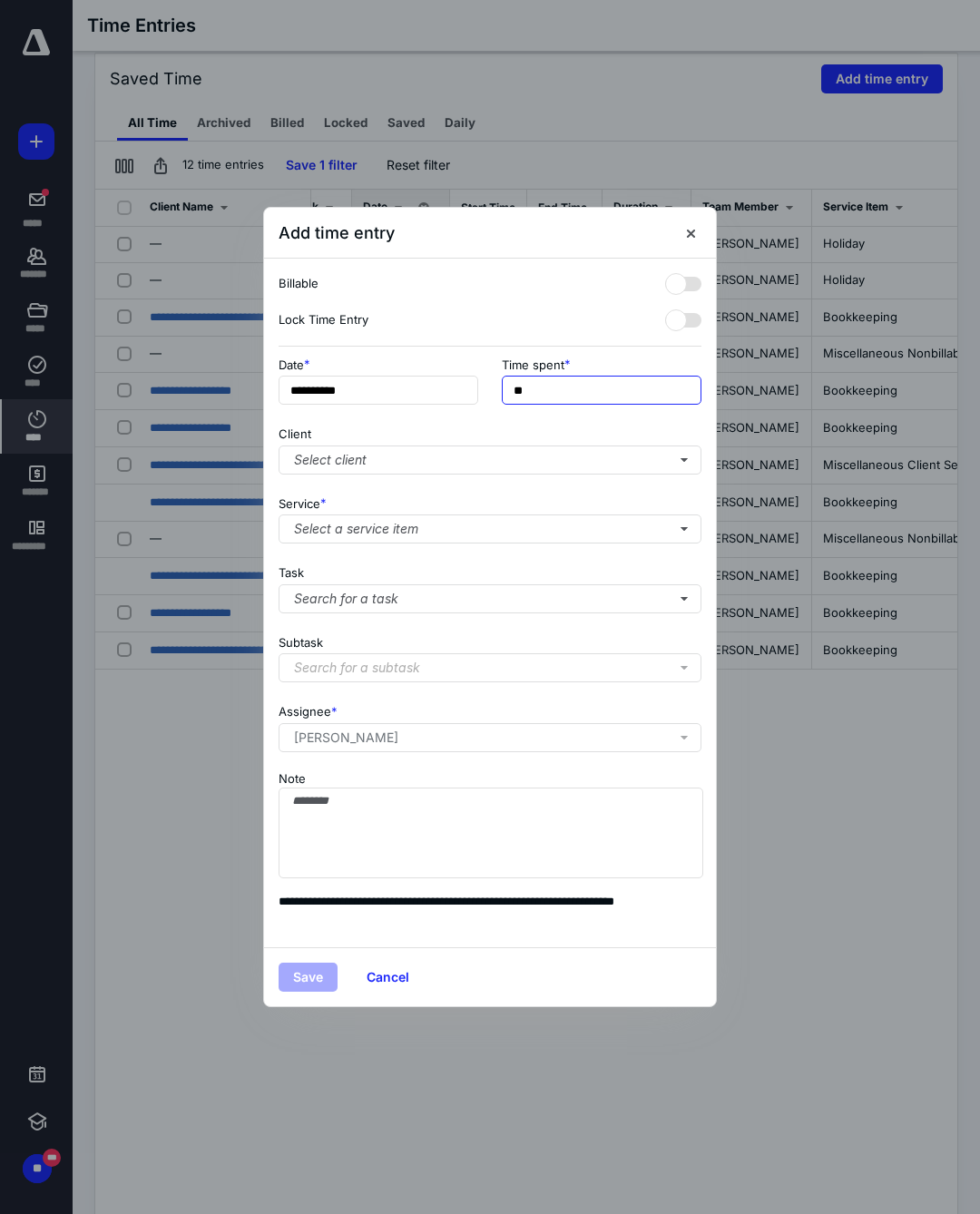 type on "*" 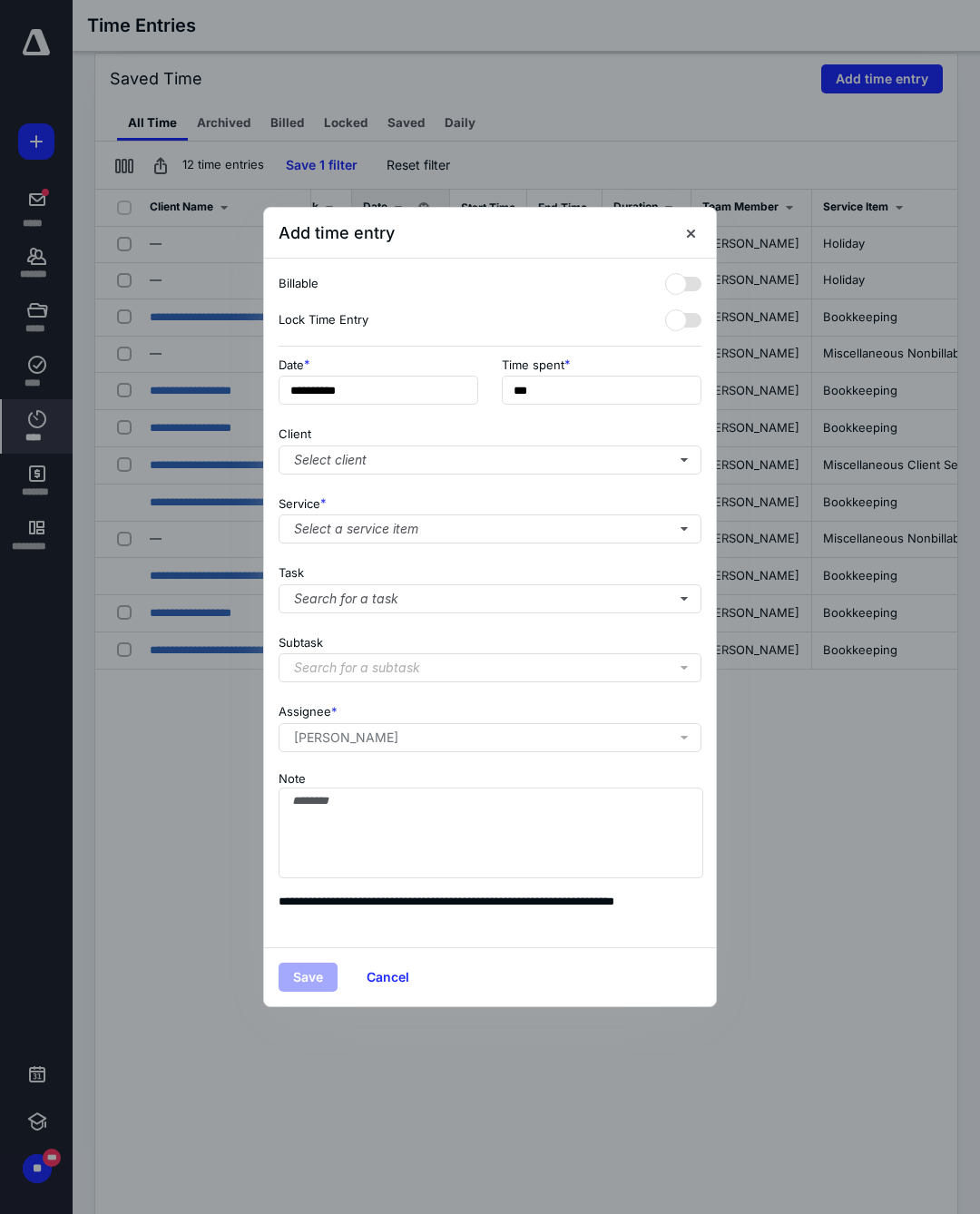 click on "Select a service item" at bounding box center (490, 529) 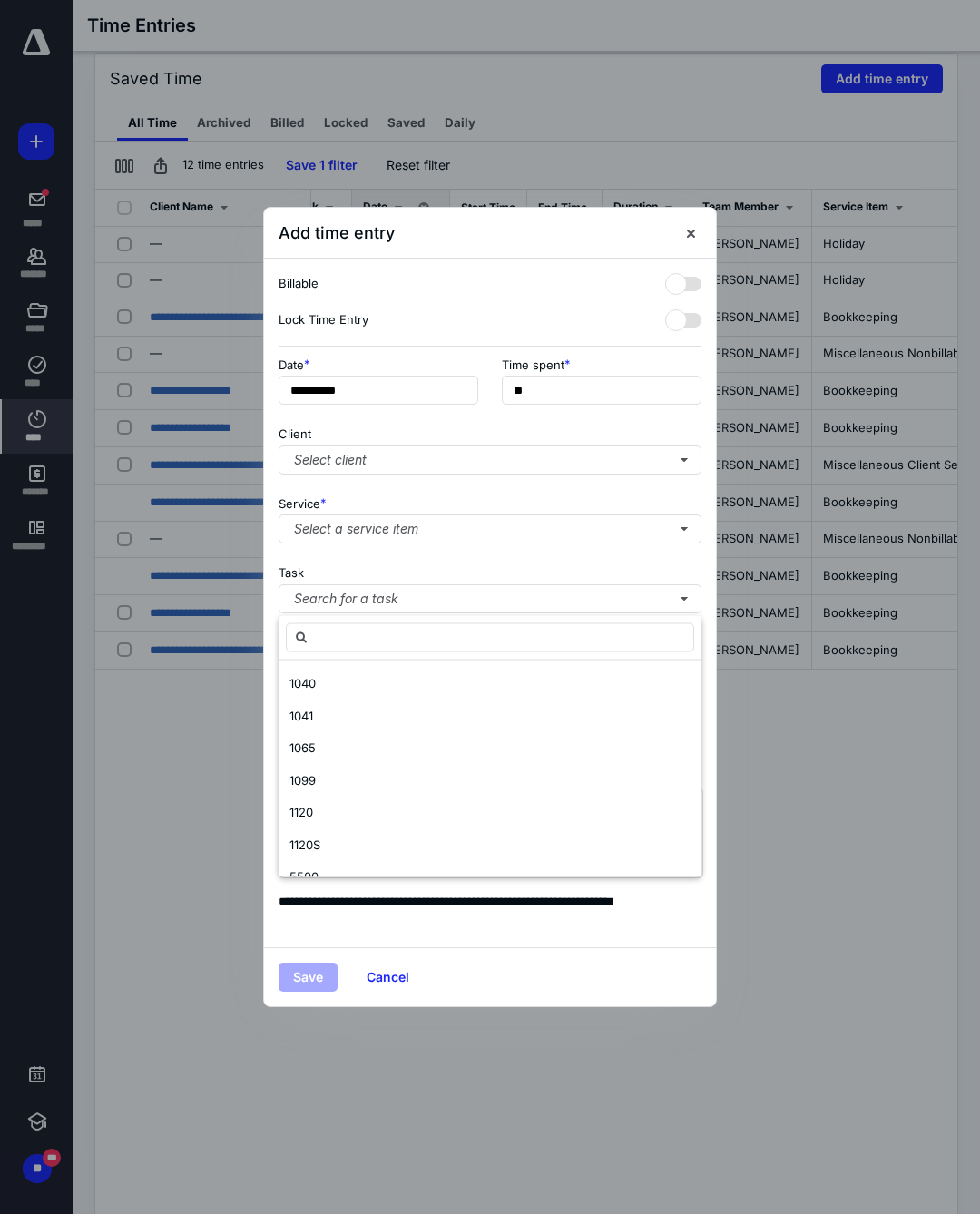 scroll, scrollTop: 403, scrollLeft: 0, axis: vertical 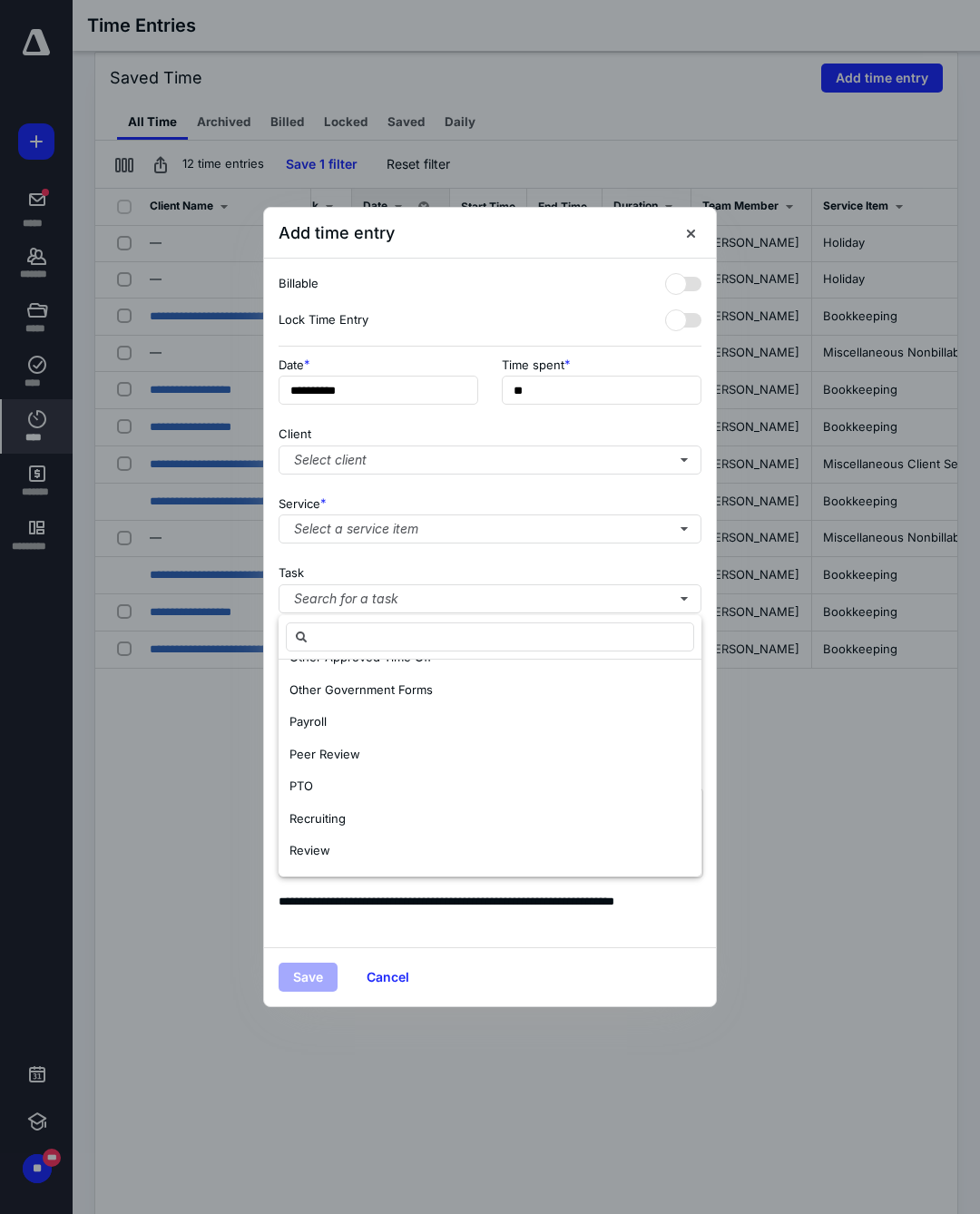 click on "Miscellaneous Nonbillable" at bounding box center [363, 625] 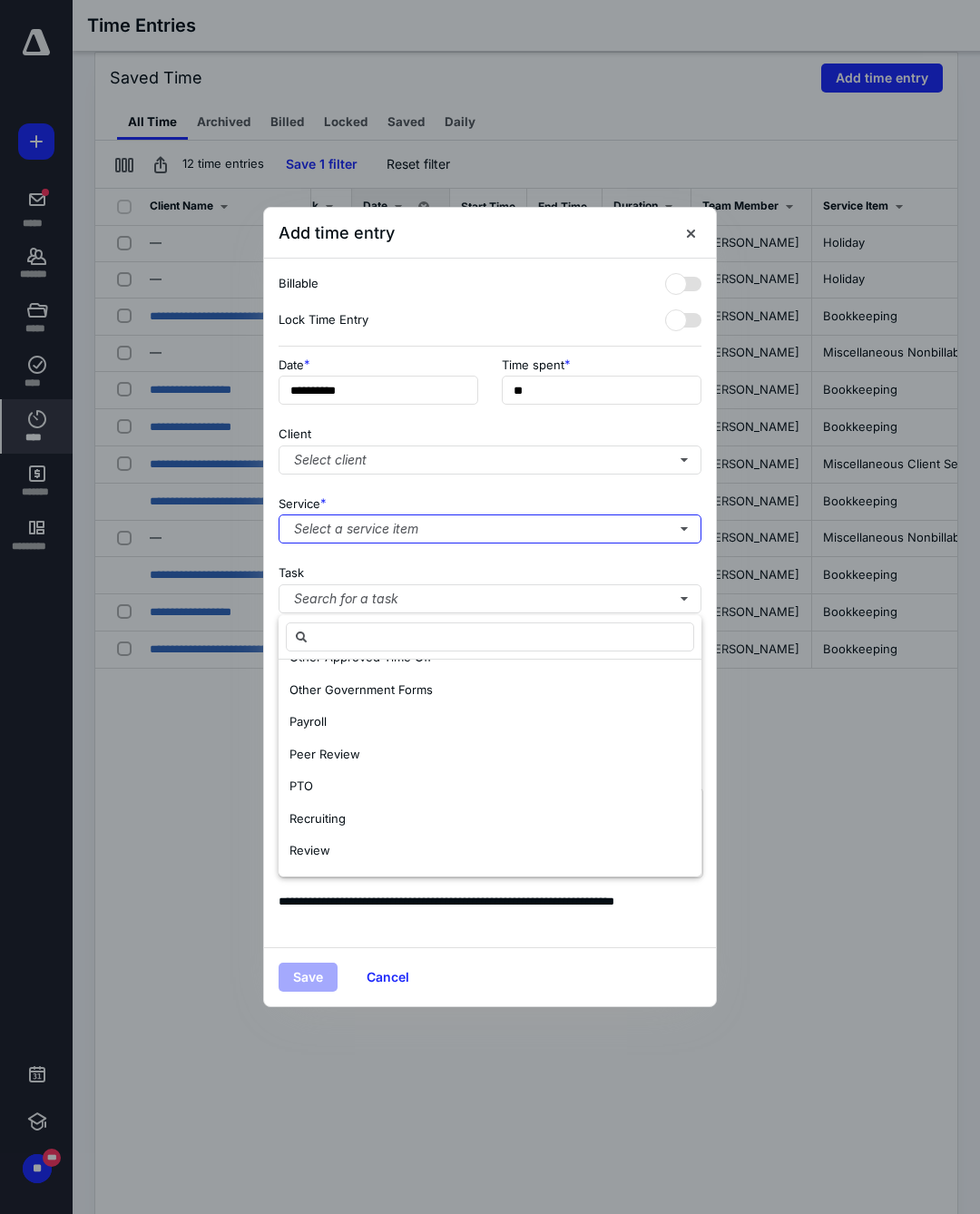 scroll, scrollTop: 0, scrollLeft: 0, axis: both 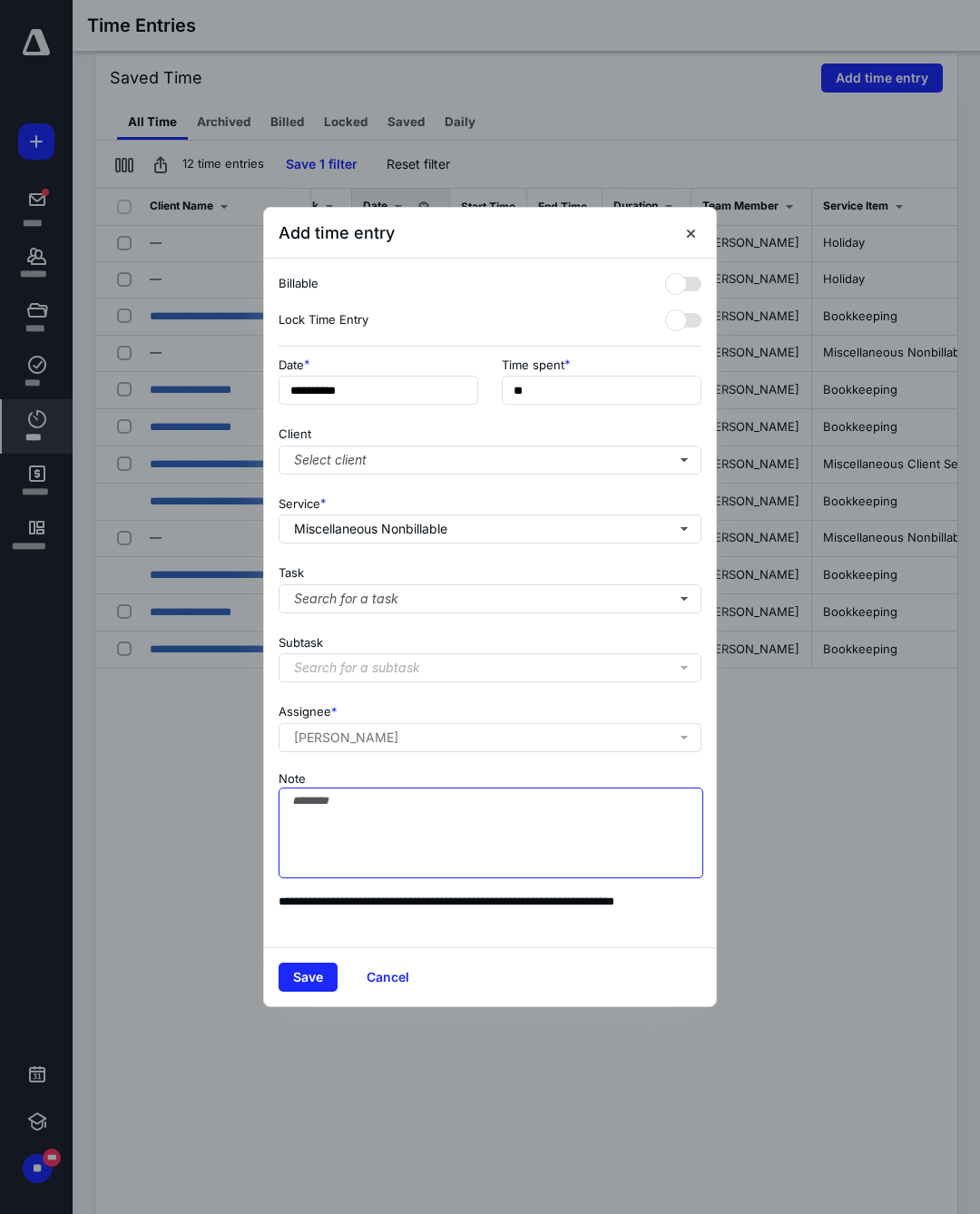click on "Note" at bounding box center [491, 833] 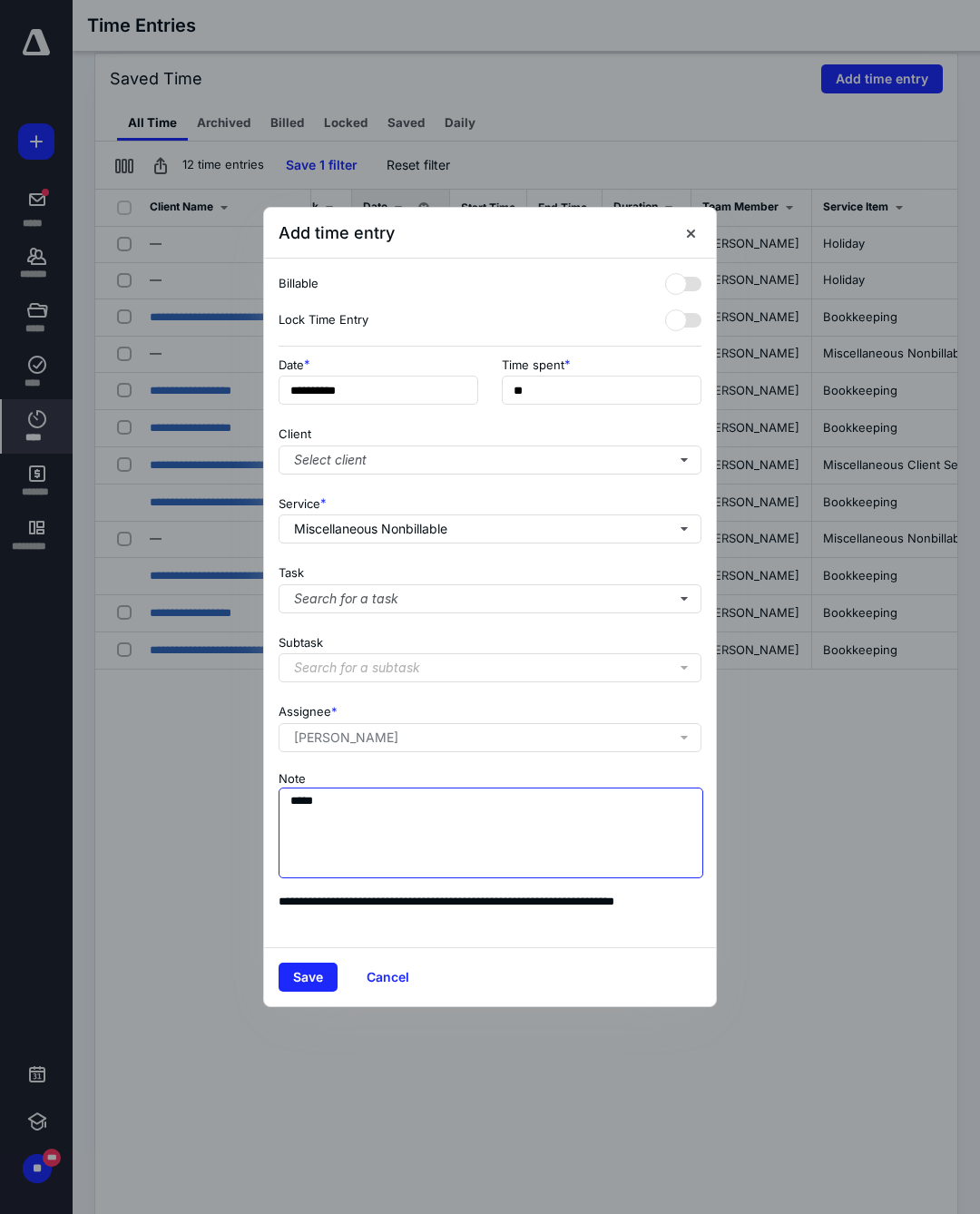 type on "*****" 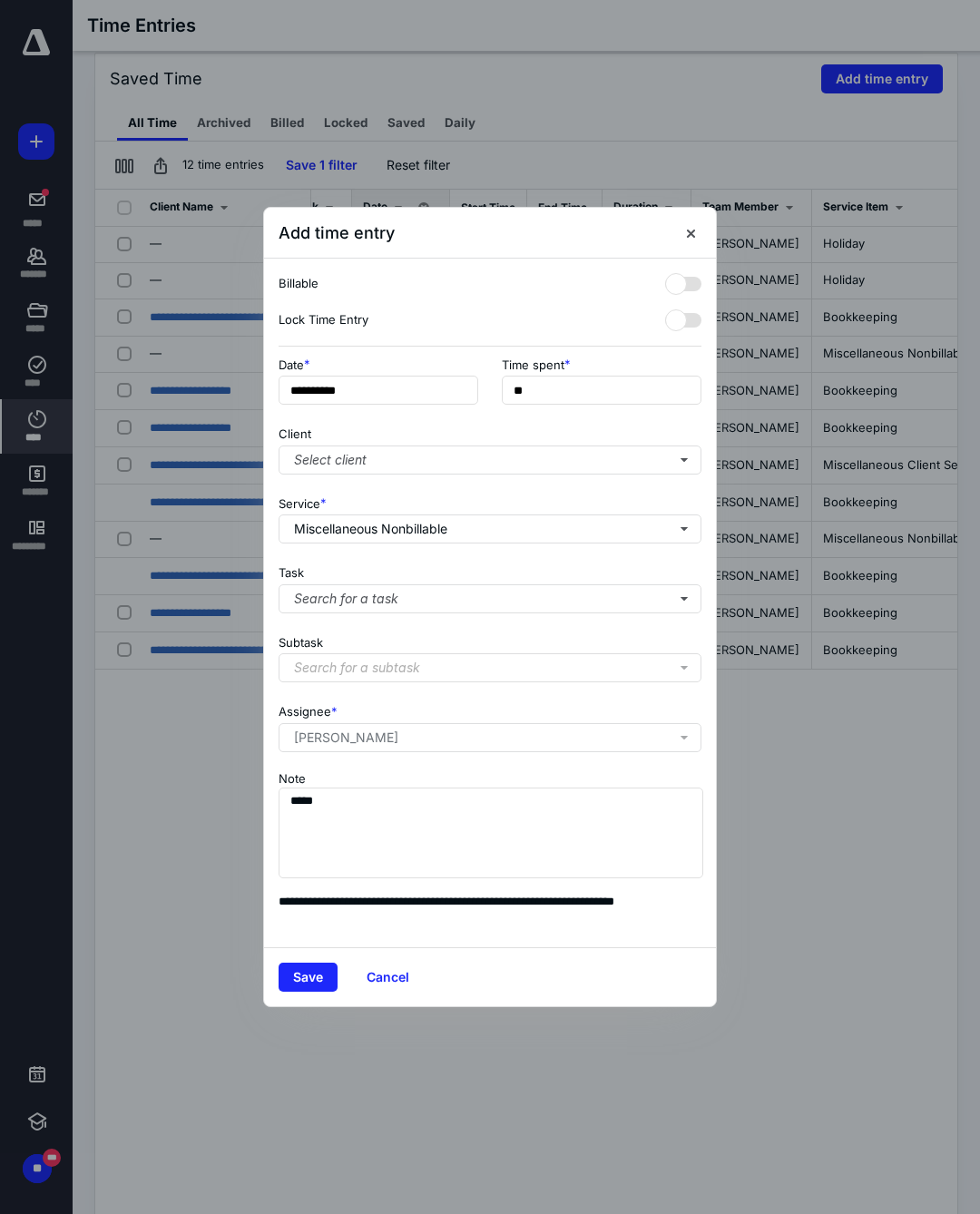 click on "Leslie Casillas" at bounding box center [494, 738] 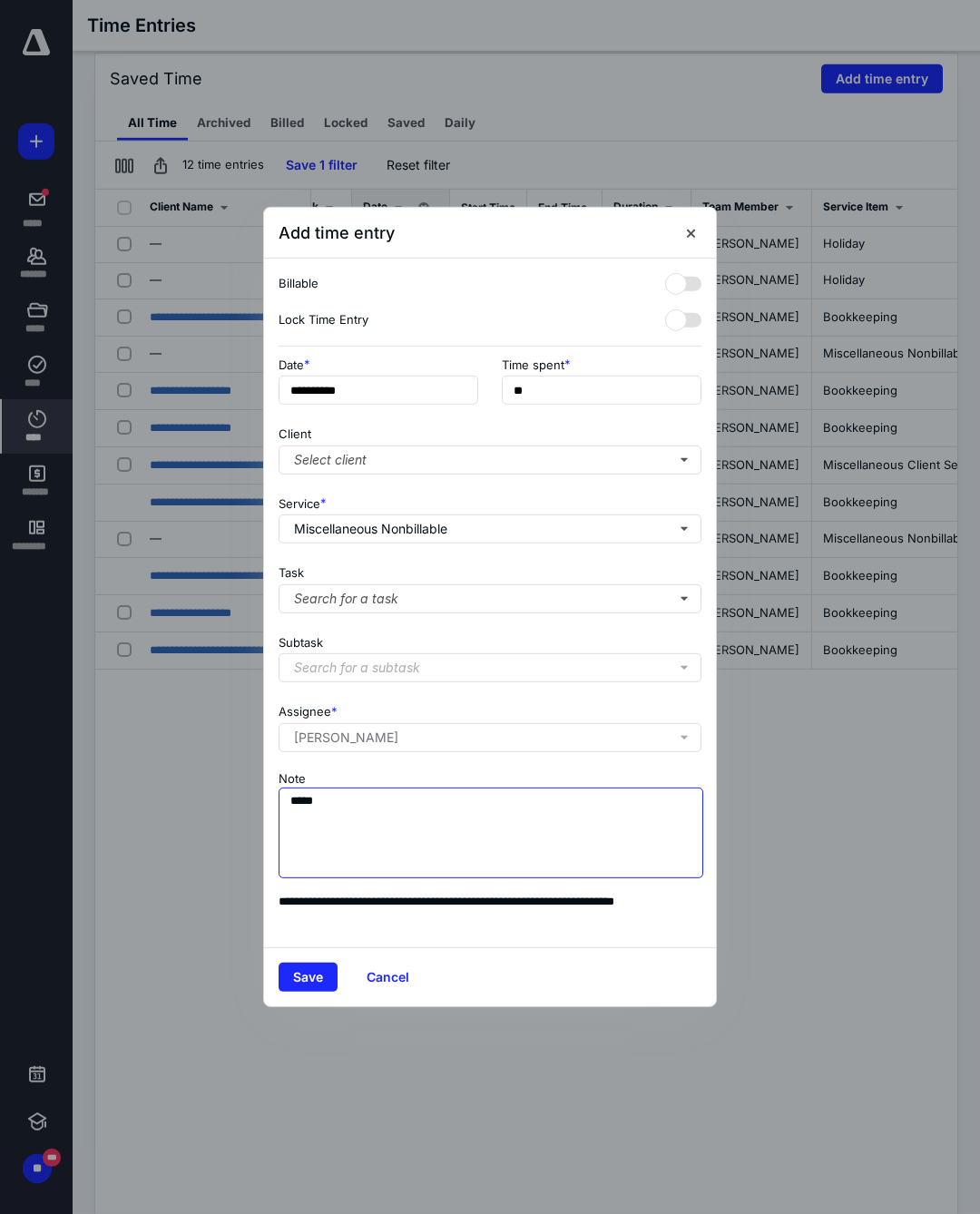 click on "*****" at bounding box center [491, 833] 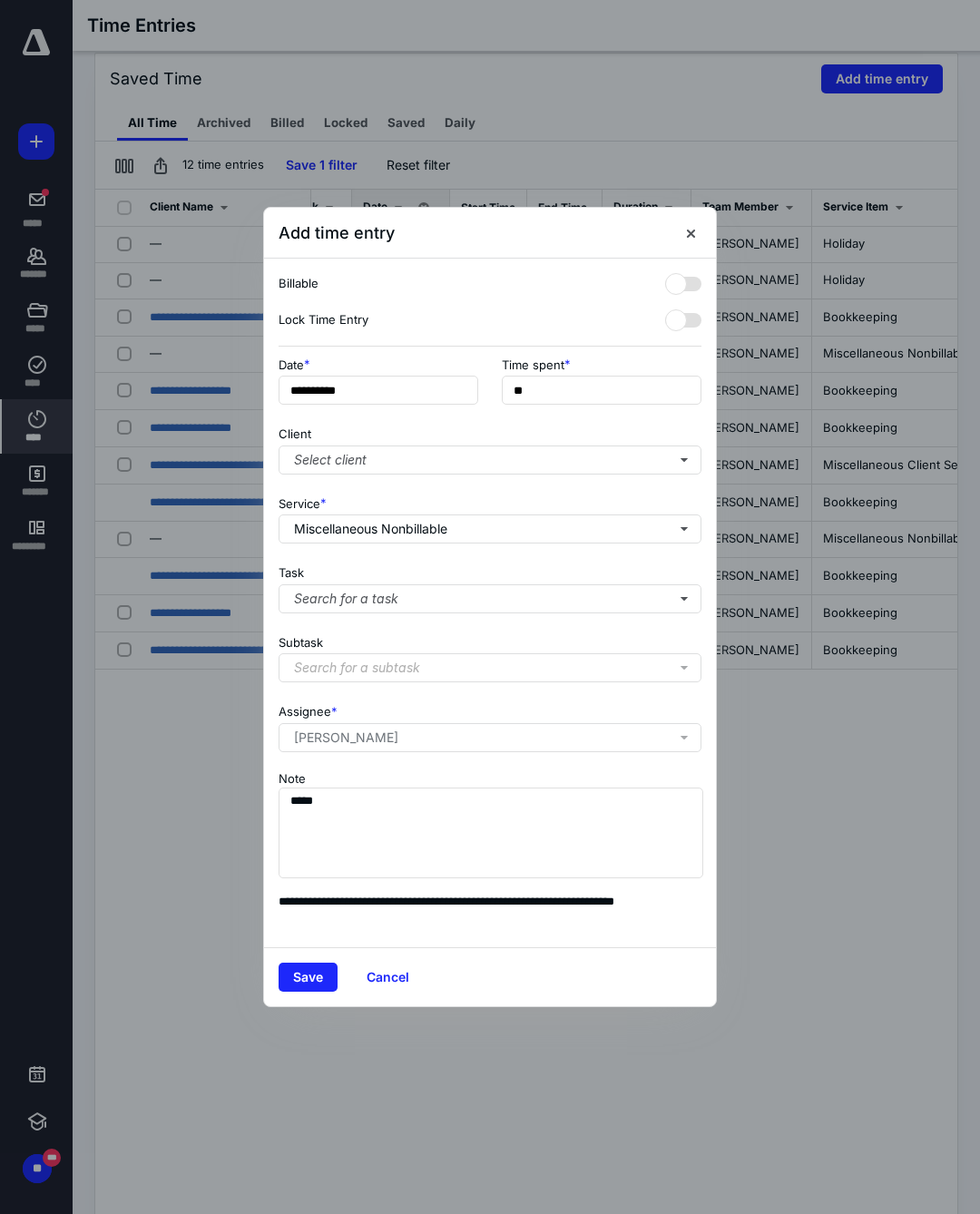 click on "Note *****" at bounding box center (490, 823) 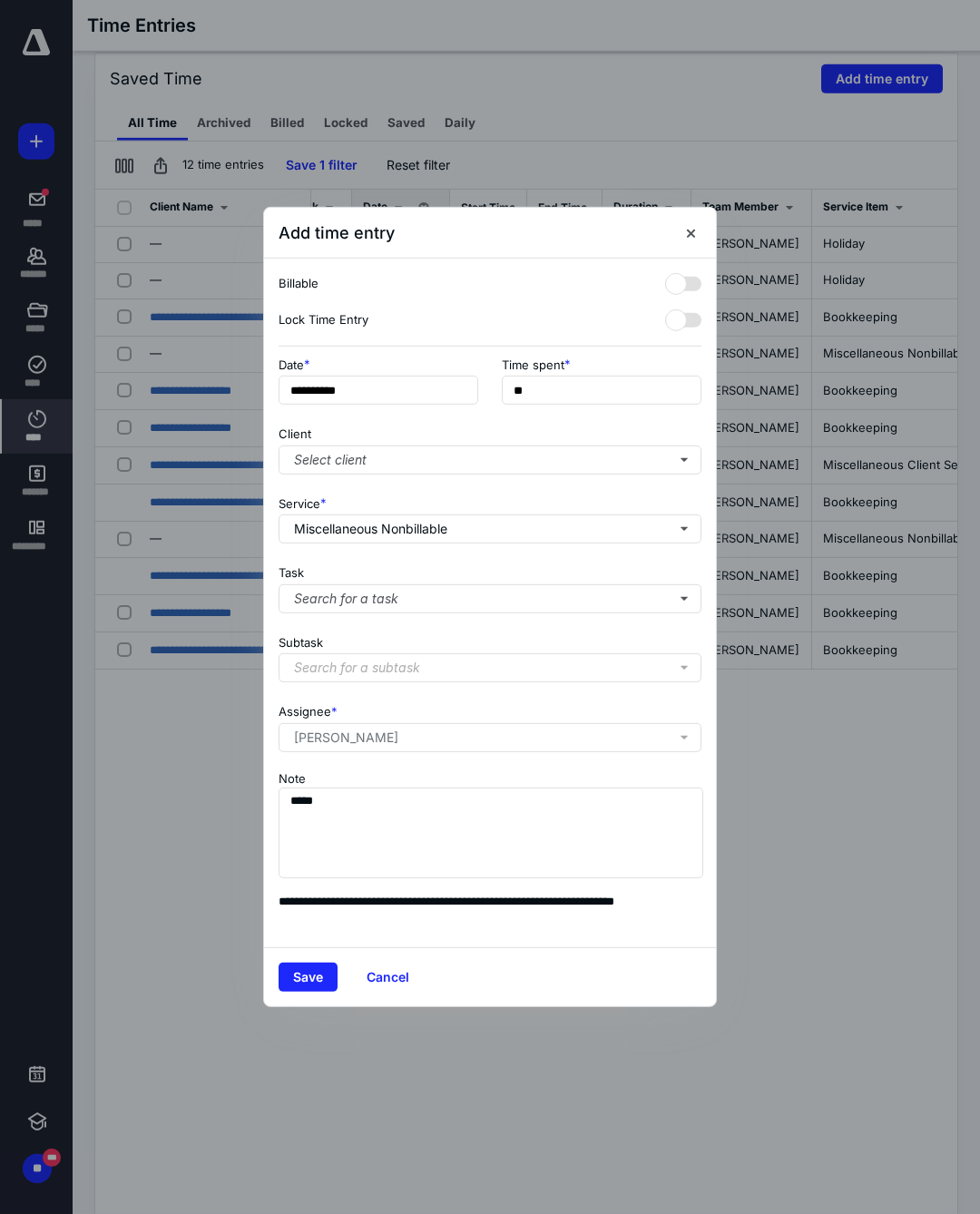 click on "Save" at bounding box center (308, 977) 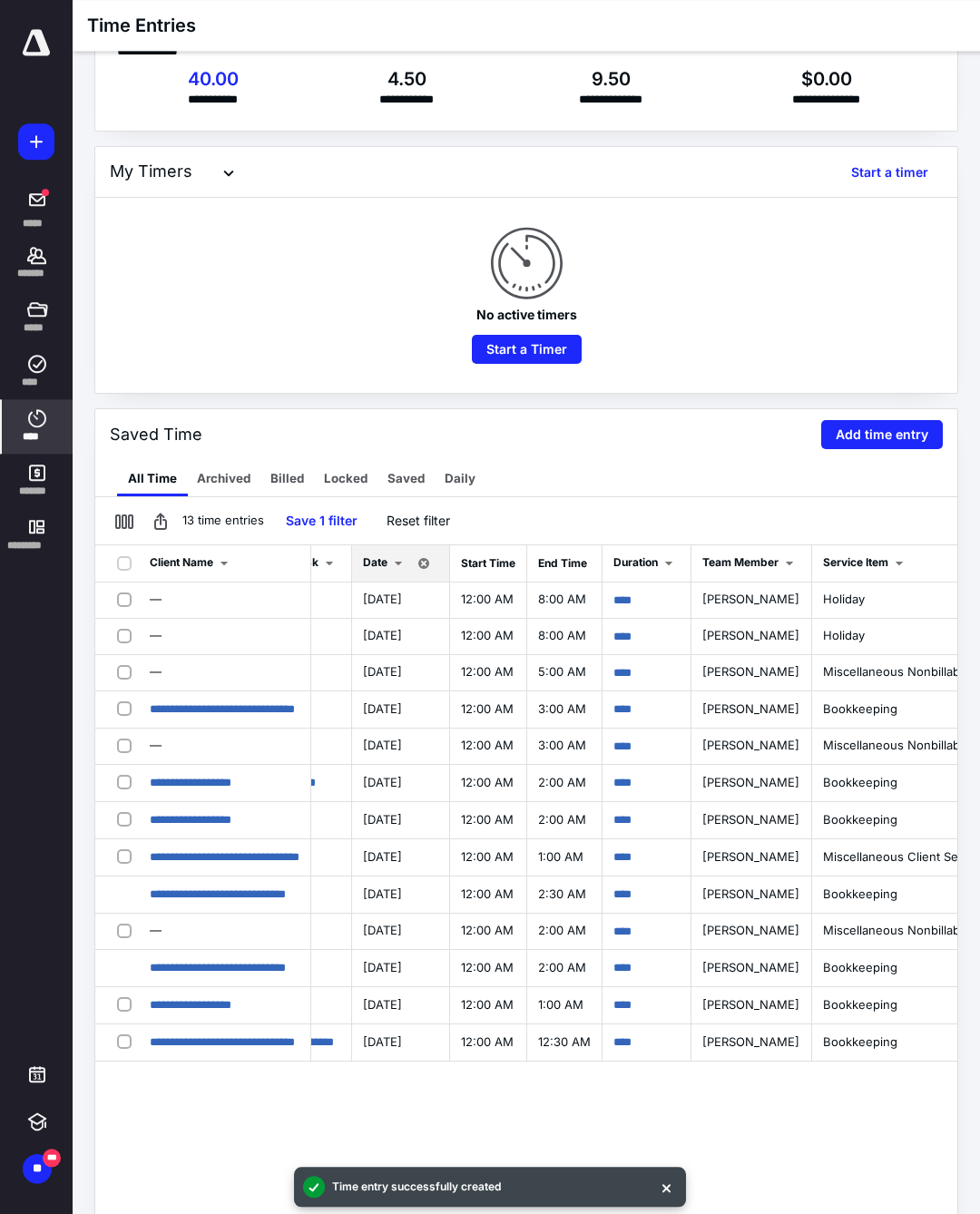 scroll, scrollTop: 38, scrollLeft: 0, axis: vertical 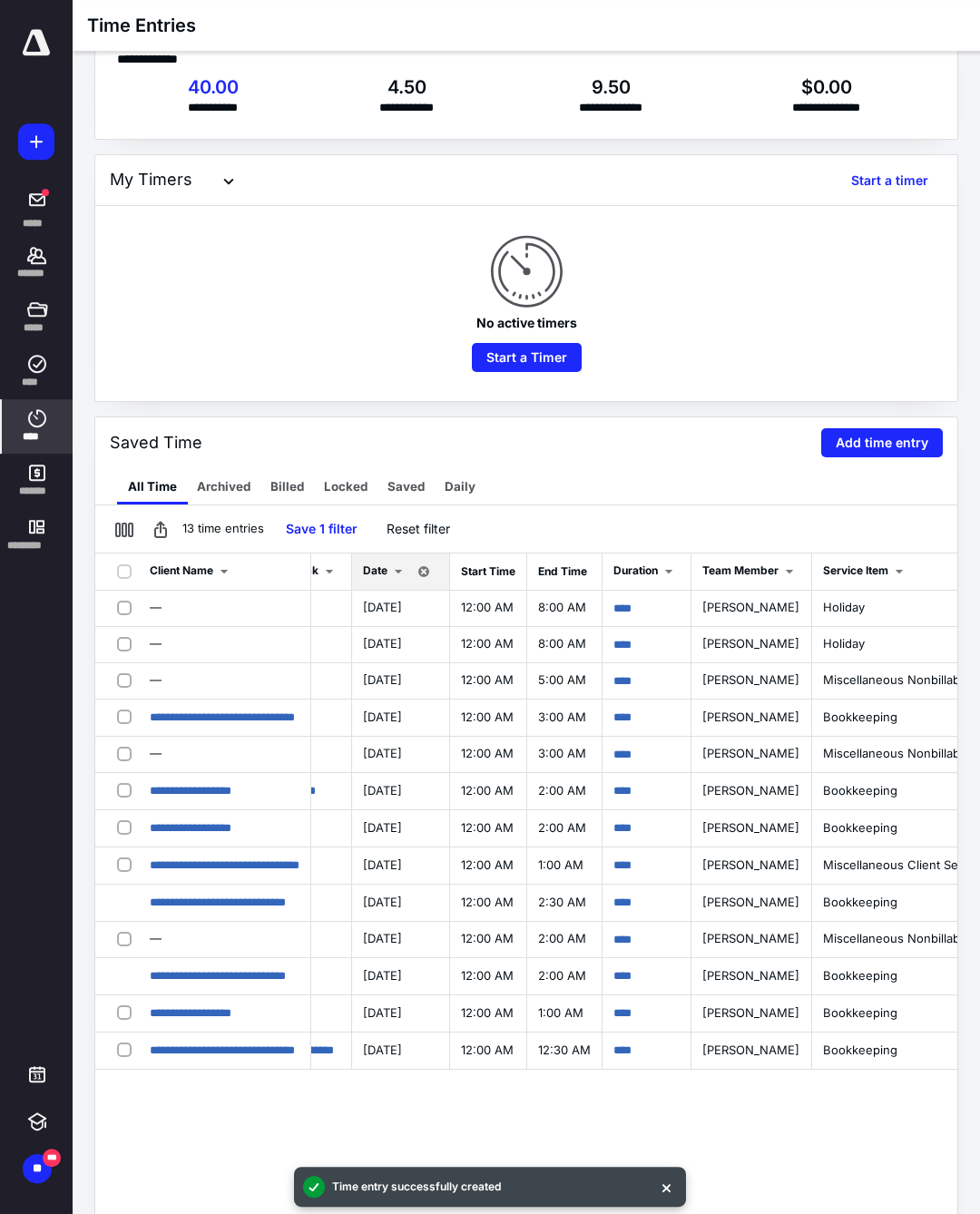 click on "Date" at bounding box center [386, 572] 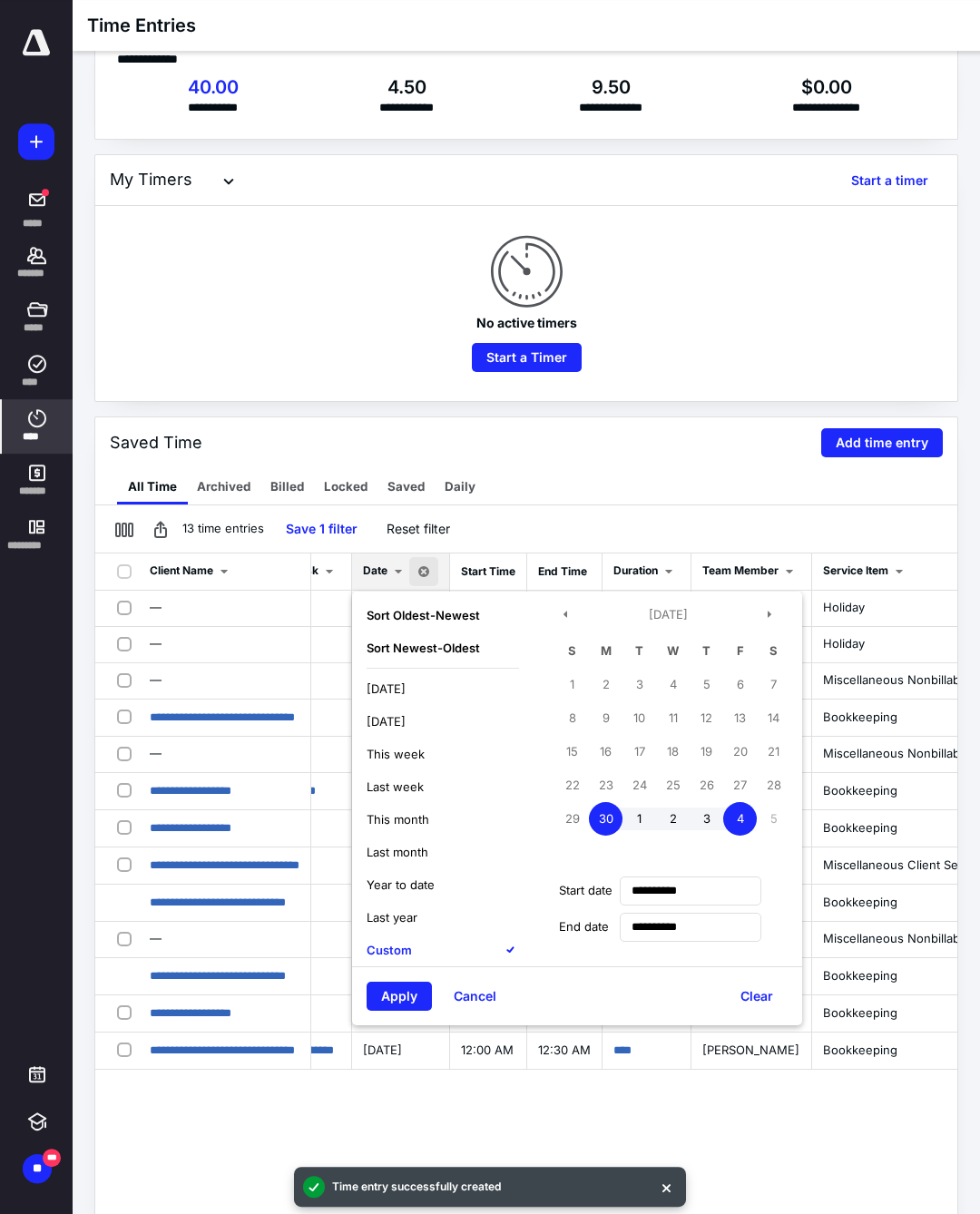 scroll, scrollTop: 38, scrollLeft: 0, axis: vertical 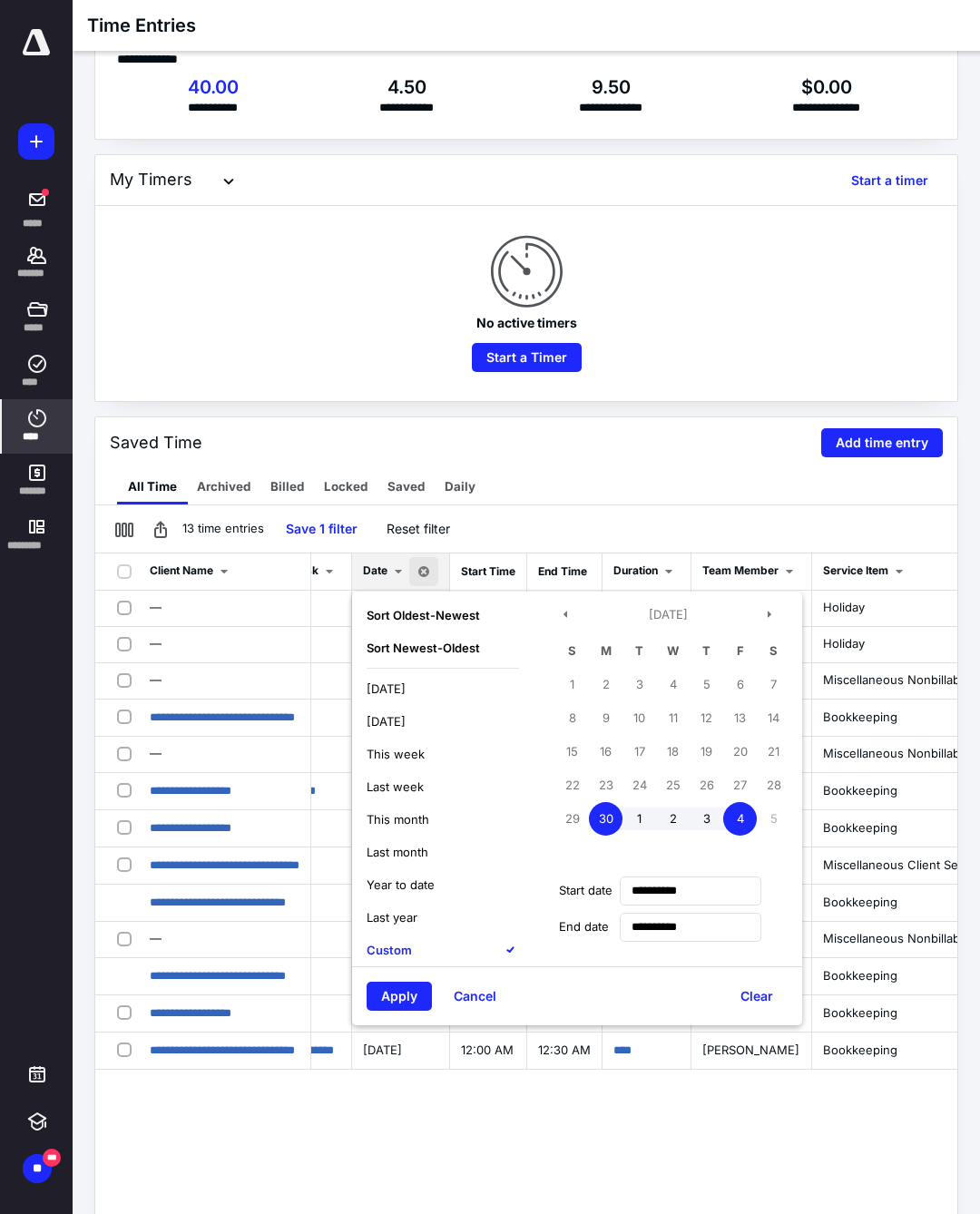 click on "9" at bounding box center [605, 718] 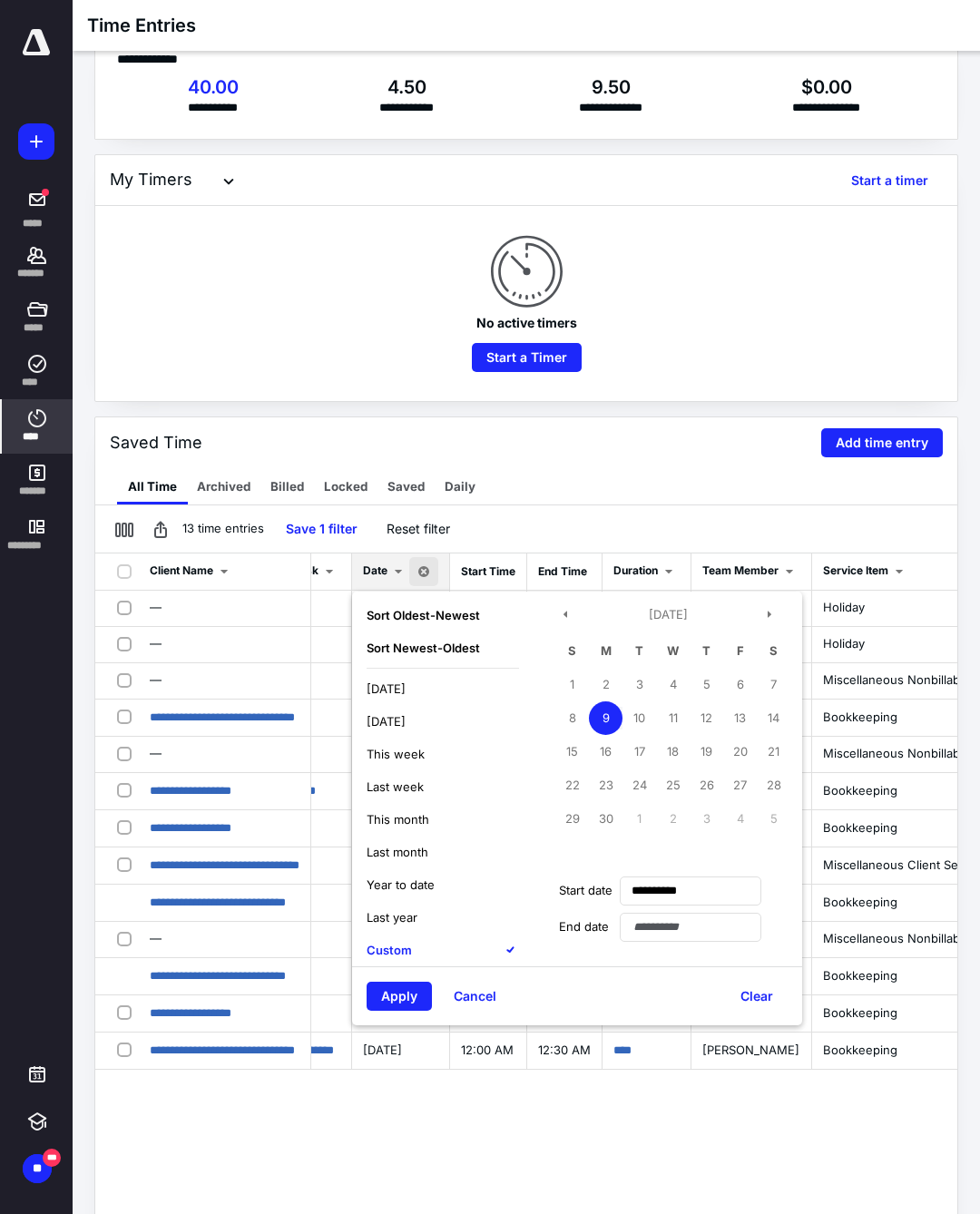 click on "13" at bounding box center (740, 718) 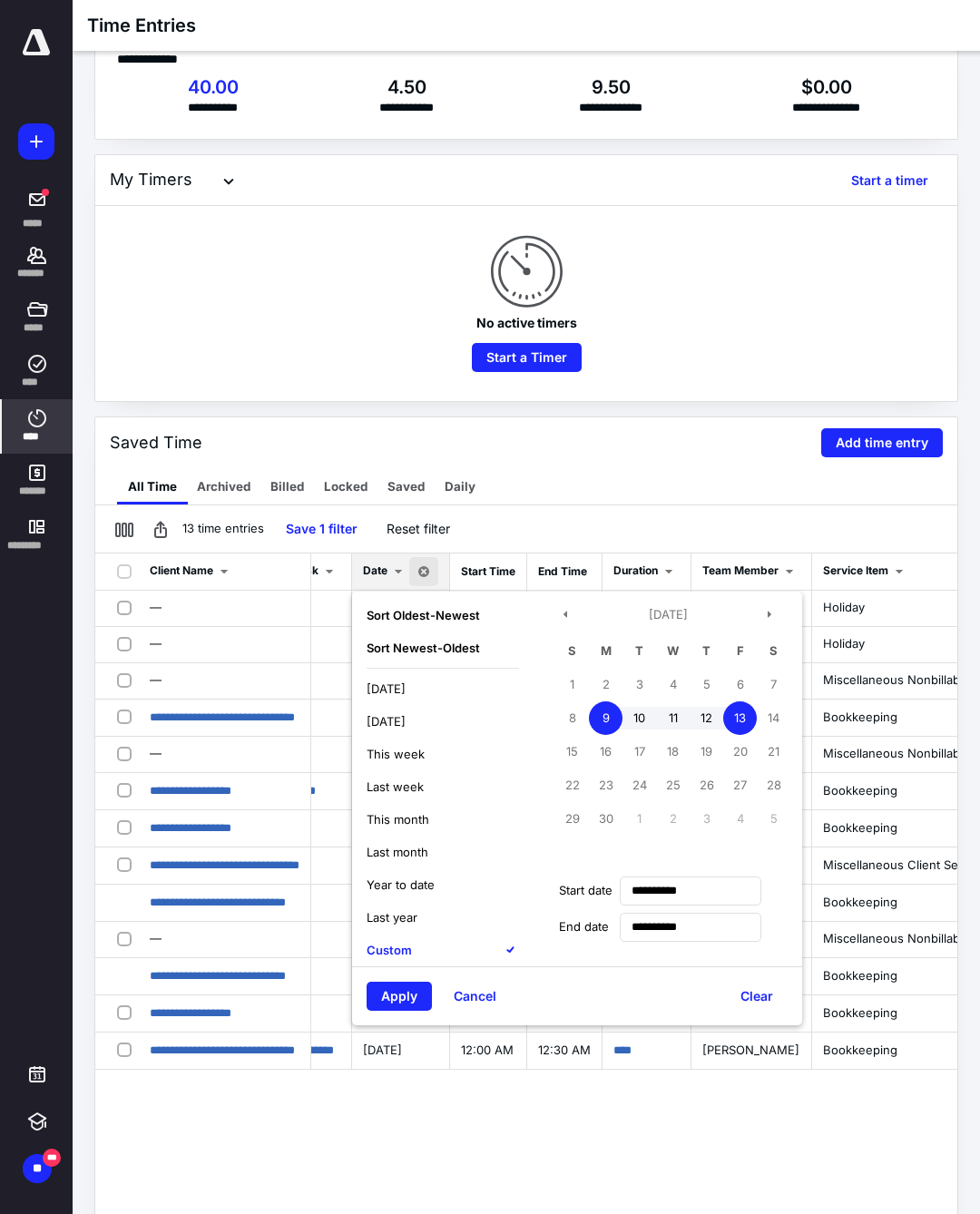 click on "Apply" at bounding box center [399, 996] 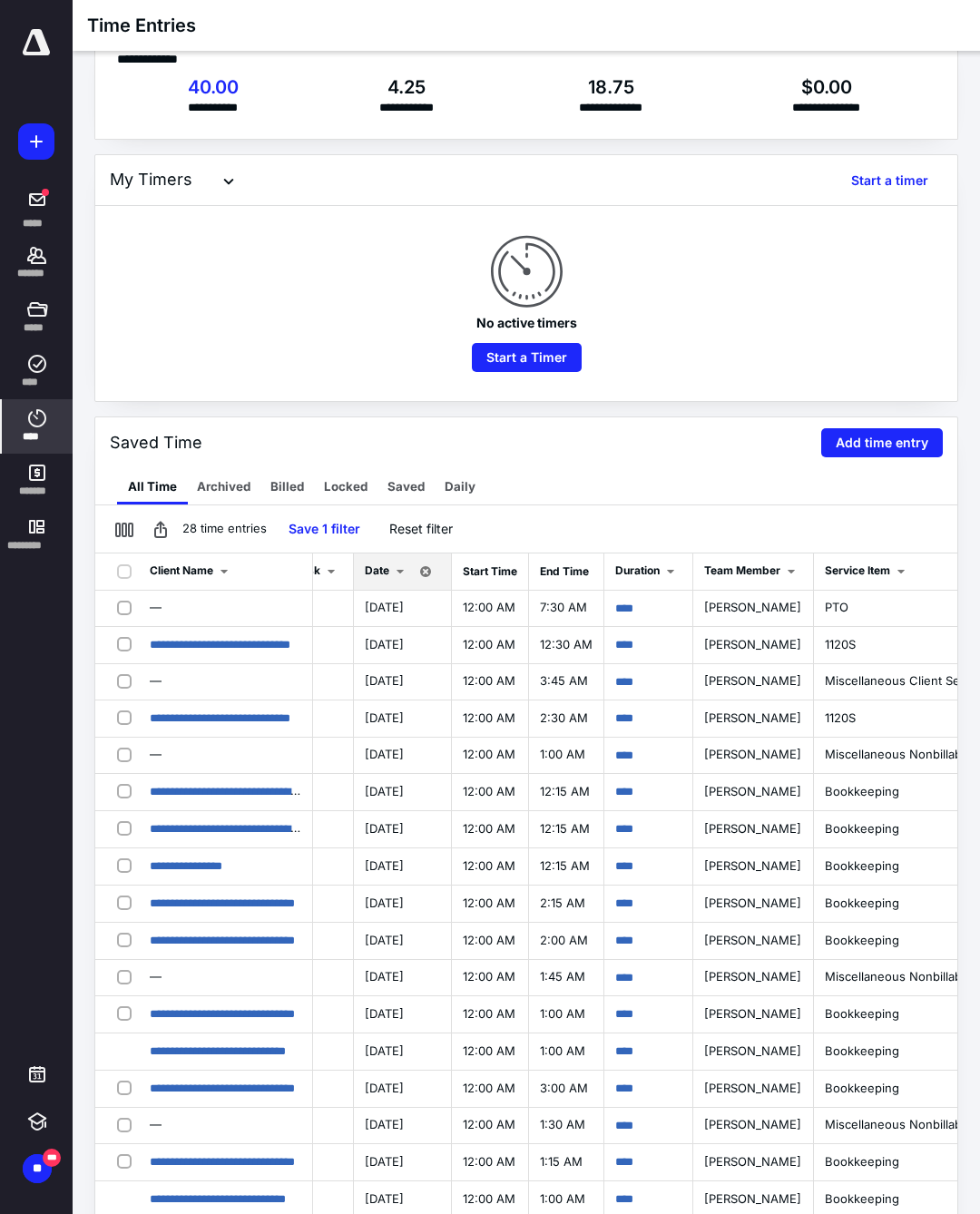 click on "Add time entry" at bounding box center (882, 443) 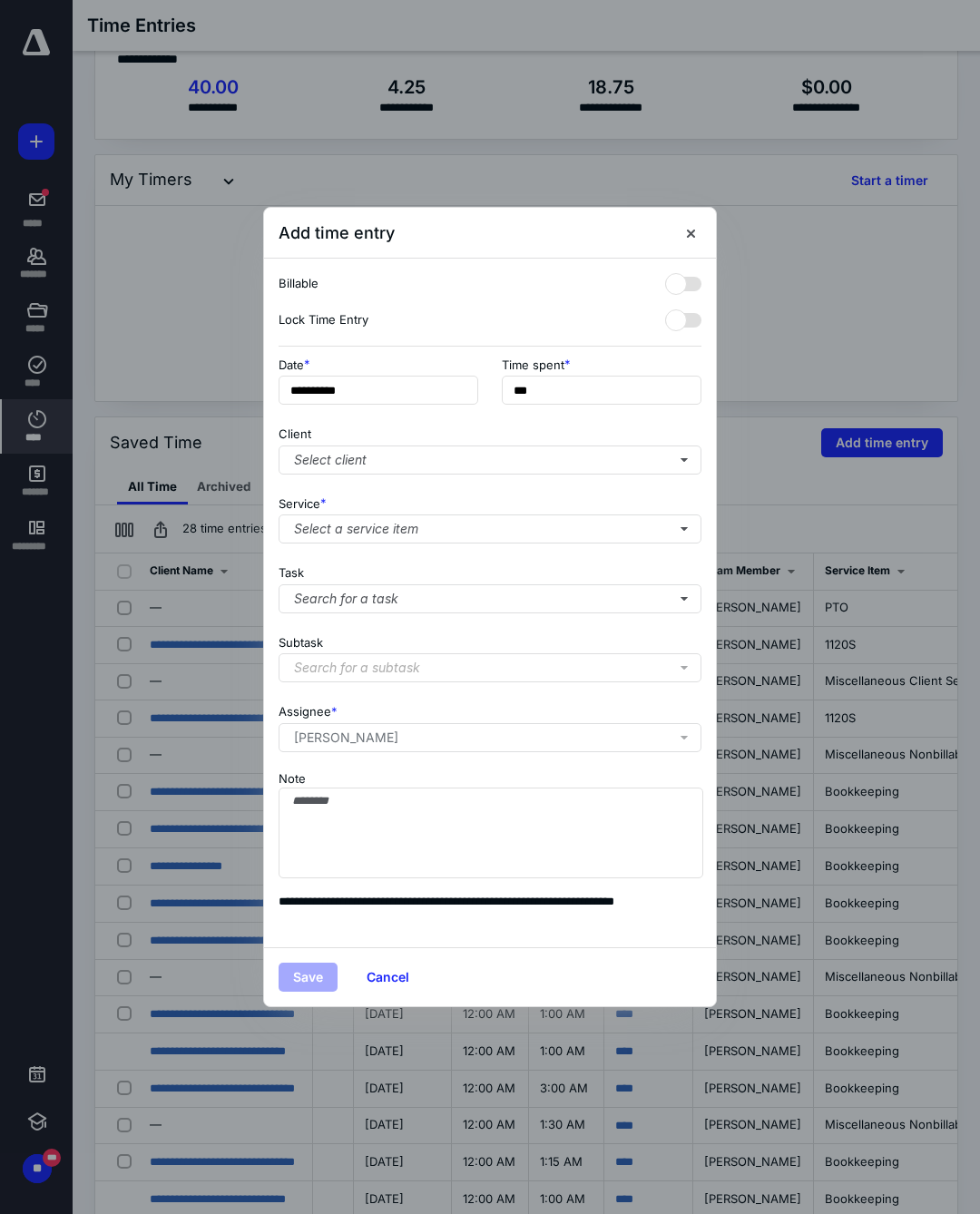 click at bounding box center (490, 607) 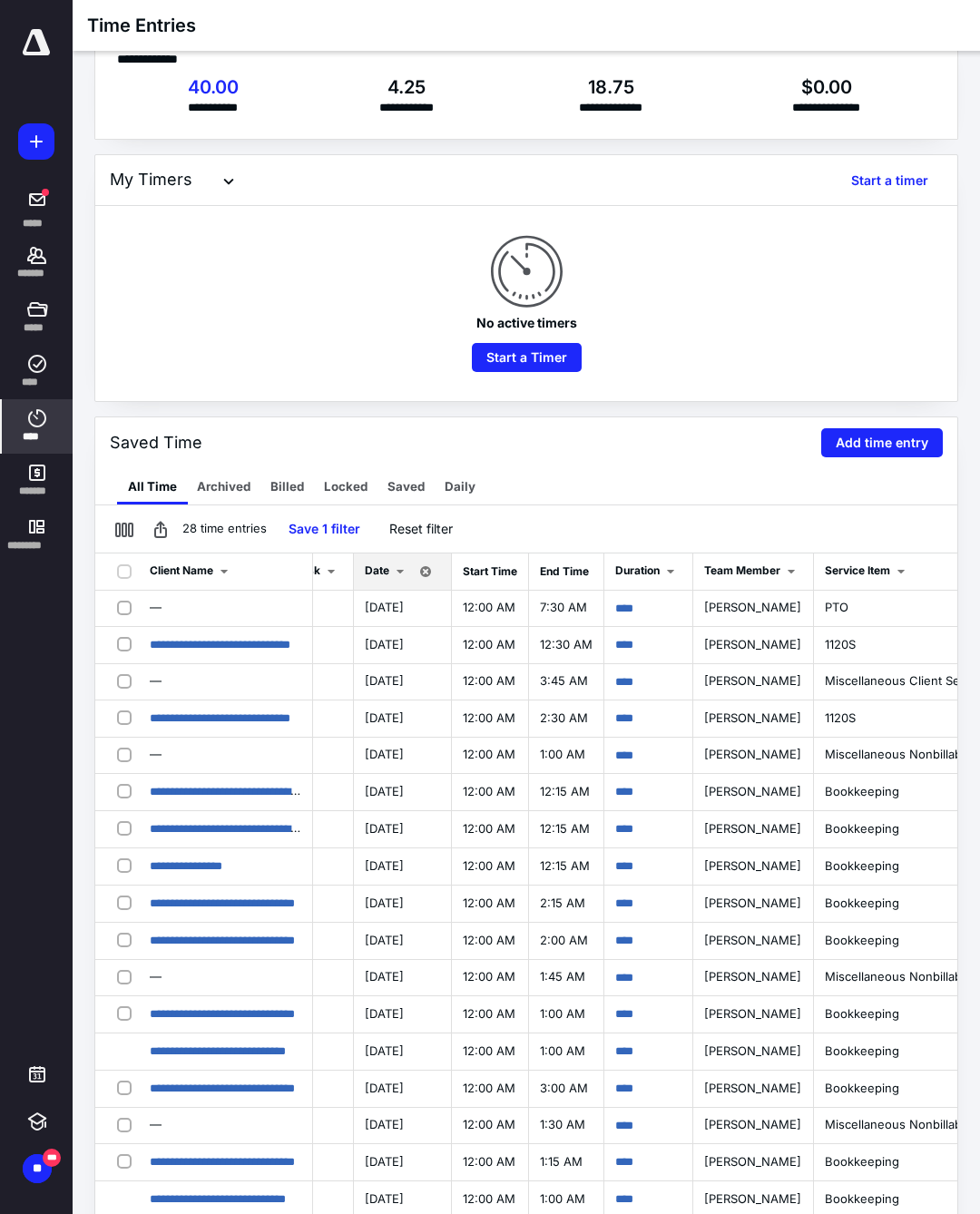 click on "Date" at bounding box center (377, 570) 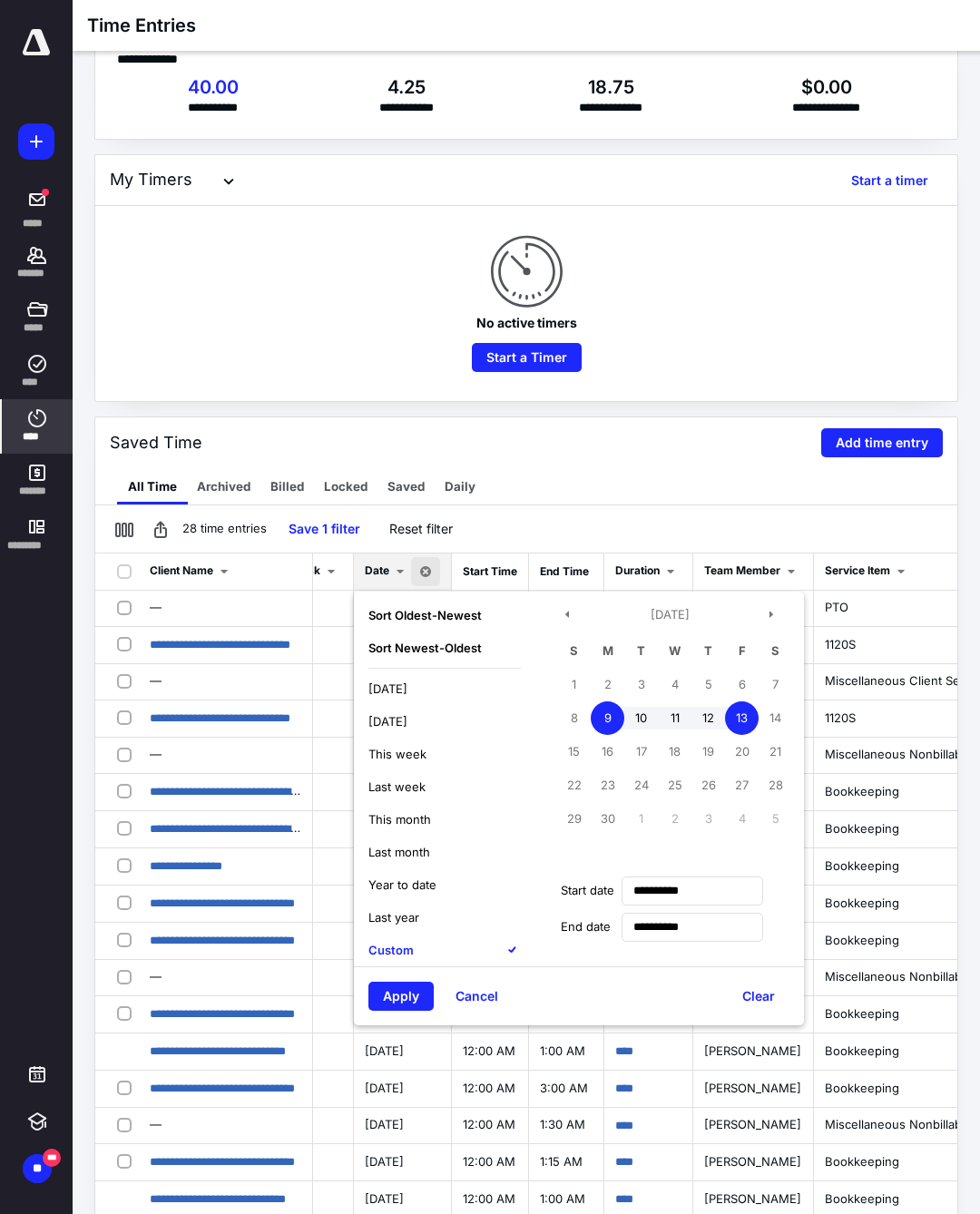 click on "June 2025" at bounding box center (670, 619) 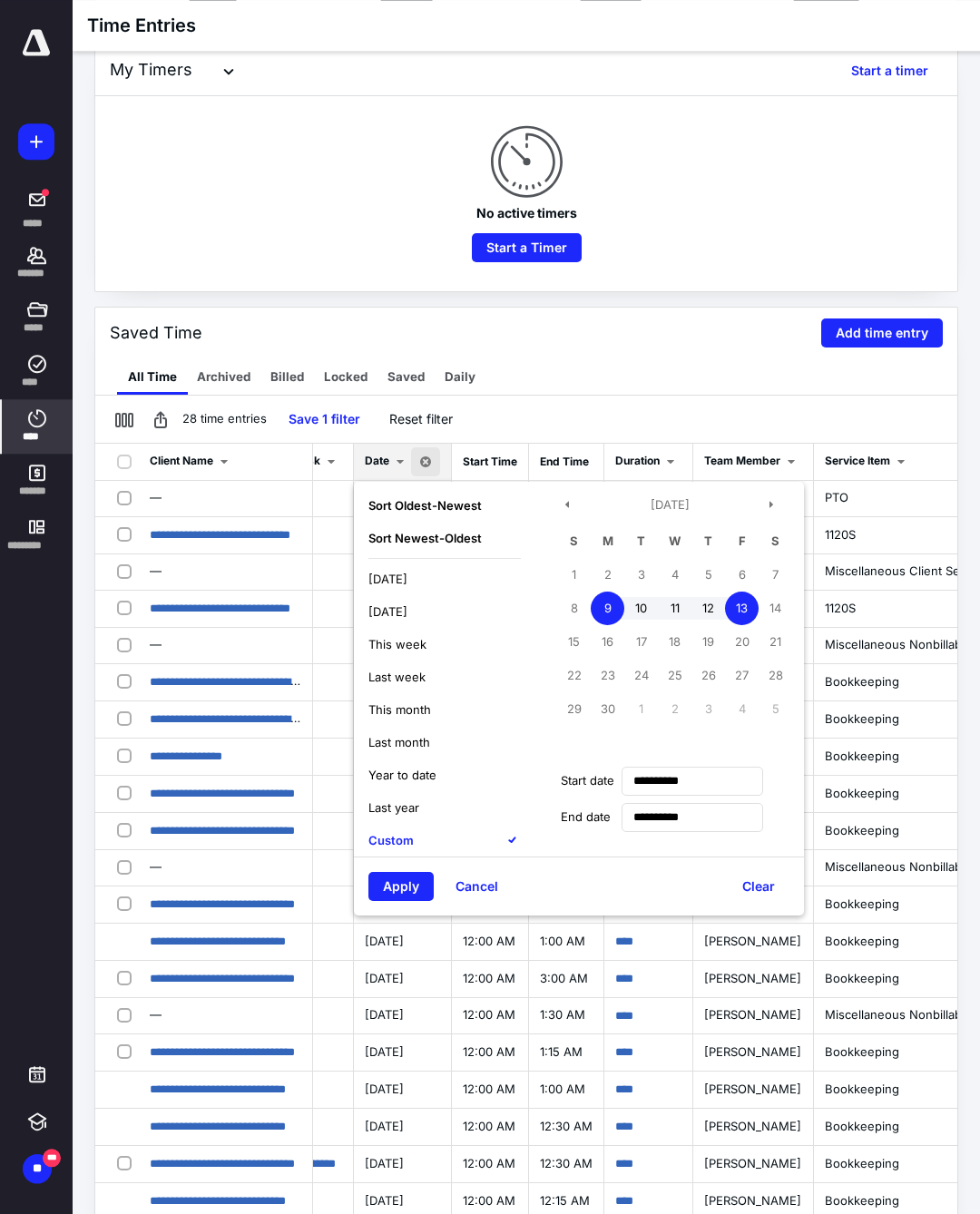 scroll, scrollTop: 146, scrollLeft: 0, axis: vertical 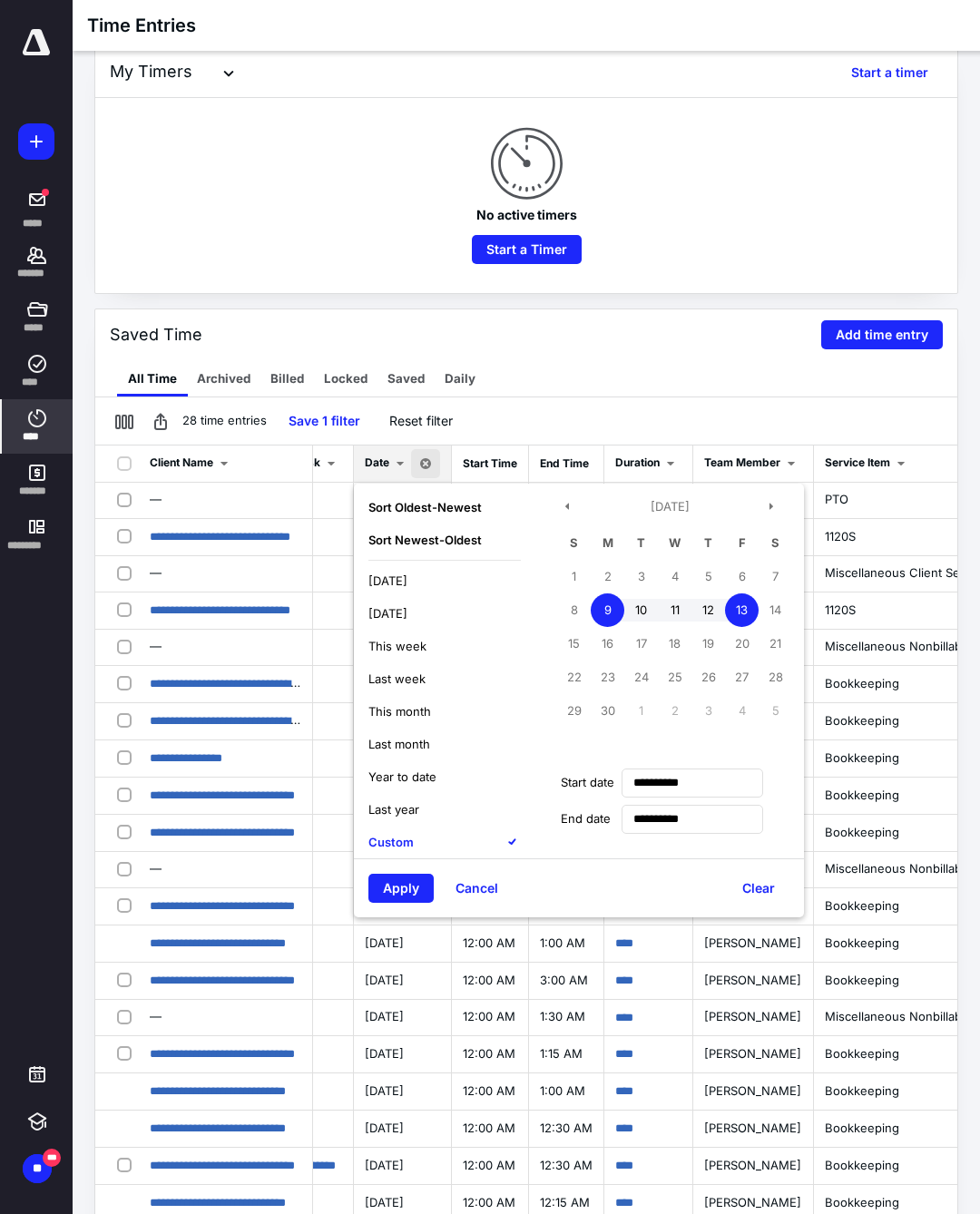 click on "June 2025" at bounding box center [670, 511] 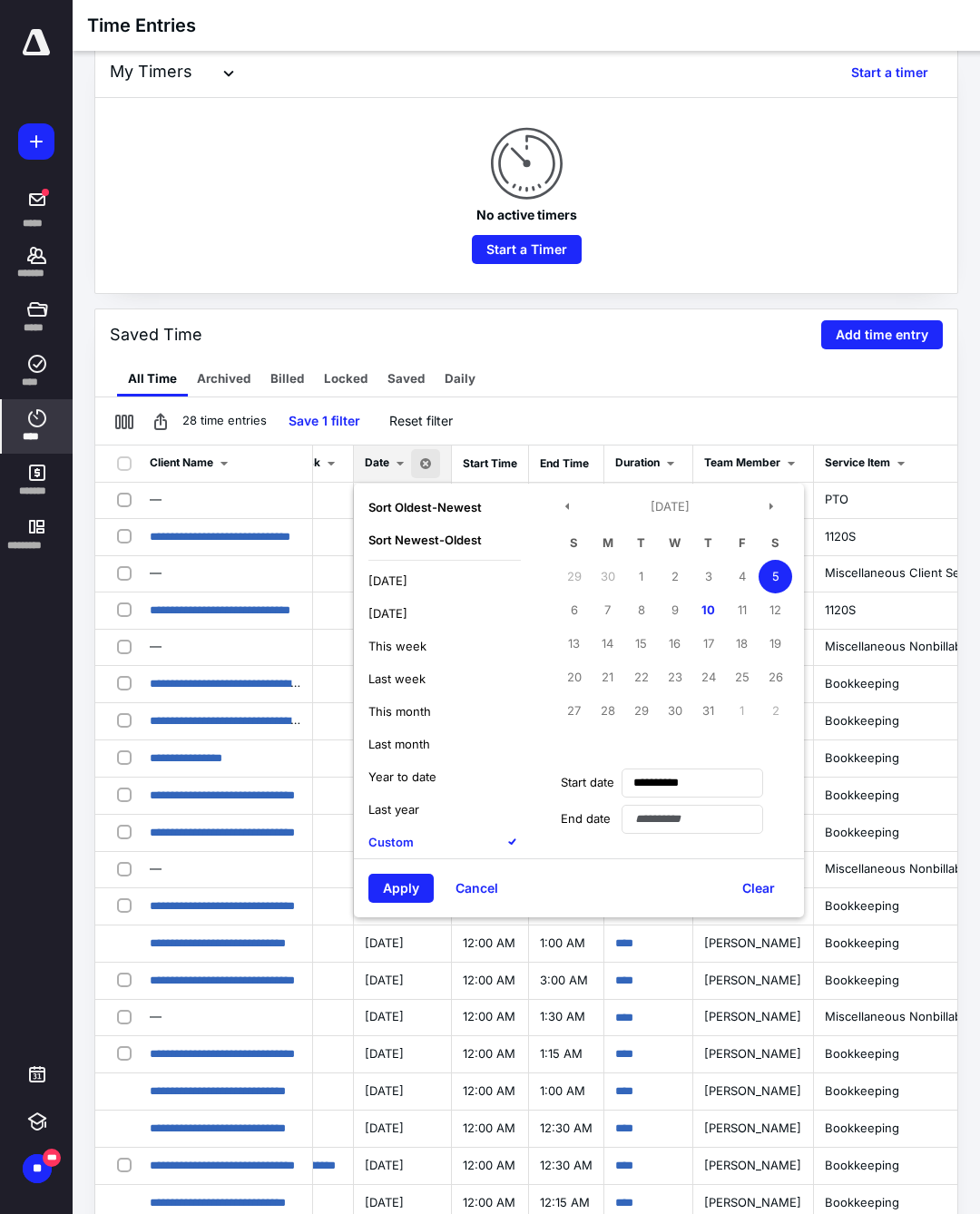 click on "7" at bounding box center [607, 610] 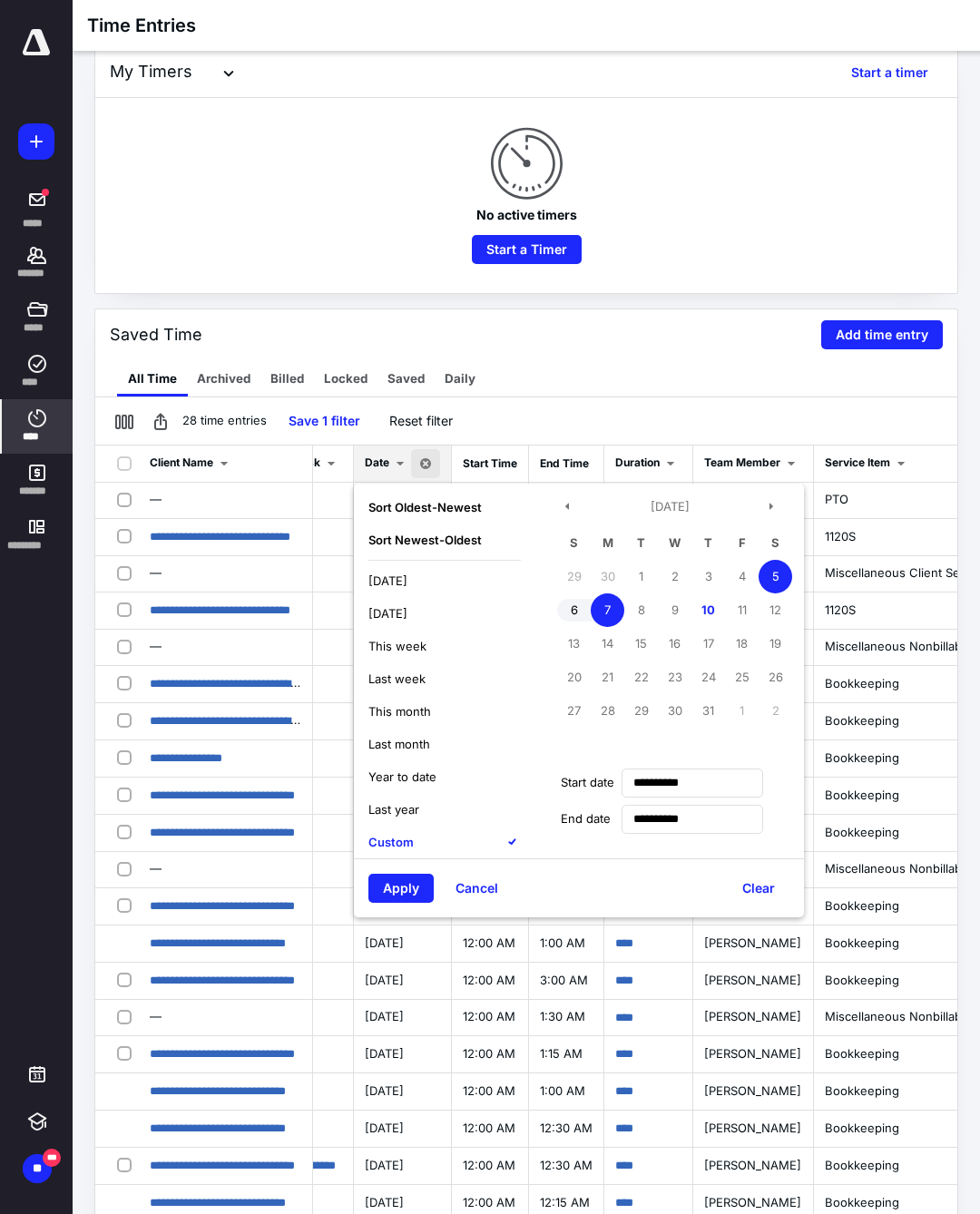 click on "11" at bounding box center [741, 610] 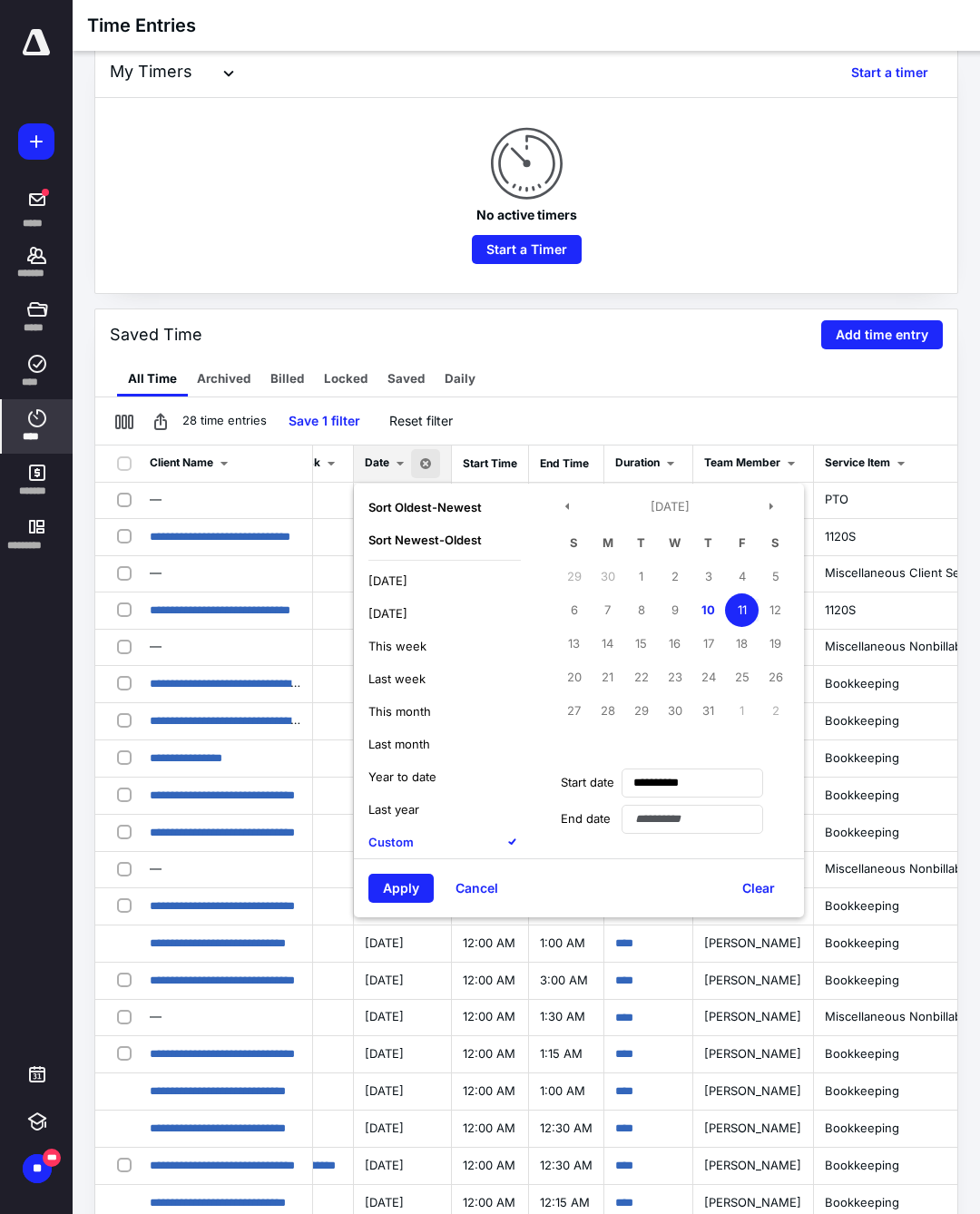 click on "7" at bounding box center [607, 610] 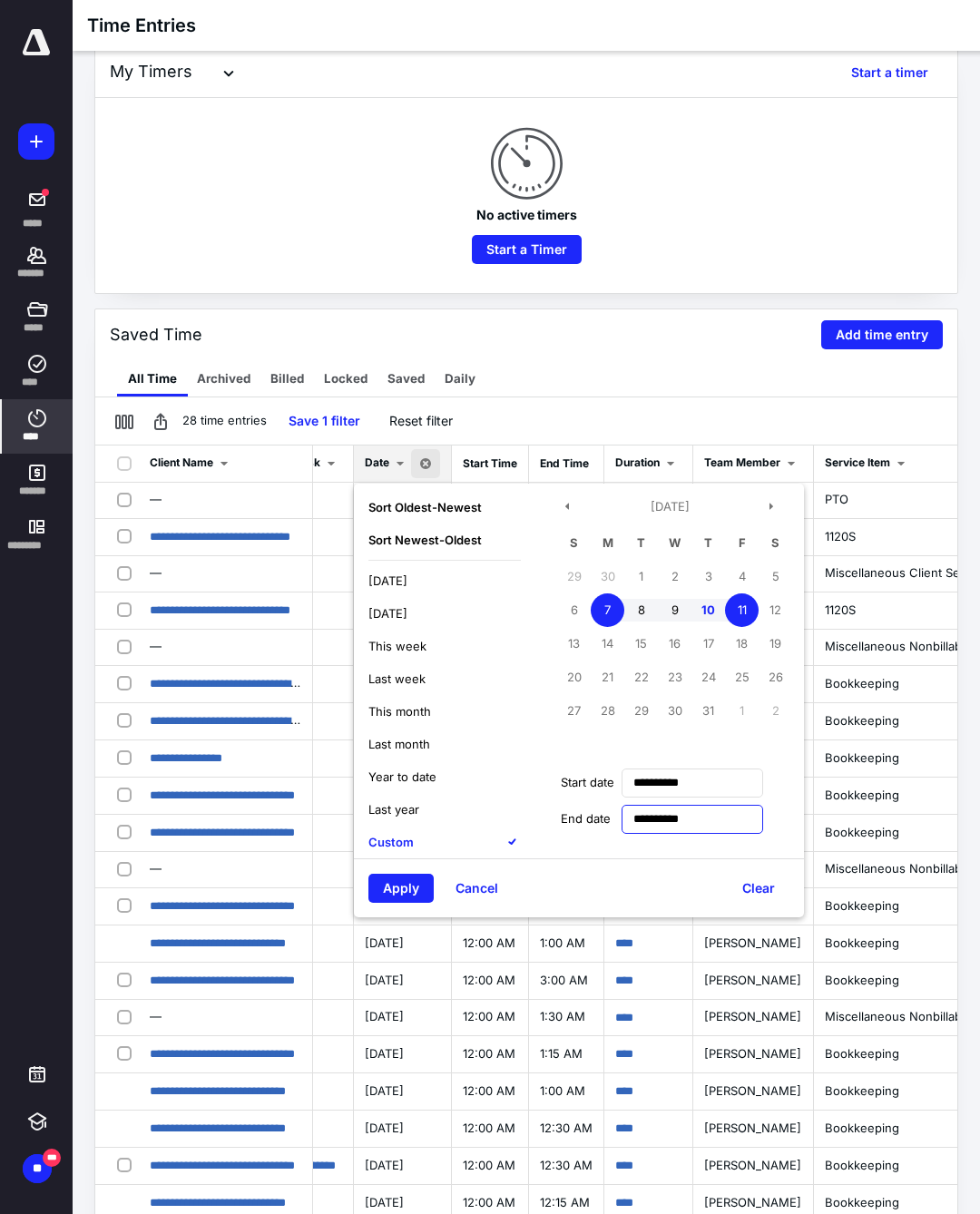 click on "**********" at bounding box center [692, 819] 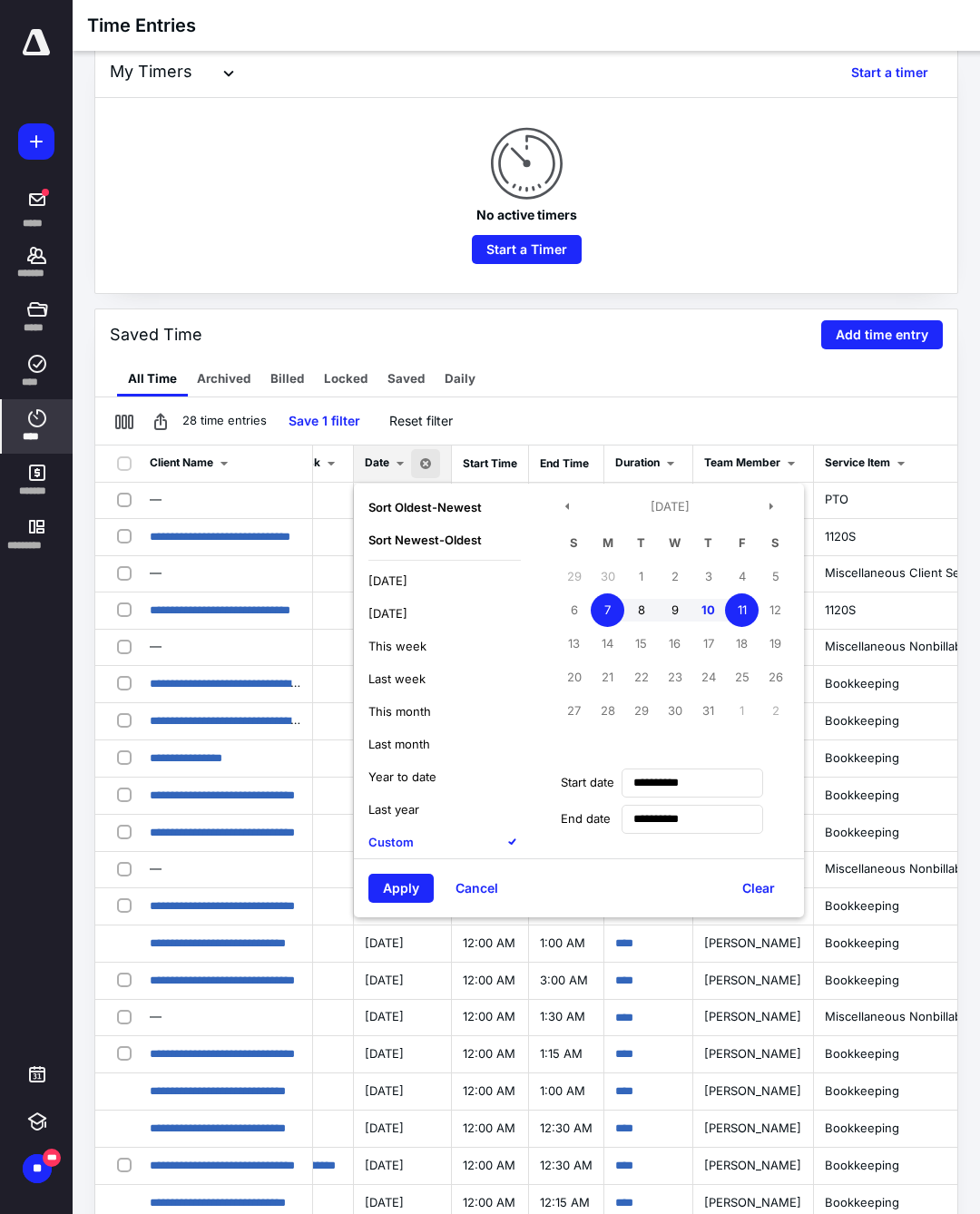 click on "Apply" at bounding box center [401, 888] 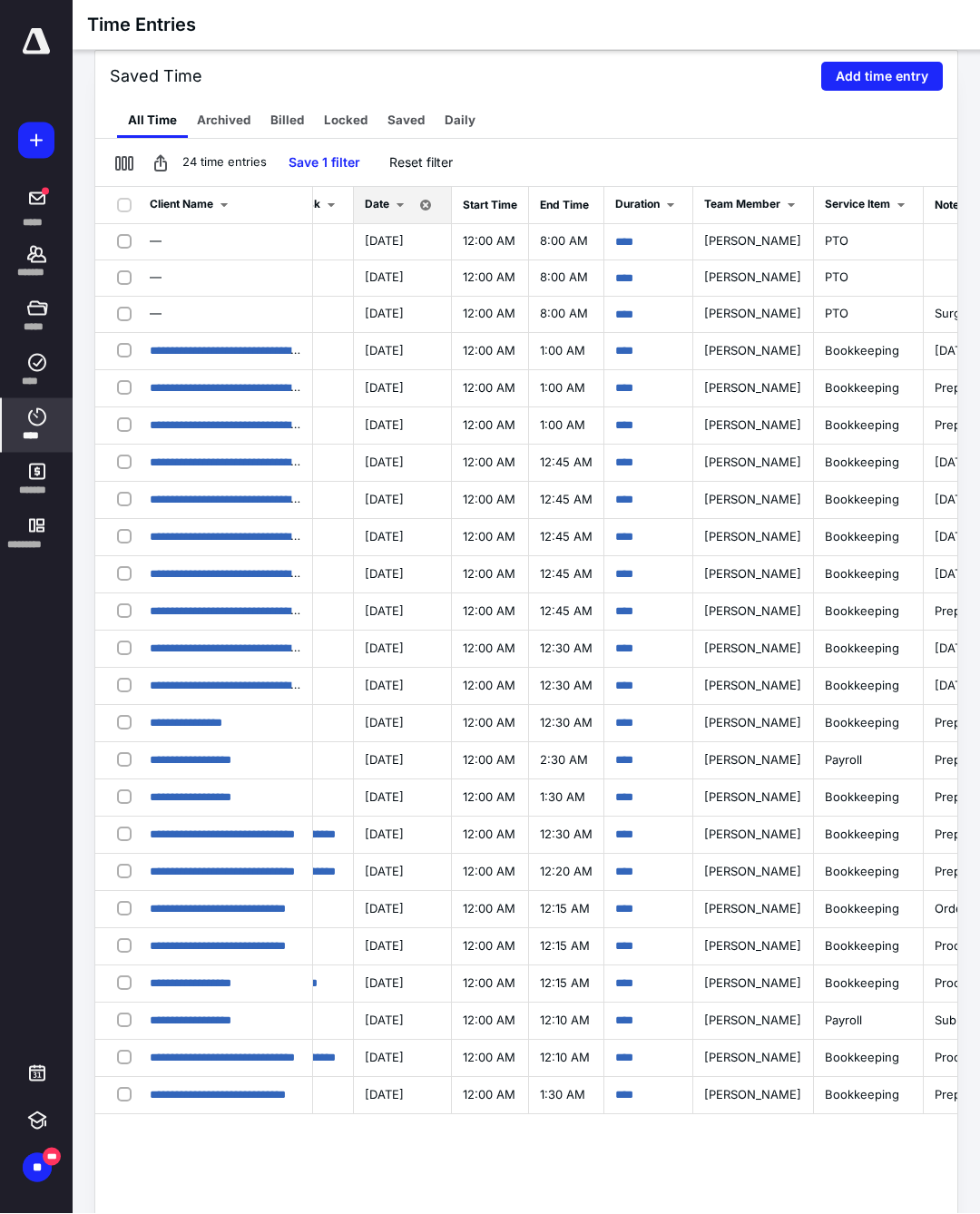 scroll, scrollTop: 403, scrollLeft: 0, axis: vertical 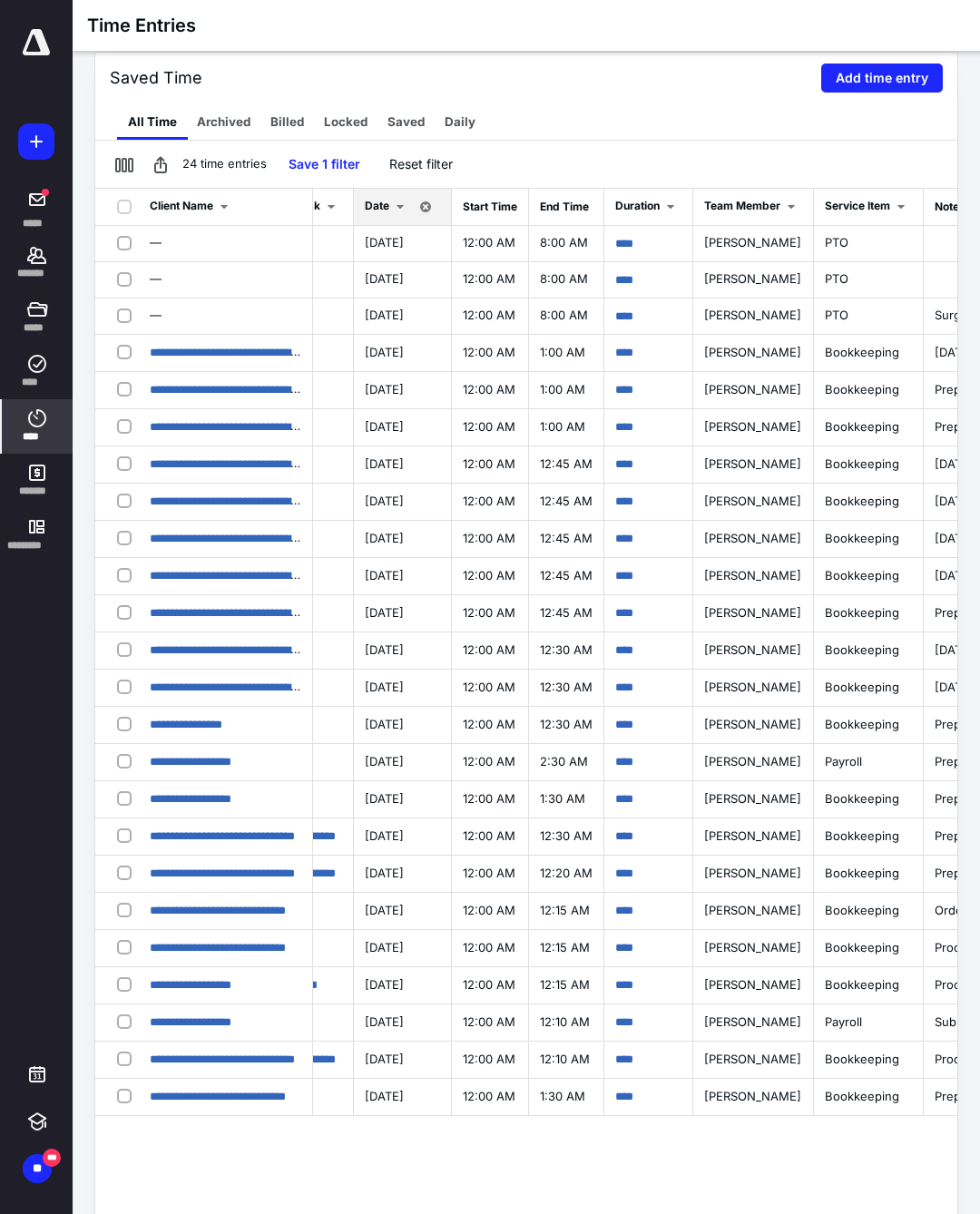 click on "Add time entry" at bounding box center (882, 78) 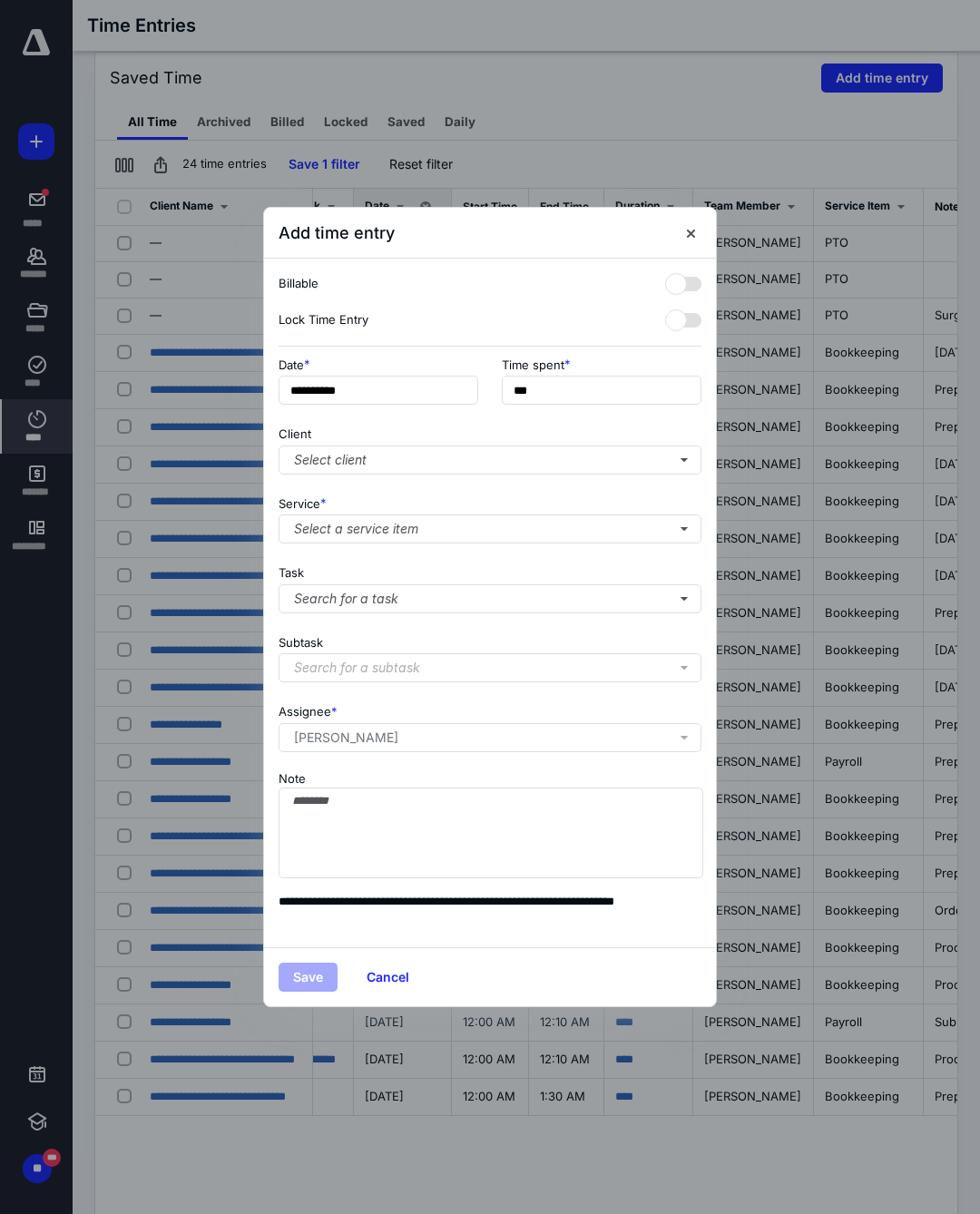 click on "Cancel" at bounding box center [387, 977] 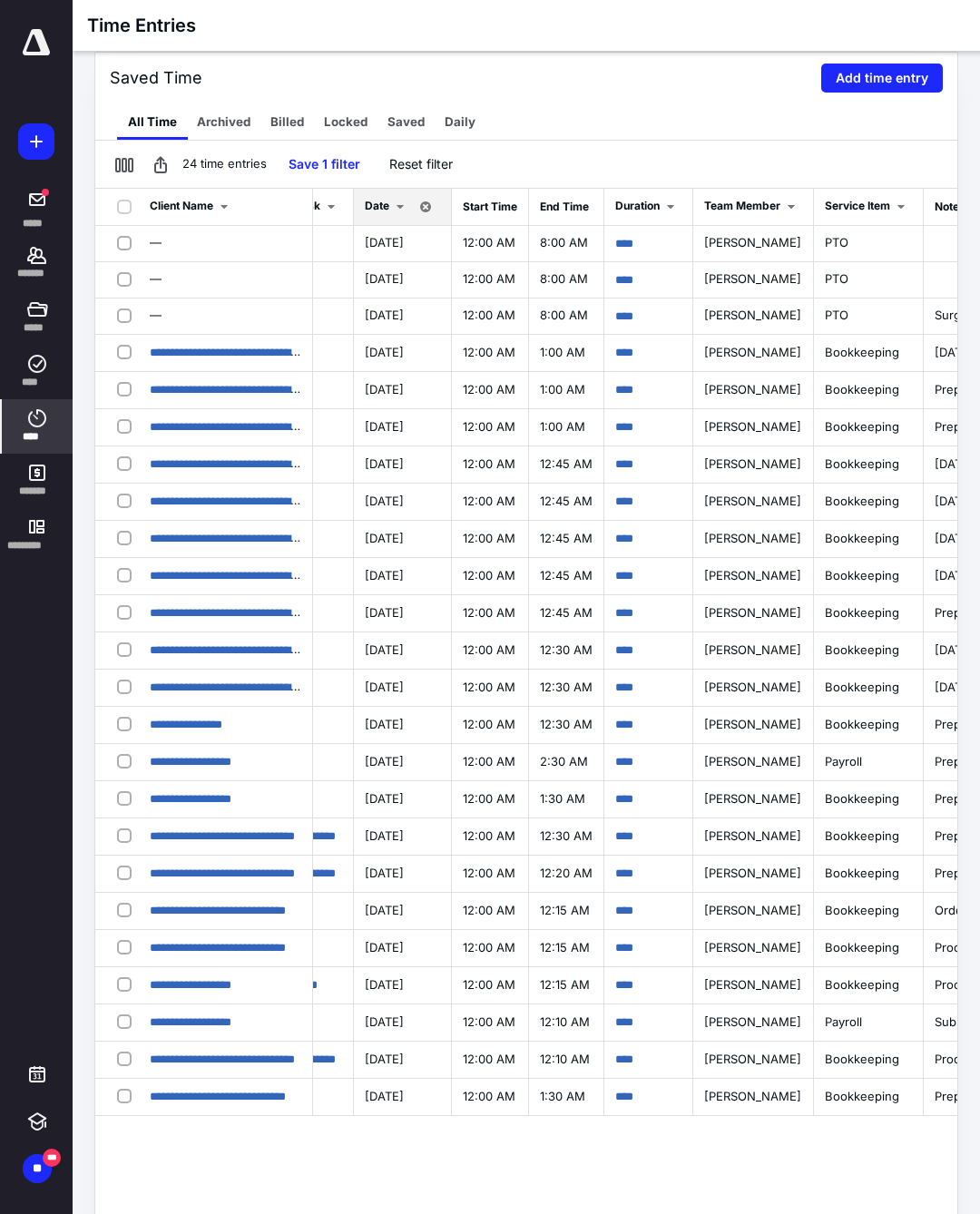click on "Time Entries" at bounding box center (537, 25) 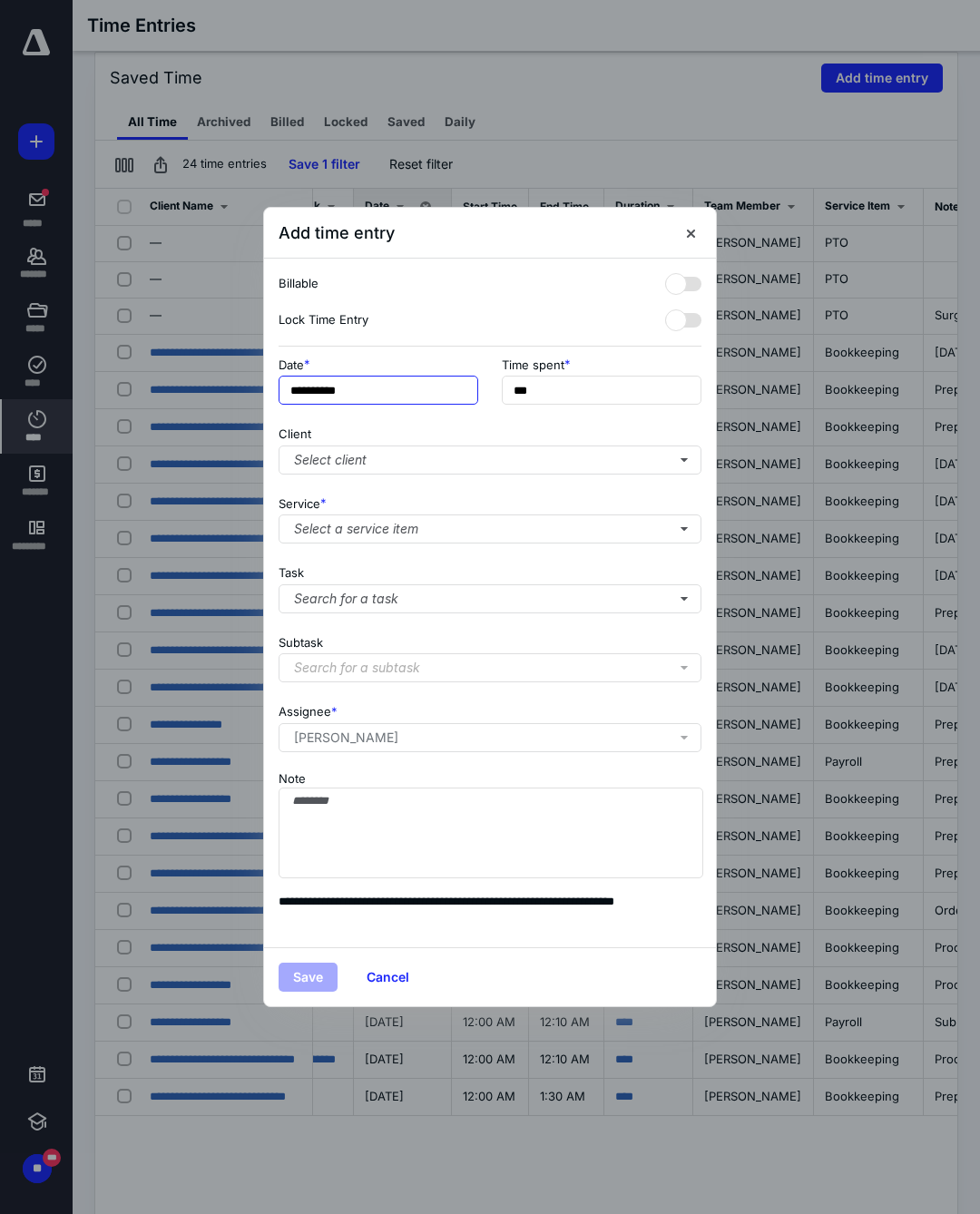 click on "**********" at bounding box center (378, 390) 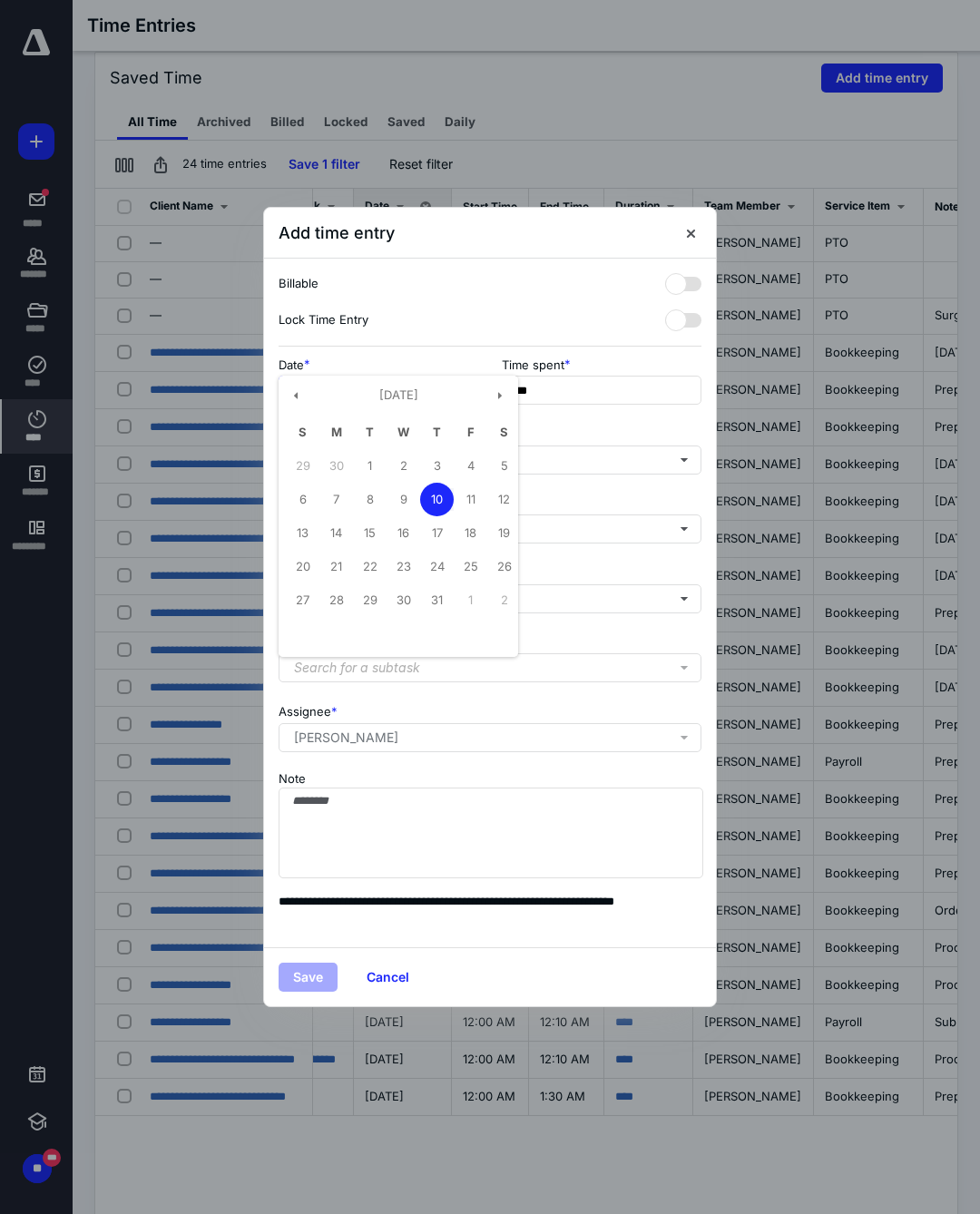 scroll, scrollTop: 402, scrollLeft: 0, axis: vertical 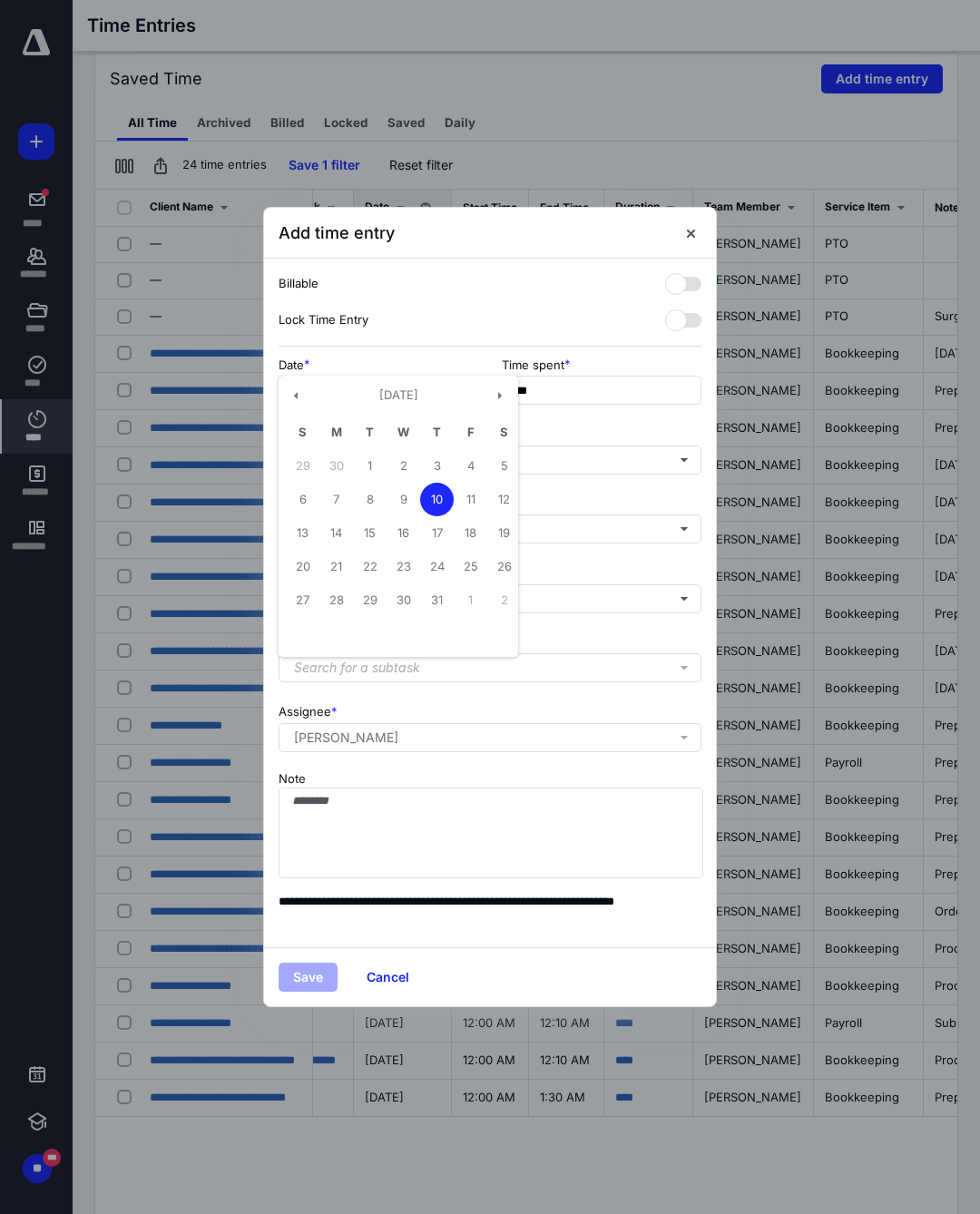 click on "7" at bounding box center [336, 499] 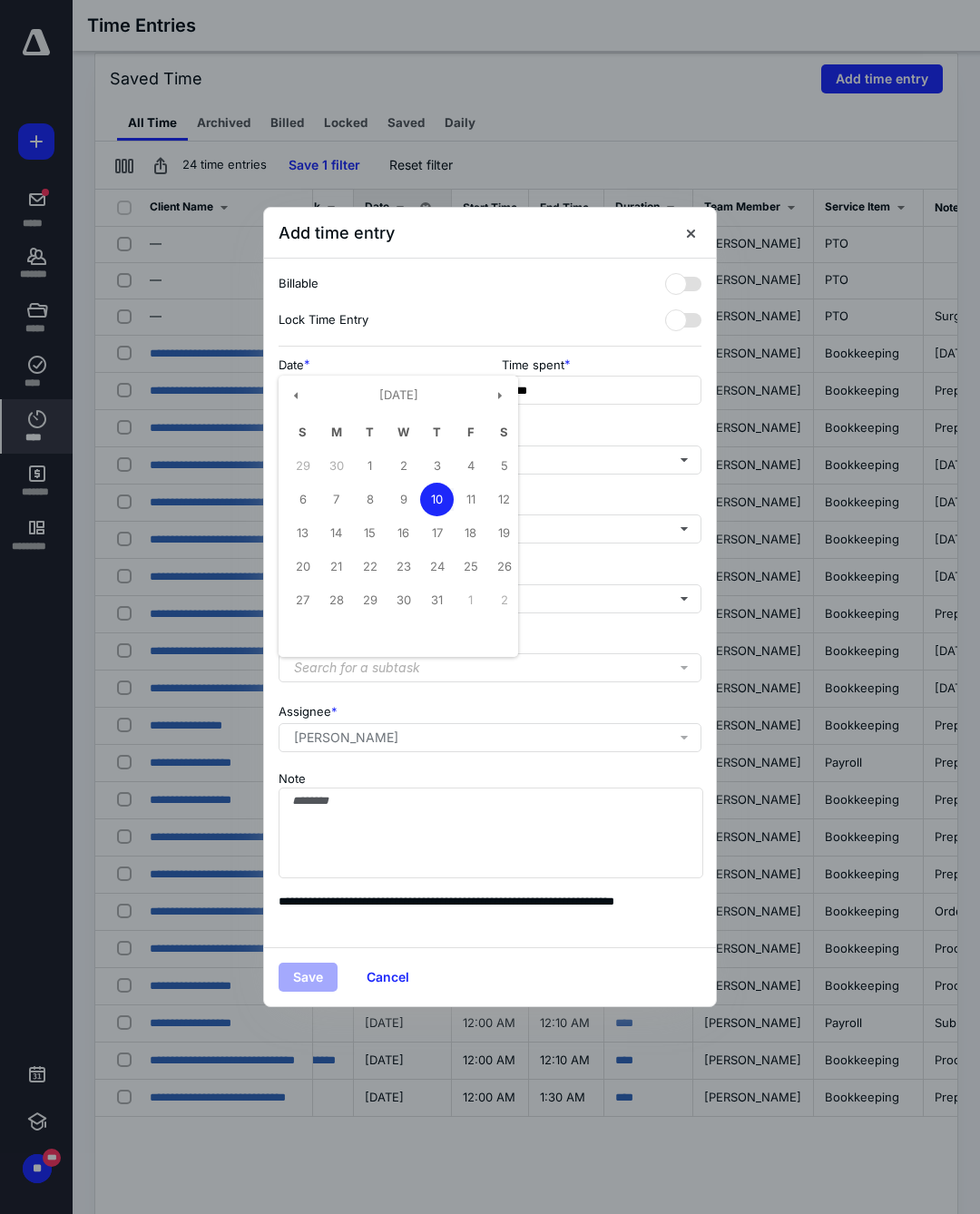 type on "**********" 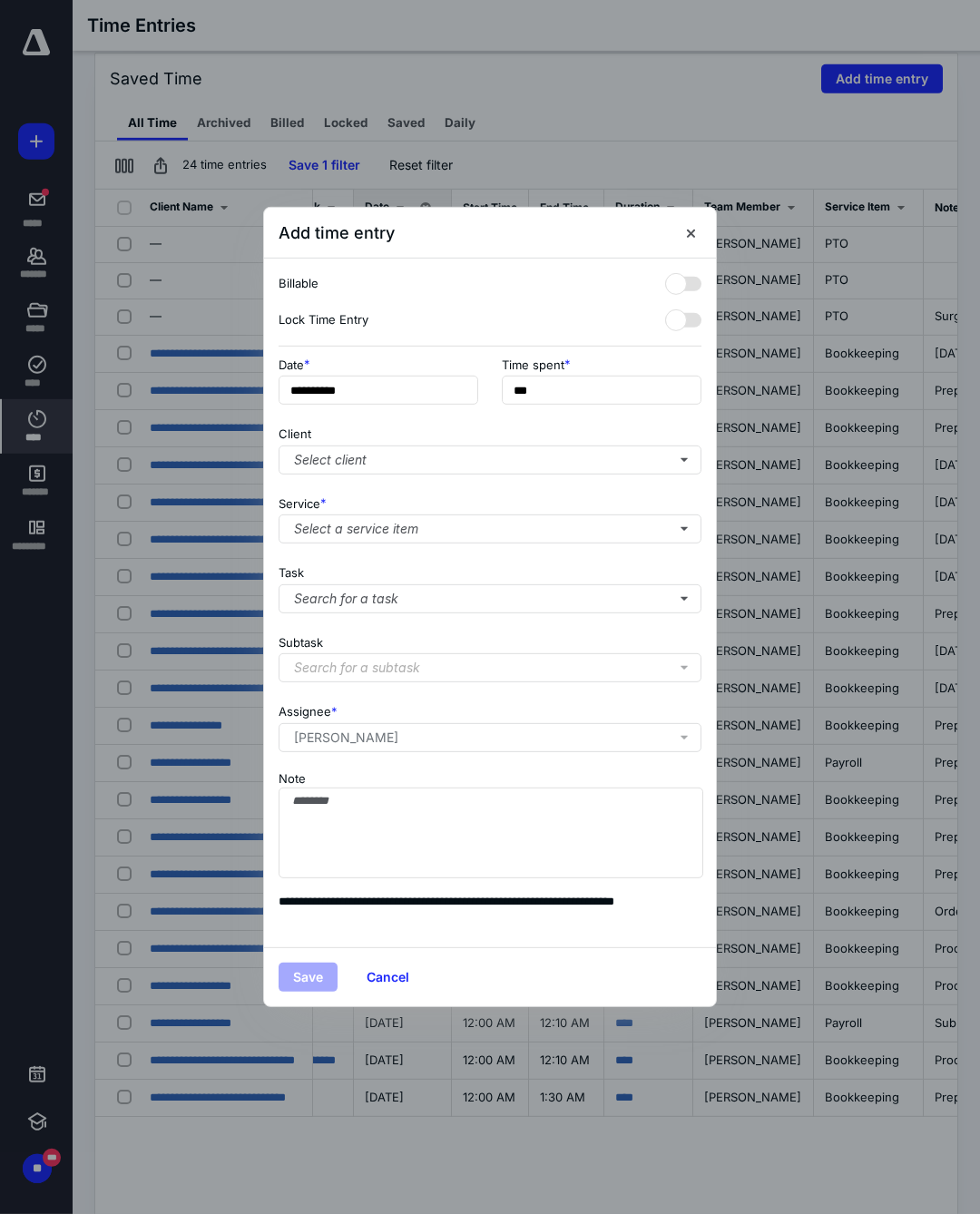 scroll, scrollTop: 403, scrollLeft: 0, axis: vertical 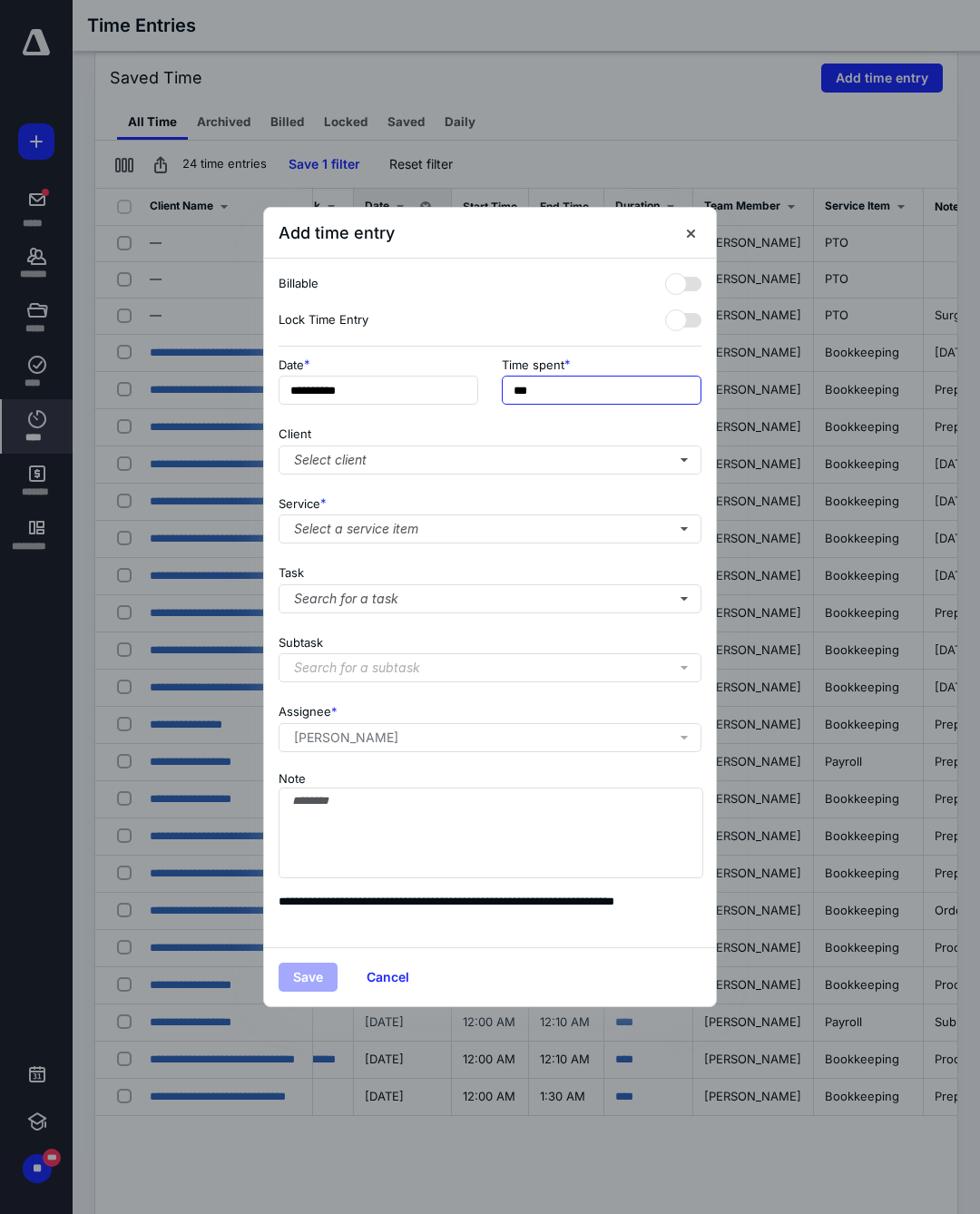 click on "***" at bounding box center [602, 390] 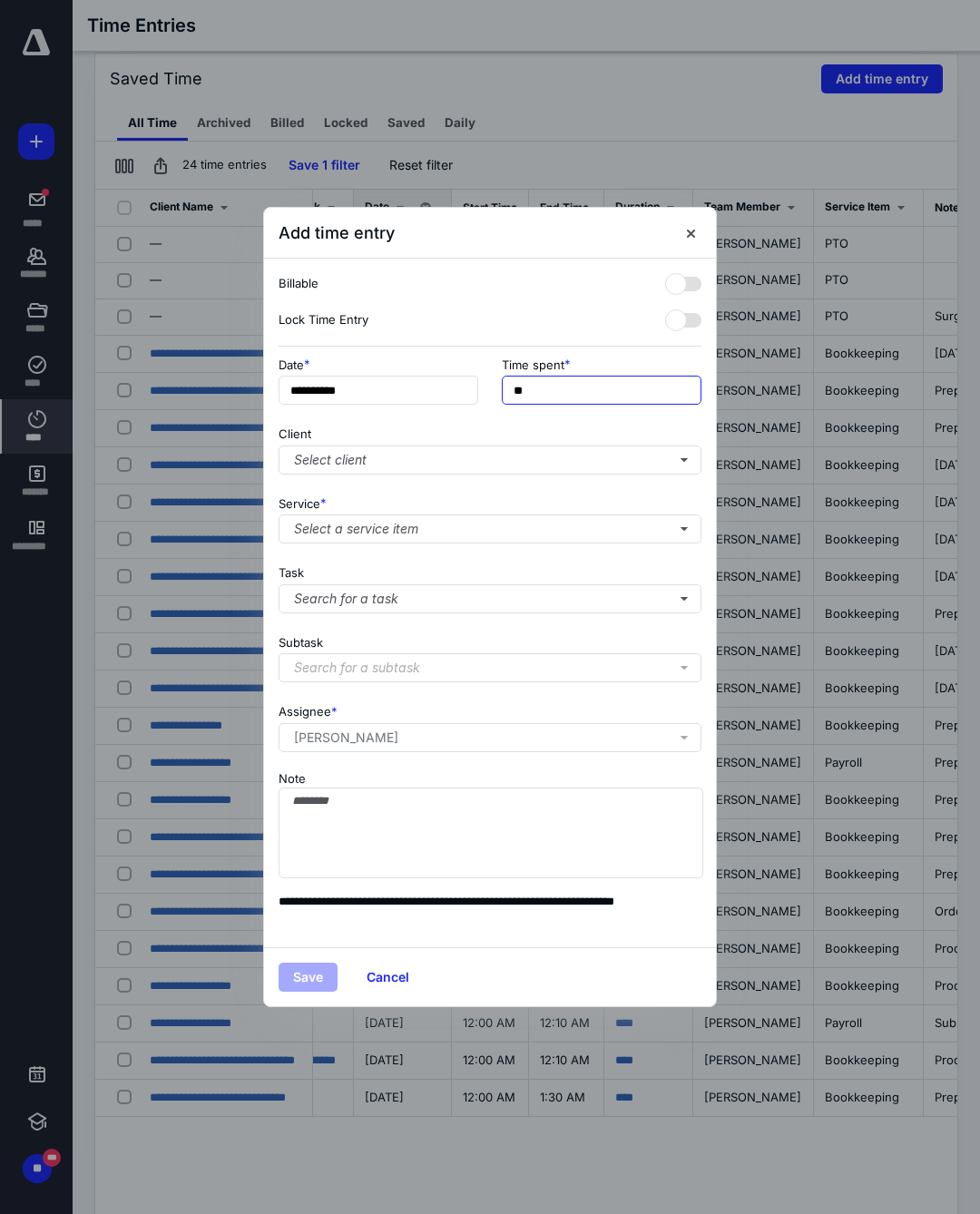 type on "*" 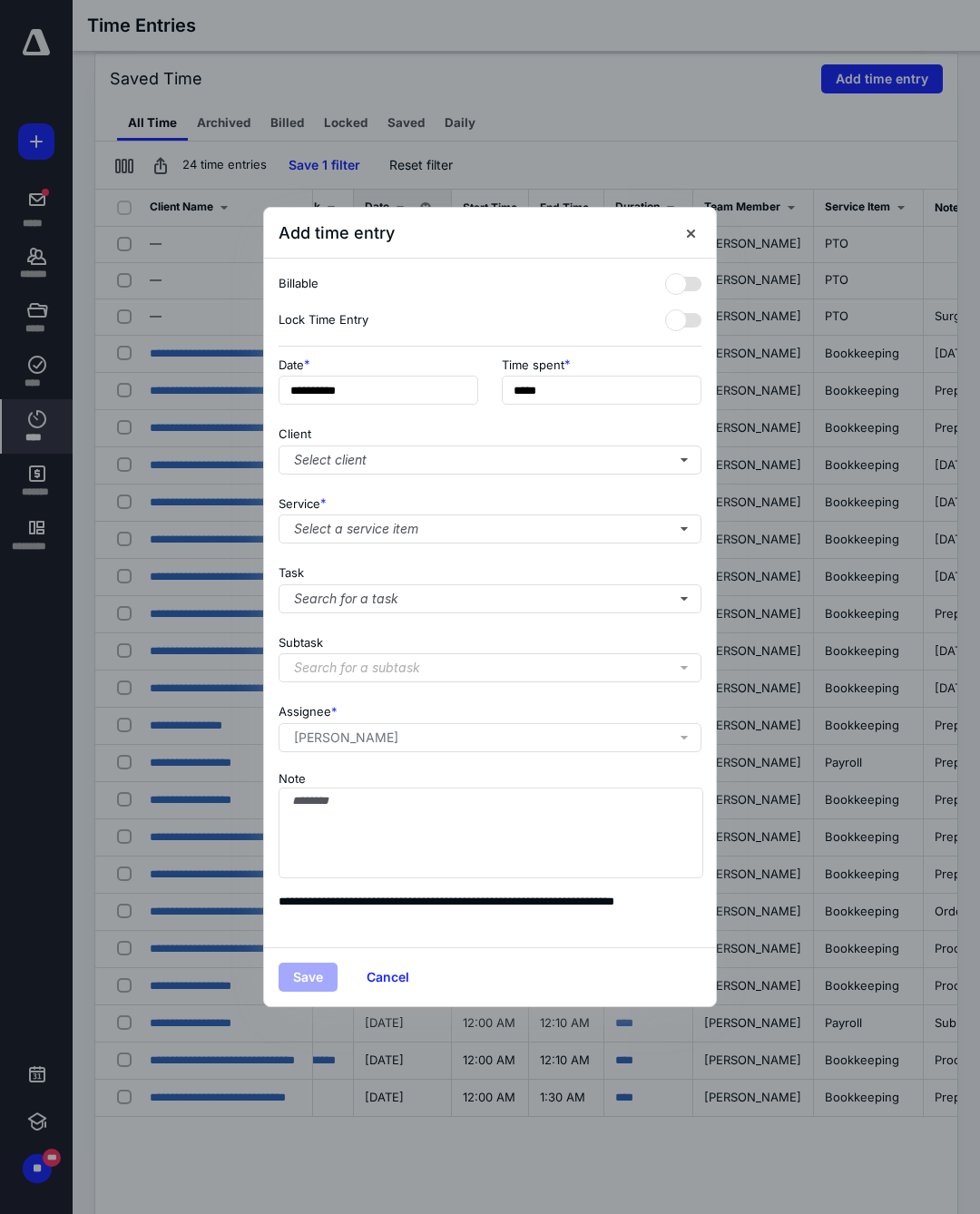 click on "Select client" at bounding box center [490, 460] 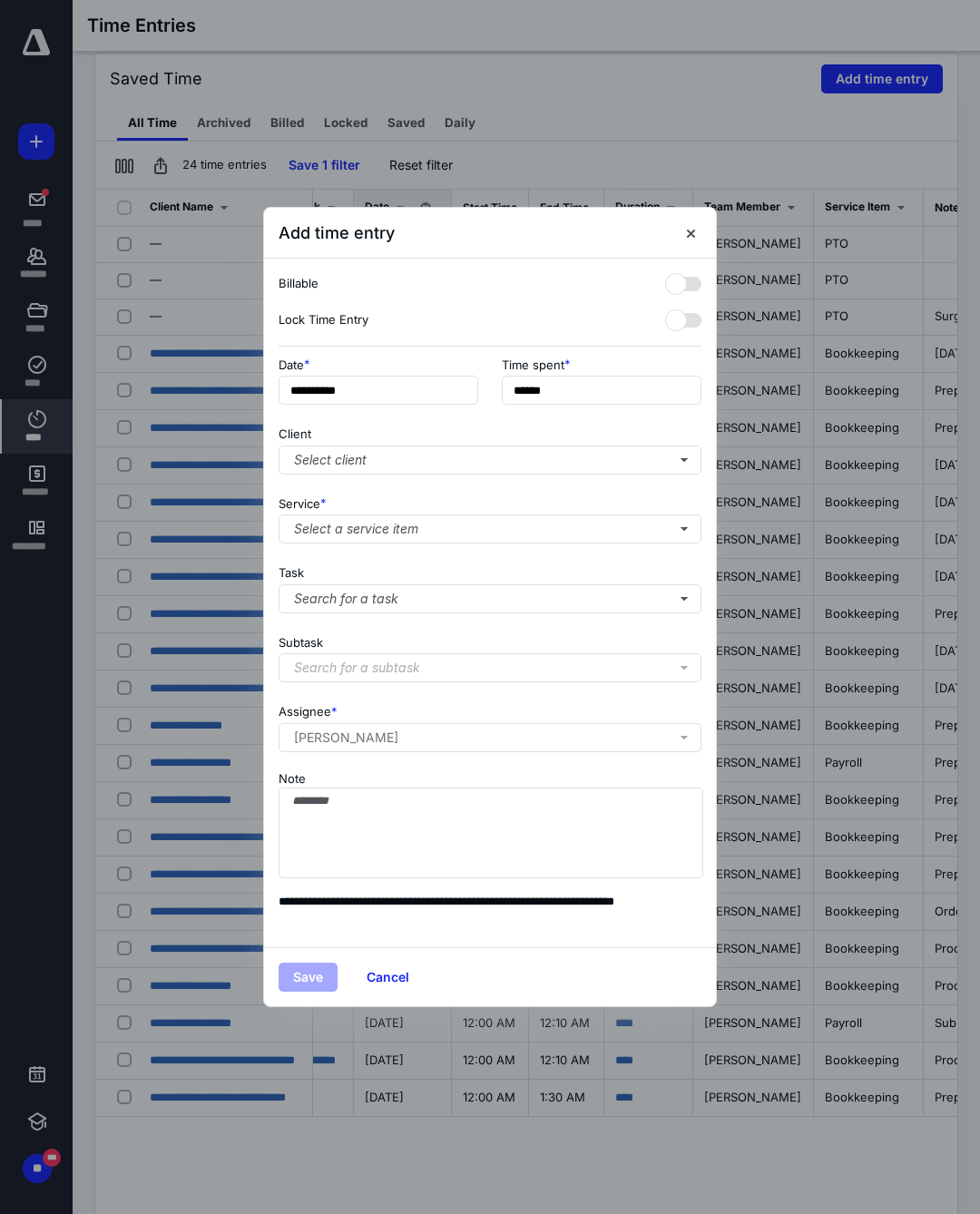 scroll, scrollTop: 403, scrollLeft: 0, axis: vertical 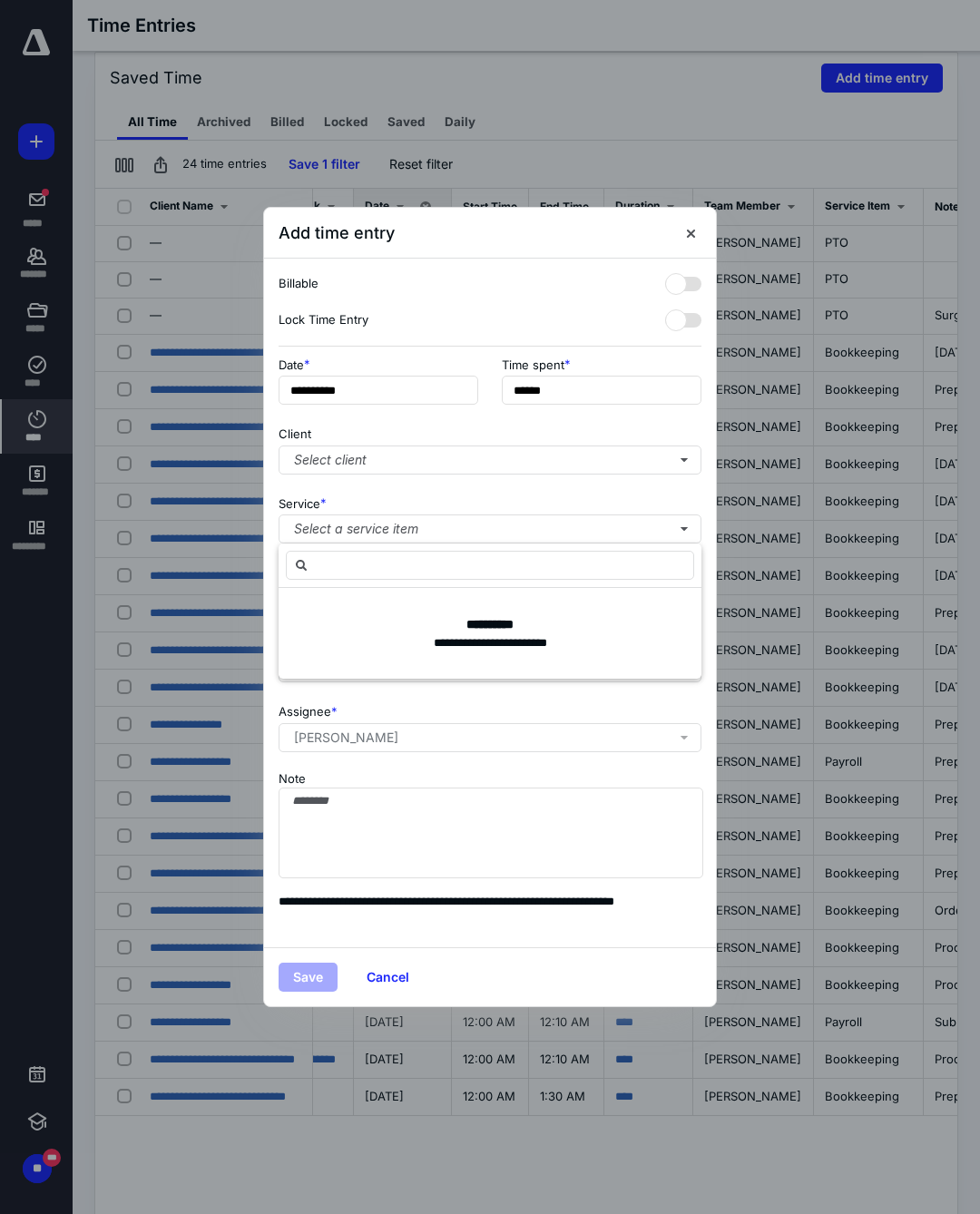 click at bounding box center (490, 565) 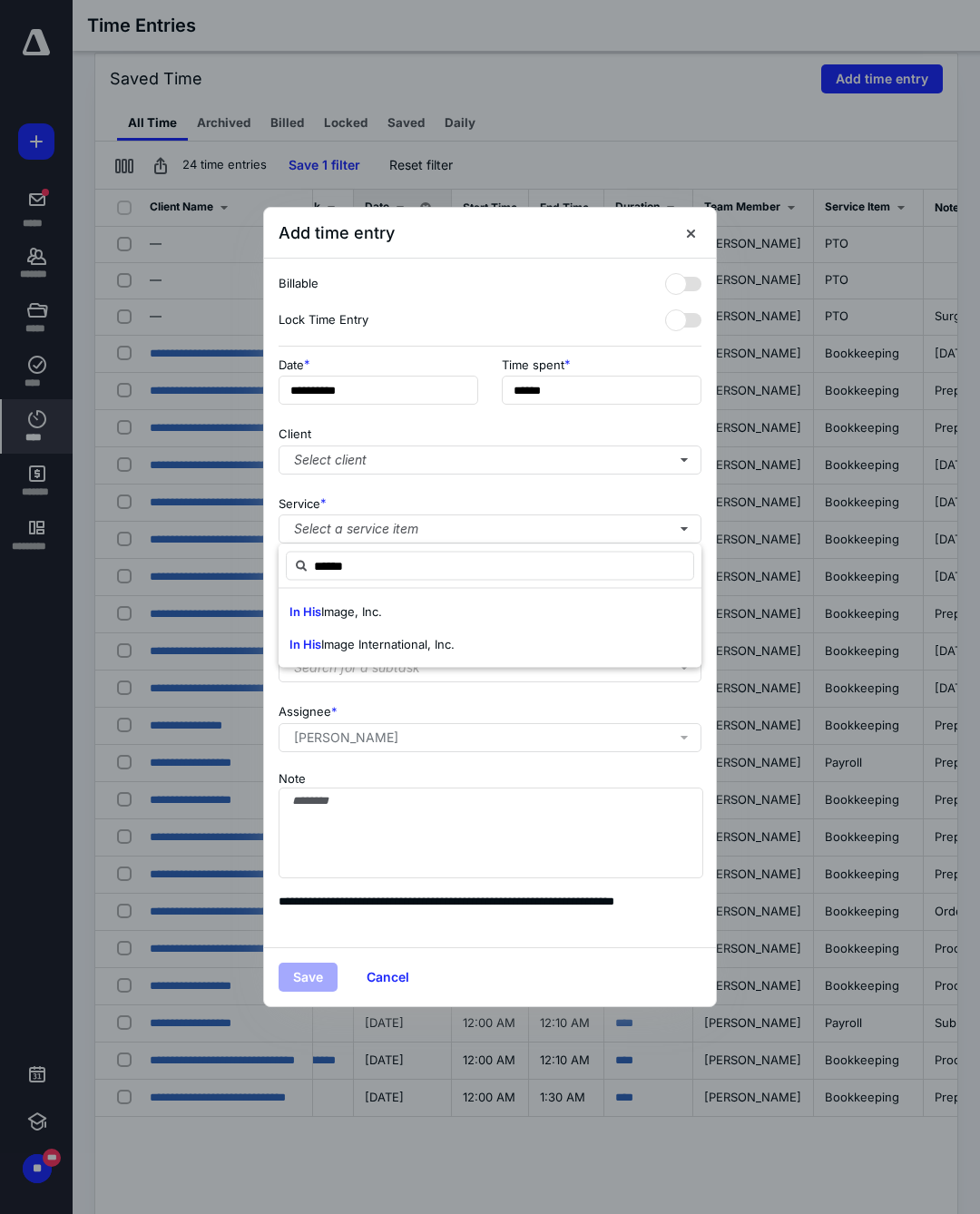 click on "Image, Inc." at bounding box center (351, 612) 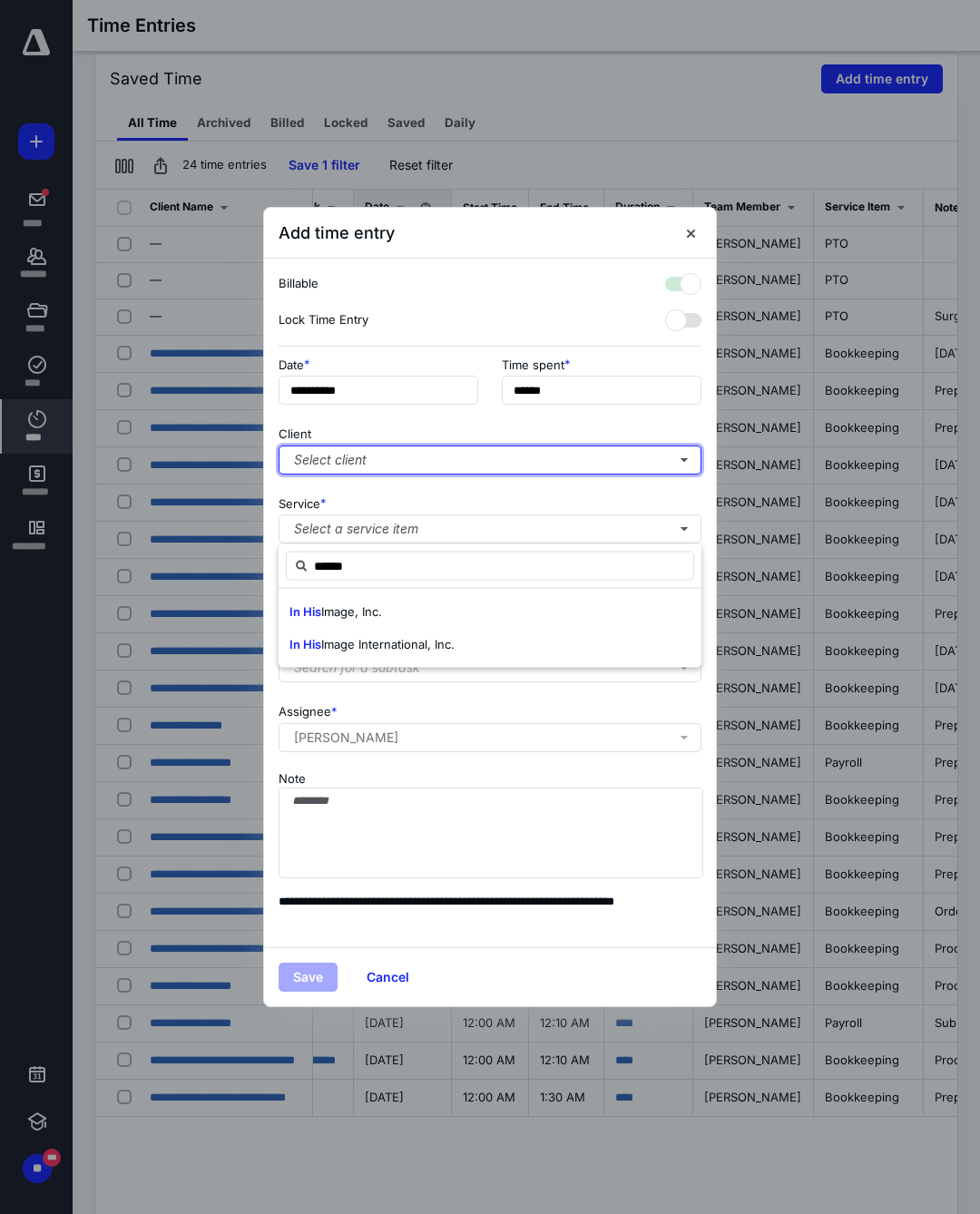 checkbox on "true" 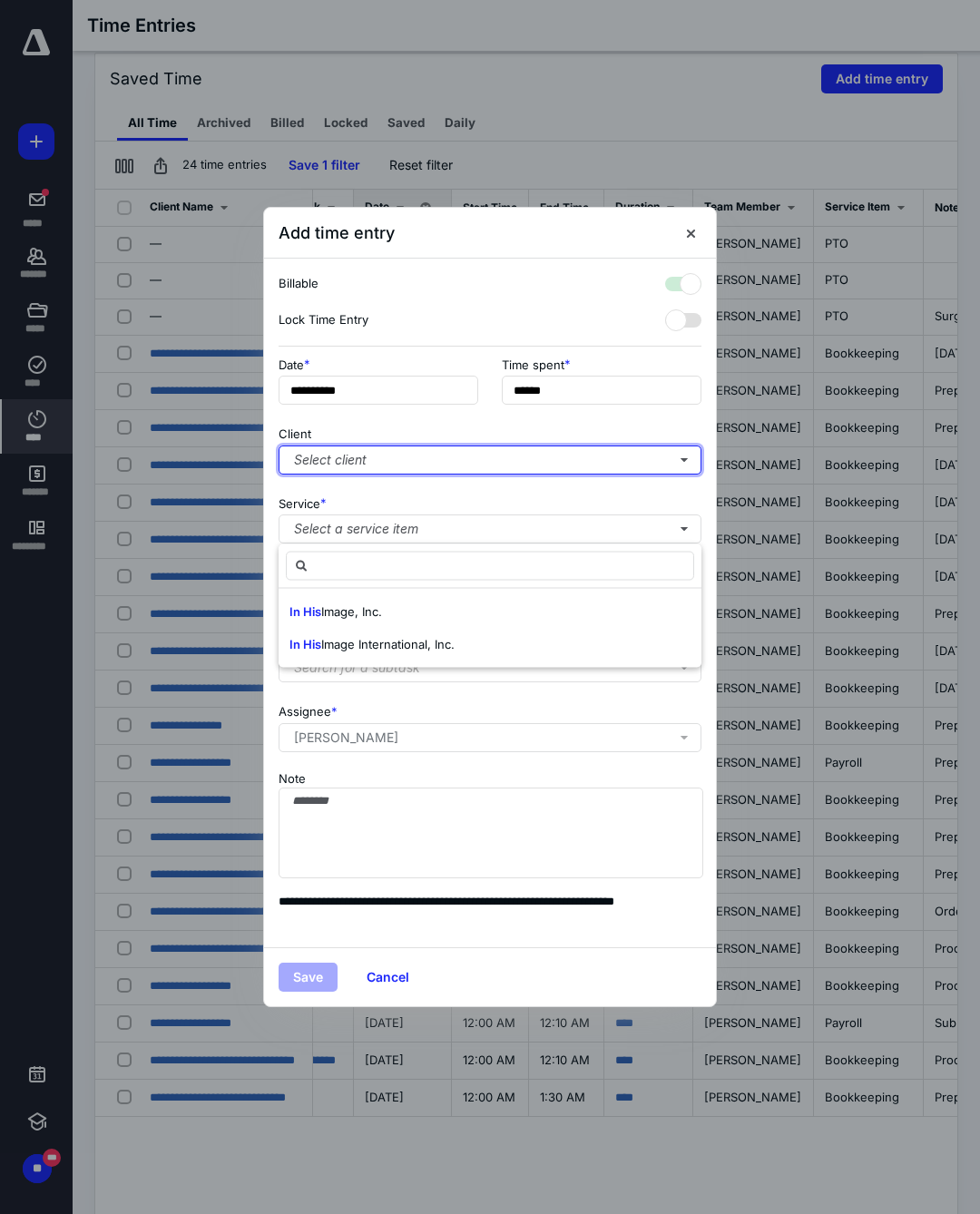 scroll, scrollTop: 403, scrollLeft: 0, axis: vertical 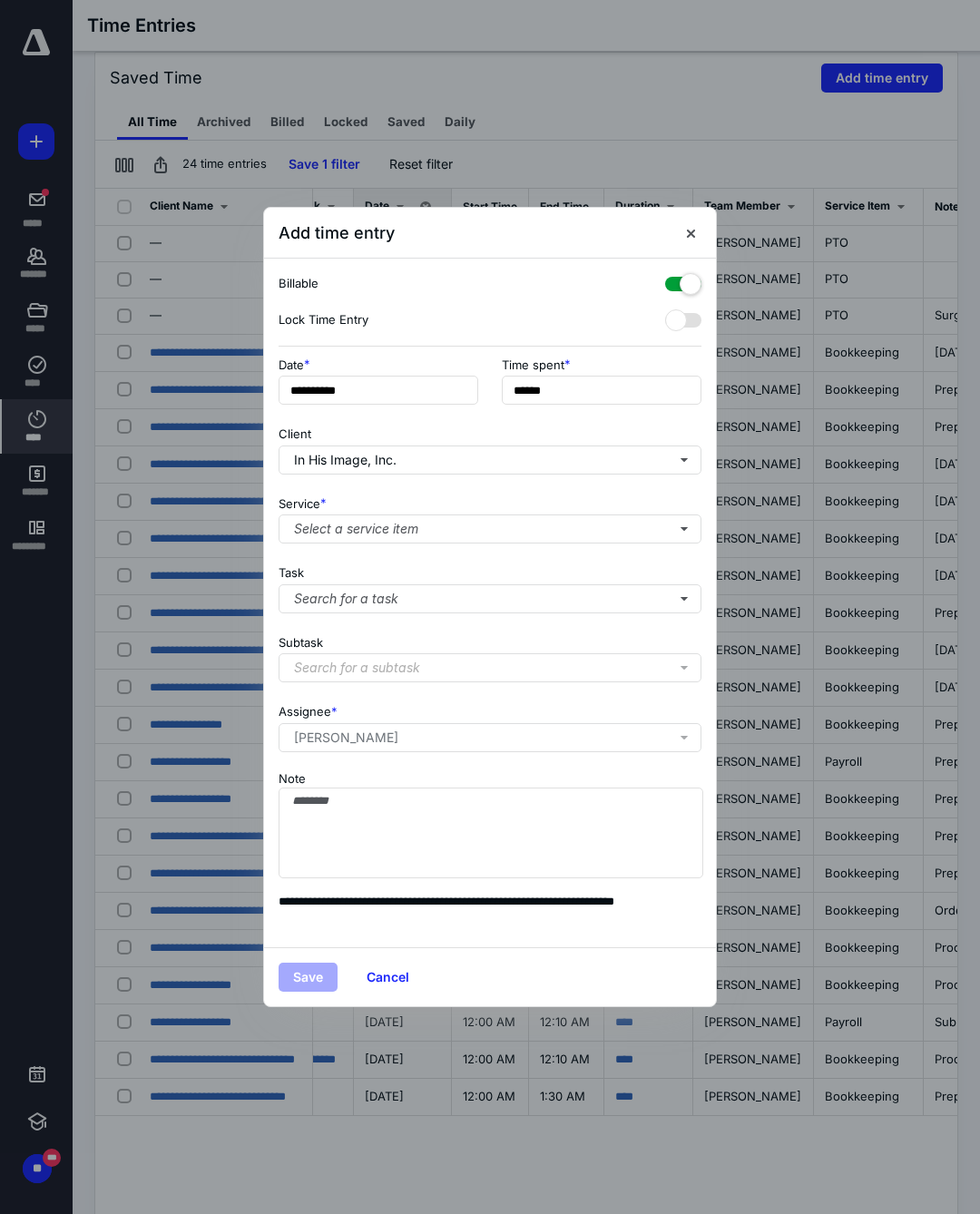 click on "Select a service item" at bounding box center [490, 529] 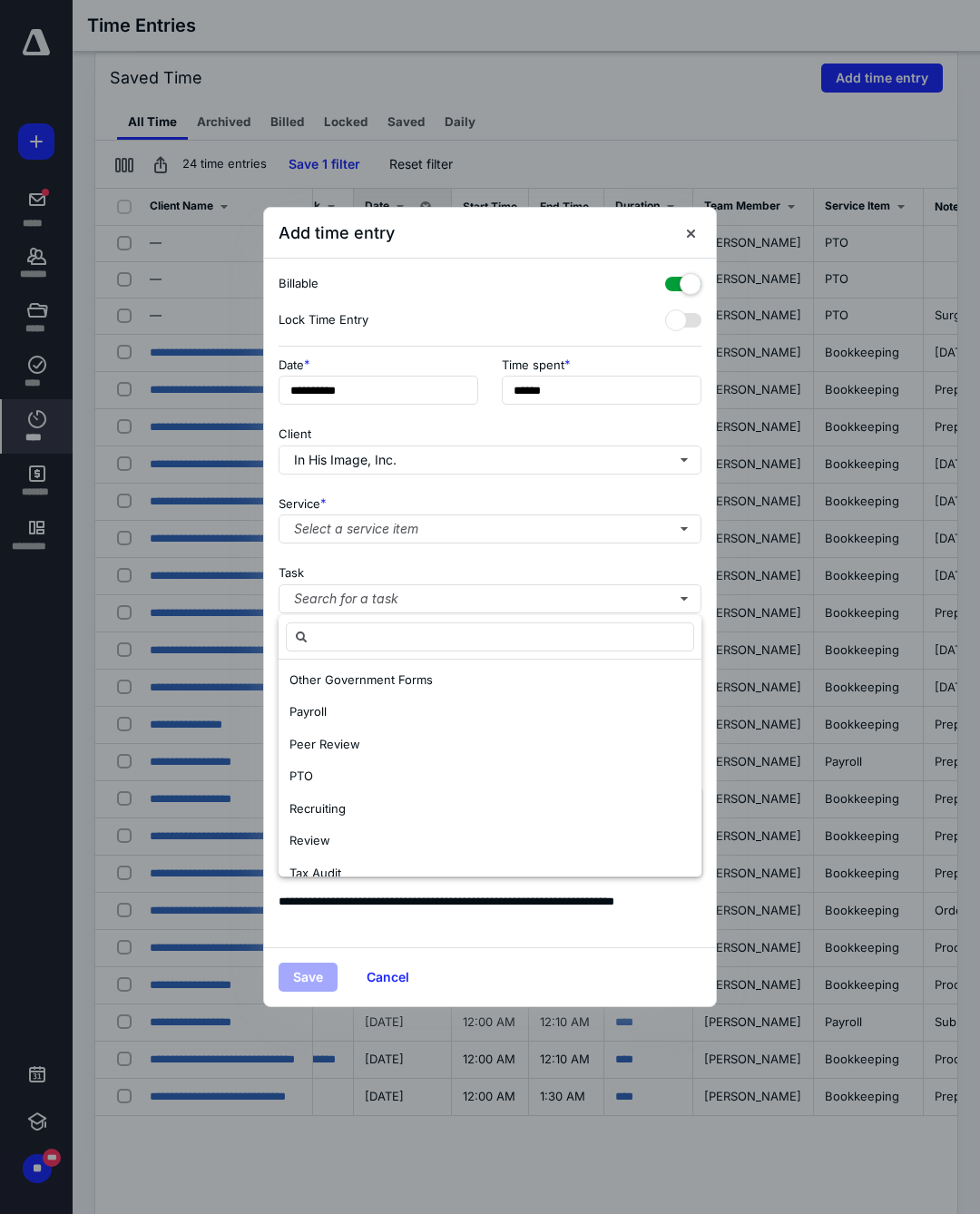 scroll, scrollTop: 935, scrollLeft: 0, axis: vertical 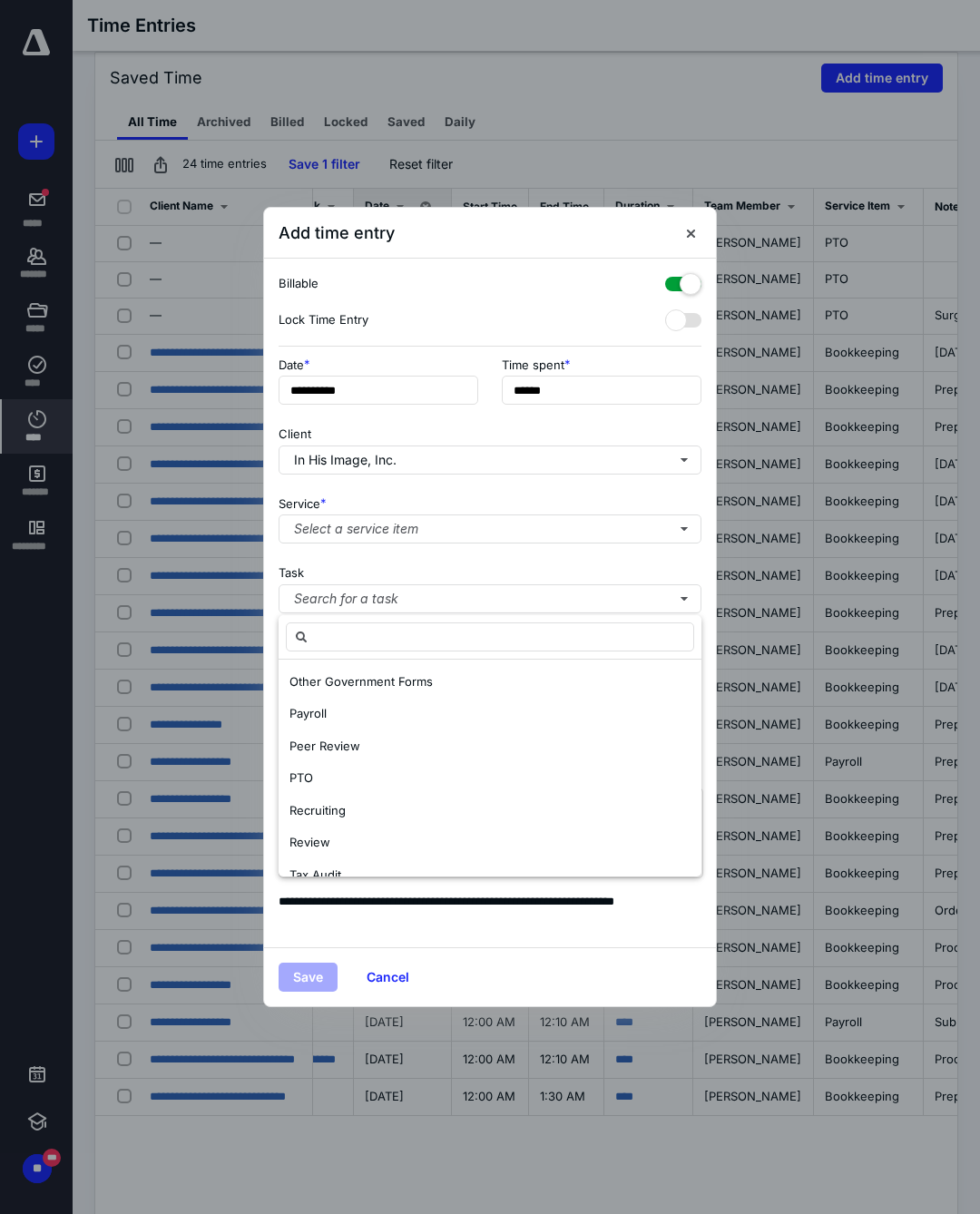 click on "Payroll" at bounding box center [308, 713] 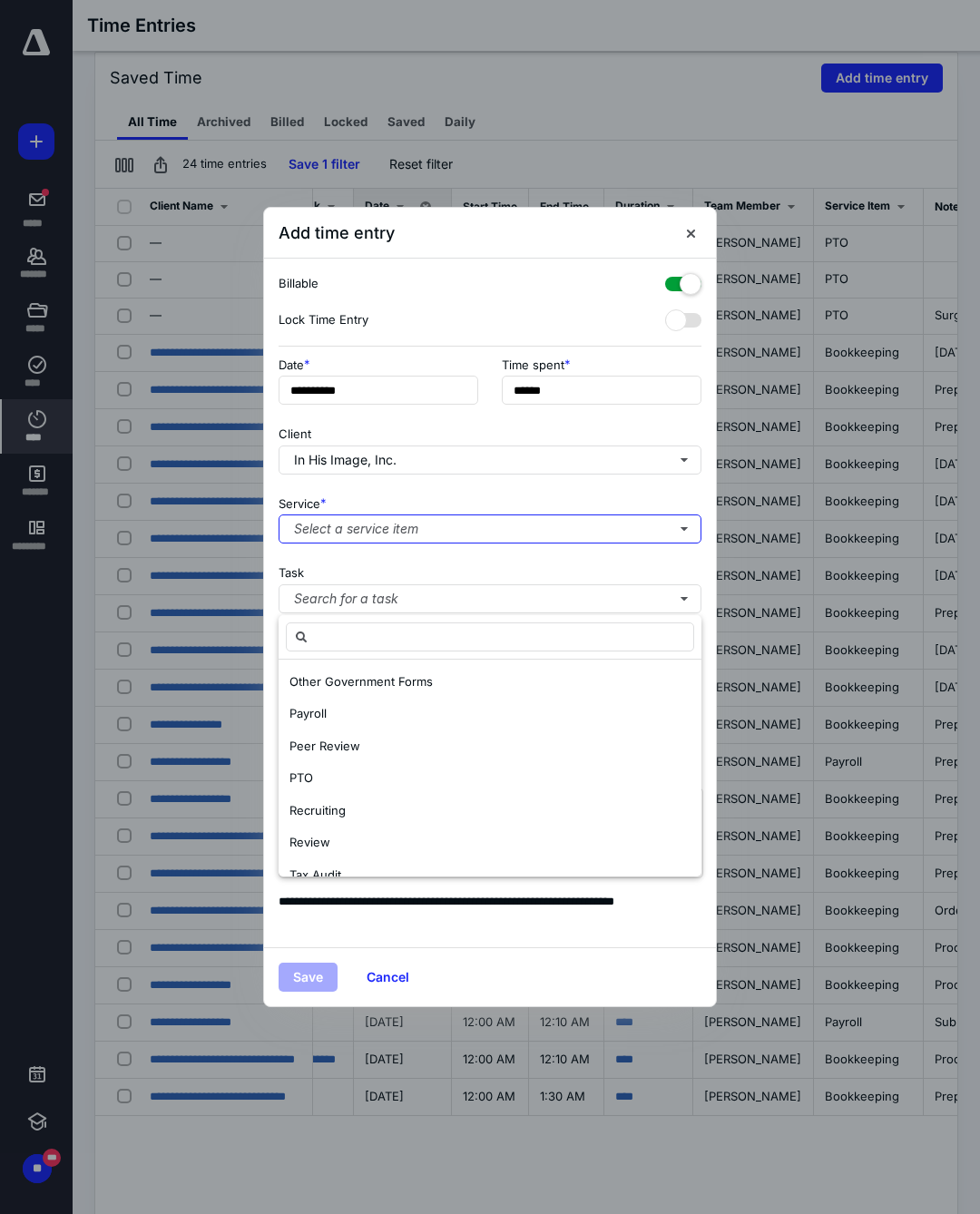 scroll, scrollTop: 0, scrollLeft: 0, axis: both 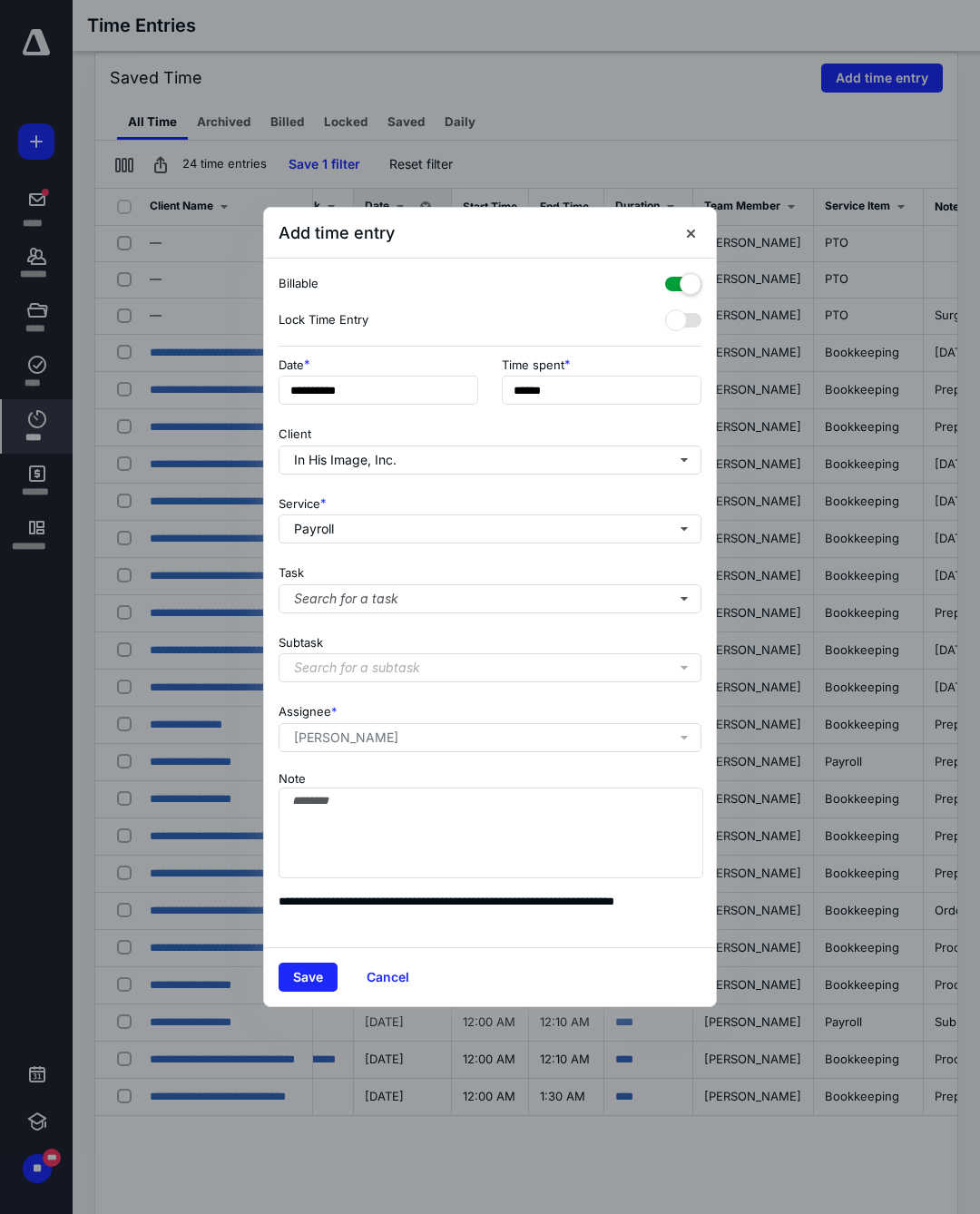 click on "Search for a task" at bounding box center [490, 599] 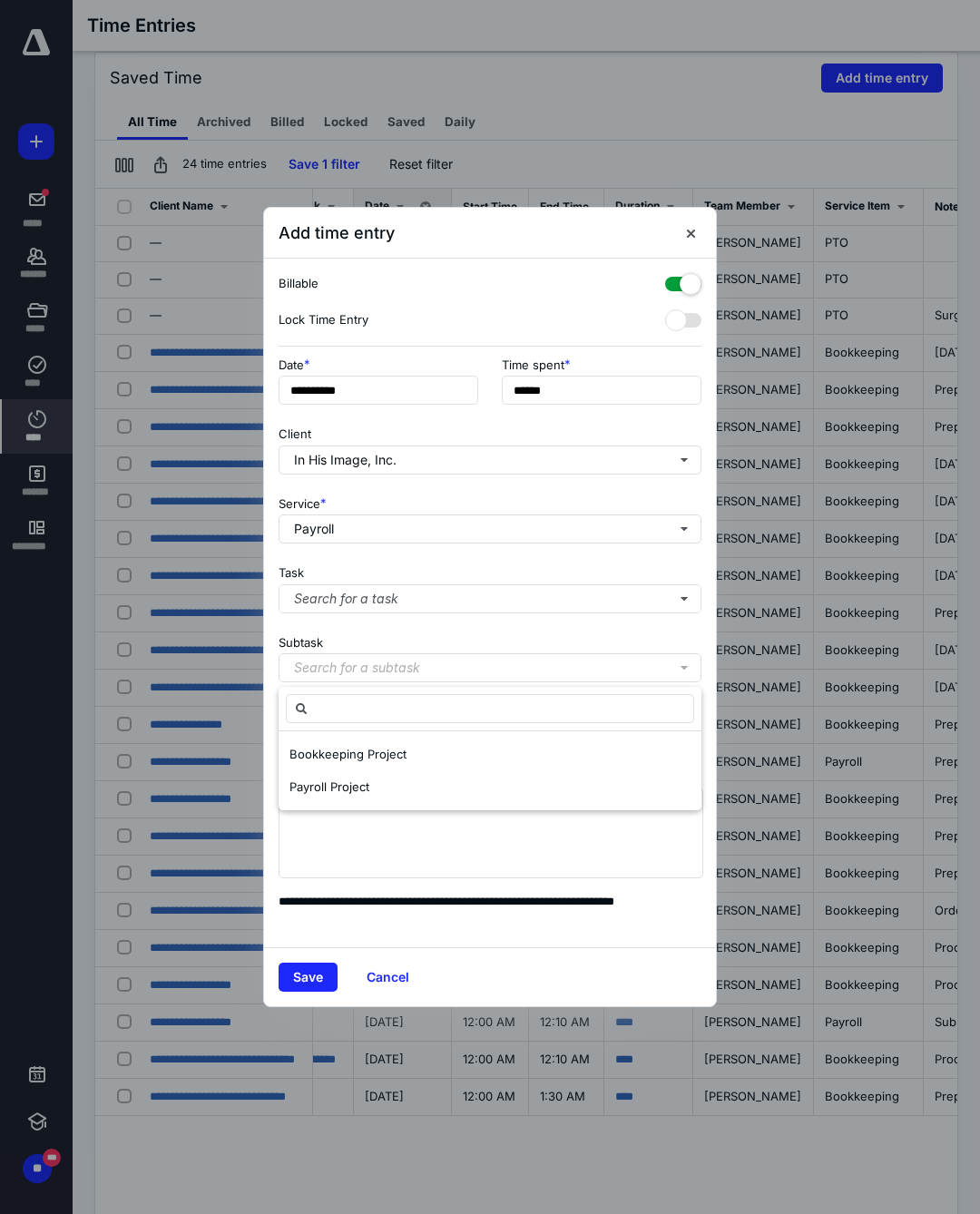 click on "Payroll Project" at bounding box center [329, 787] 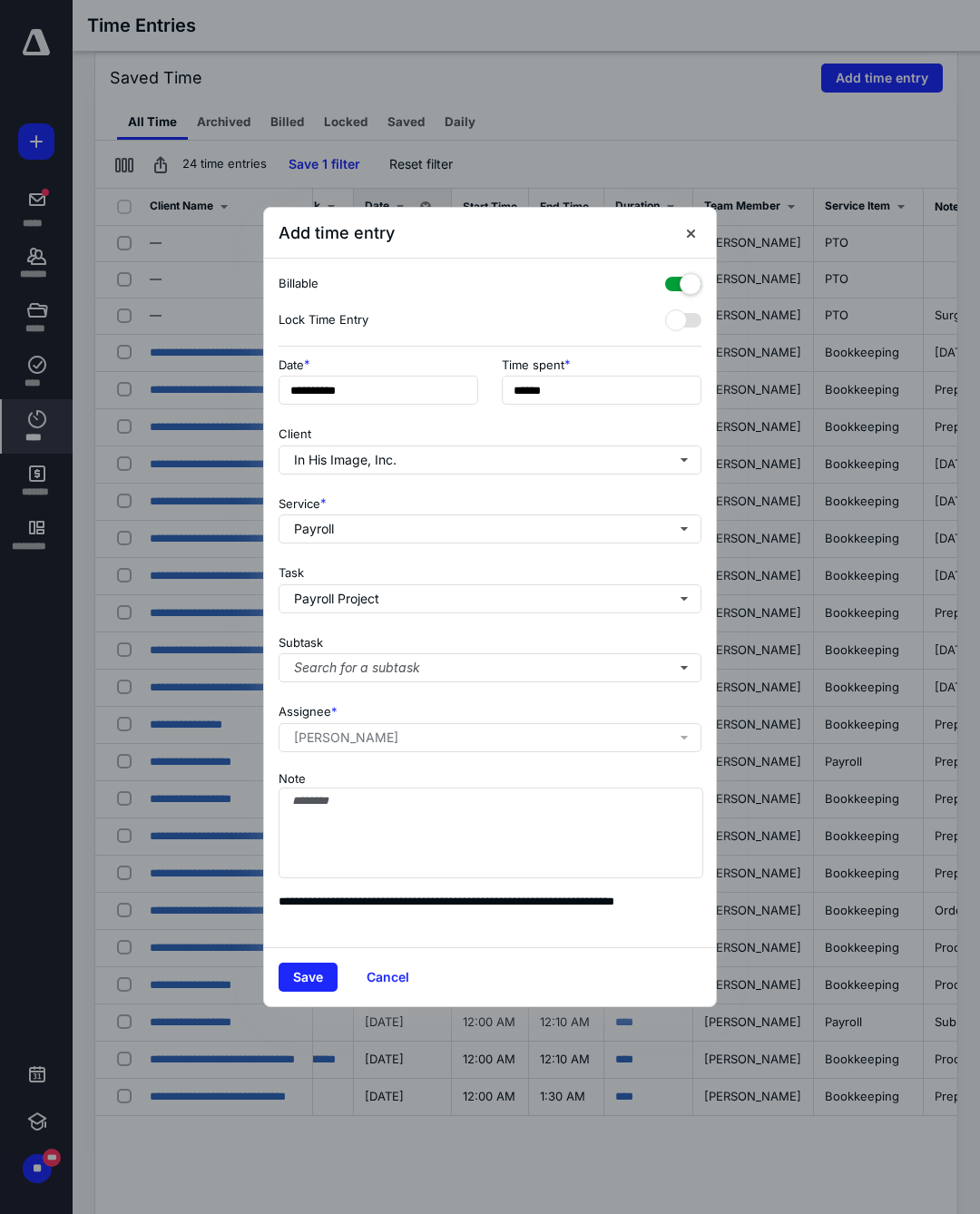 click on "Search for a subtask" at bounding box center (490, 668) 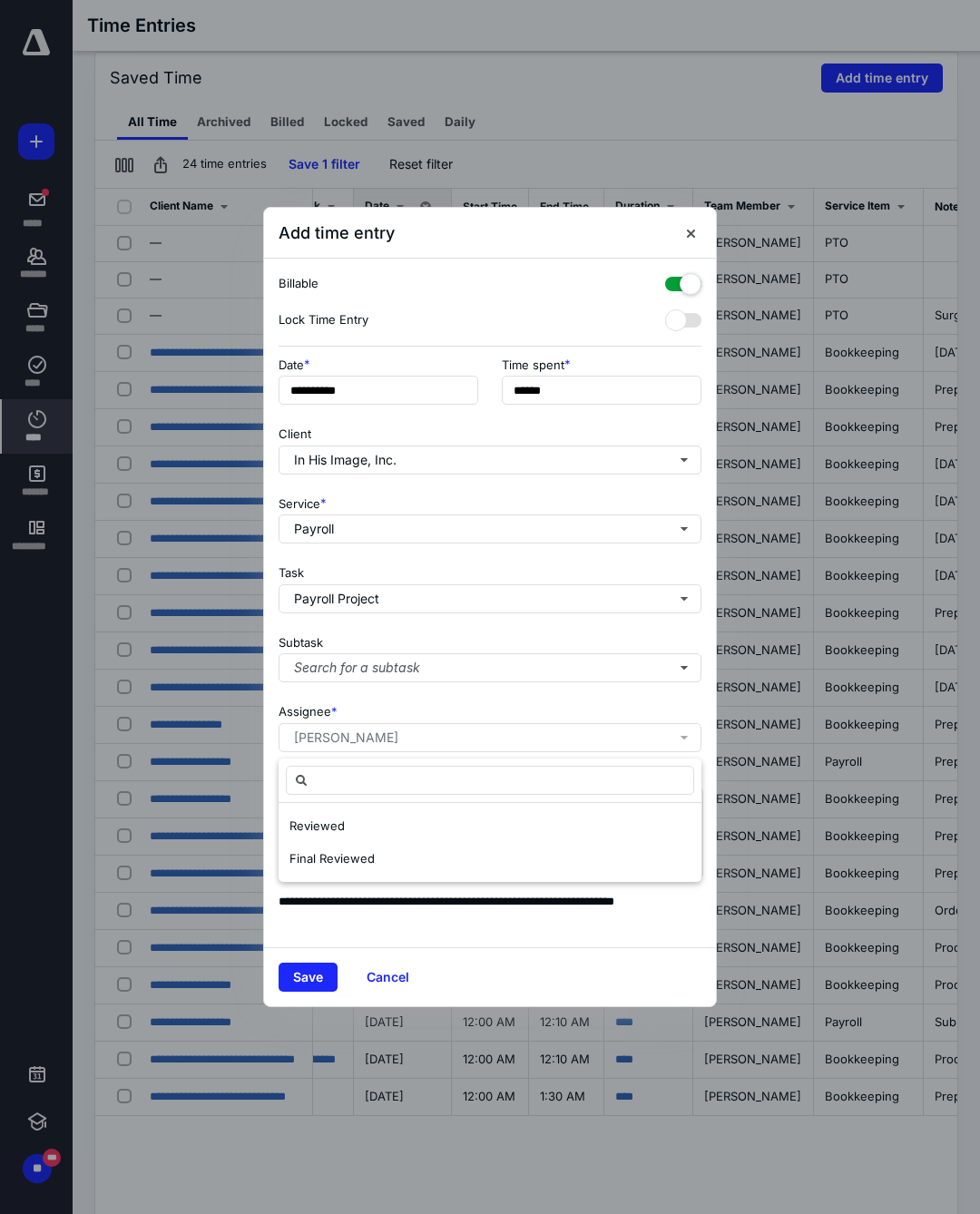 click on "Cancel" at bounding box center (387, 977) 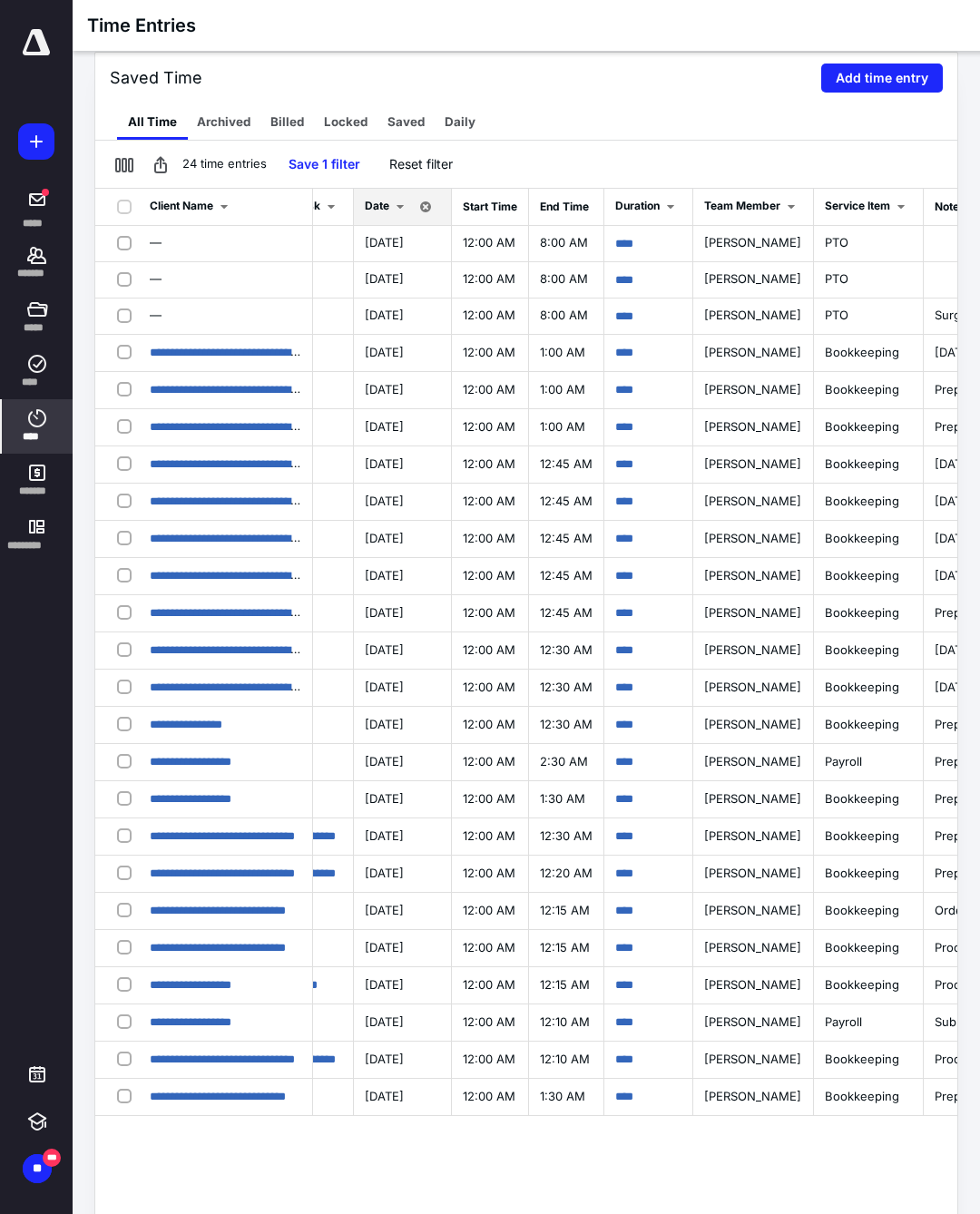 click on "*******" at bounding box center [37, 274] 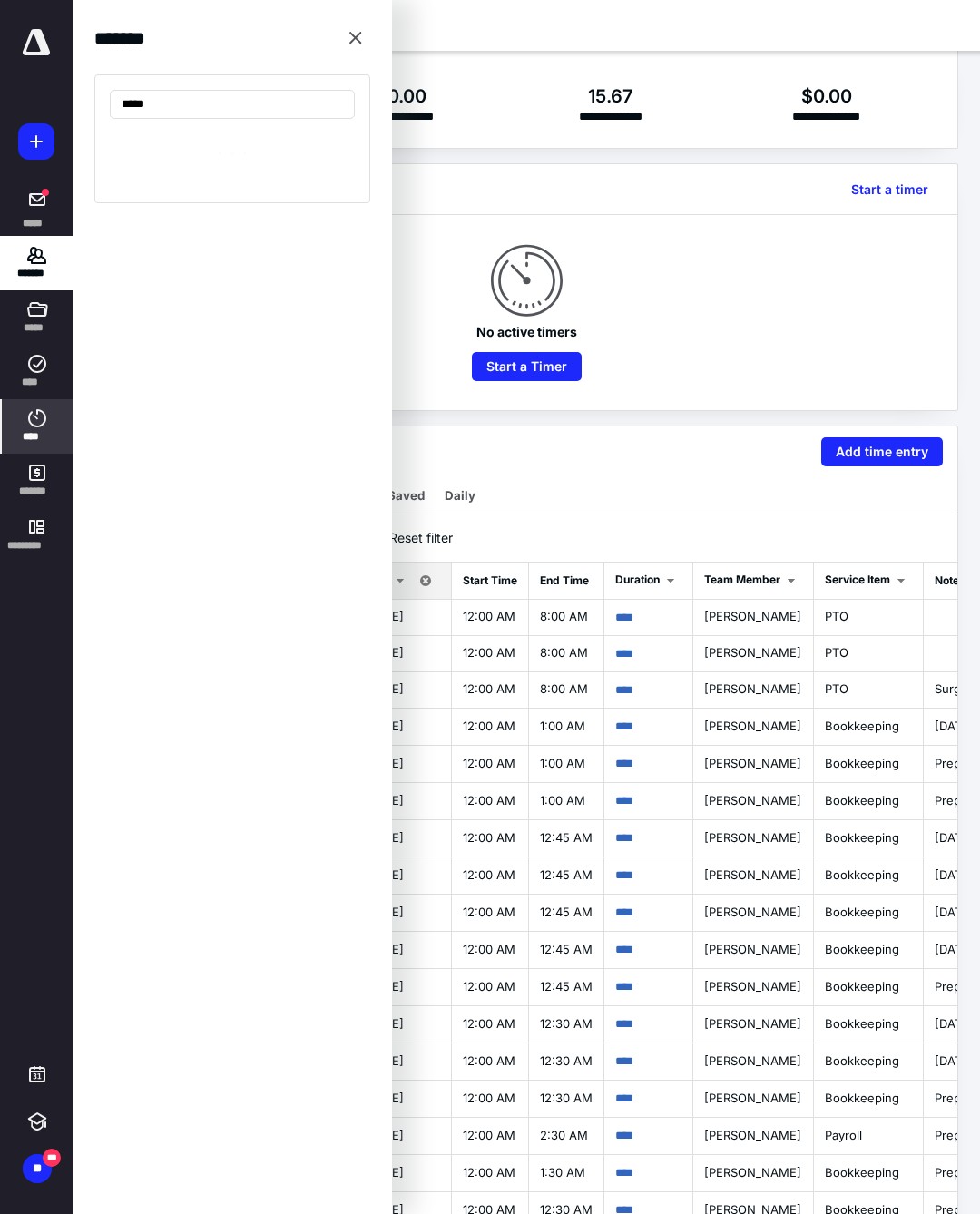 type on "******" 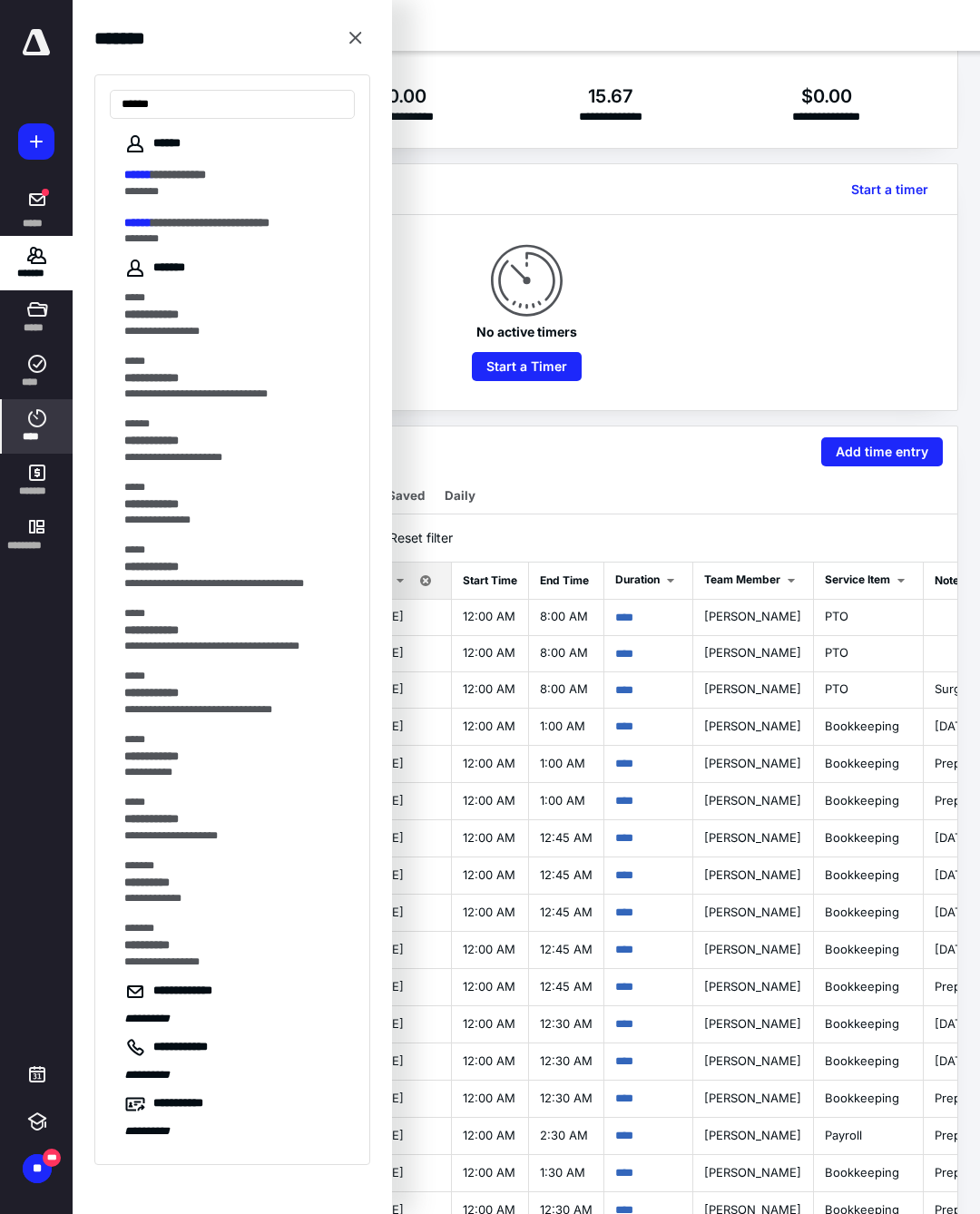 click on "**********" at bounding box center [179, 174] 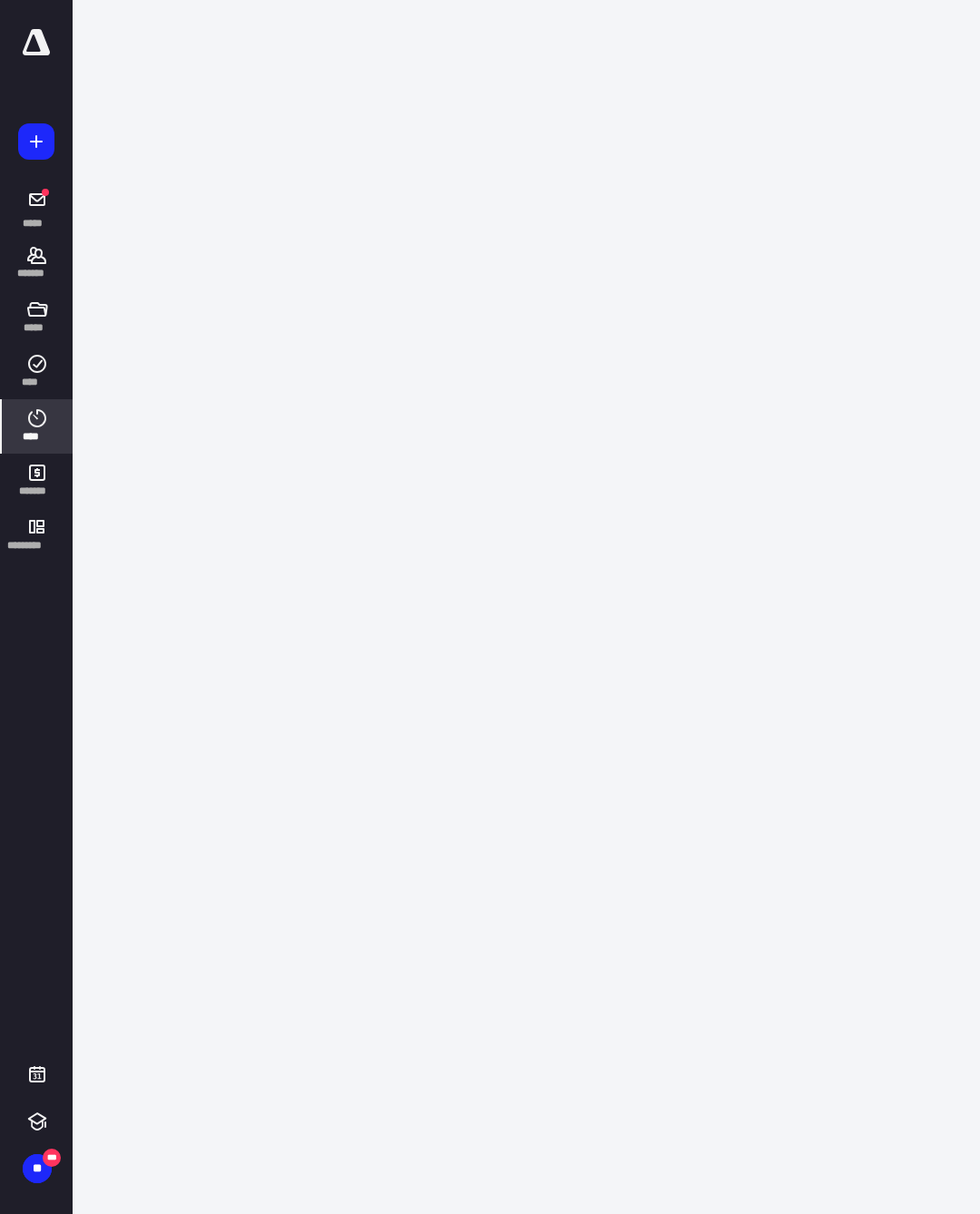 scroll, scrollTop: 0, scrollLeft: 0, axis: both 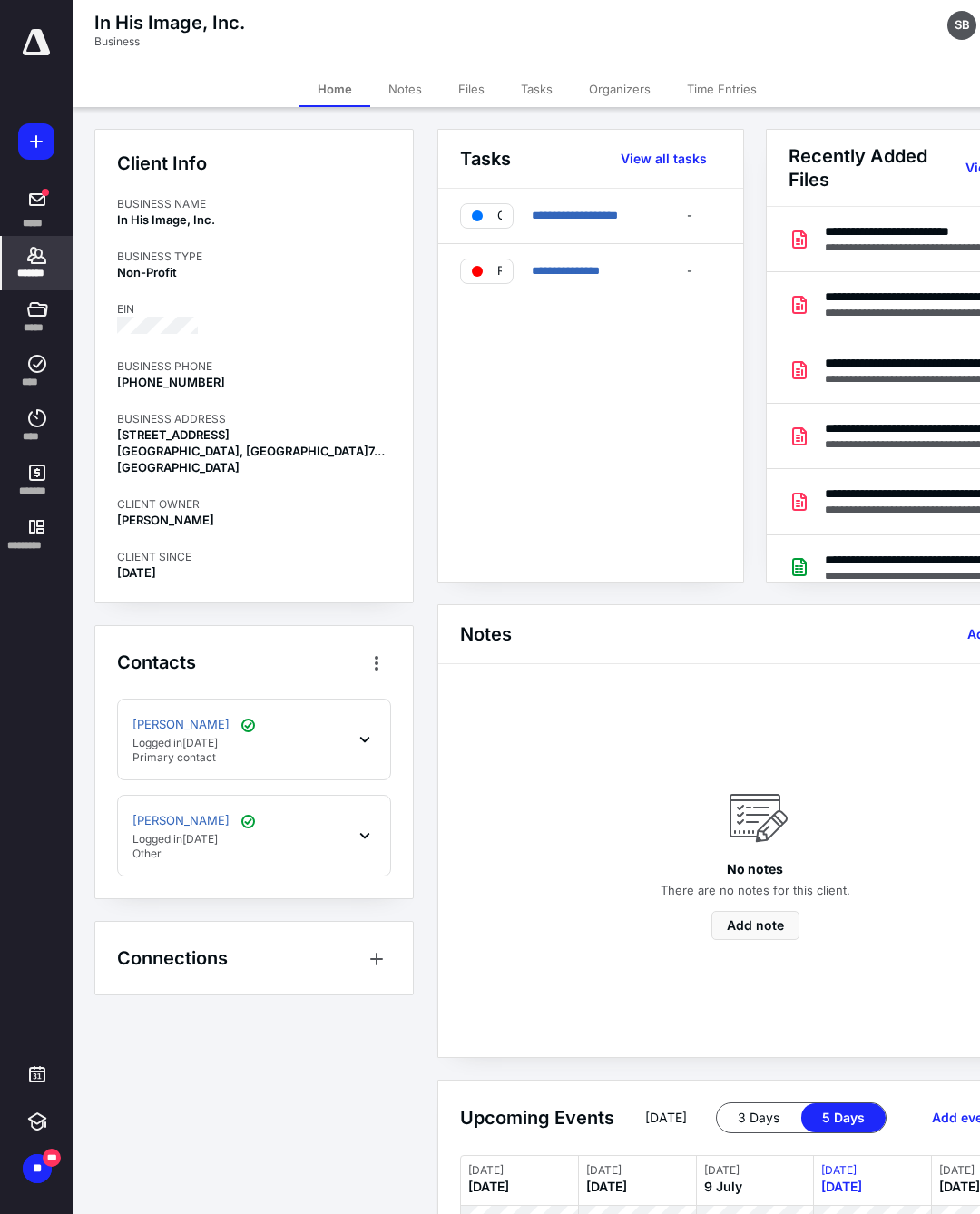 click on "Tasks" at bounding box center [536, 89] 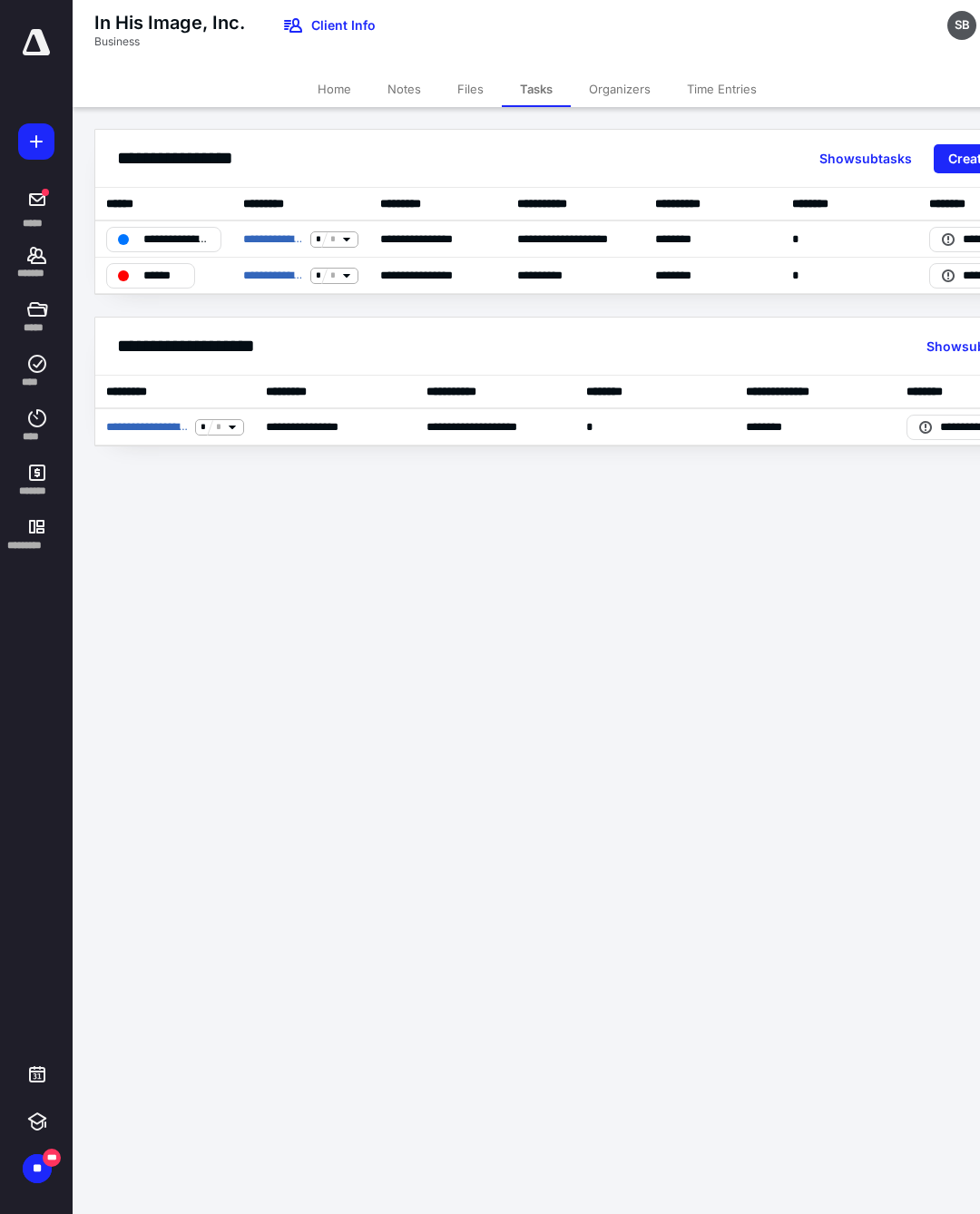 click on "**********" at bounding box center (273, 275) 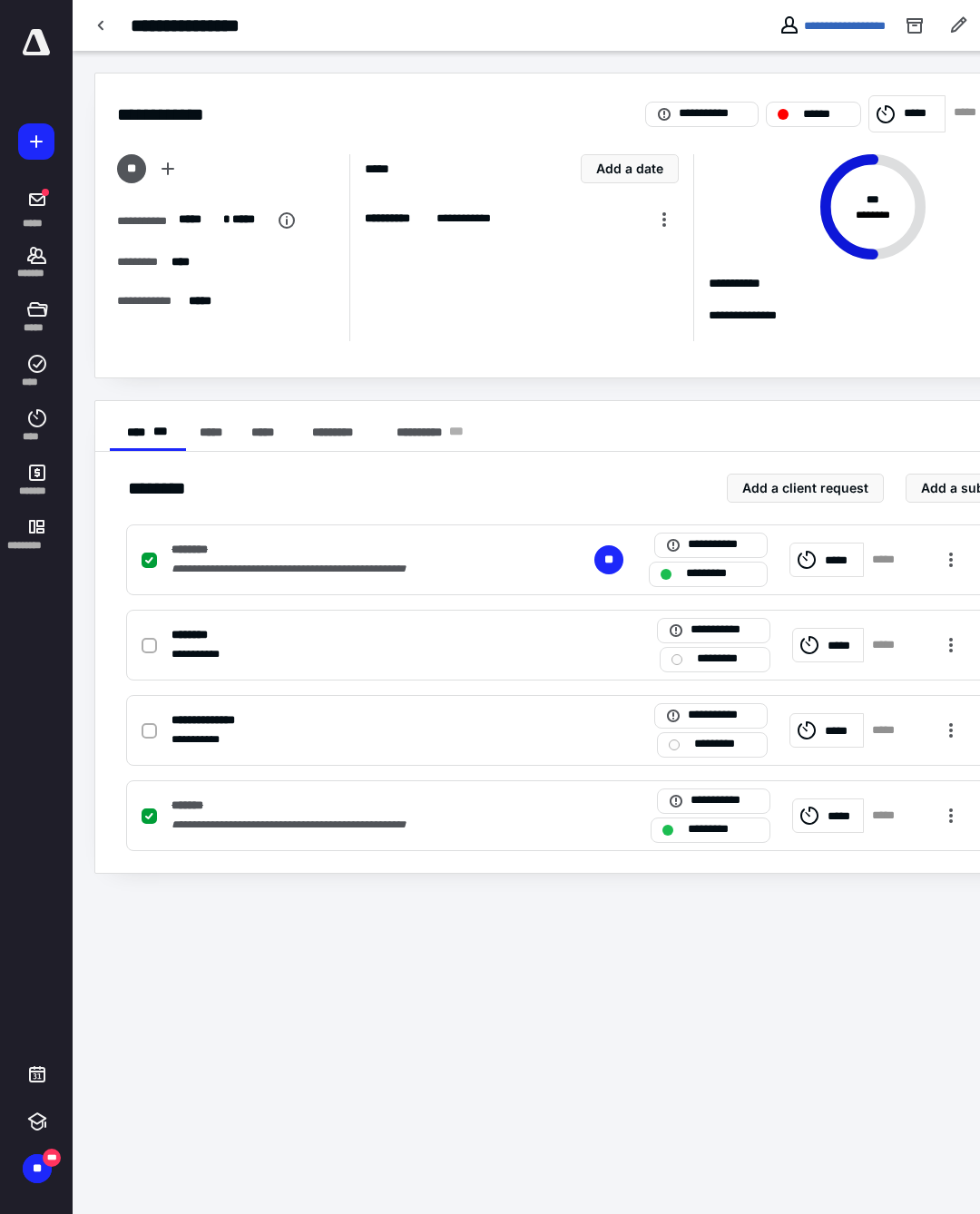 click 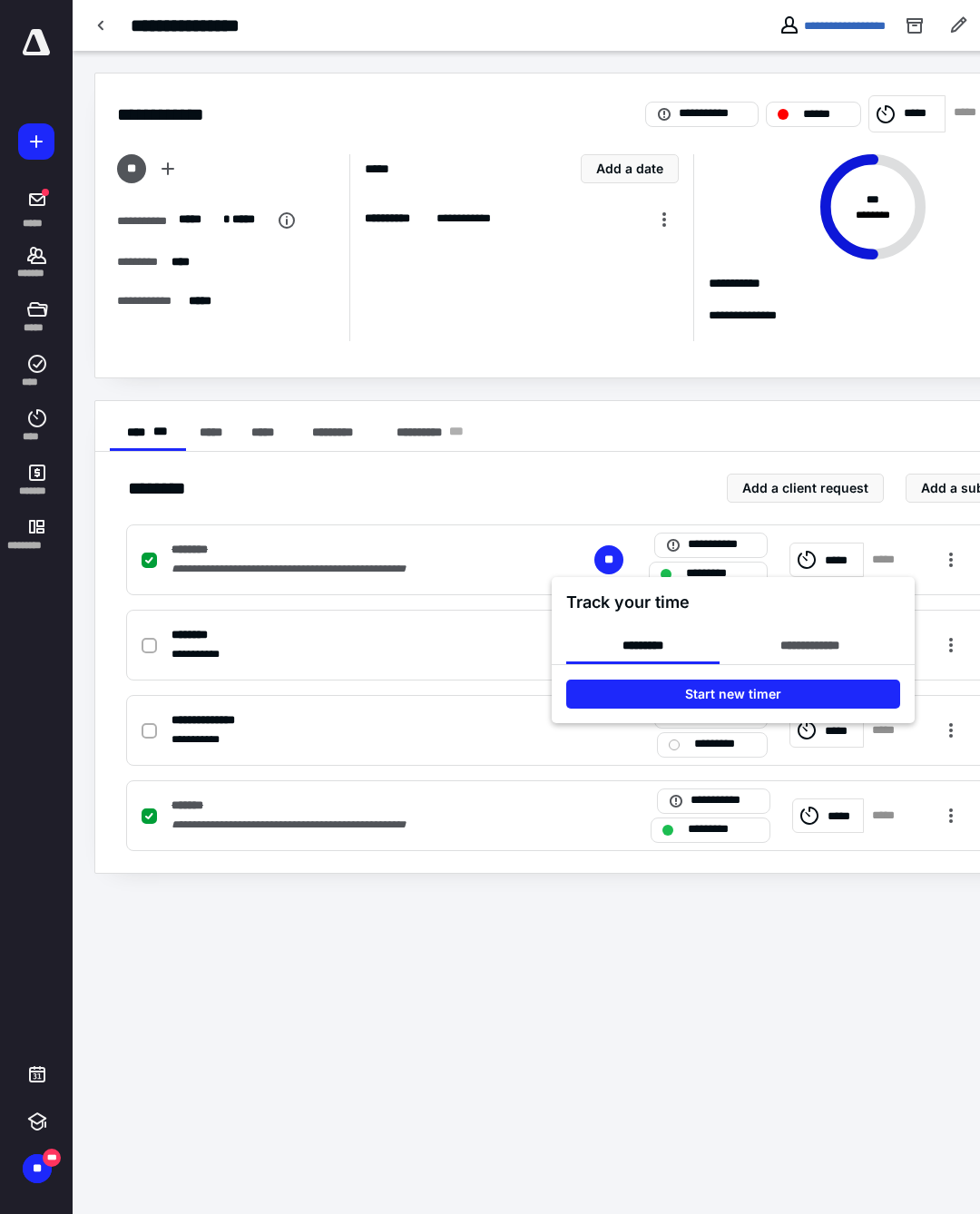 click on "**********" at bounding box center (809, 646) 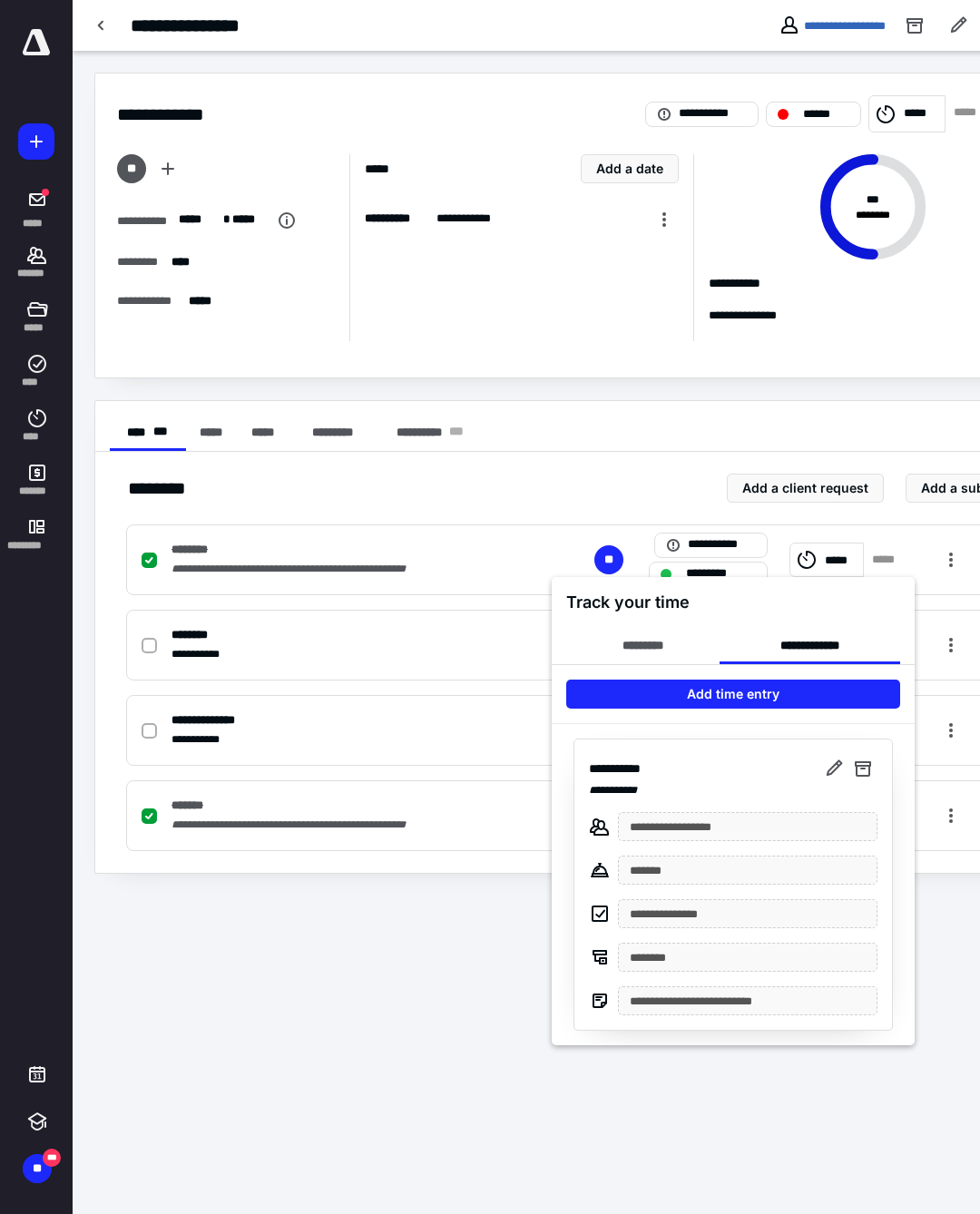 click on "Add time entry" at bounding box center [733, 694] 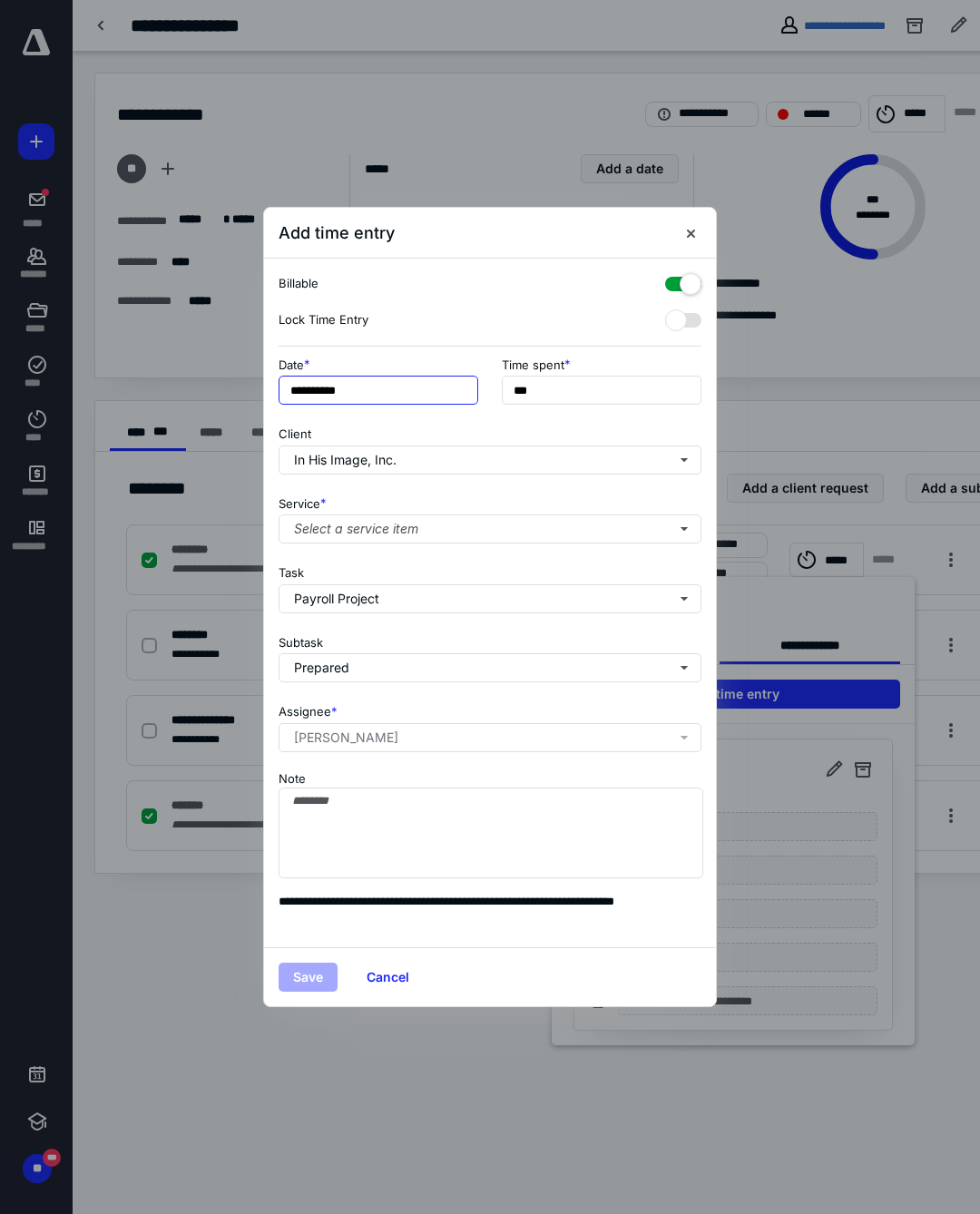 click on "**********" at bounding box center (378, 390) 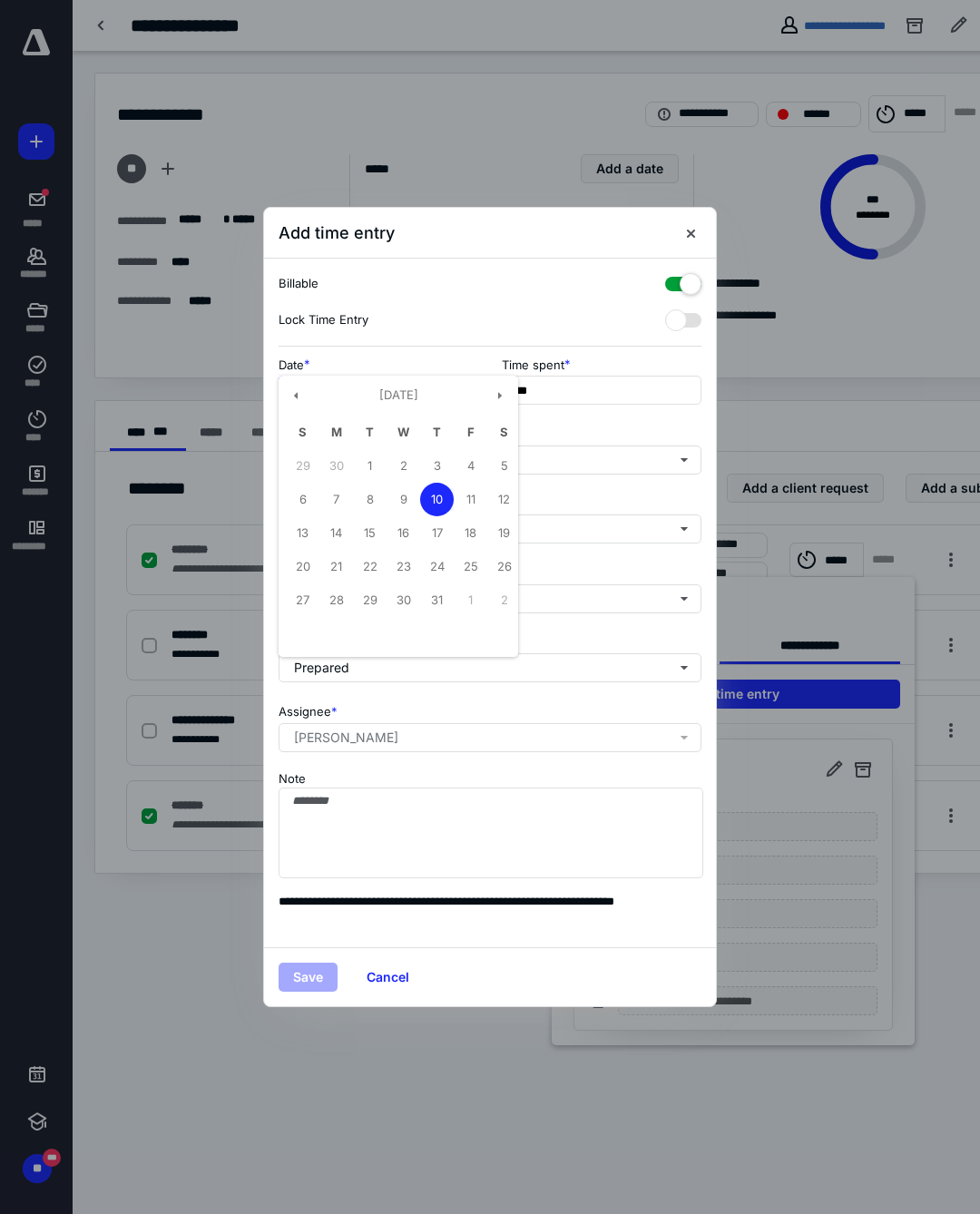click on "7" at bounding box center (336, 499) 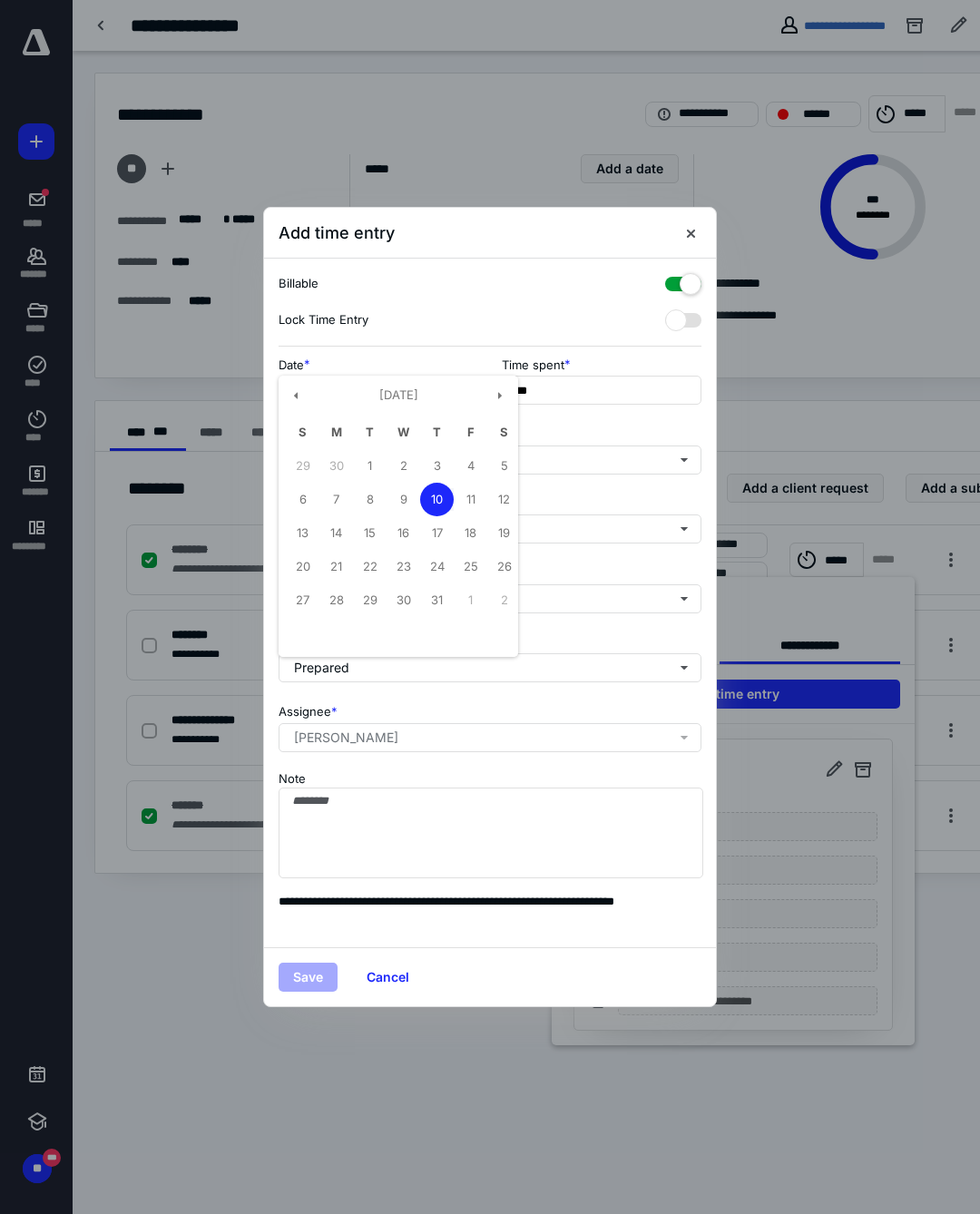 type on "**********" 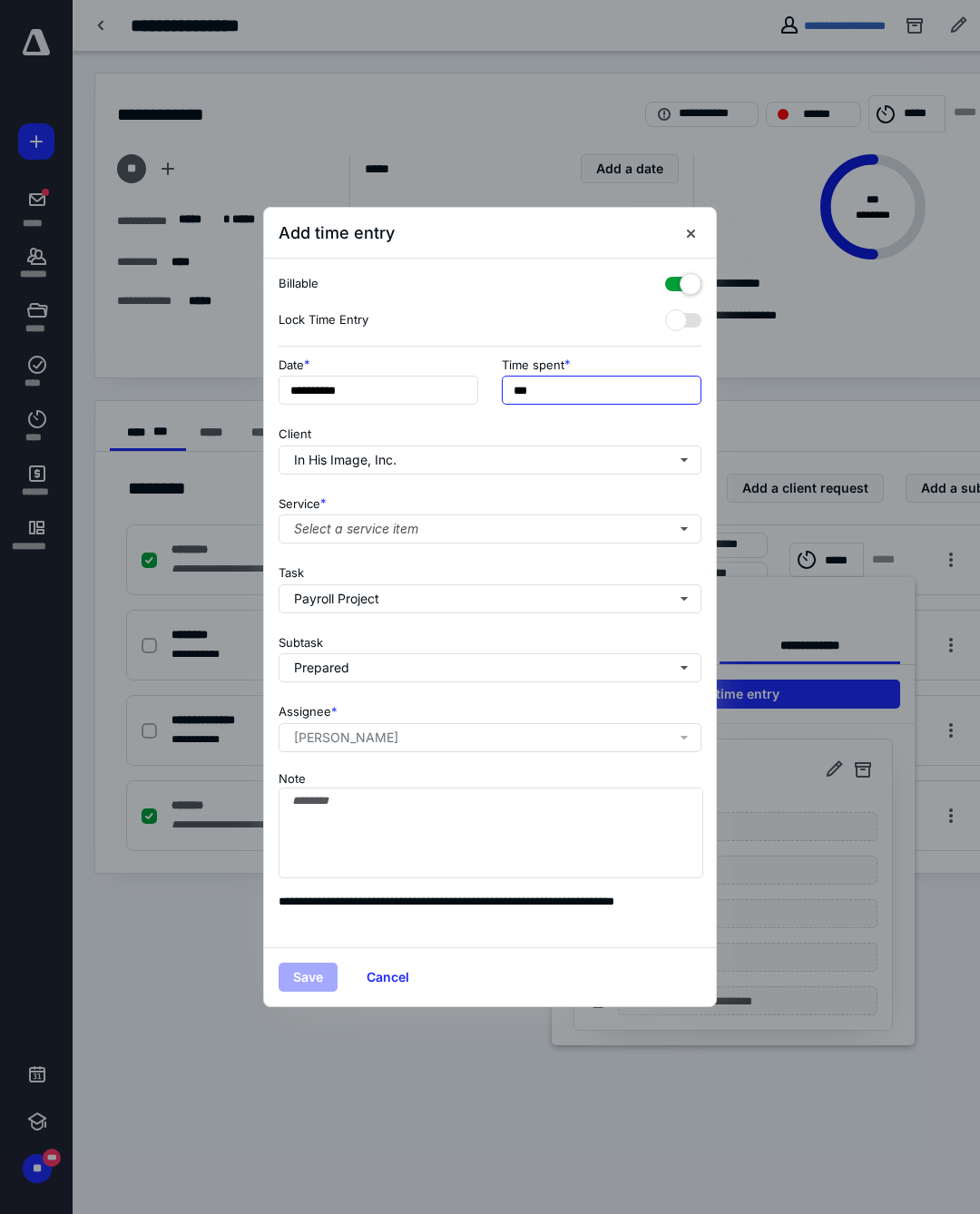 click on "***" at bounding box center [602, 390] 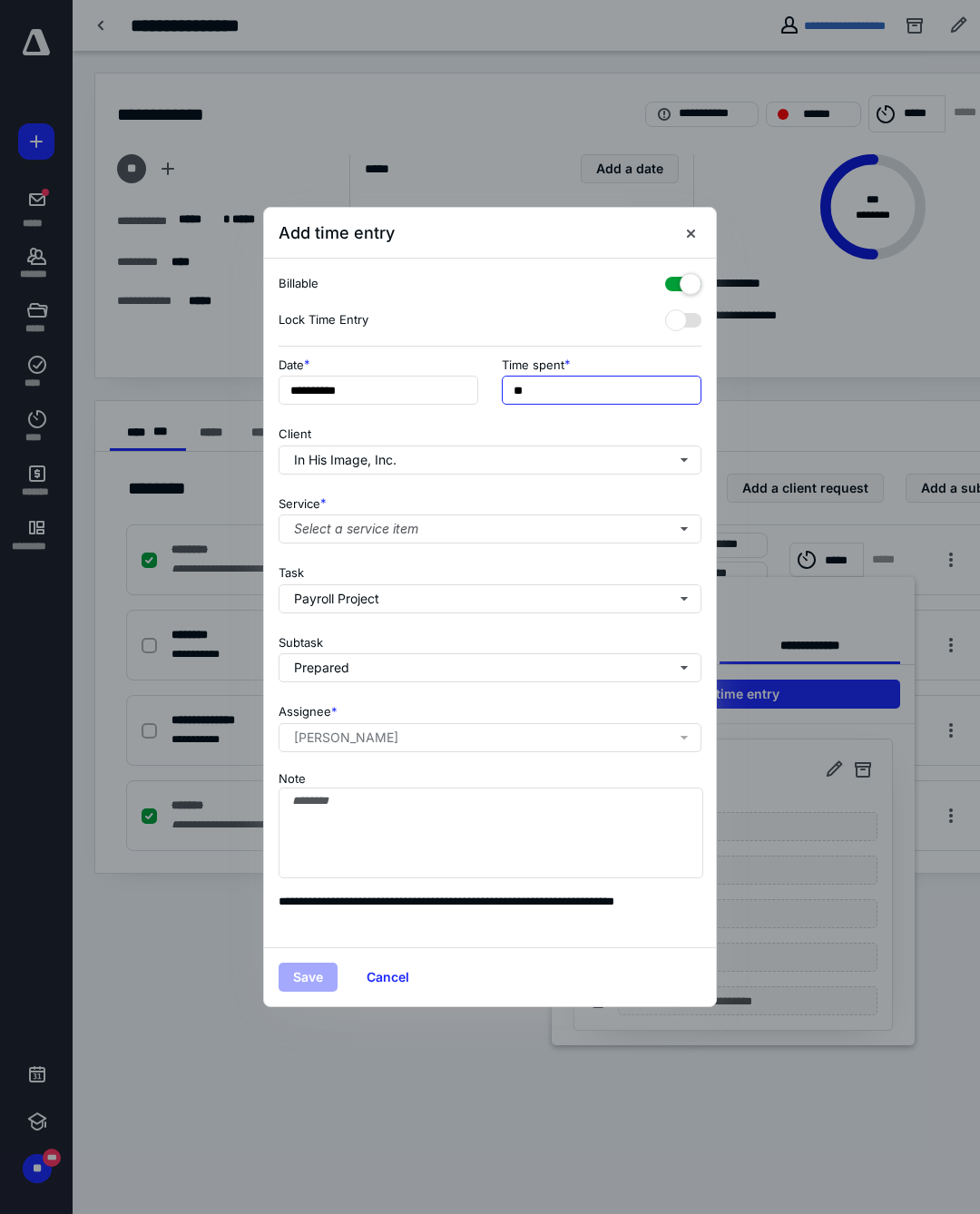 type on "*" 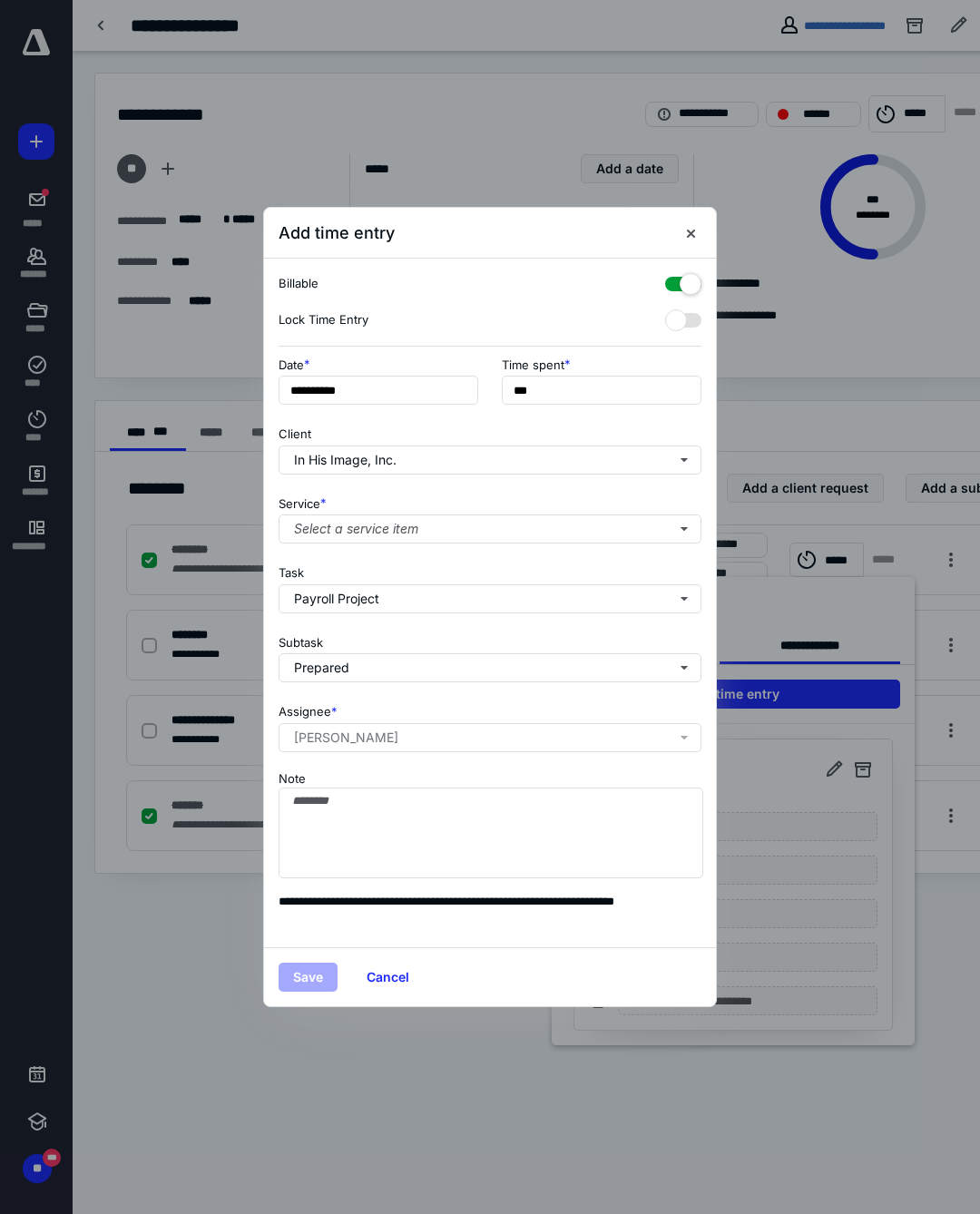 click on "Select a service item" at bounding box center (490, 529) 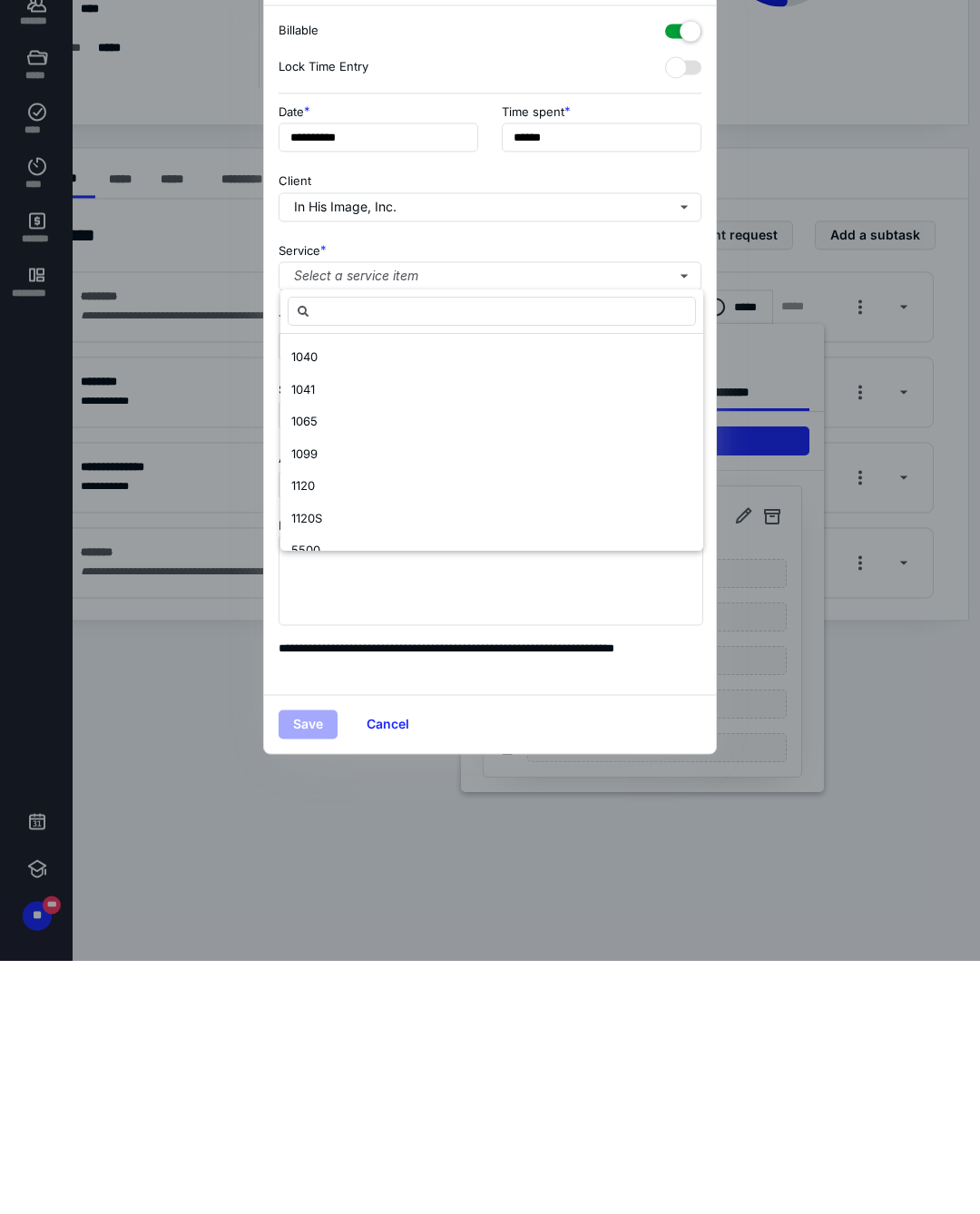 scroll, scrollTop: 63, scrollLeft: 90, axis: both 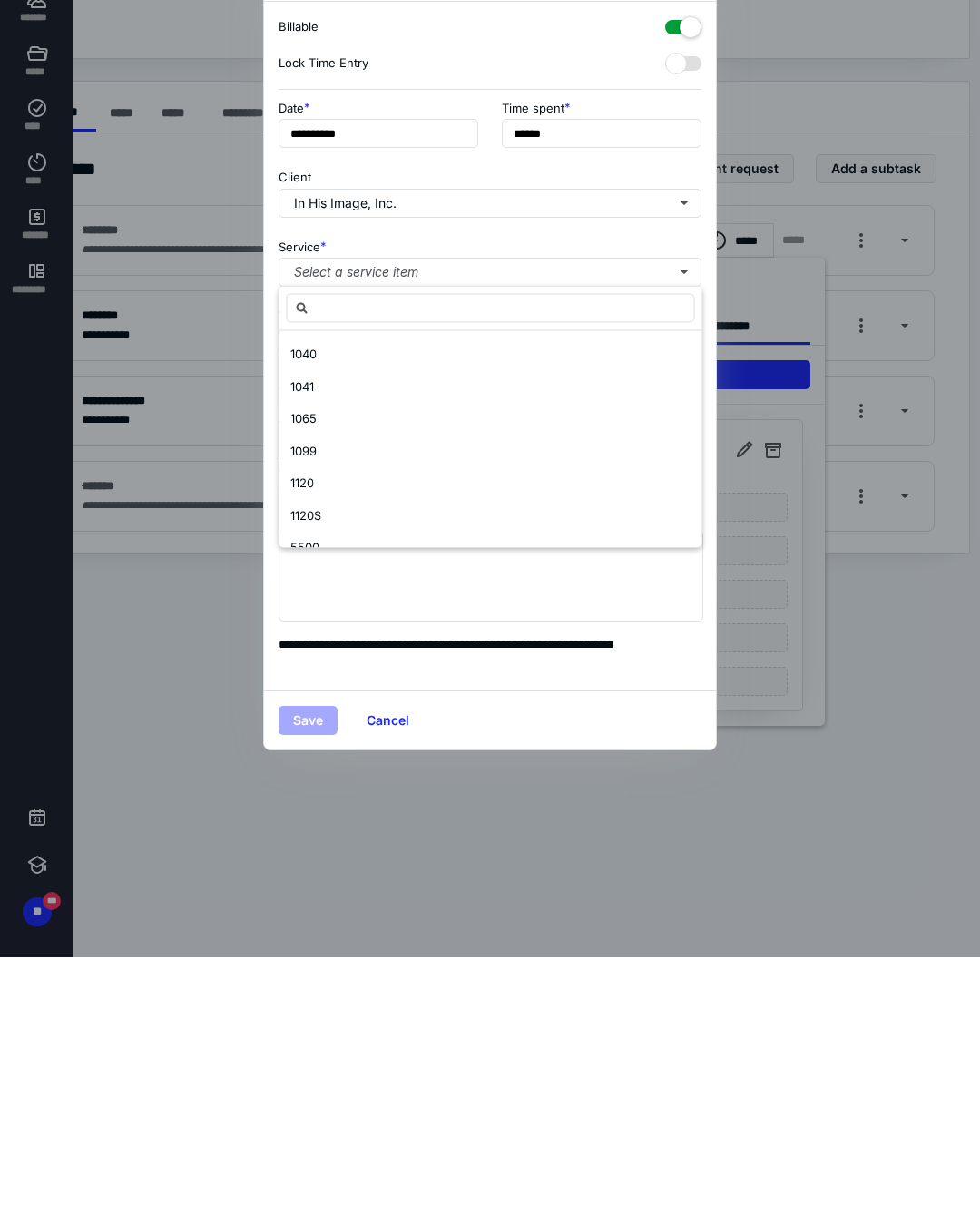 click on "1065" at bounding box center [491, 676] 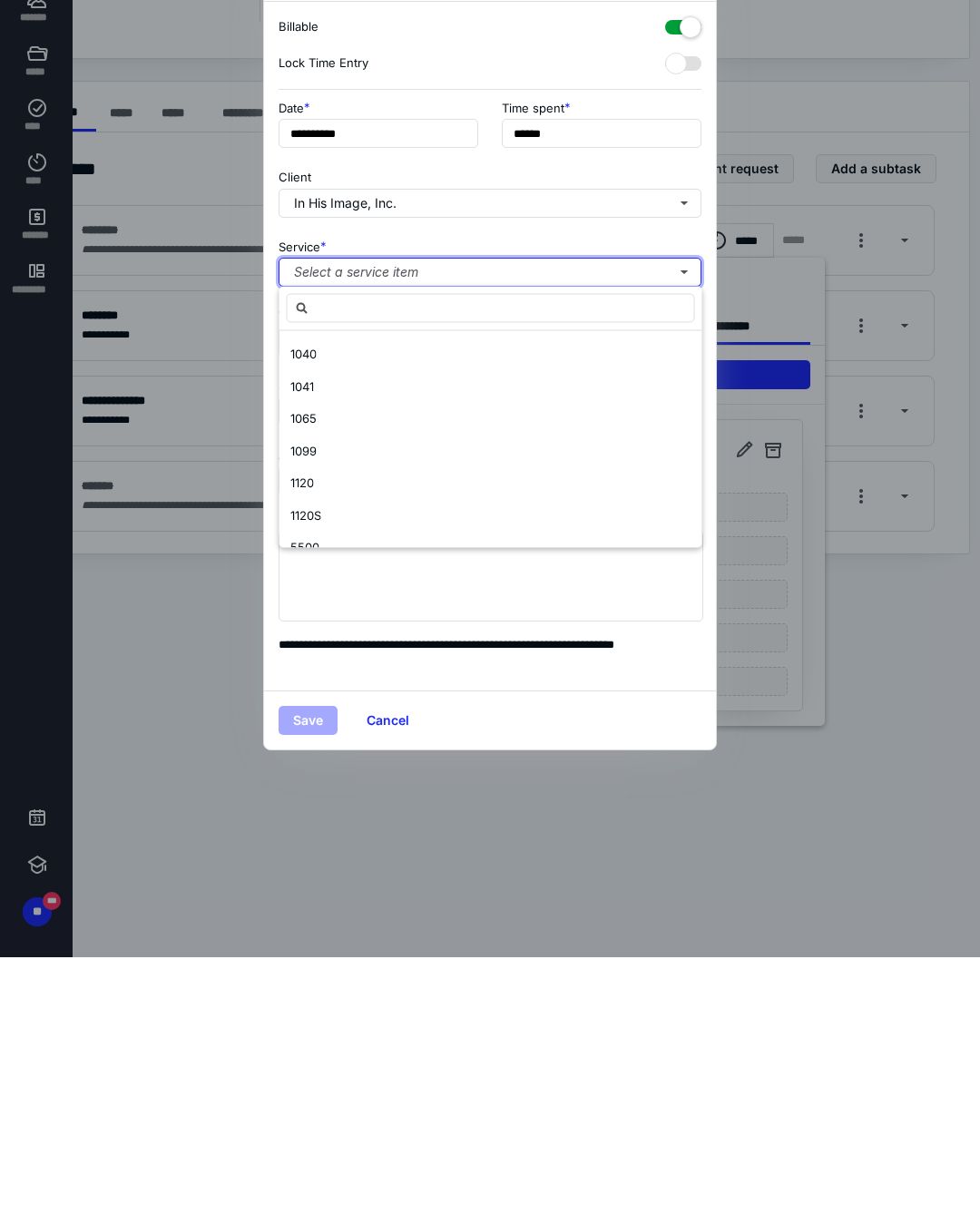 scroll, scrollTop: 0, scrollLeft: 90, axis: horizontal 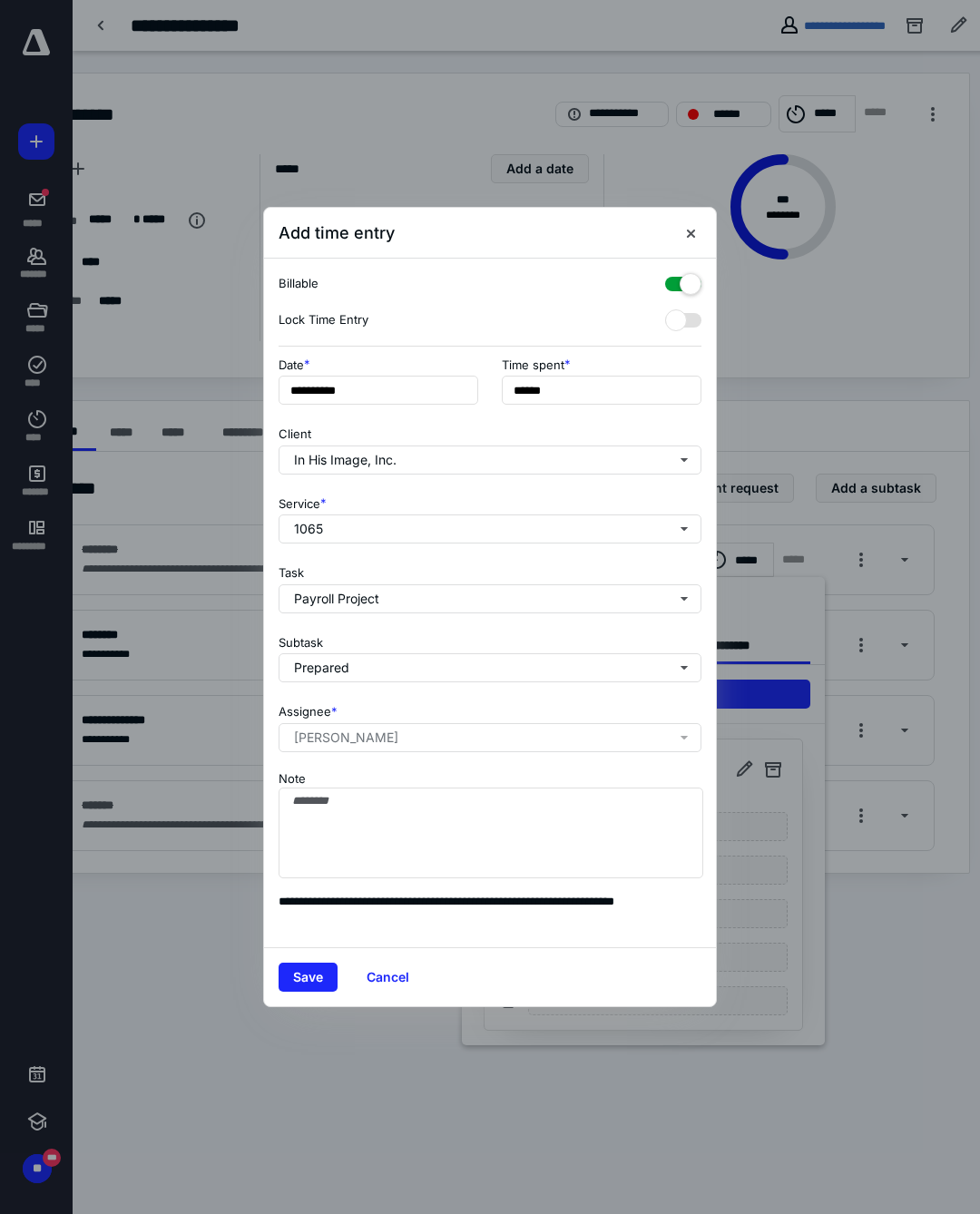 click on "1065" at bounding box center (490, 529) 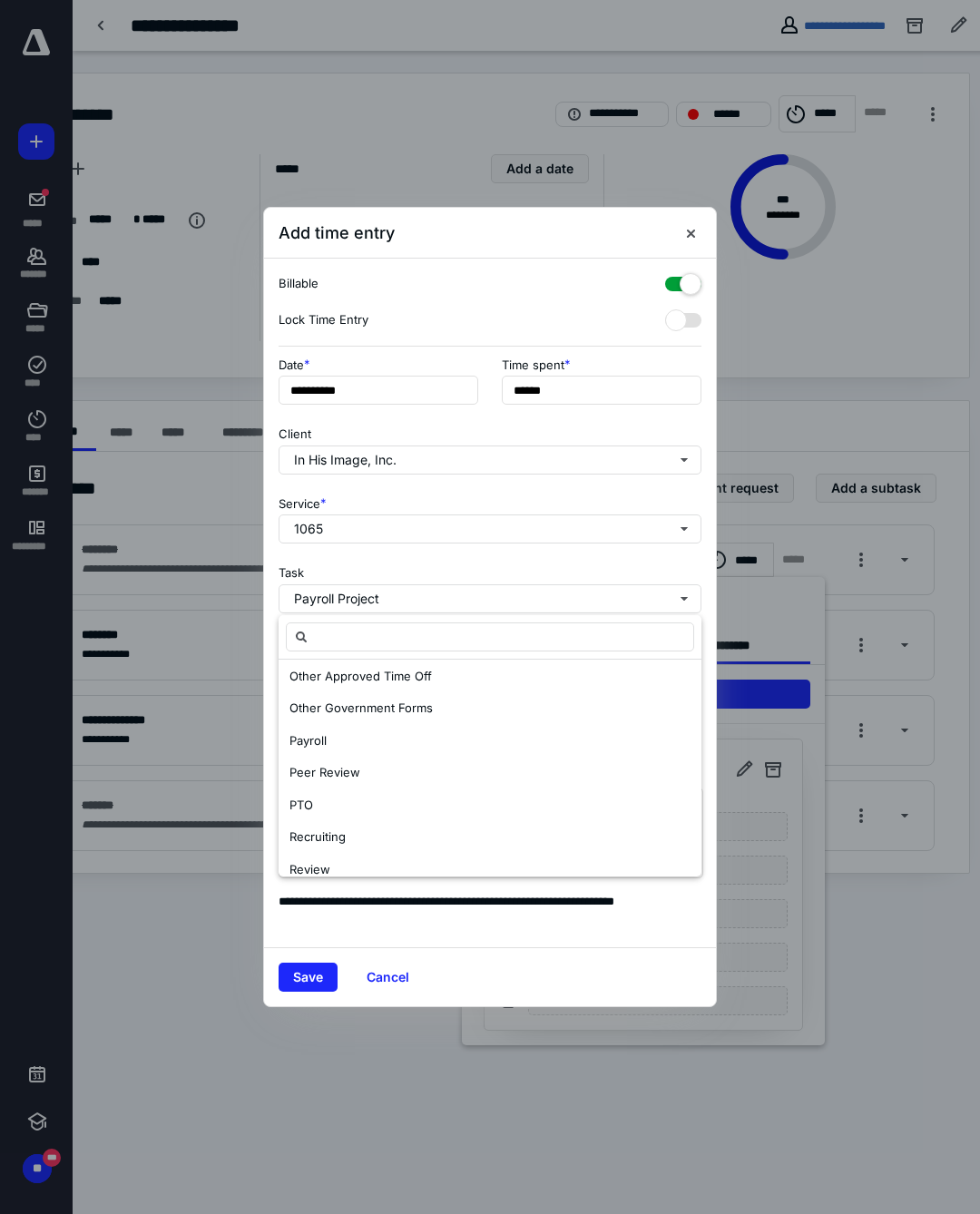 scroll, scrollTop: 952, scrollLeft: 0, axis: vertical 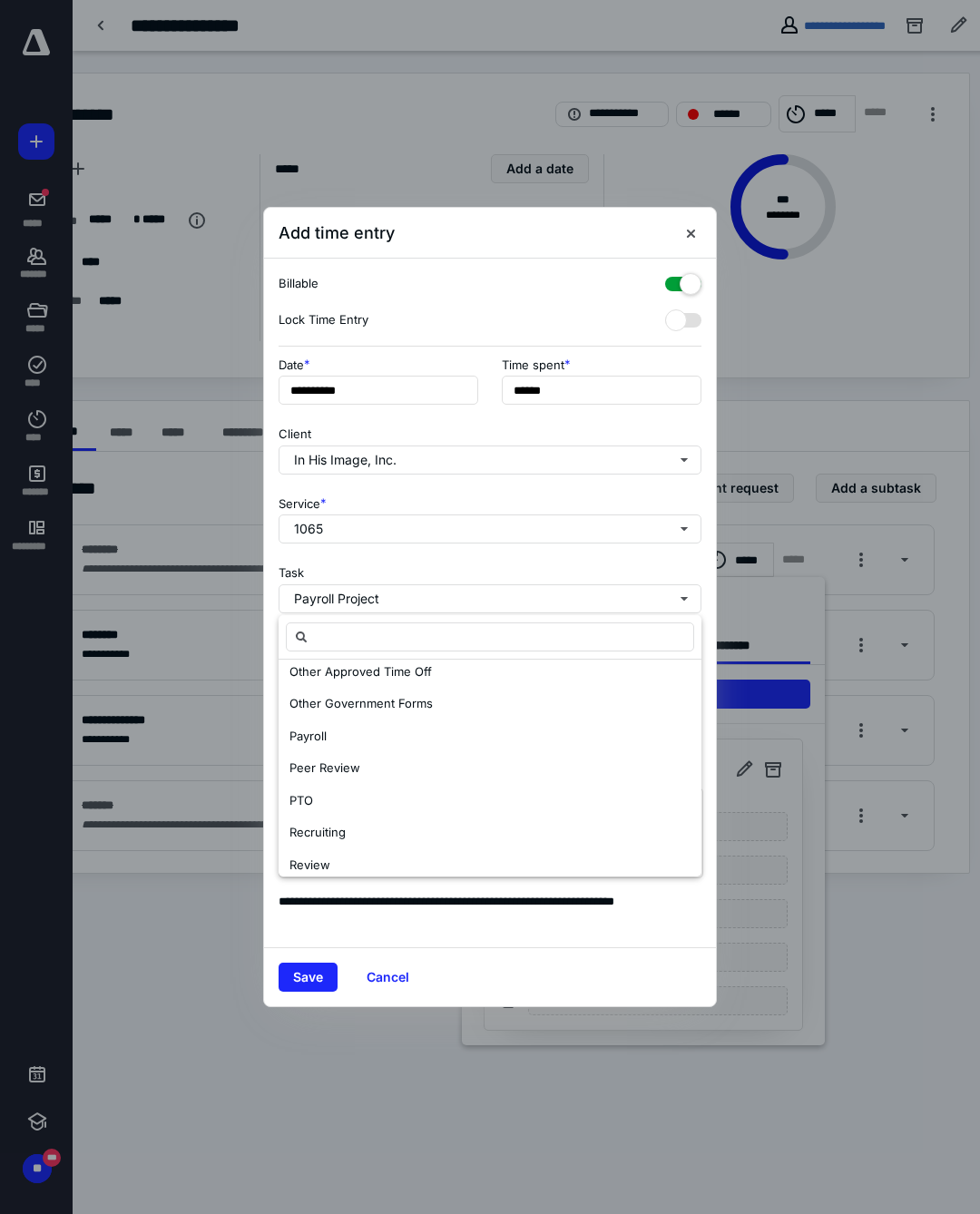 click on "Payroll" at bounding box center (308, 736) 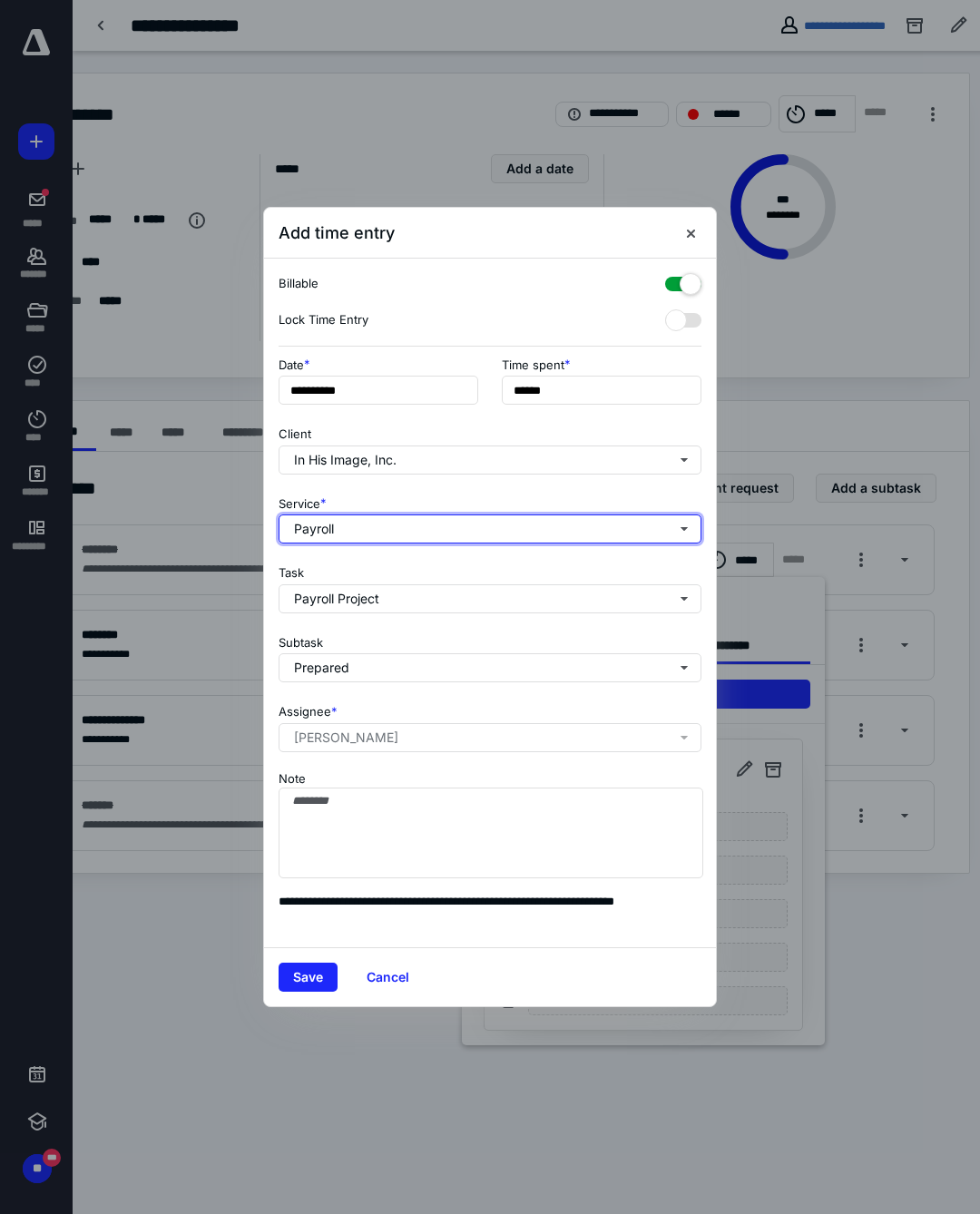 scroll, scrollTop: 0, scrollLeft: 0, axis: both 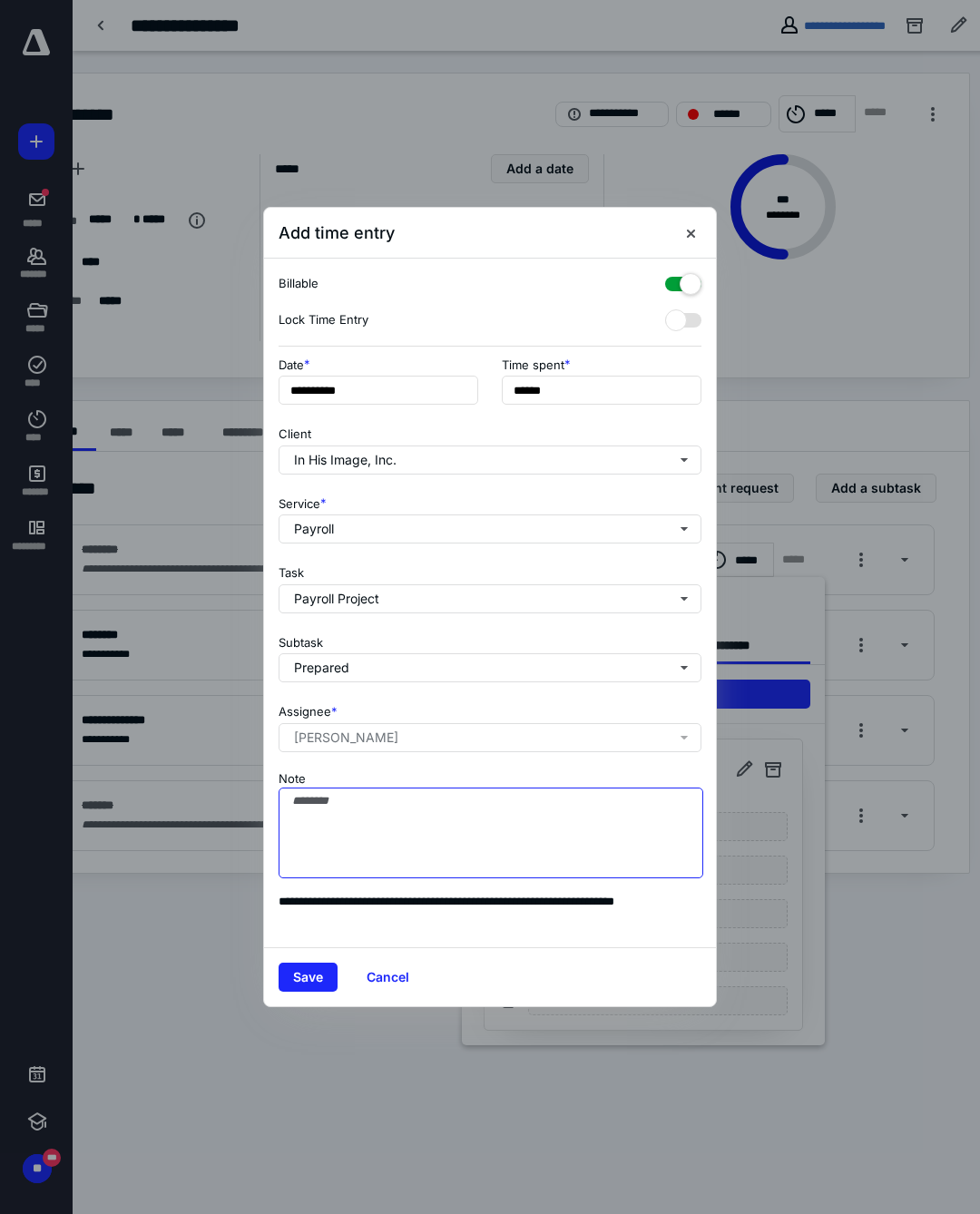 click on "Note" at bounding box center [491, 833] 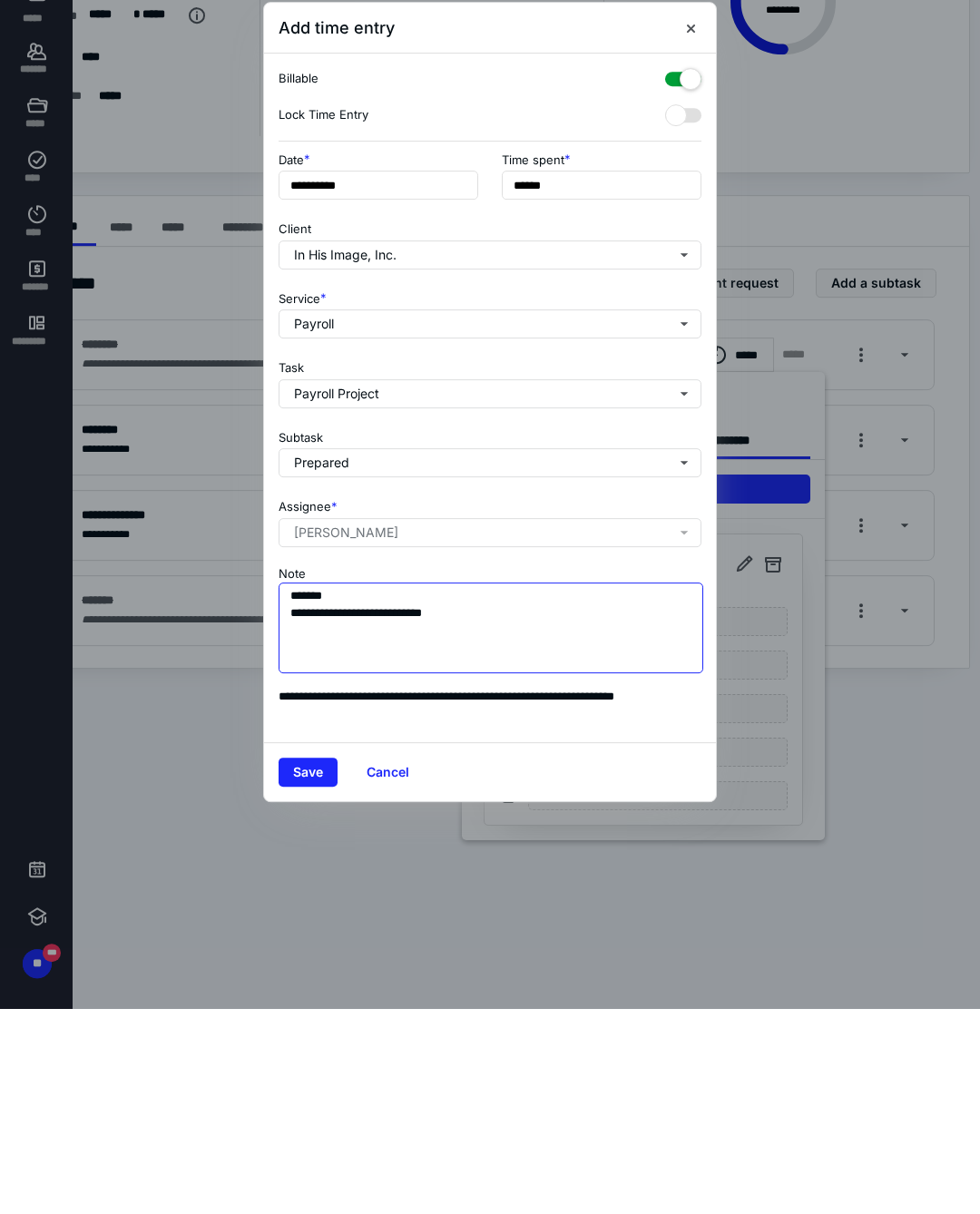 type on "**********" 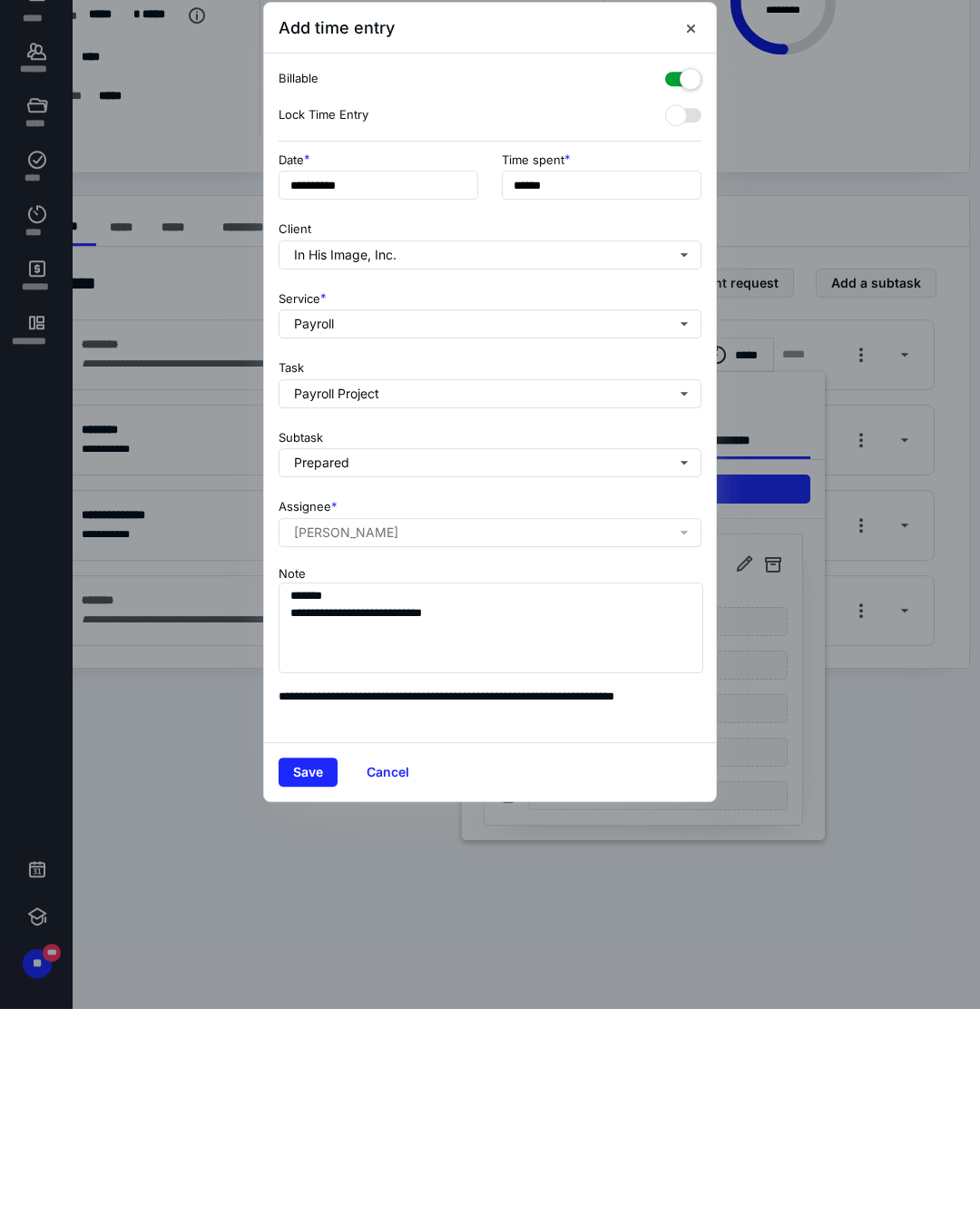 click on "Save" at bounding box center [308, 977] 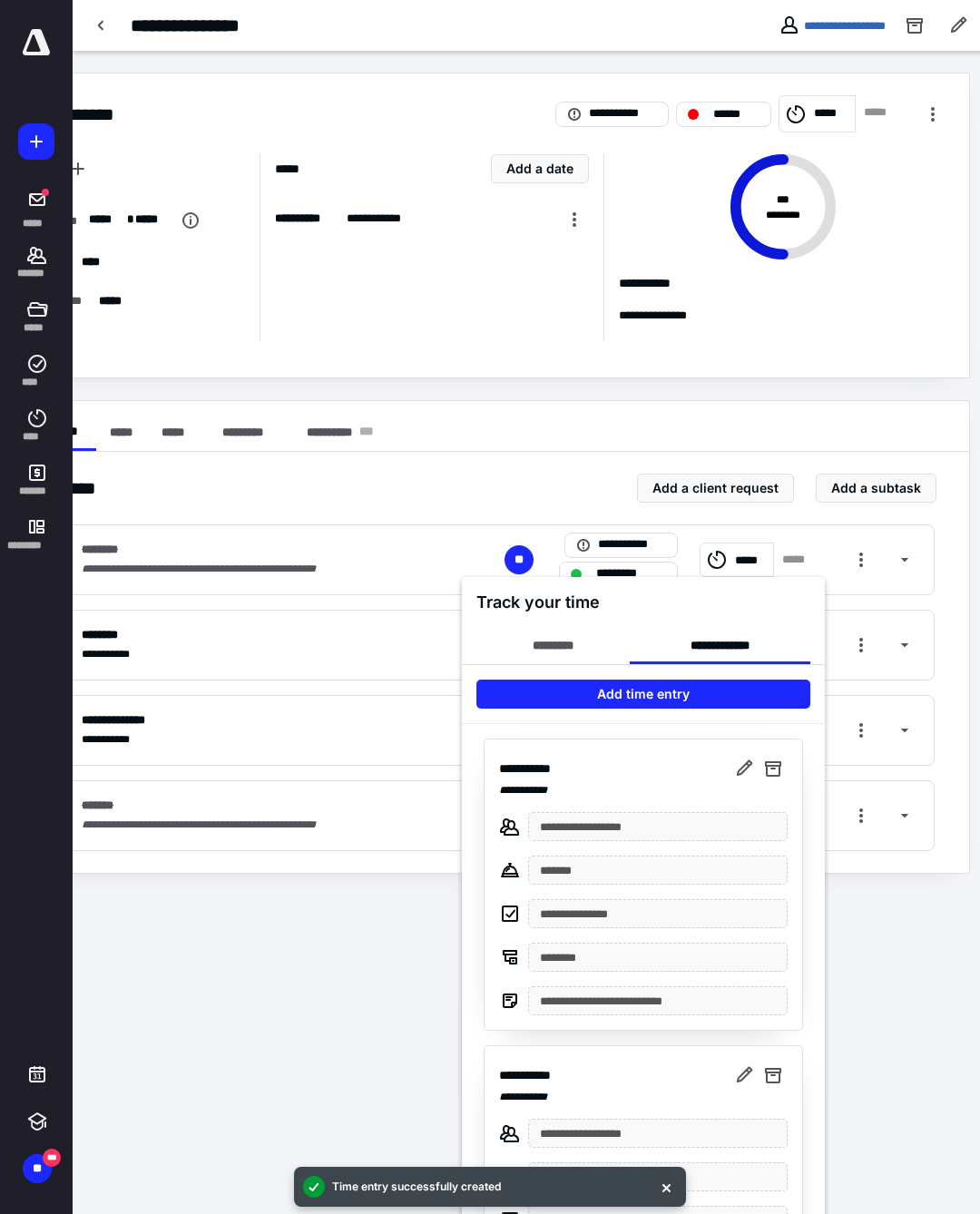 click at bounding box center (490, 607) 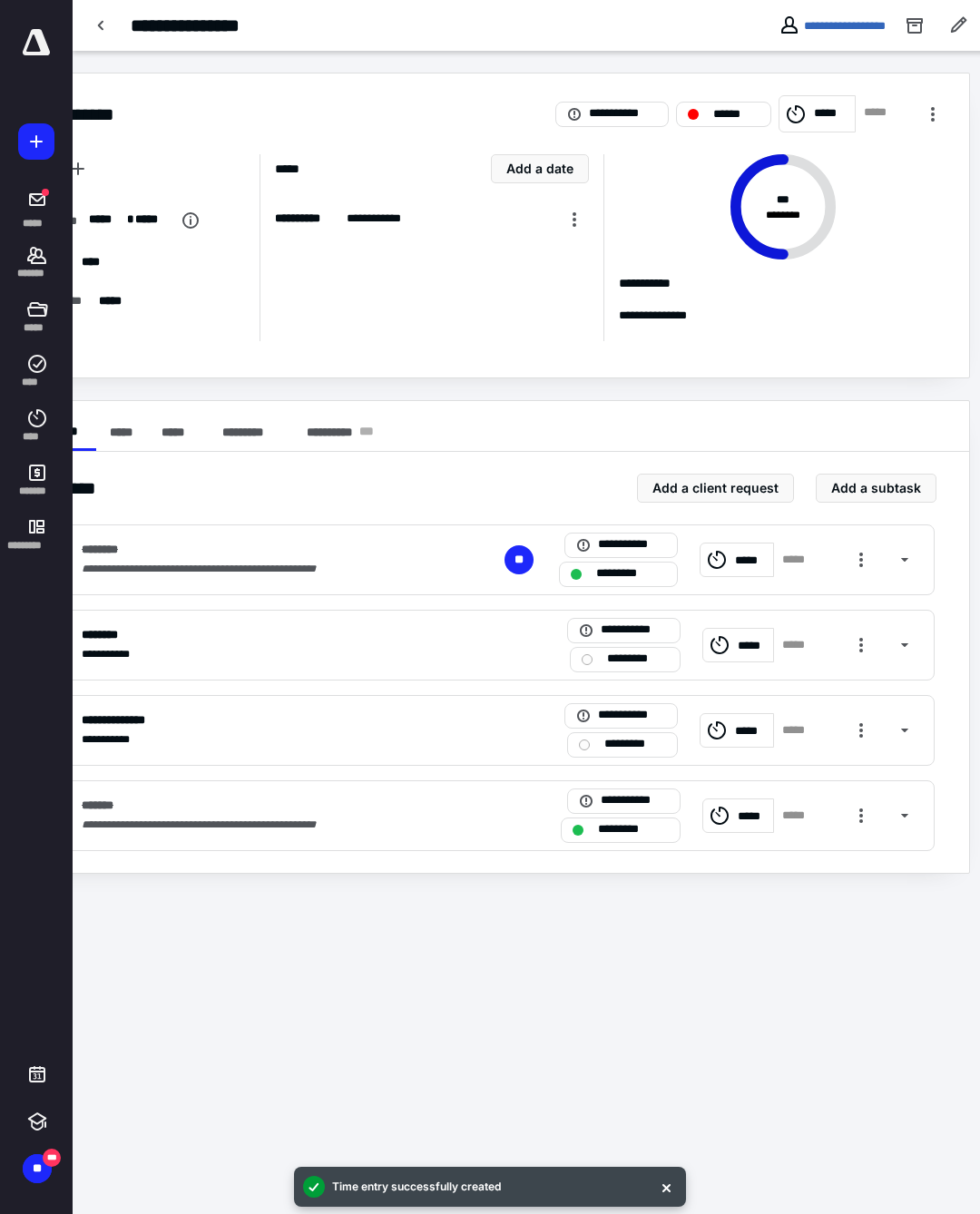 click on "****" at bounding box center [37, 437] 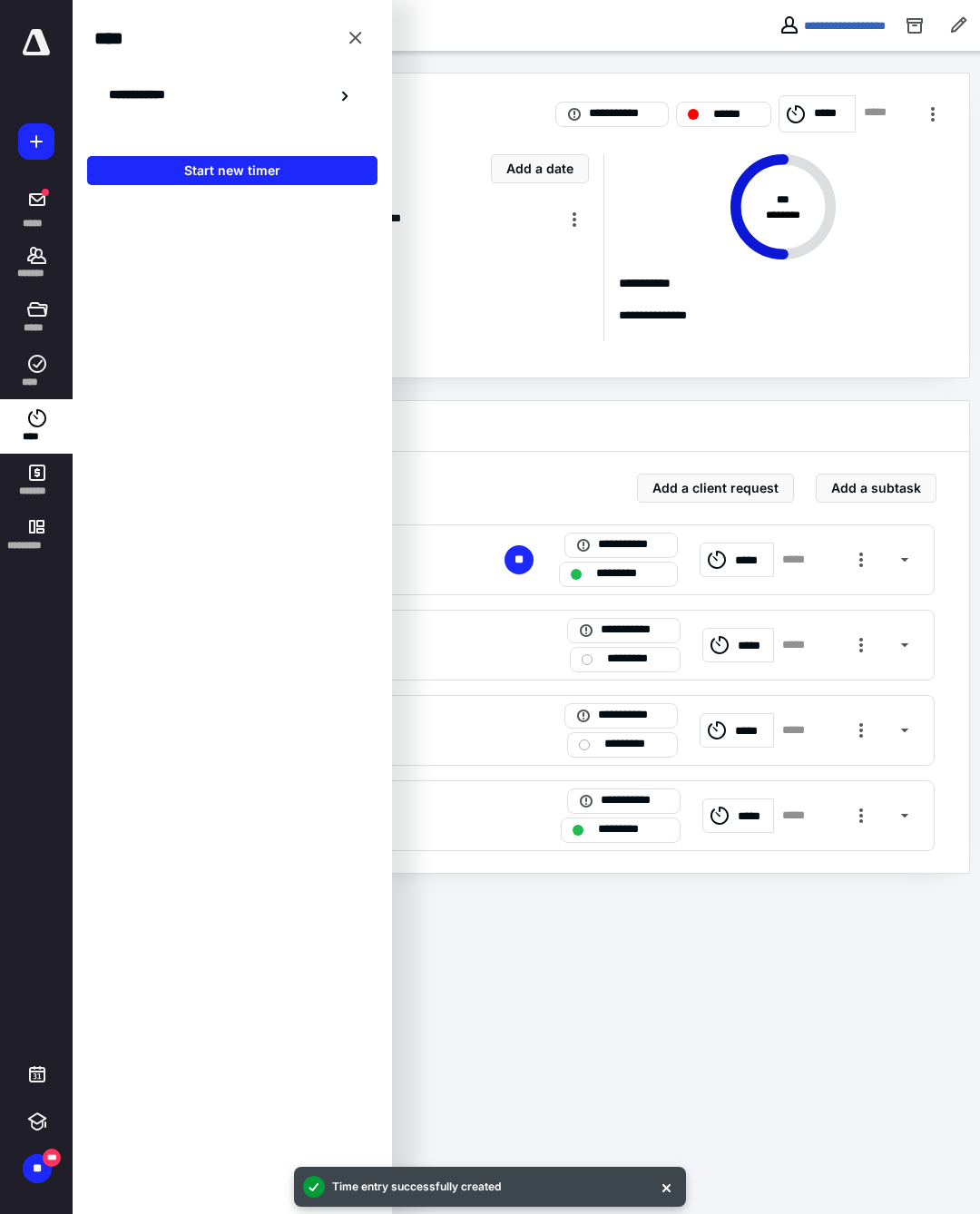 click on "**********" at bounding box center [232, 96] 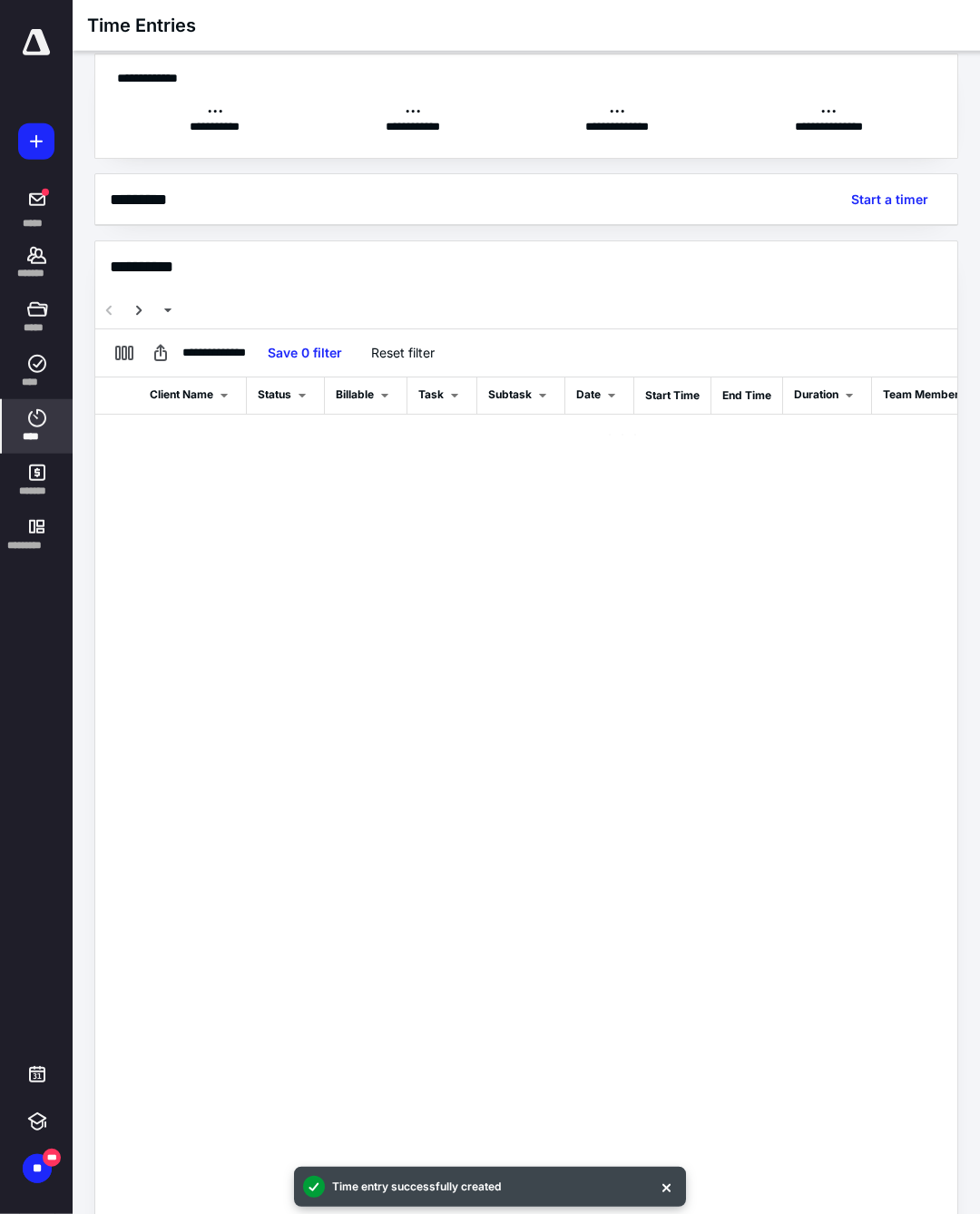 scroll, scrollTop: 24, scrollLeft: 0, axis: vertical 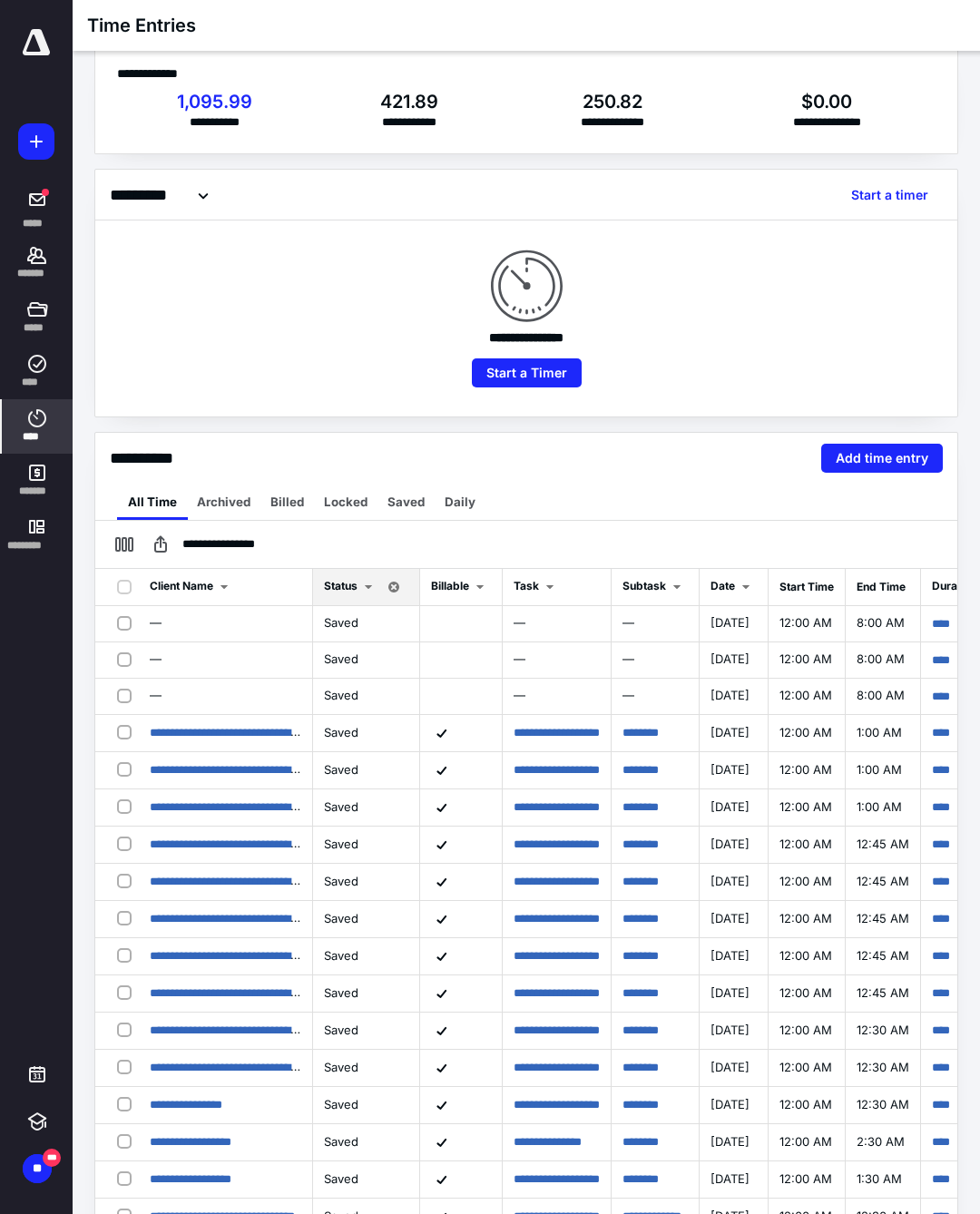 click on "Daily" at bounding box center (460, 502) 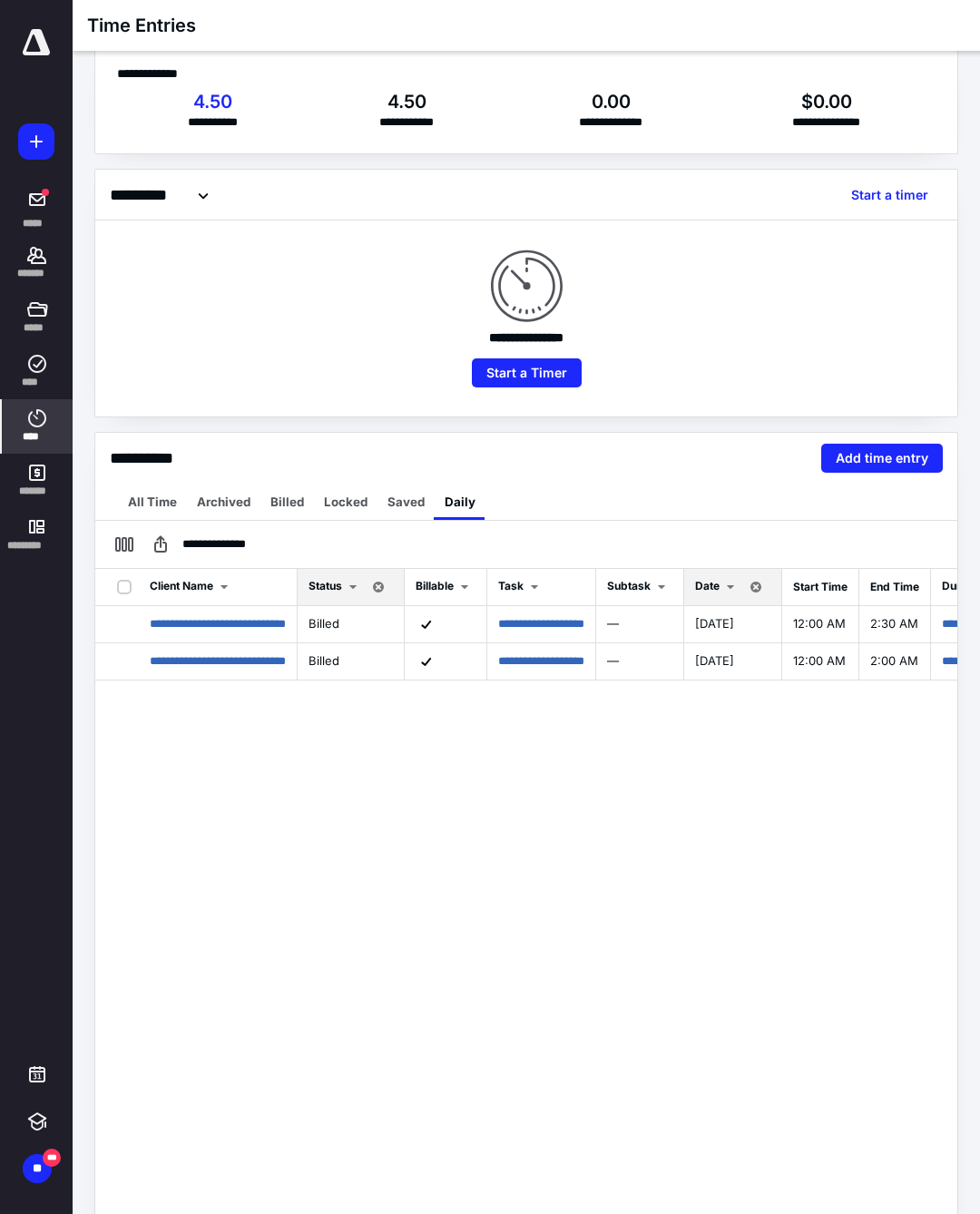click on "Date" at bounding box center (733, 587) 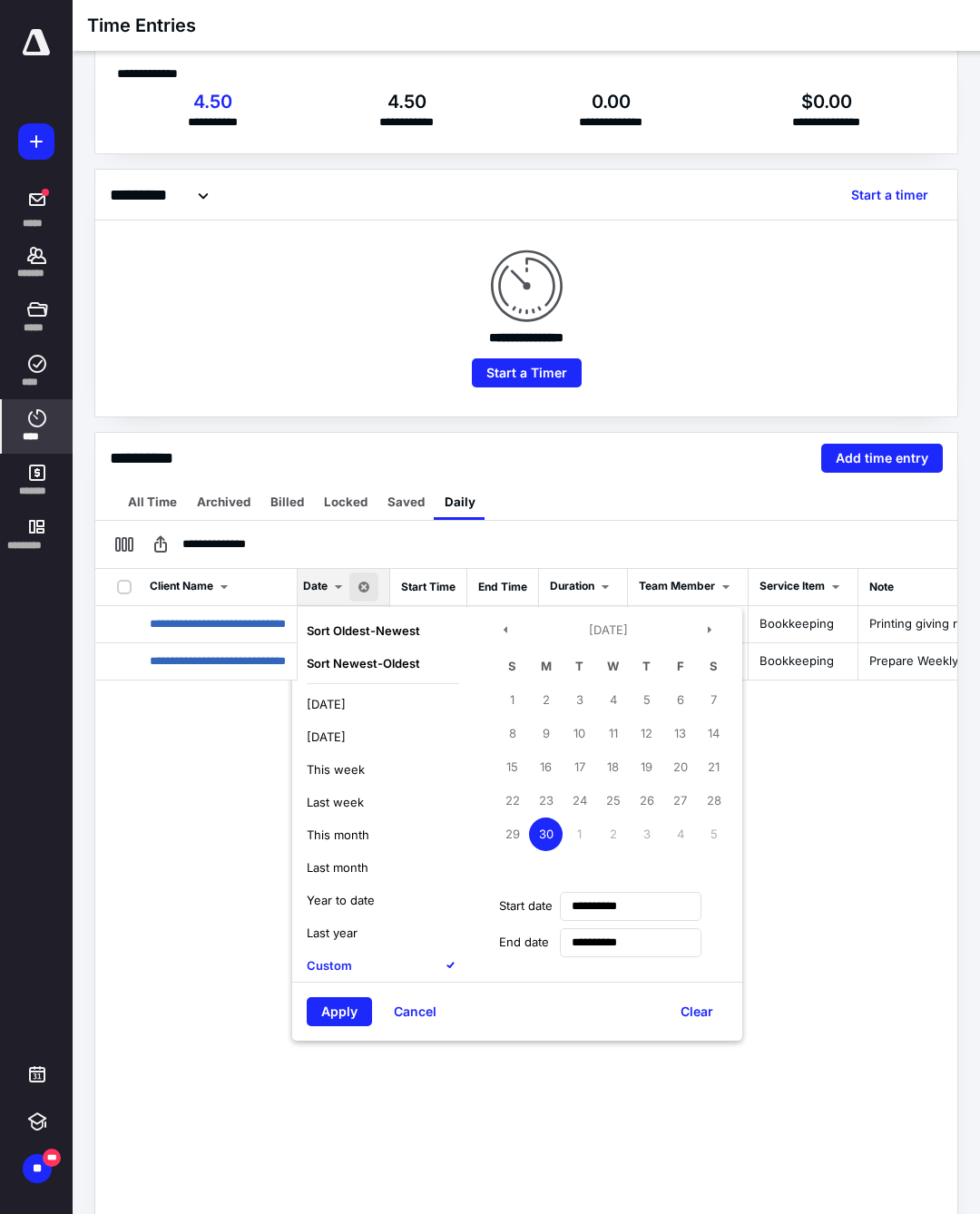 scroll, scrollTop: 0, scrollLeft: 391, axis: horizontal 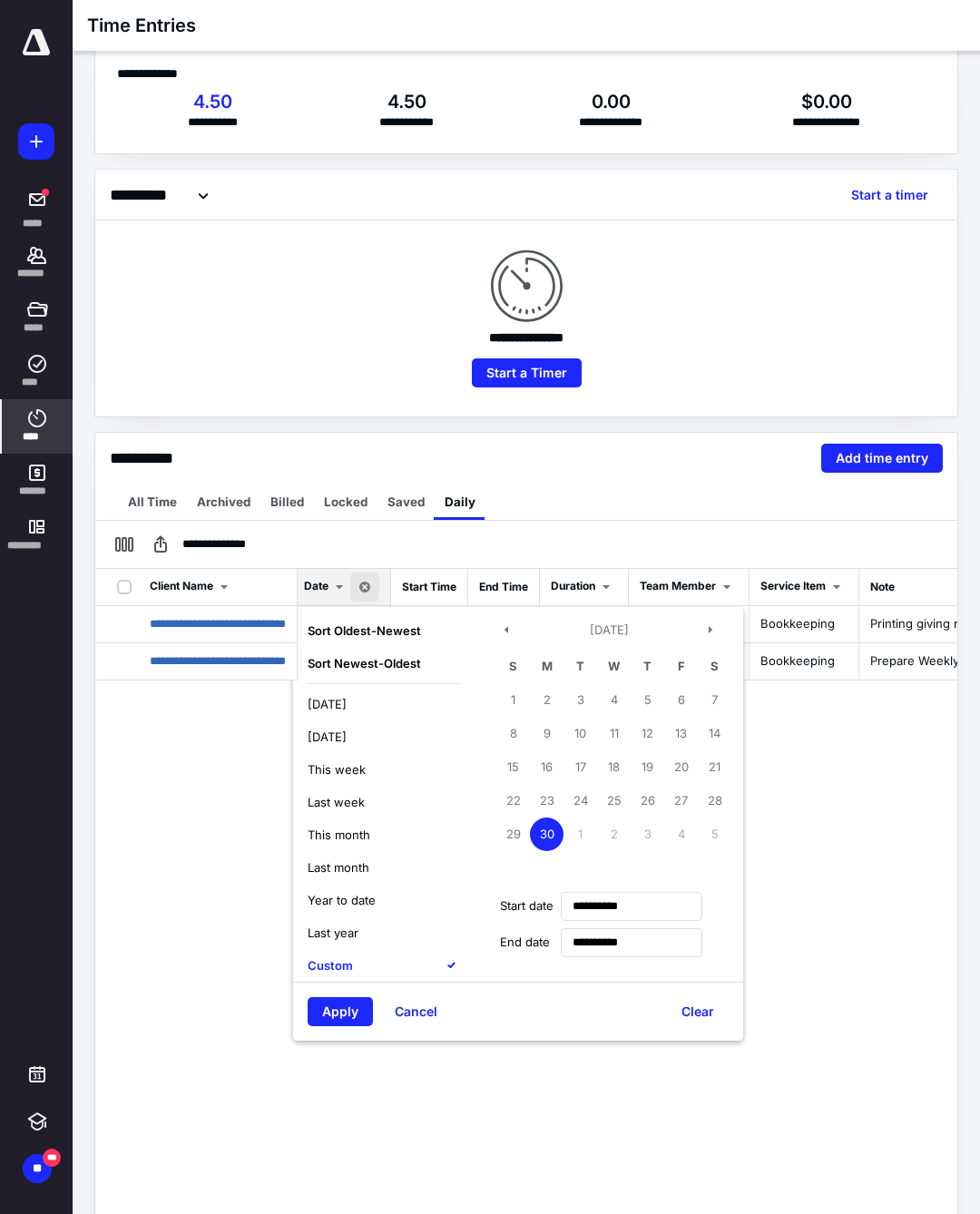 click on "4" at bounding box center (681, 834) 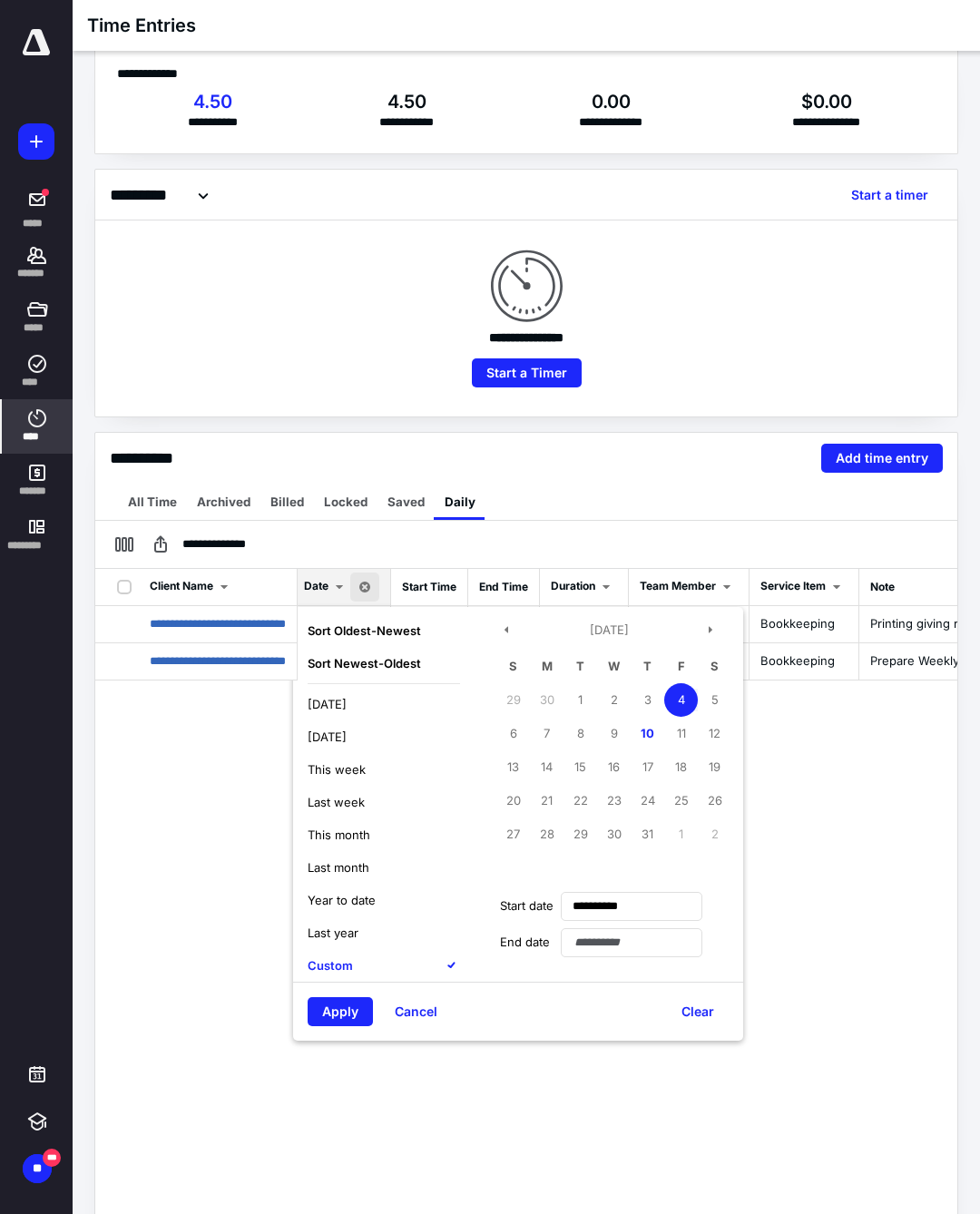 click on "7" at bounding box center (546, 733) 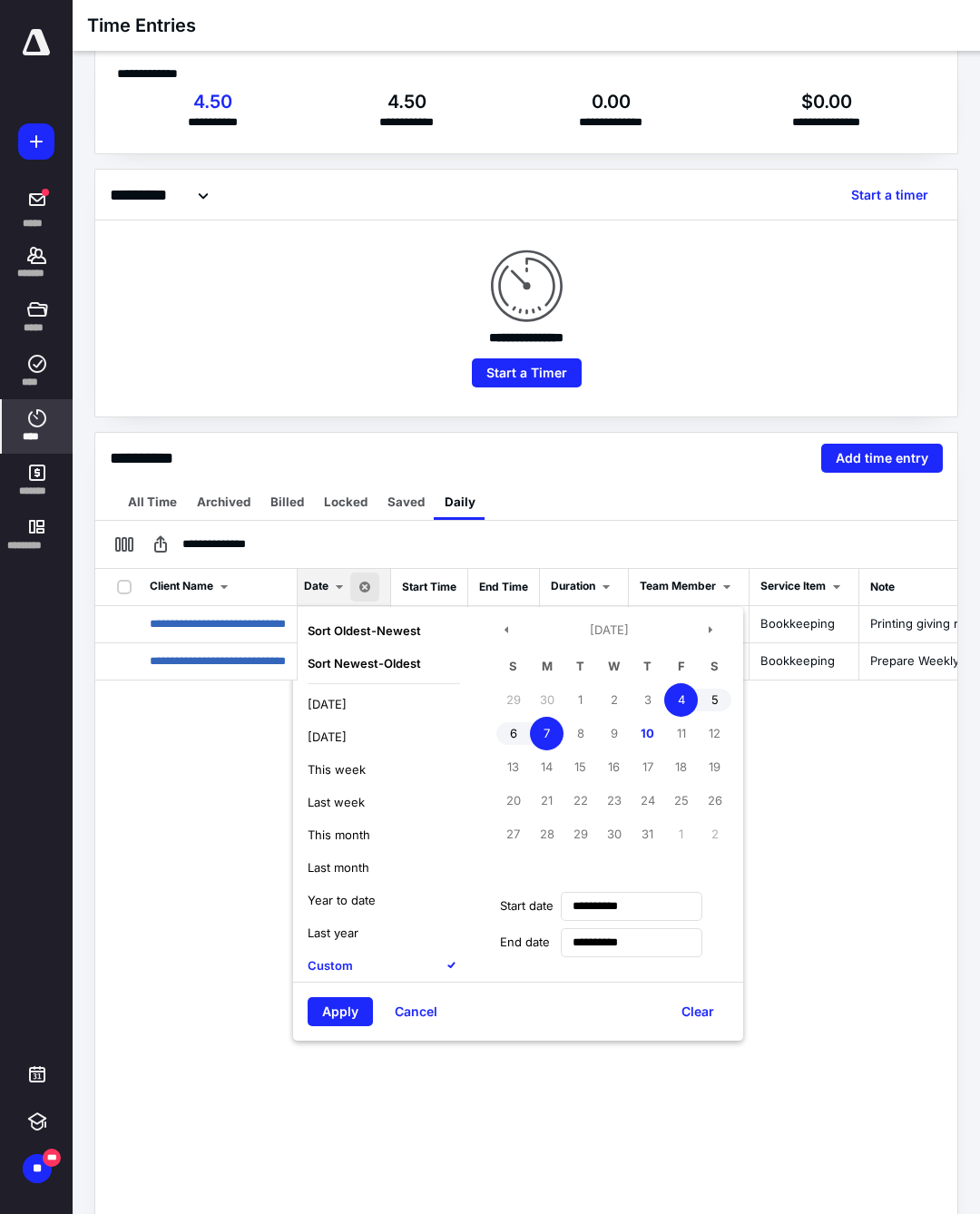 click on "7" at bounding box center (546, 733) 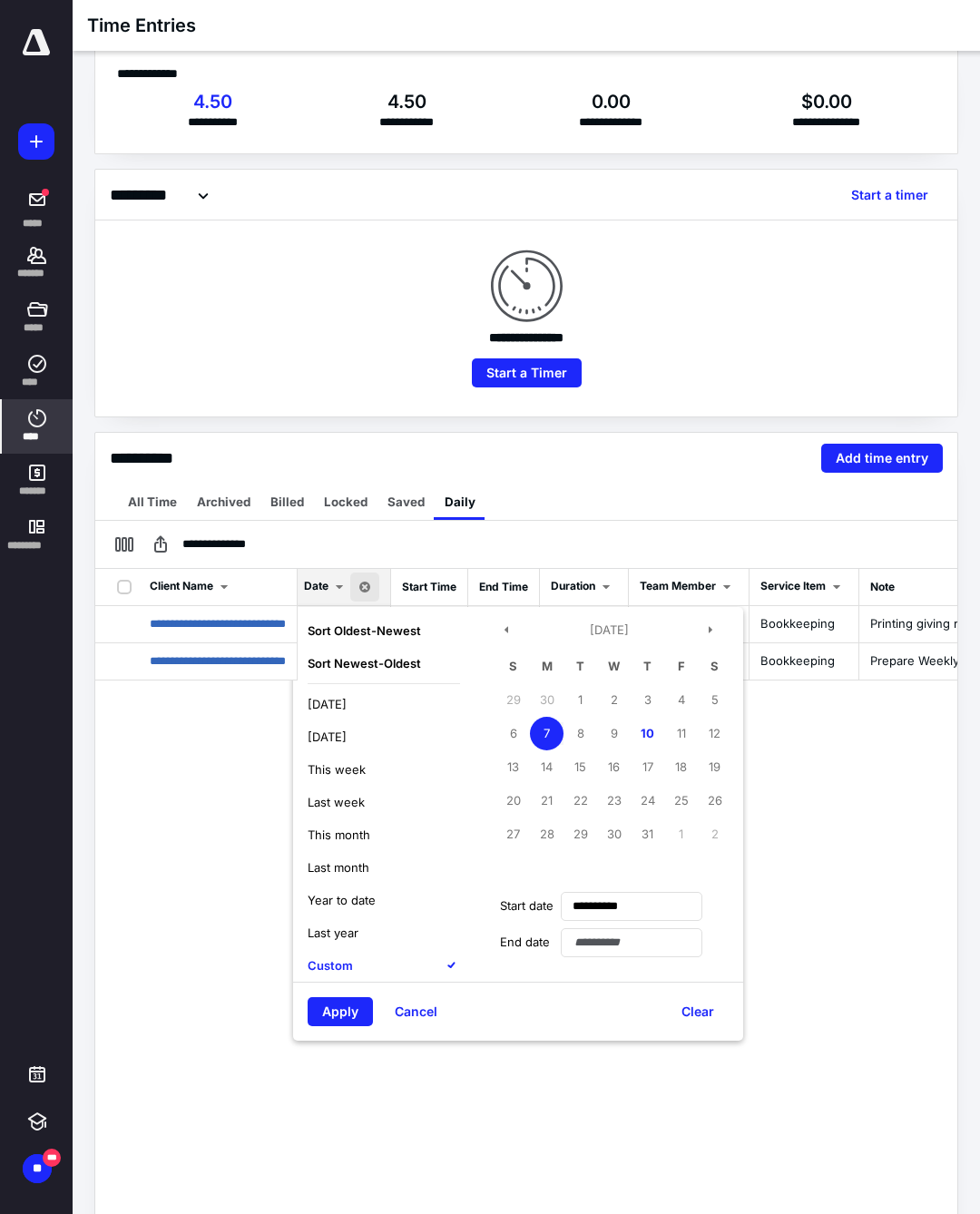 click on "10" at bounding box center [647, 733] 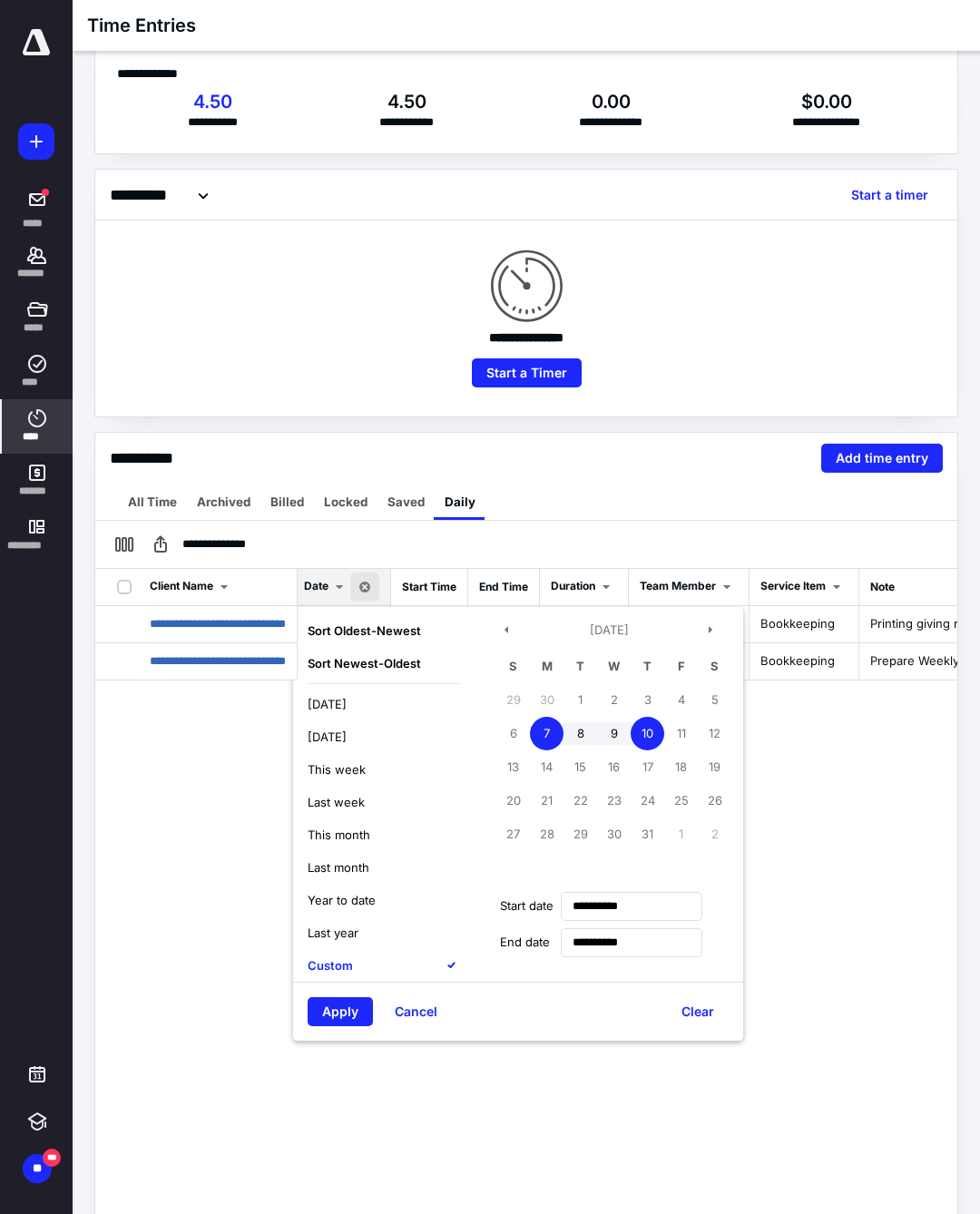 click on "11" at bounding box center (681, 733) 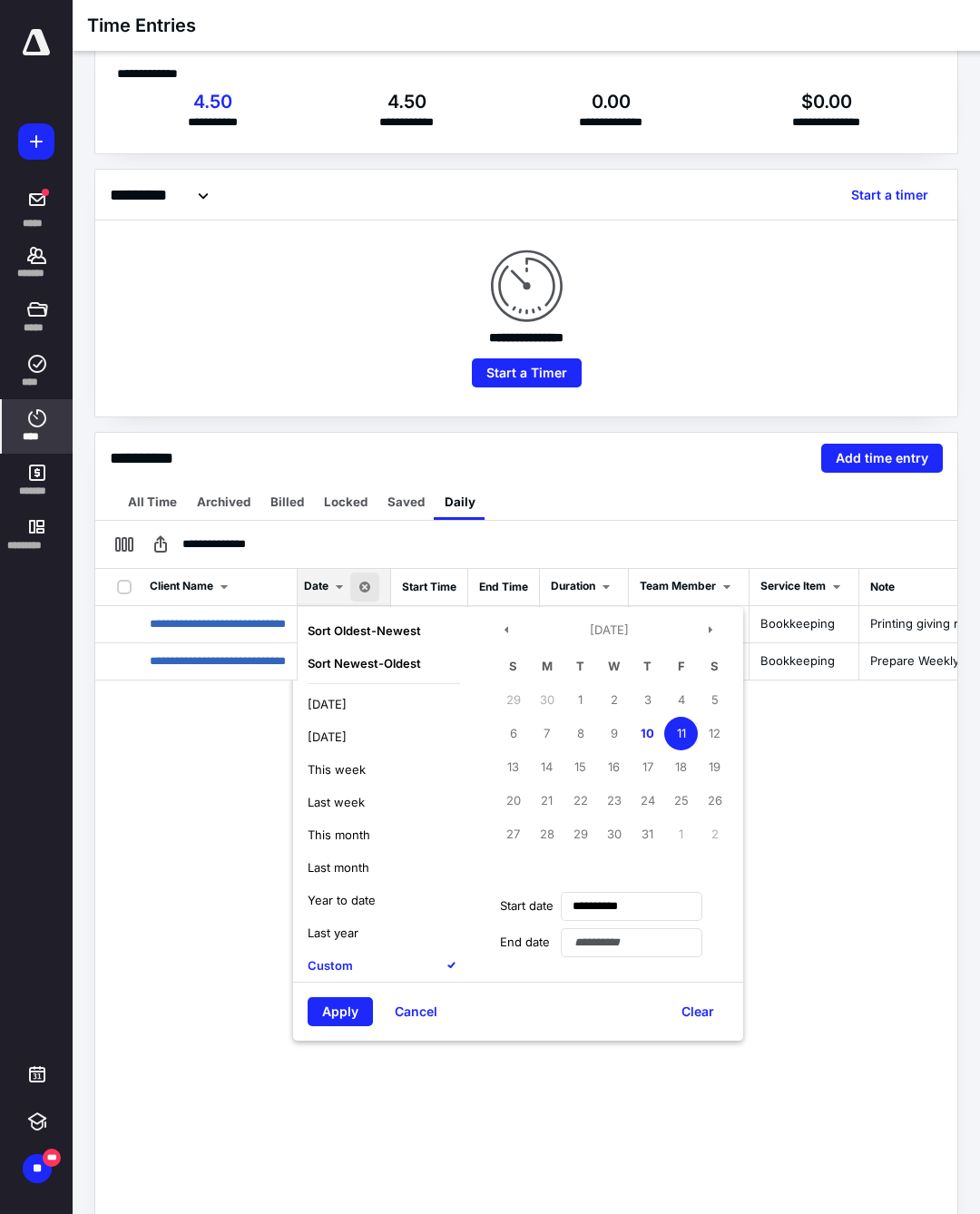 click on "7" at bounding box center (546, 733) 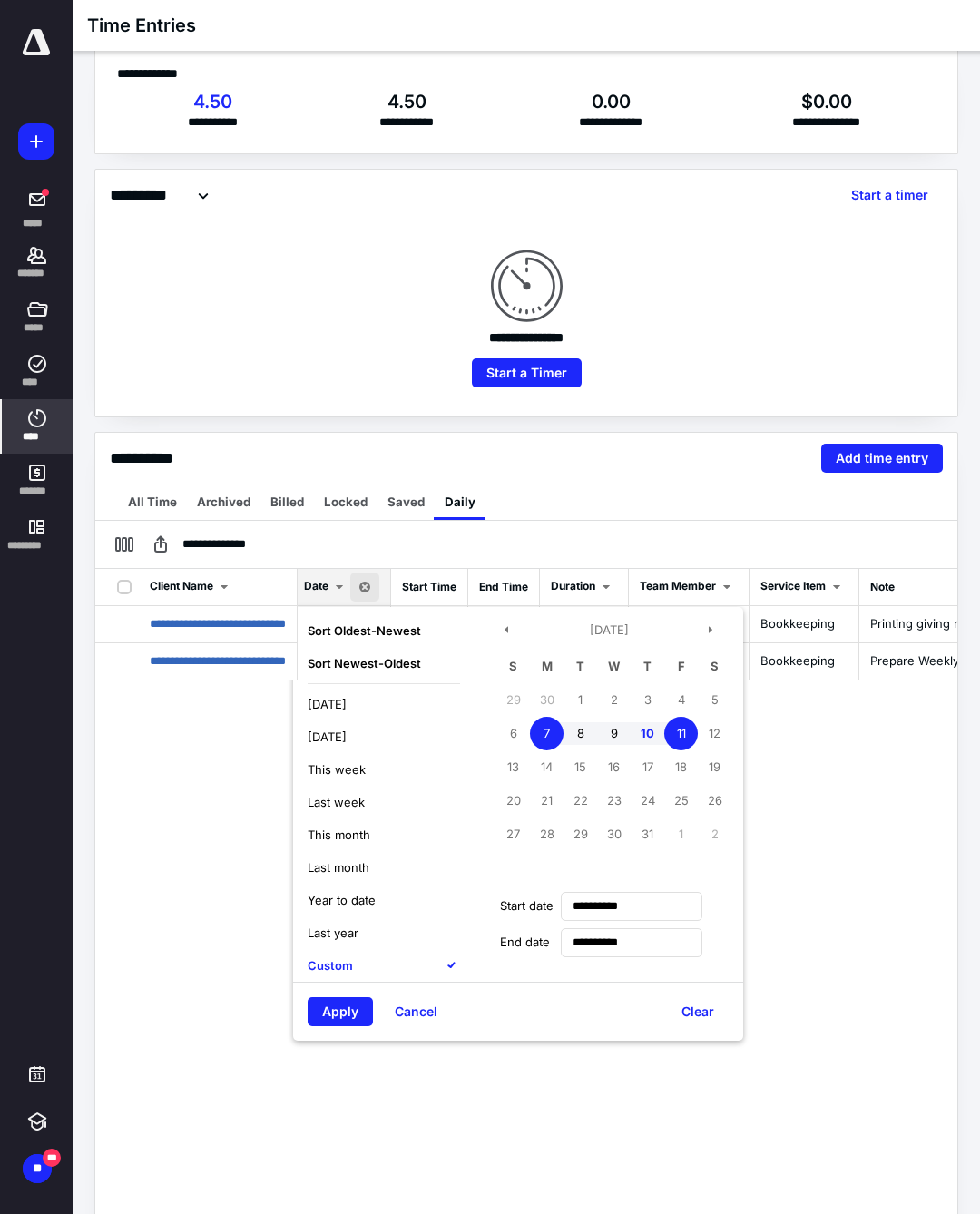 click on "Apply" at bounding box center [340, 1012] 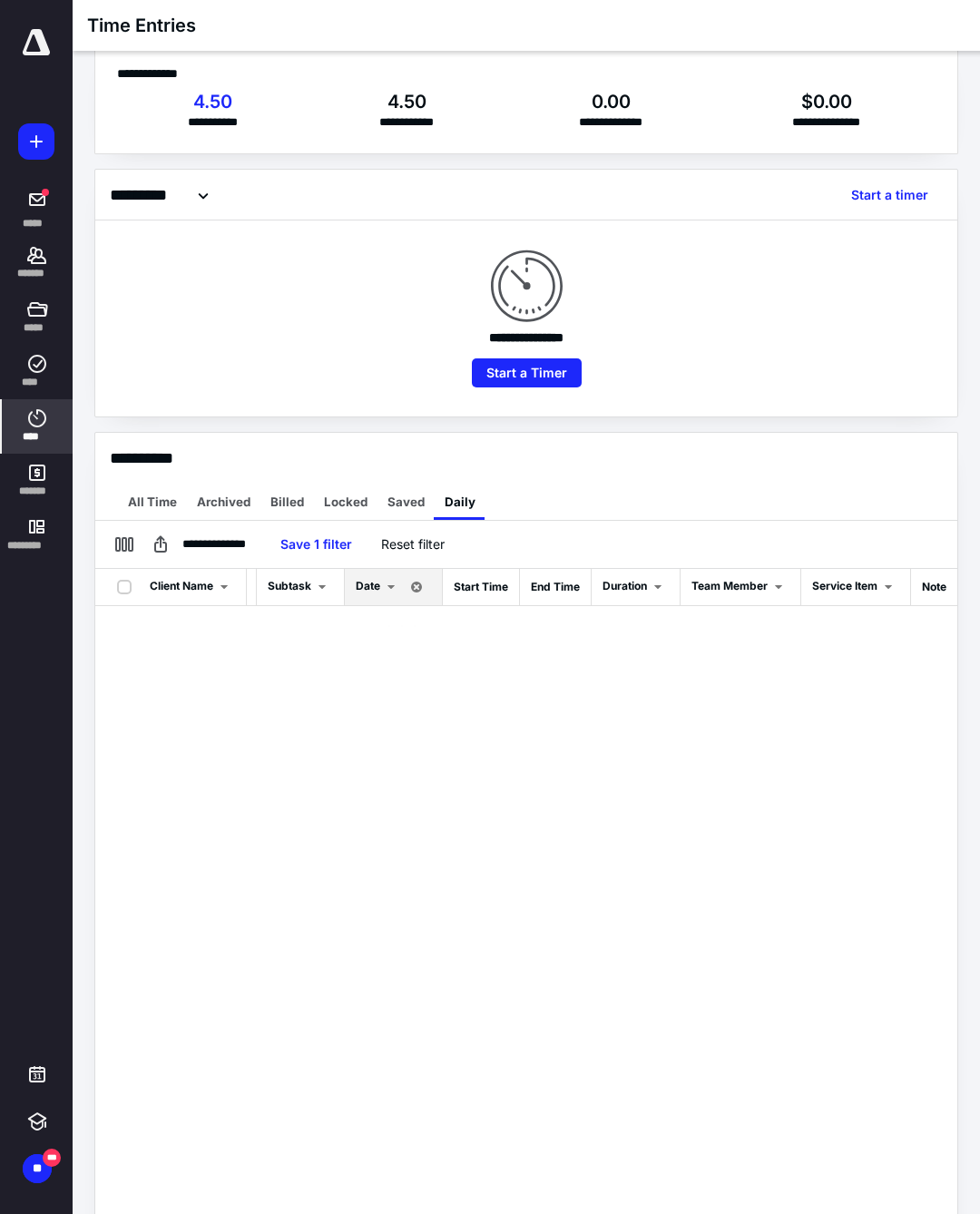 scroll, scrollTop: 0, scrollLeft: 348, axis: horizontal 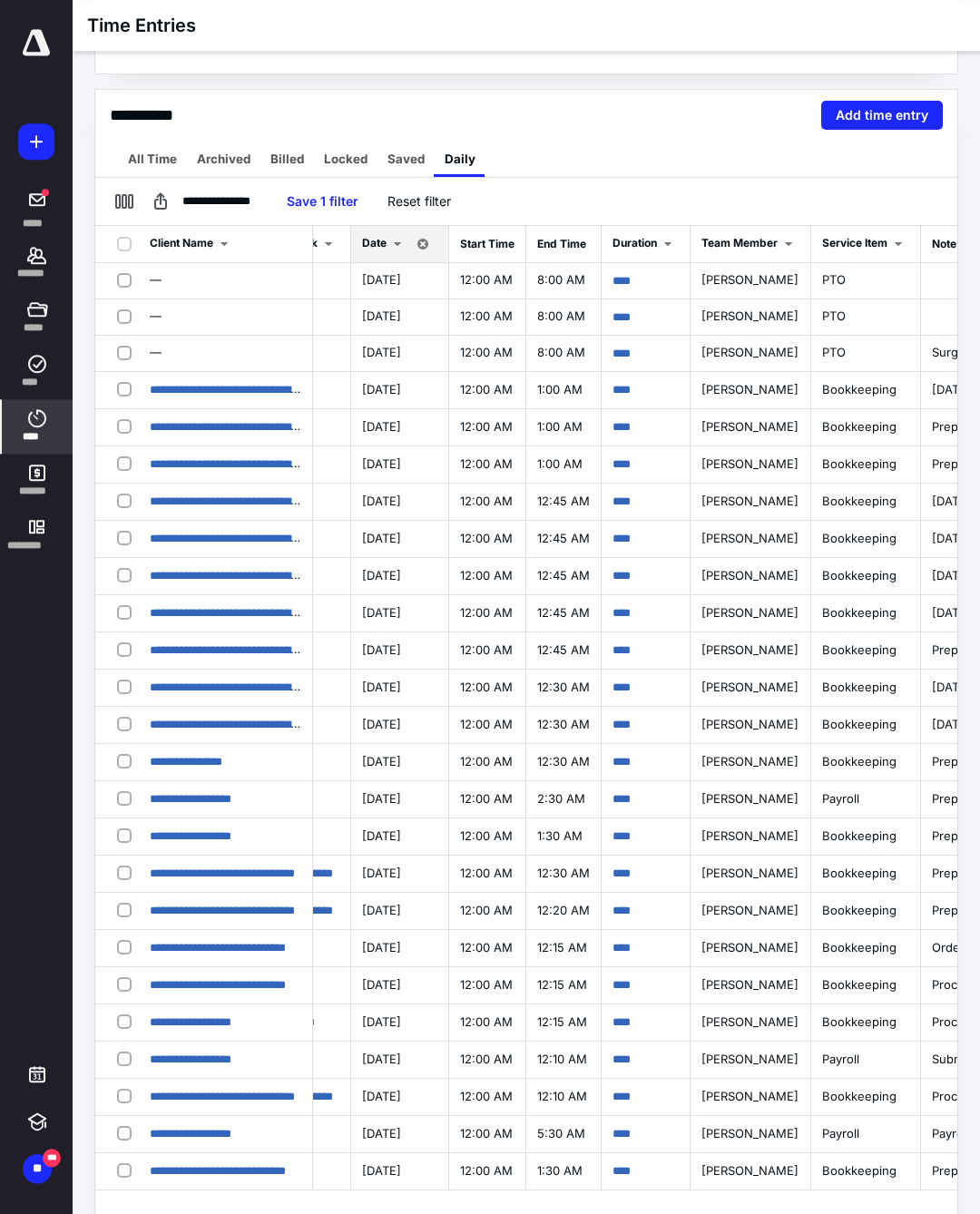 click on "Add time entry" at bounding box center [882, 115] 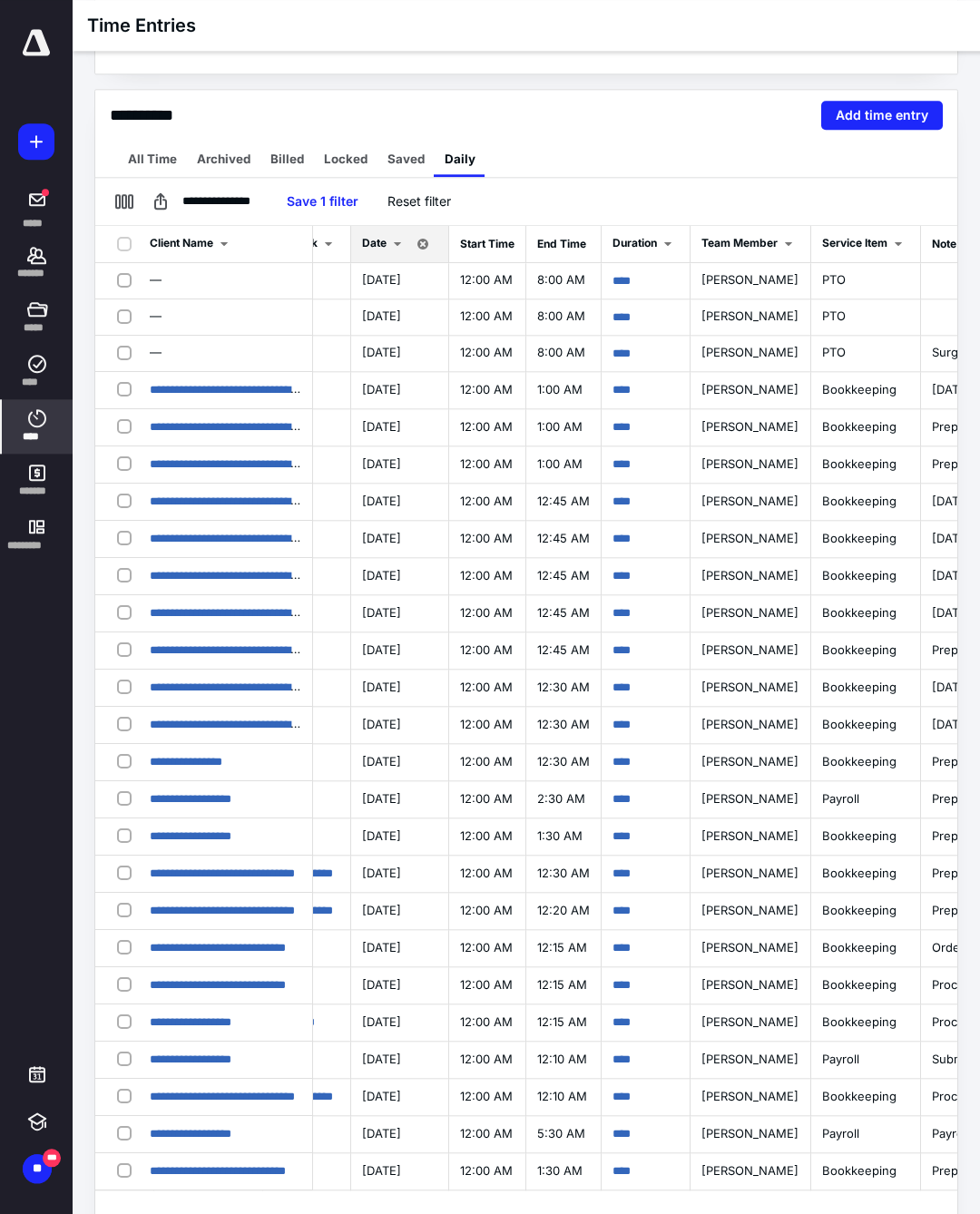 scroll, scrollTop: 367, scrollLeft: 0, axis: vertical 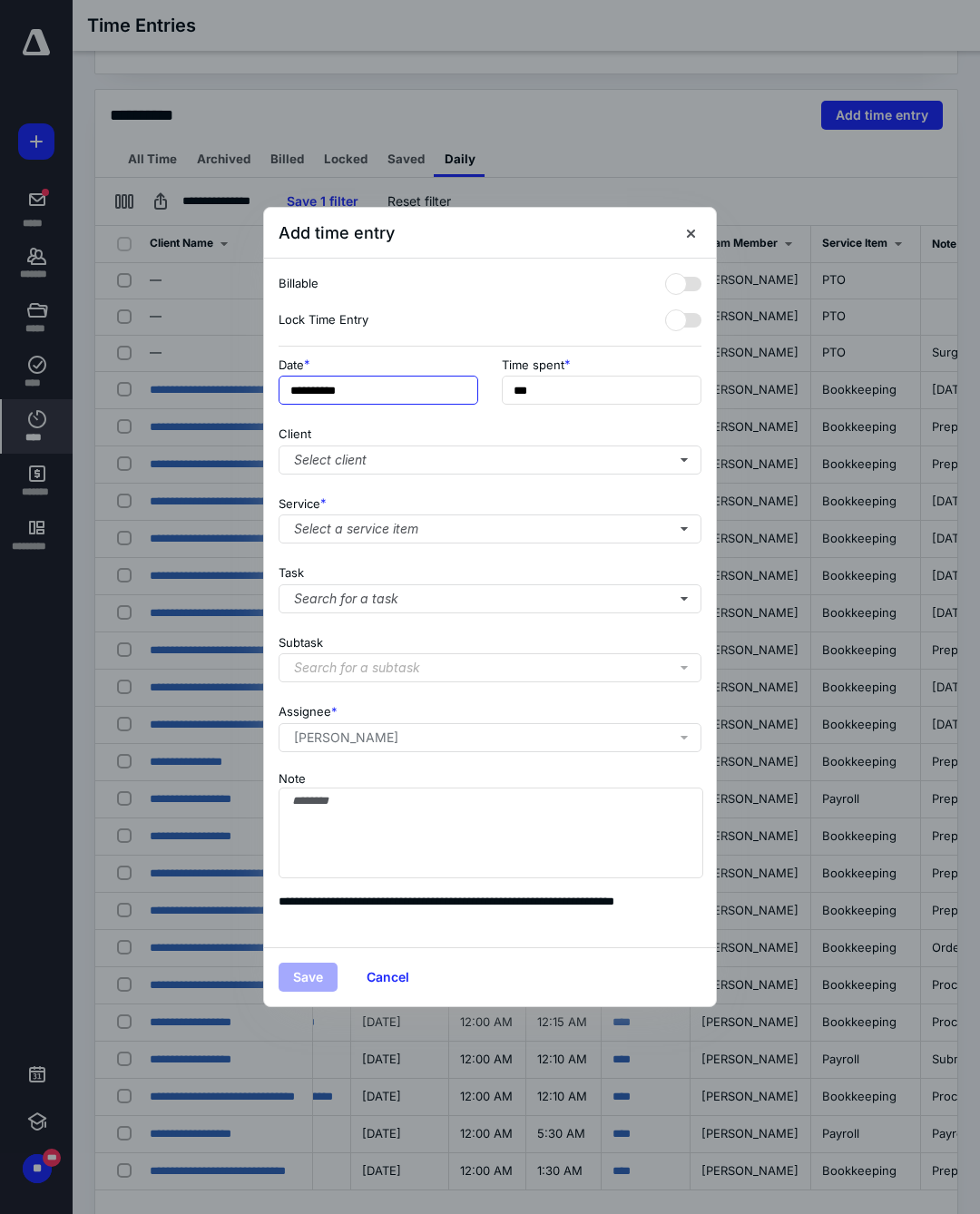 click on "**********" at bounding box center [378, 390] 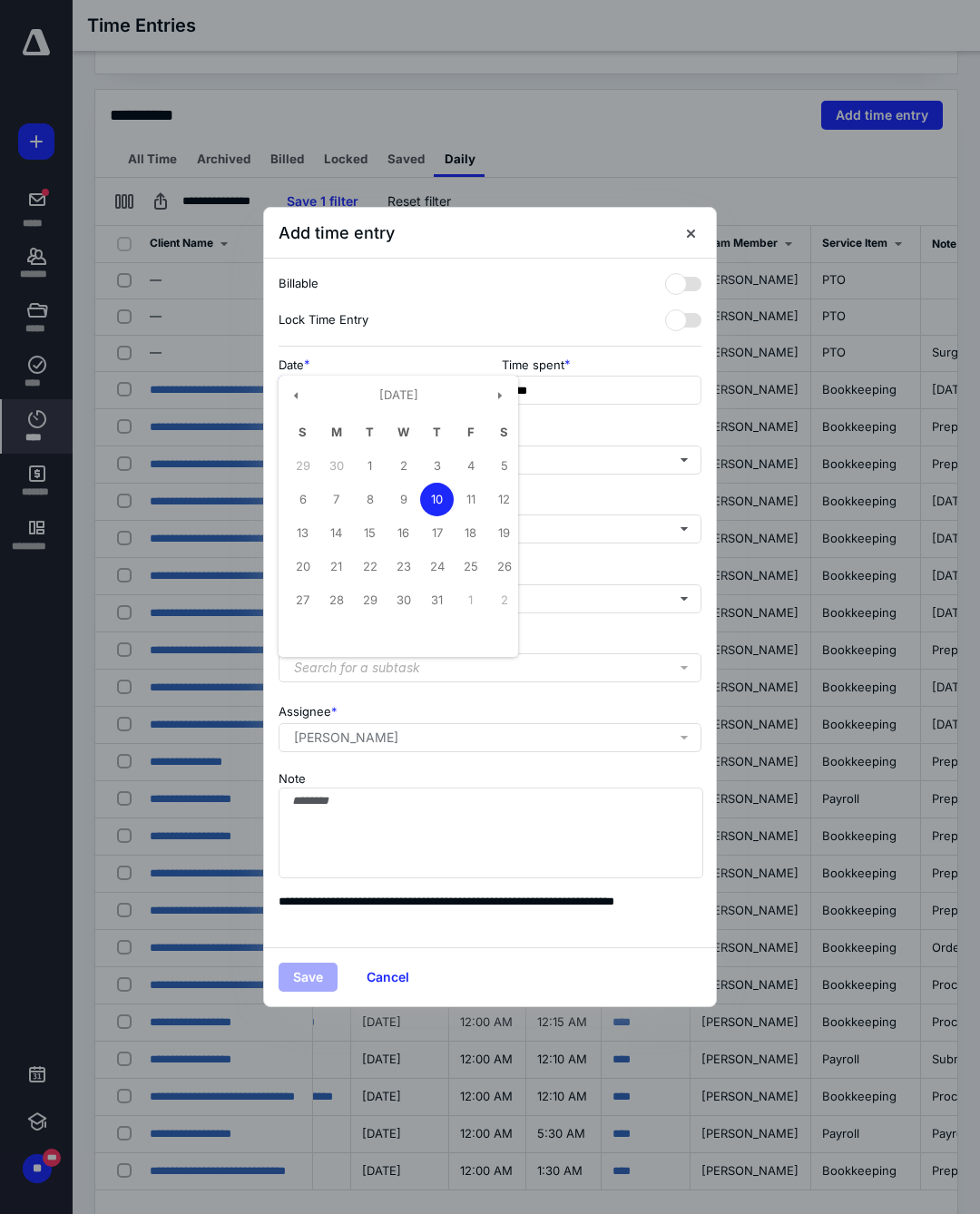 scroll, scrollTop: 367, scrollLeft: 0, axis: vertical 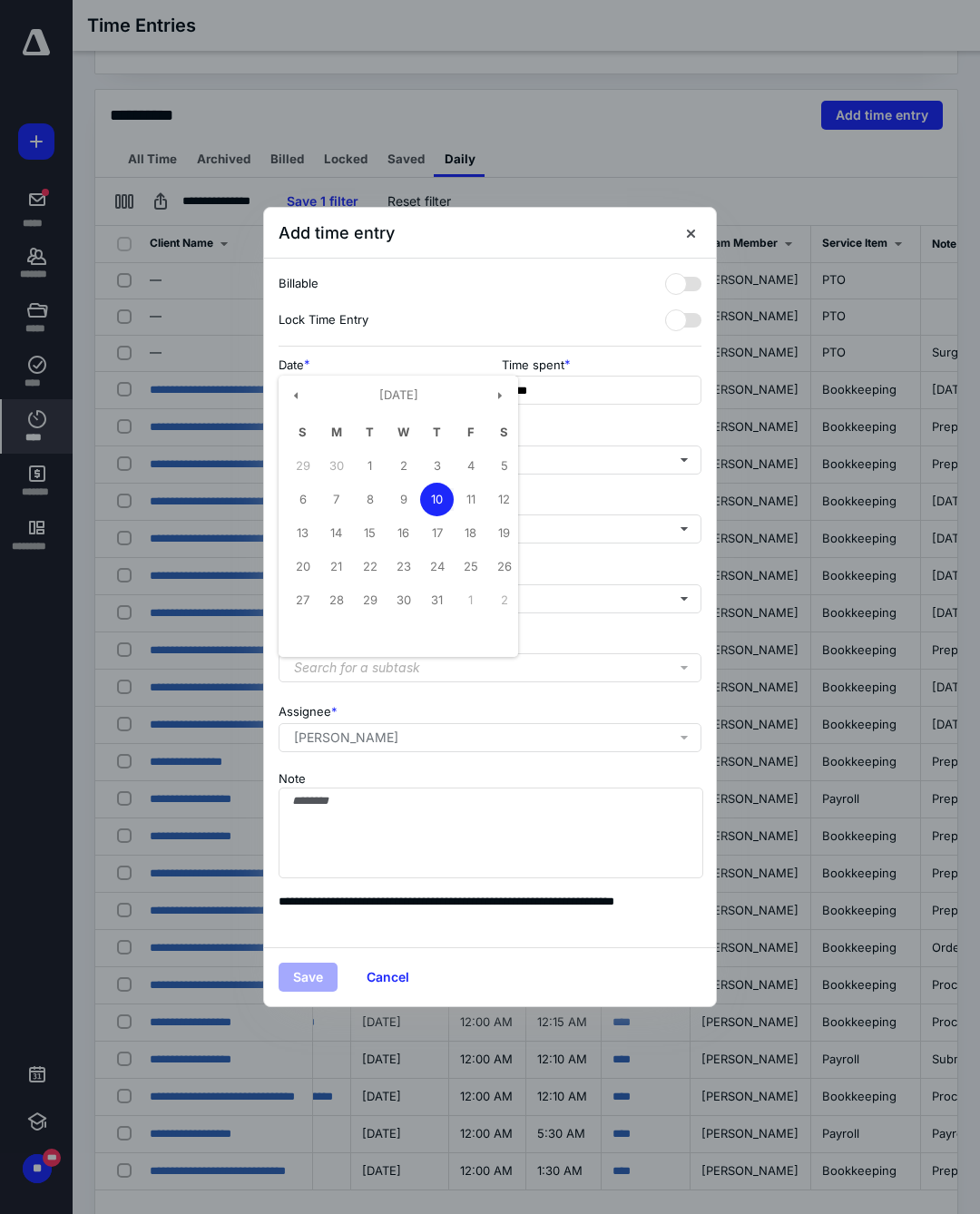 click on "Add time entry" at bounding box center (490, 233) 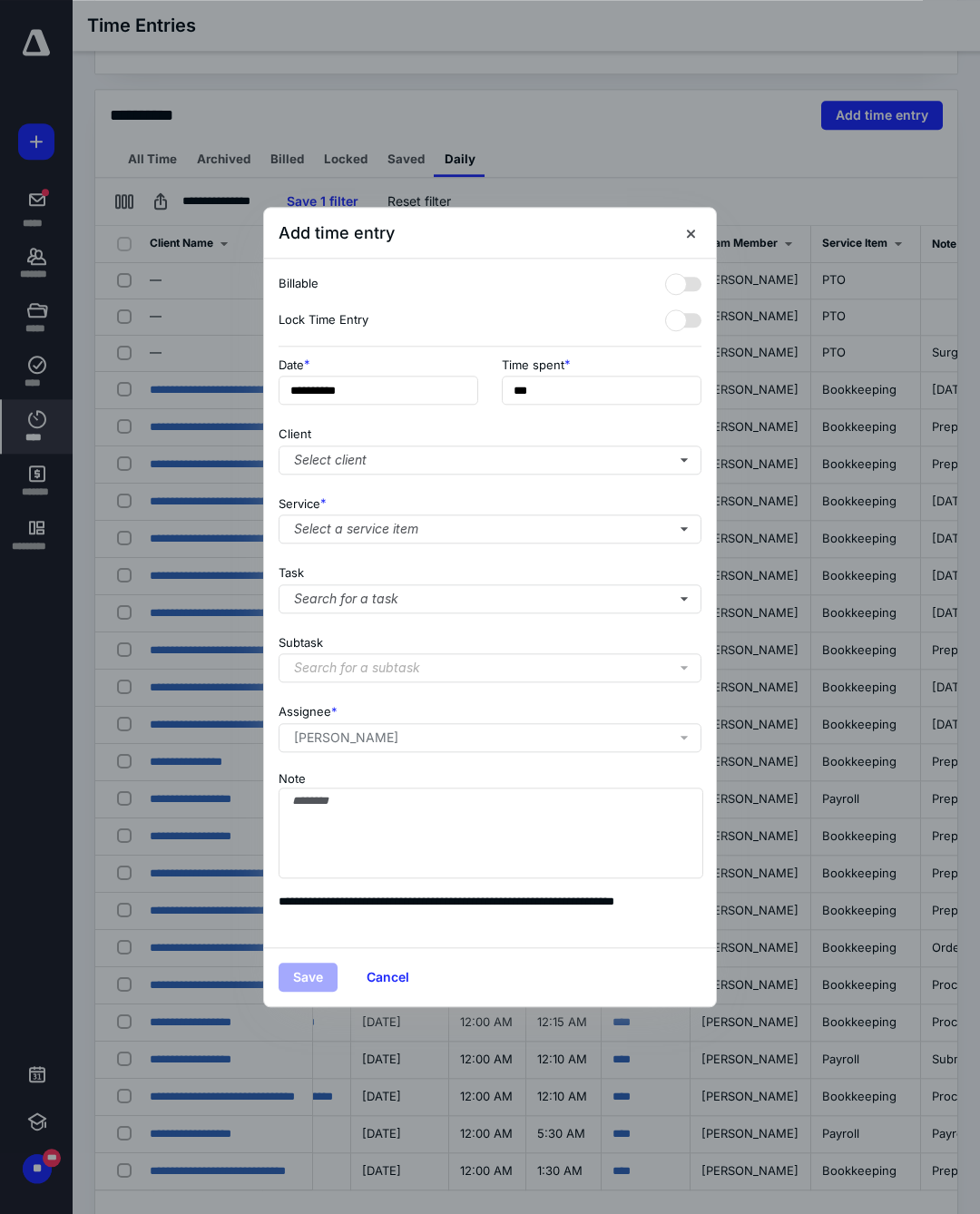 click at bounding box center (691, 232) 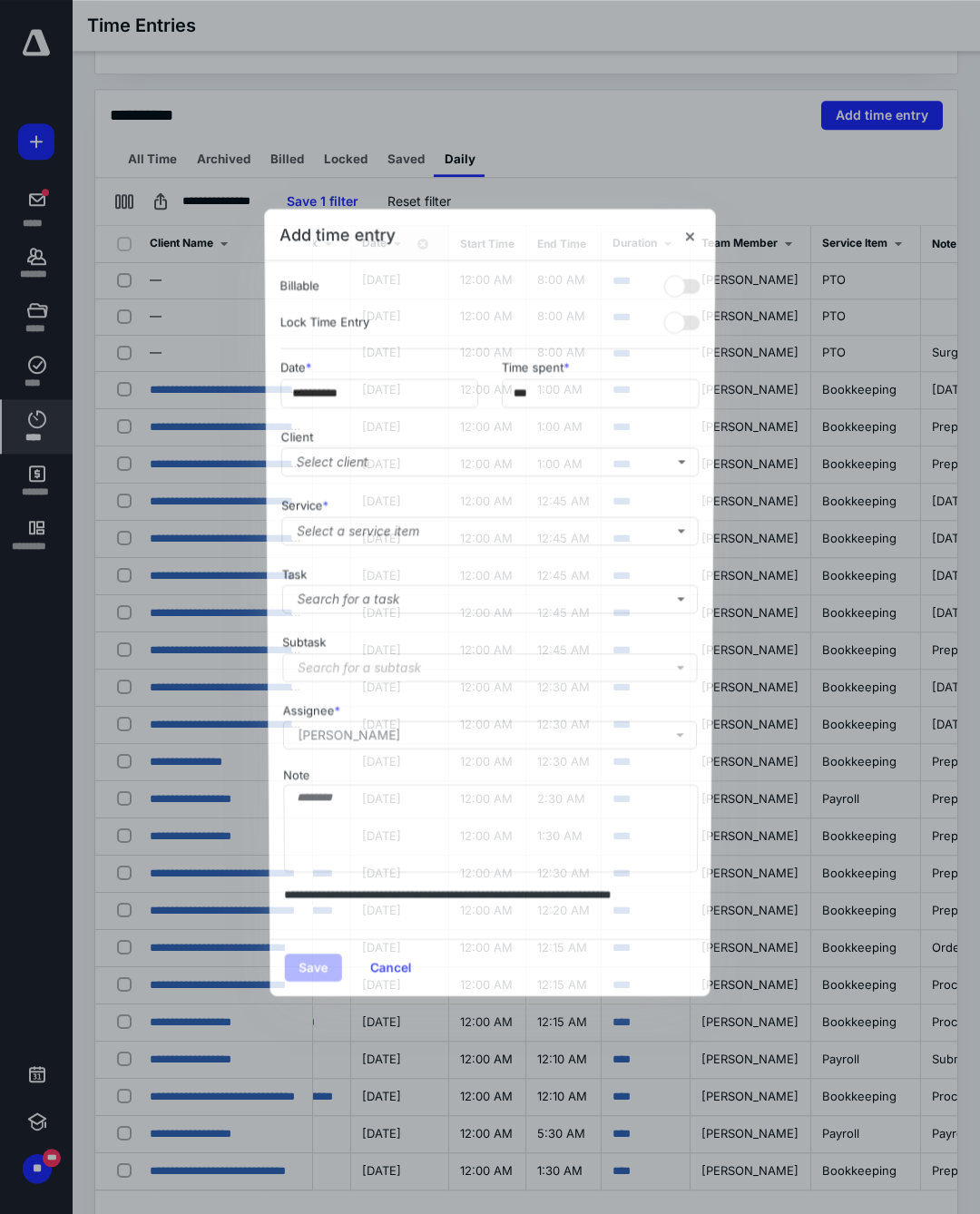 scroll, scrollTop: 367, scrollLeft: 0, axis: vertical 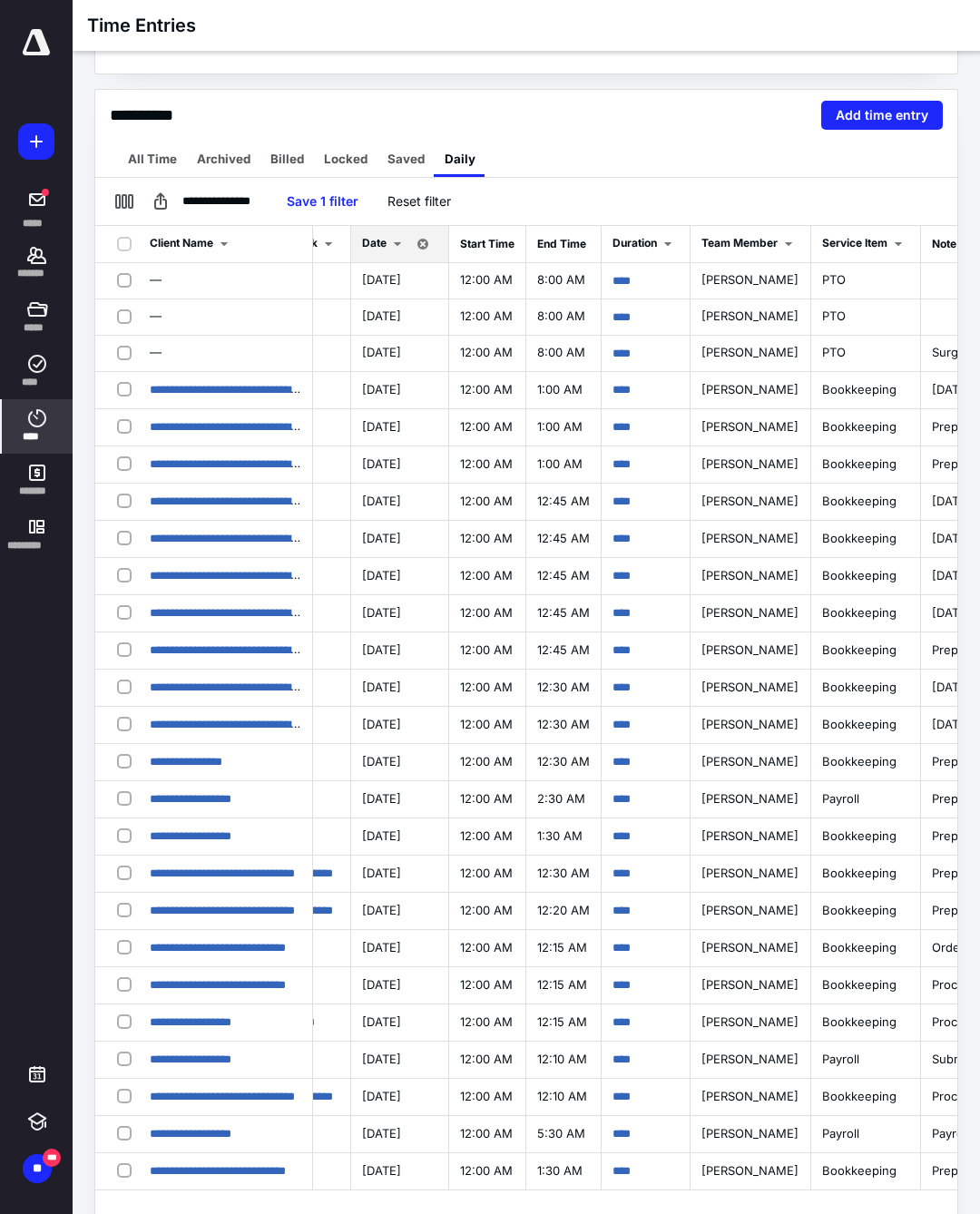 click on "*******" at bounding box center (37, 274) 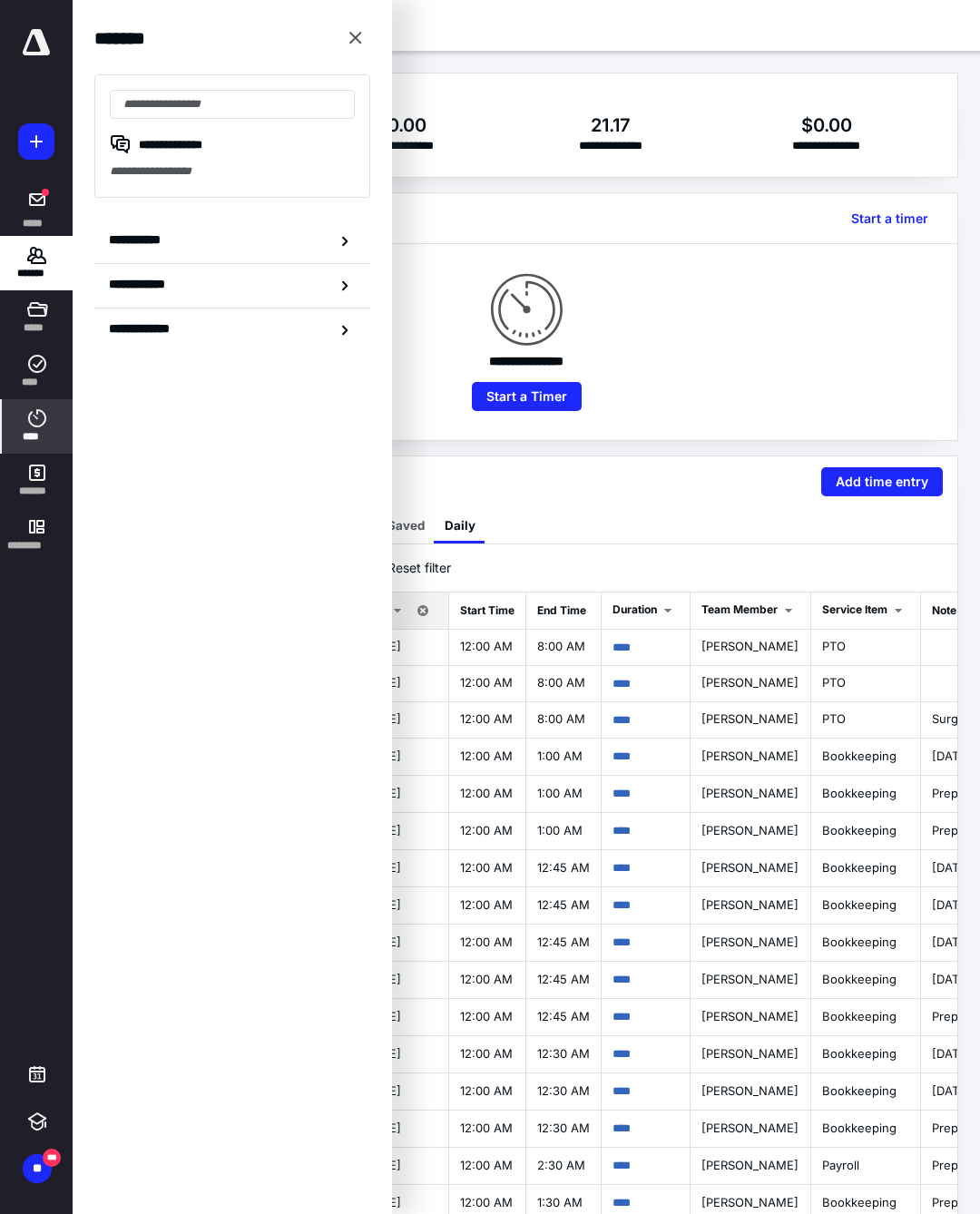 click at bounding box center [232, 104] 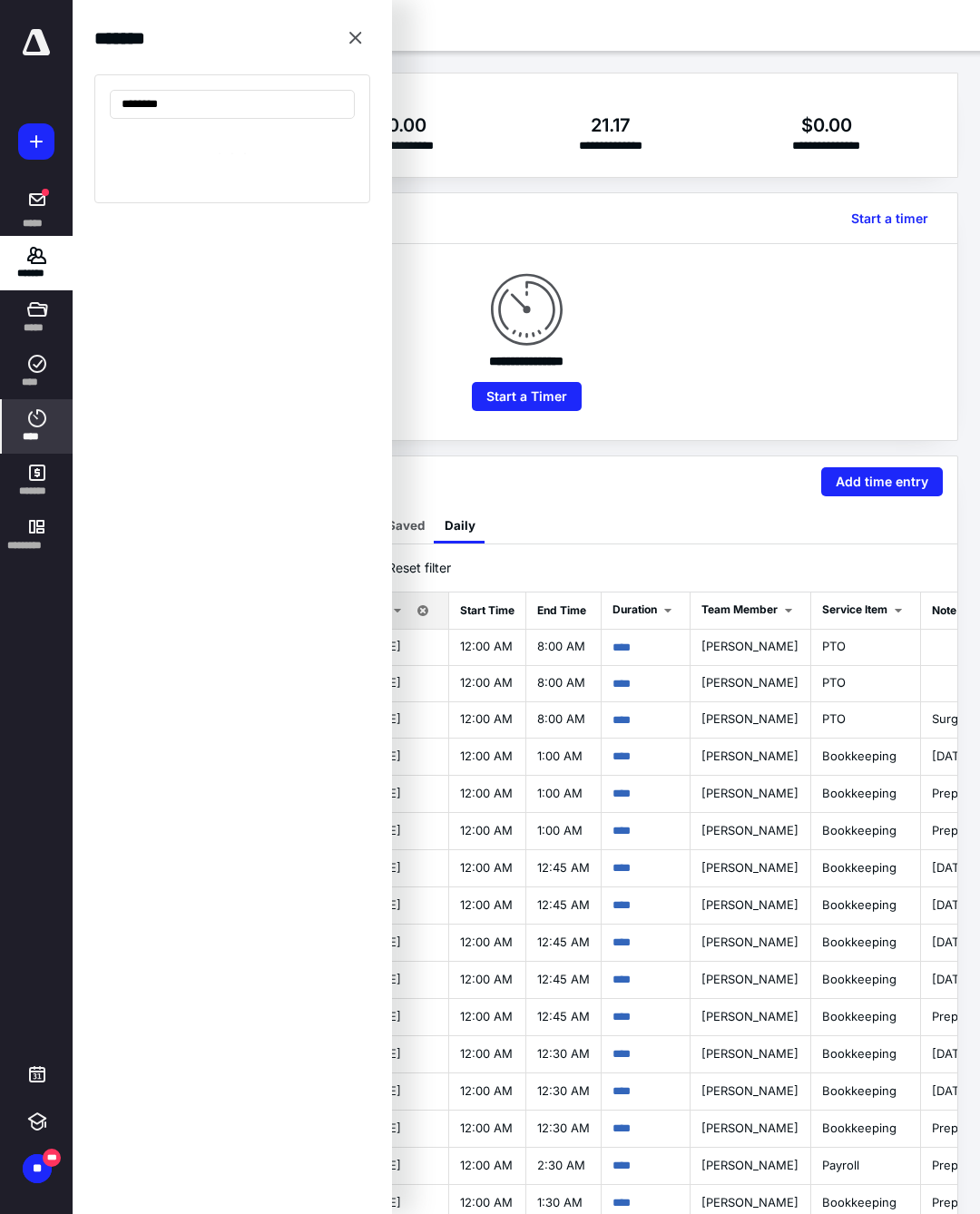 type on "*********" 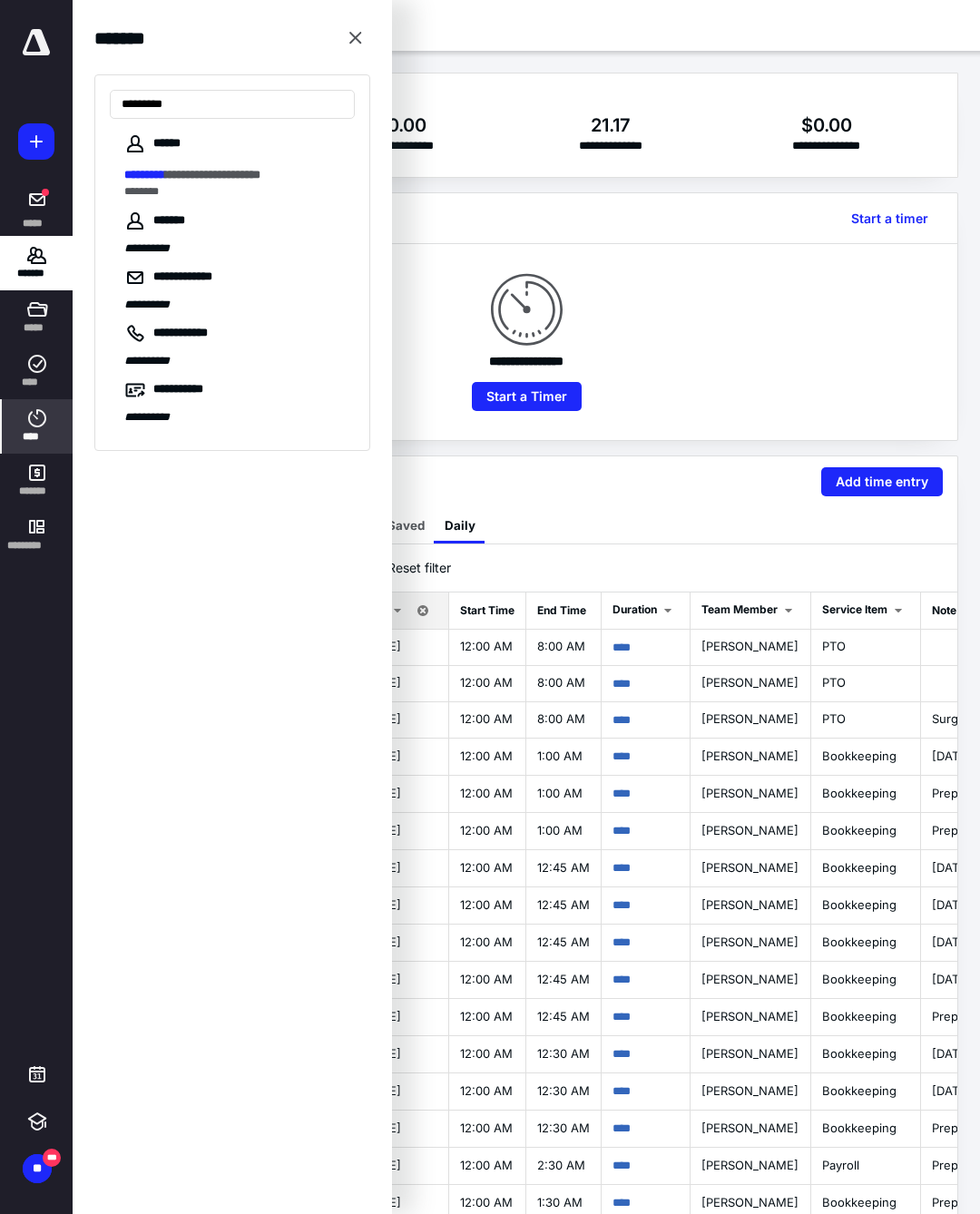 click on "*********" at bounding box center (144, 174) 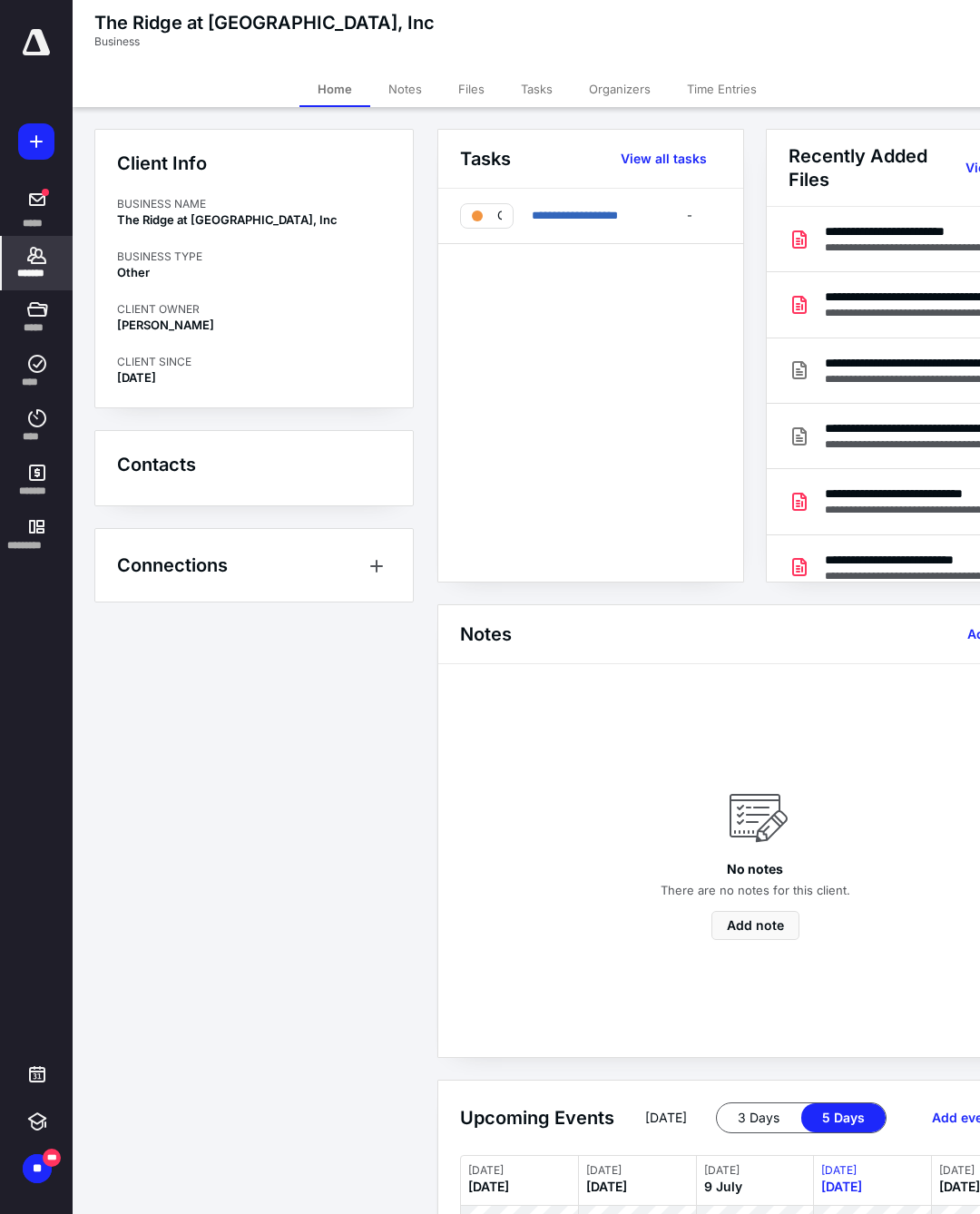 click on "Tasks" at bounding box center [536, 89] 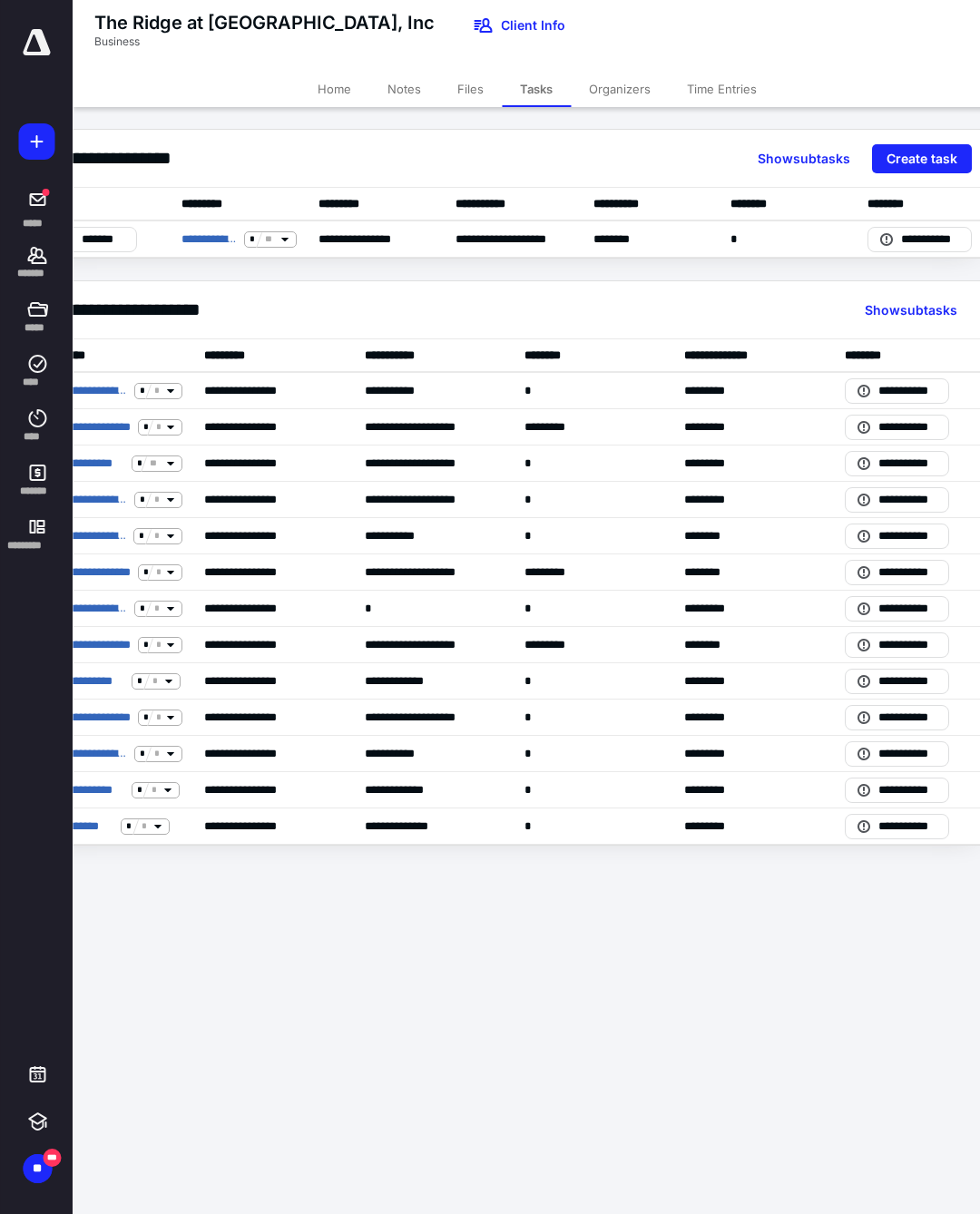 scroll, scrollTop: 0, scrollLeft: 76, axis: horizontal 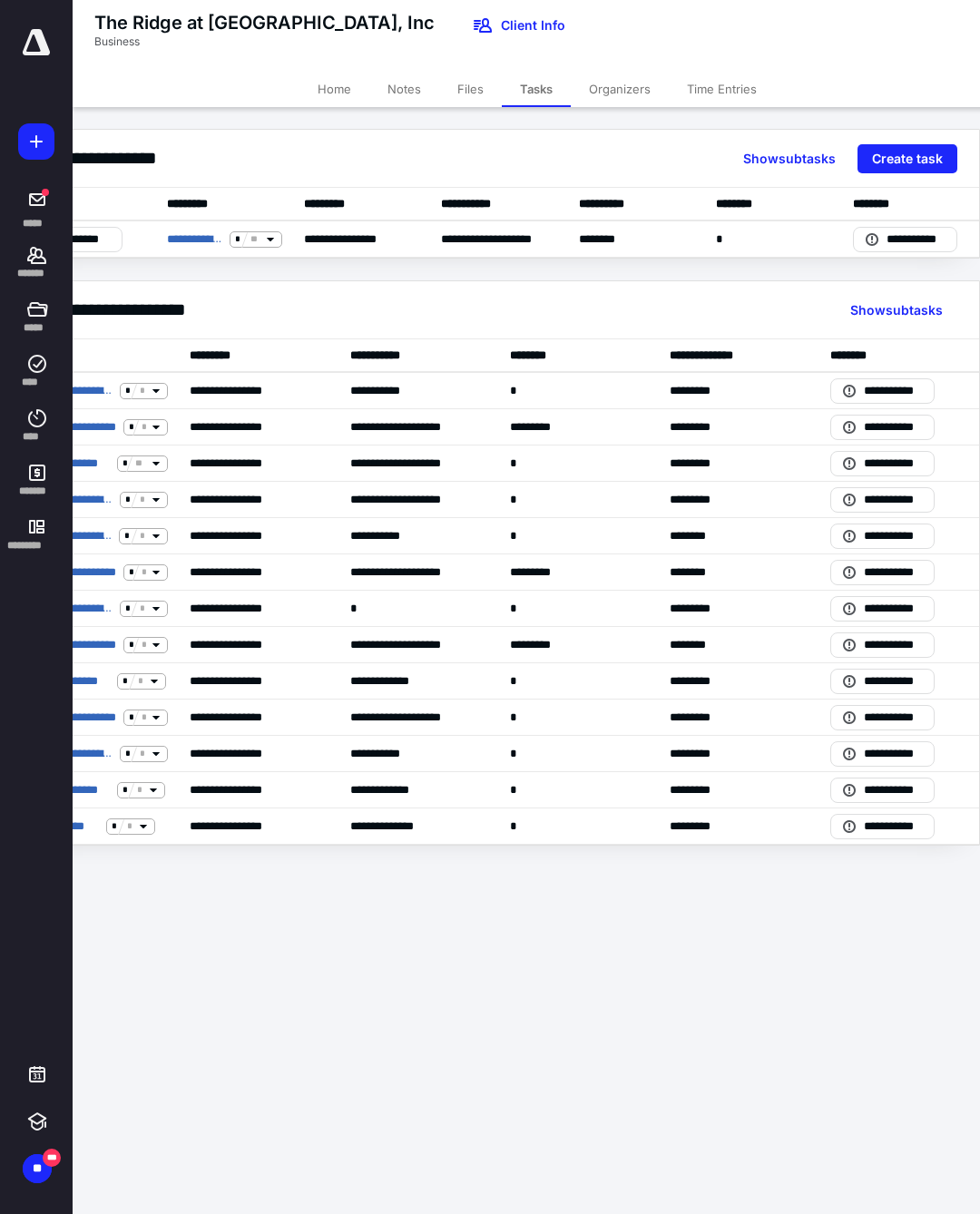 click on "Create task" at bounding box center (907, 159) 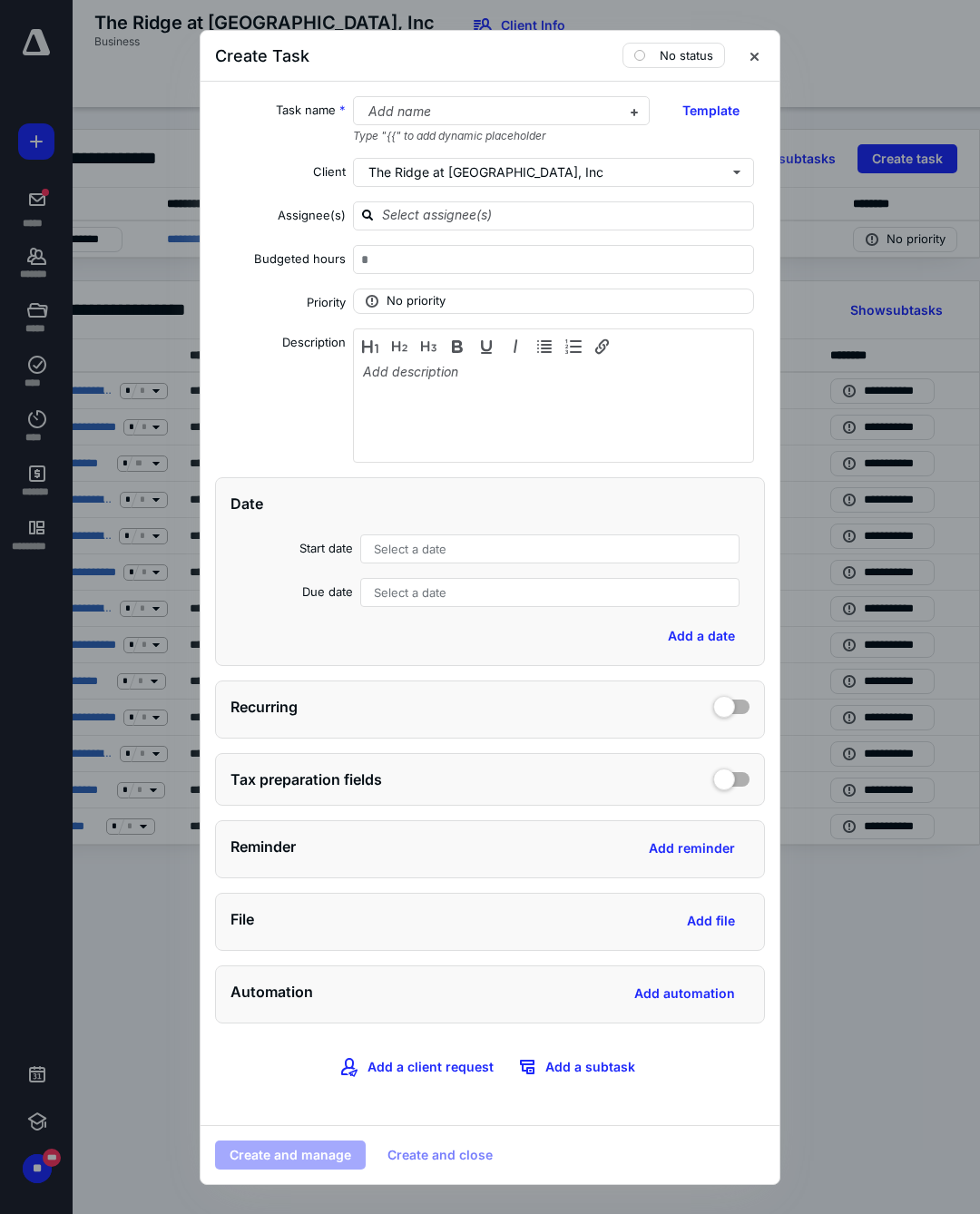 click at bounding box center (634, 112) 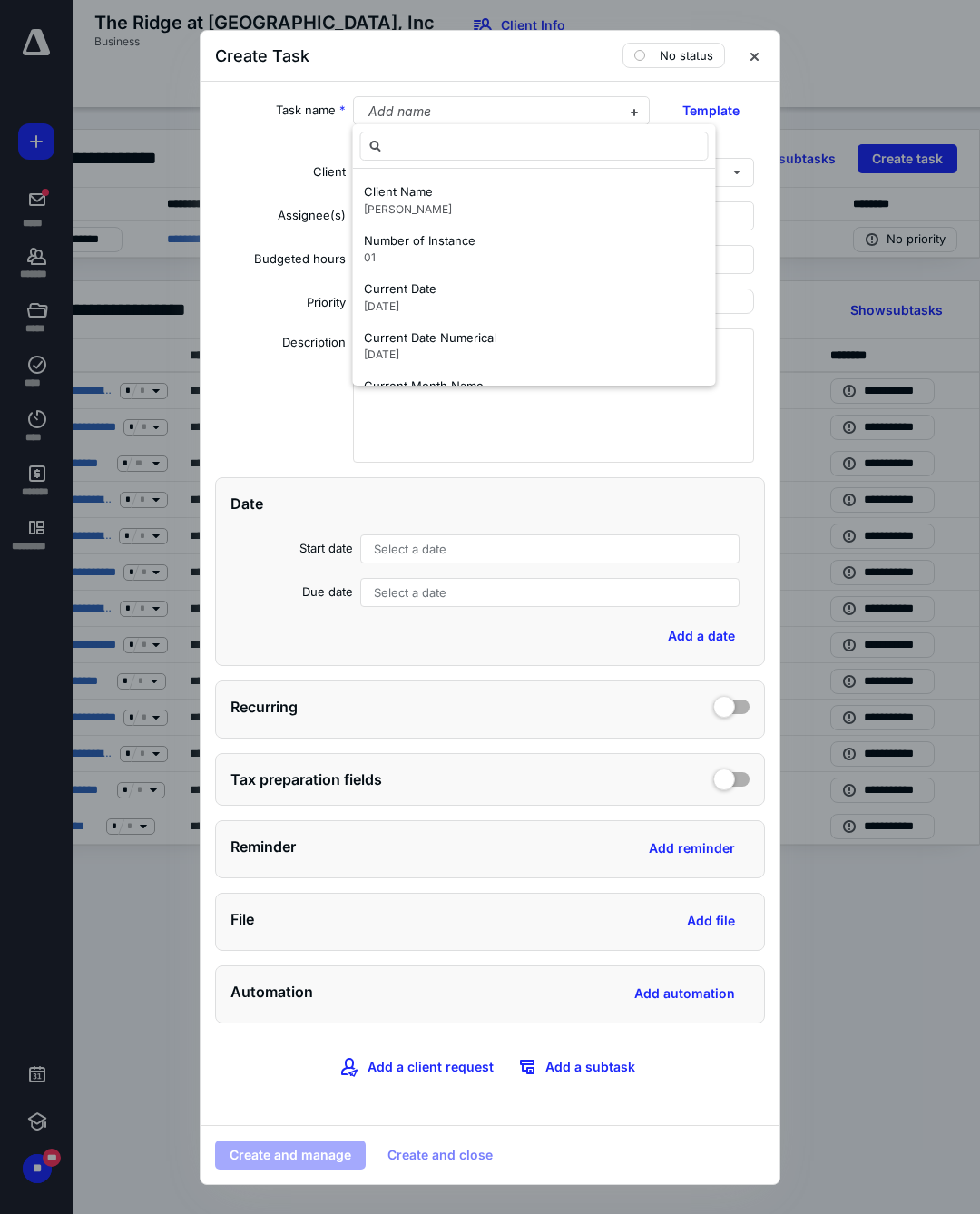 click at bounding box center (534, 146) 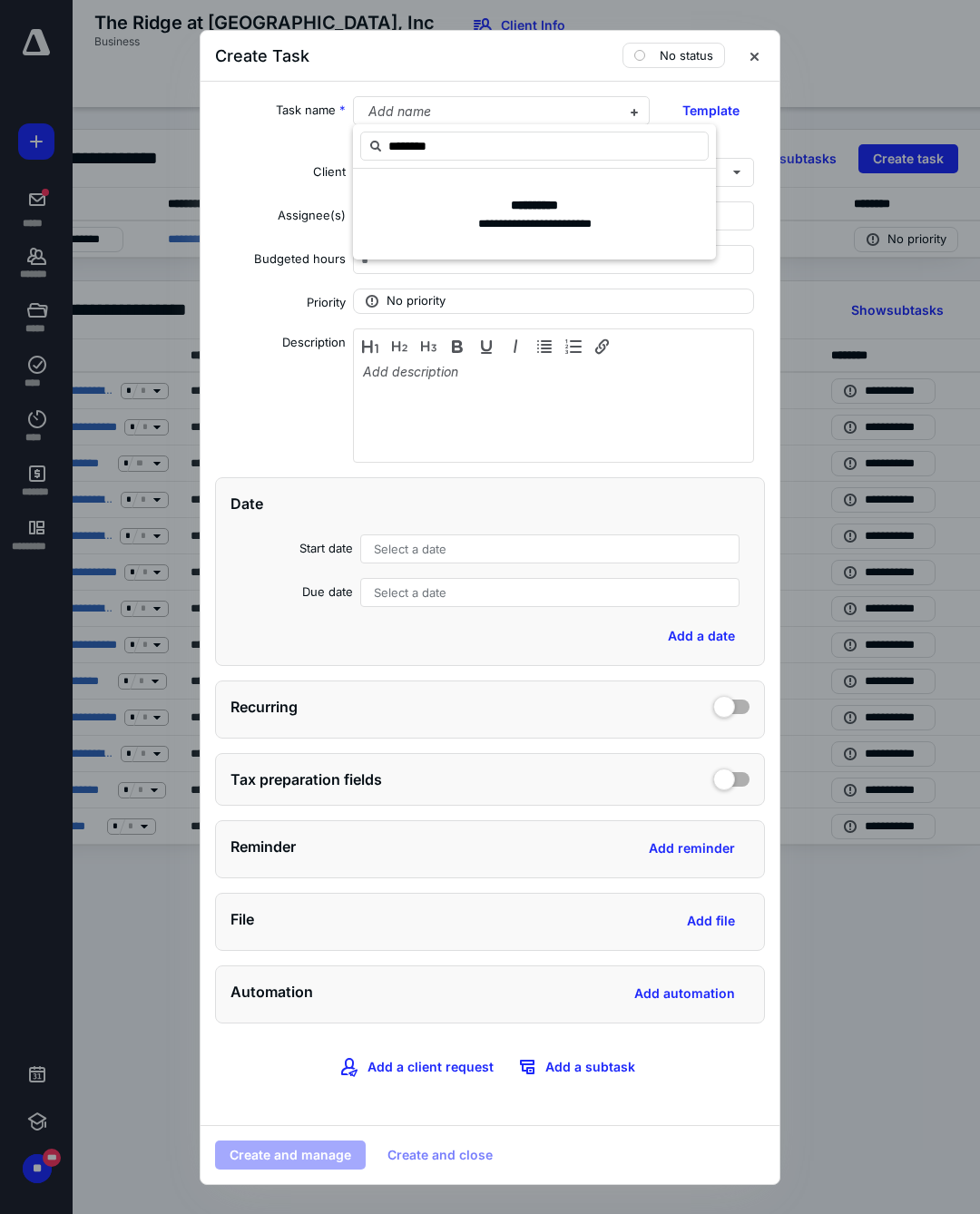 type on "*********" 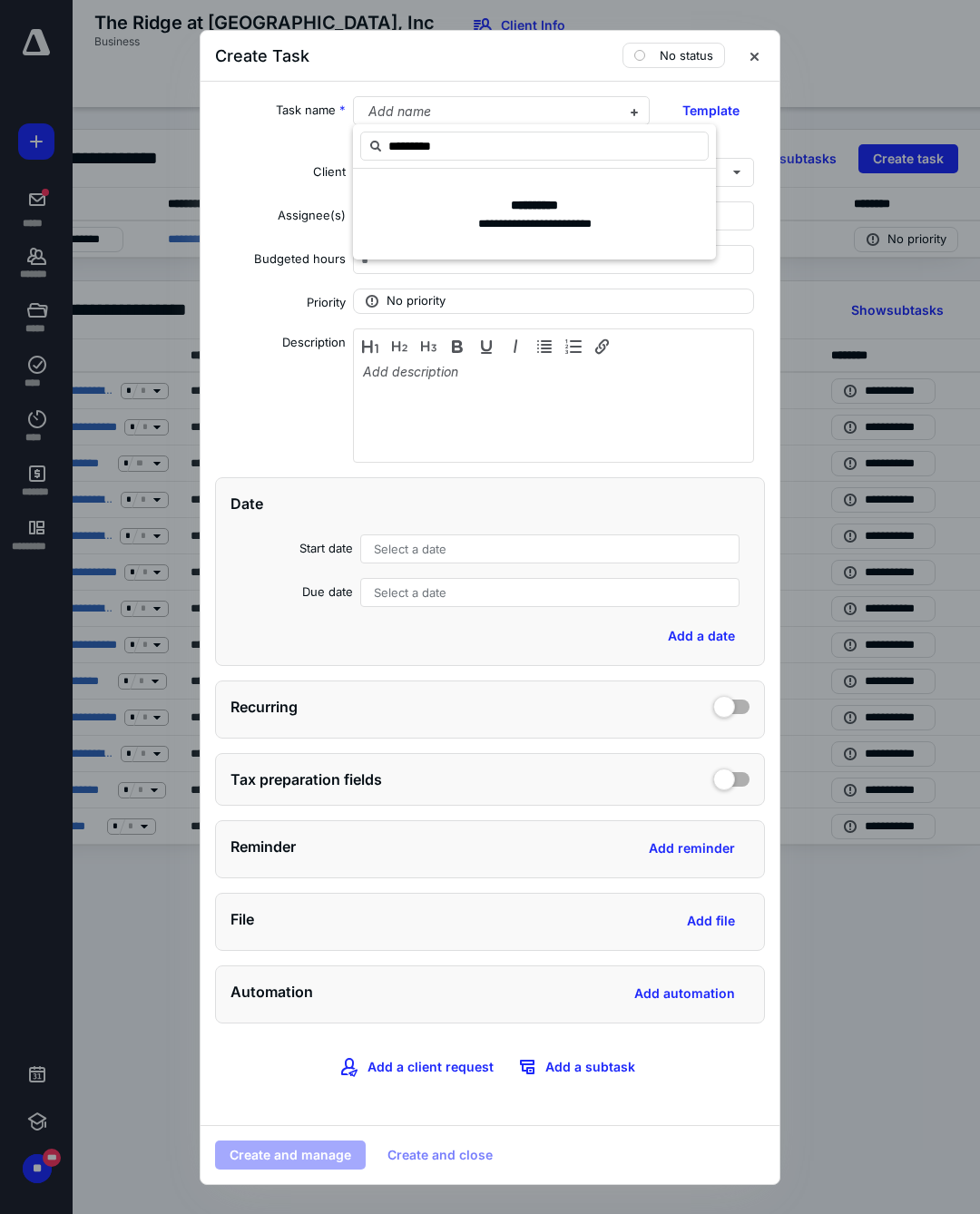 type 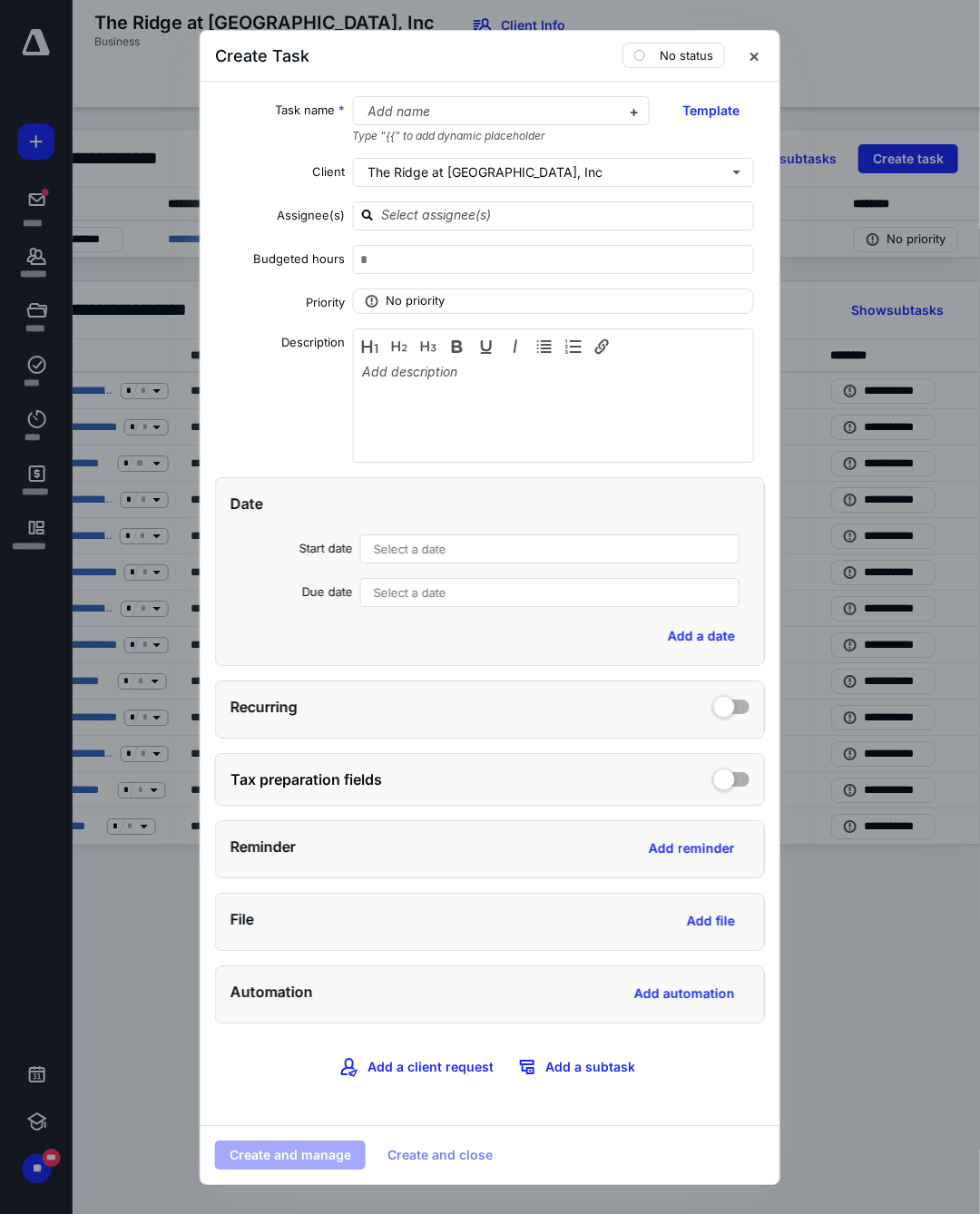 click at bounding box center (490, 607) 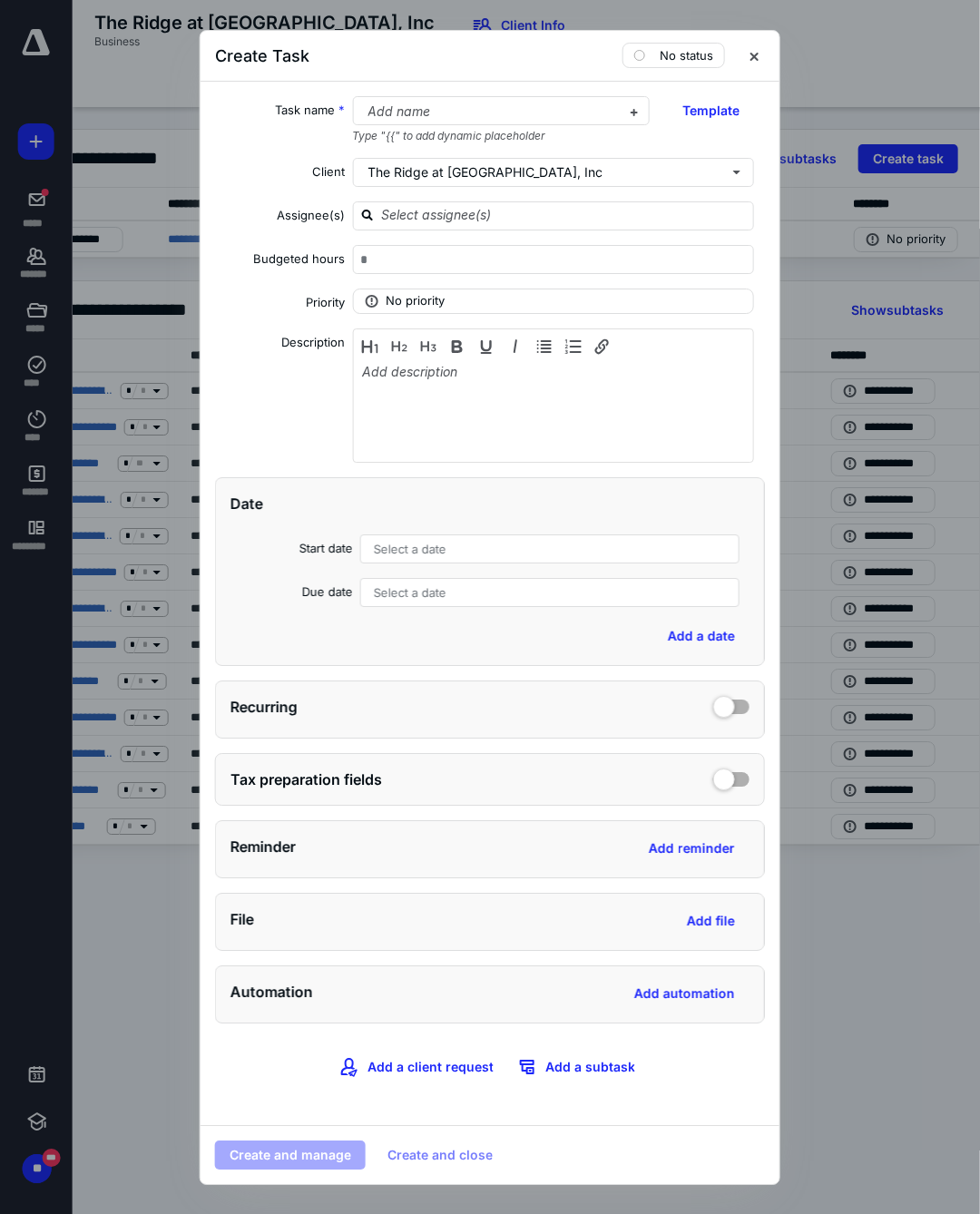 click on "Template" at bounding box center [710, 111] 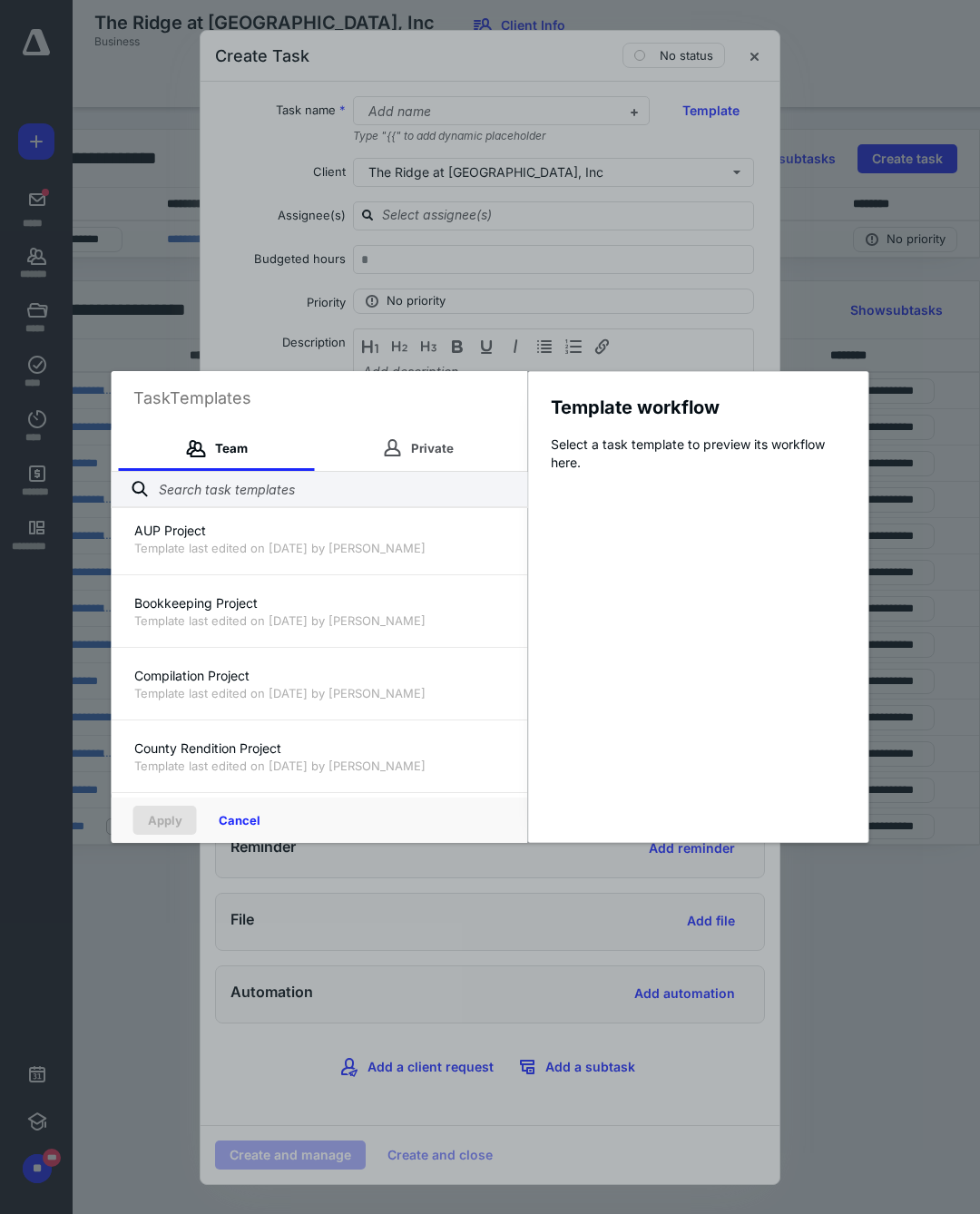 scroll, scrollTop: 876, scrollLeft: 0, axis: vertical 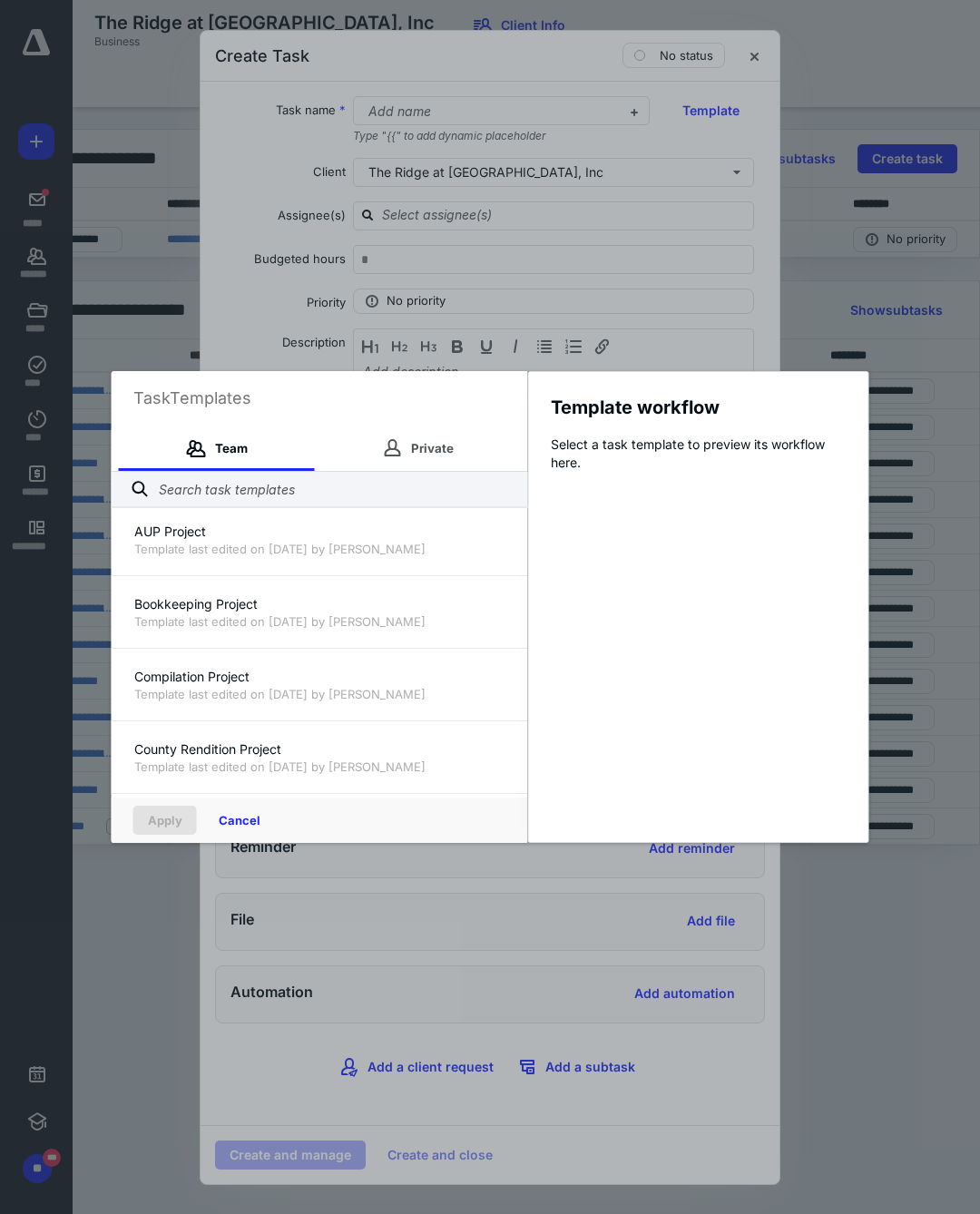 click on "Template last edited on 1/17/2025 by Sue Bement" at bounding box center [319, 694] 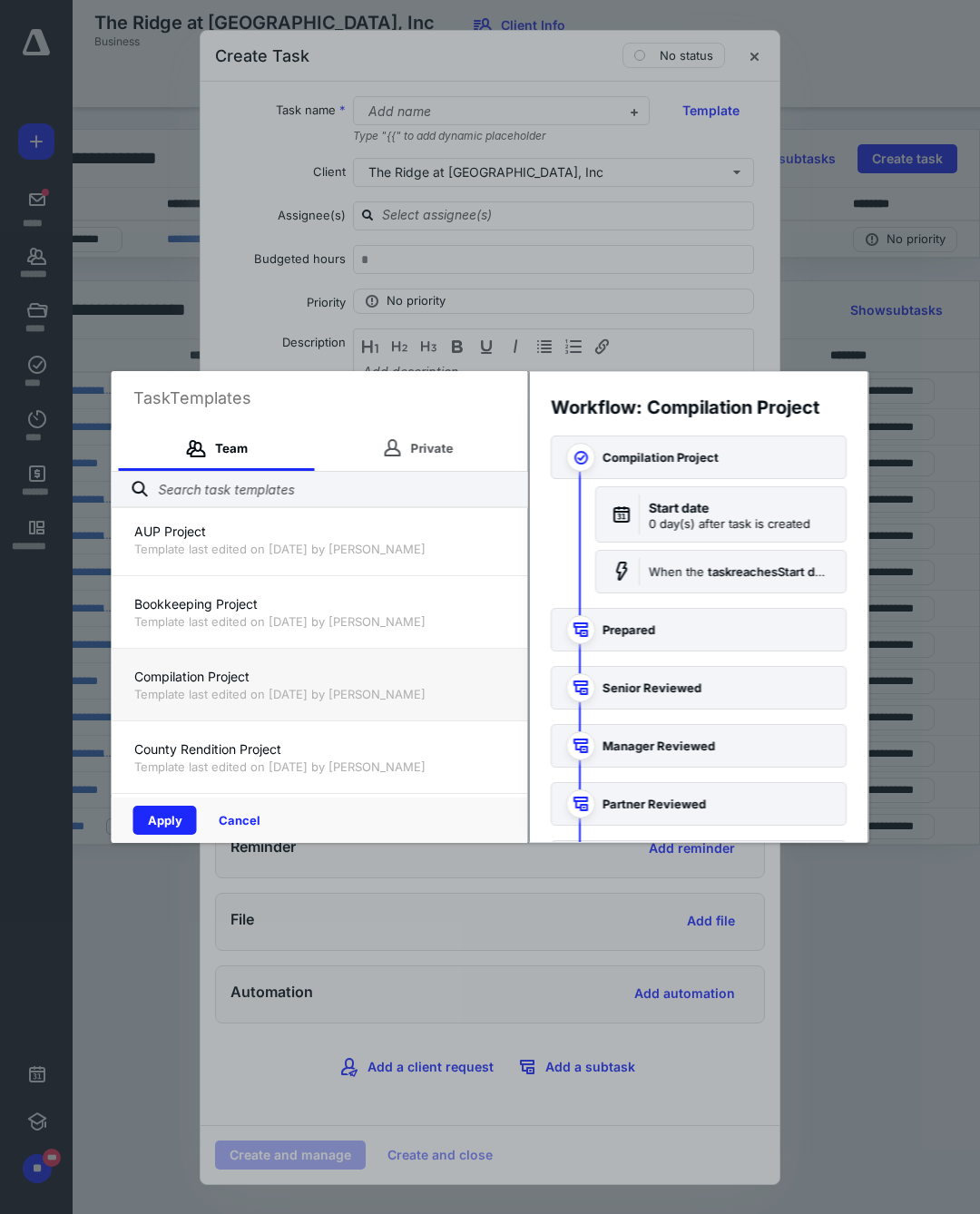 click on "Apply" at bounding box center [165, 820] 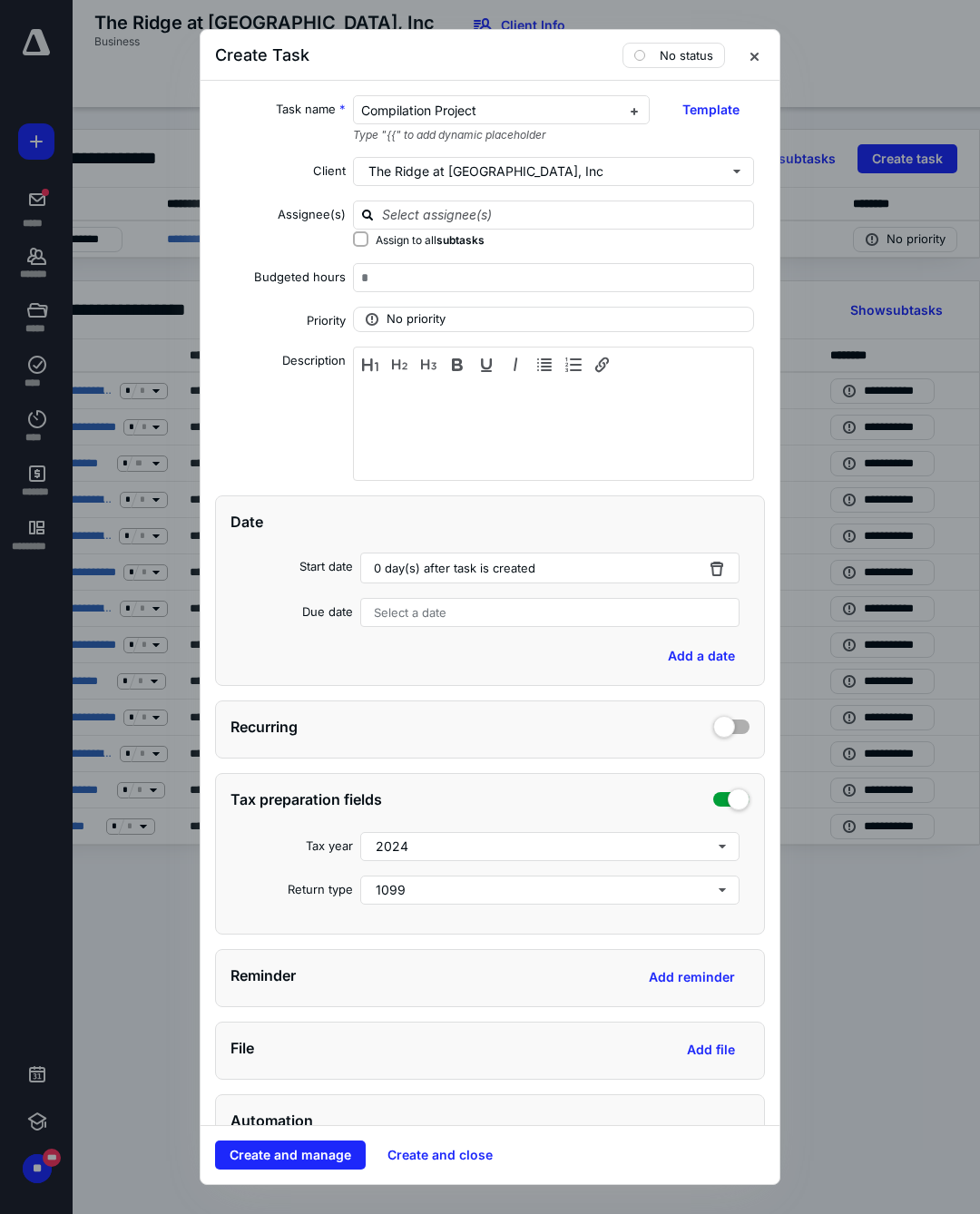 checkbox on "true" 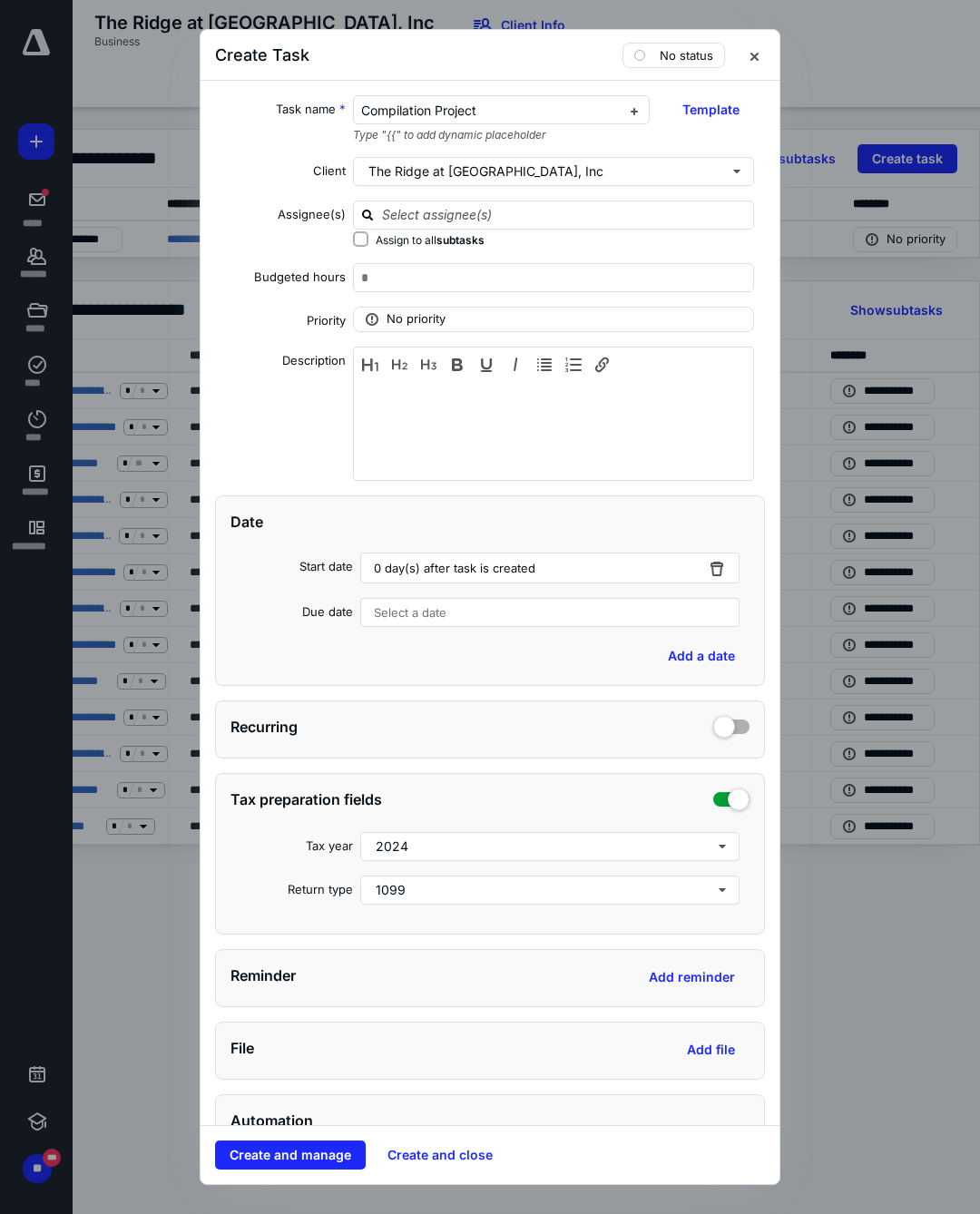 click at bounding box center [564, 214] 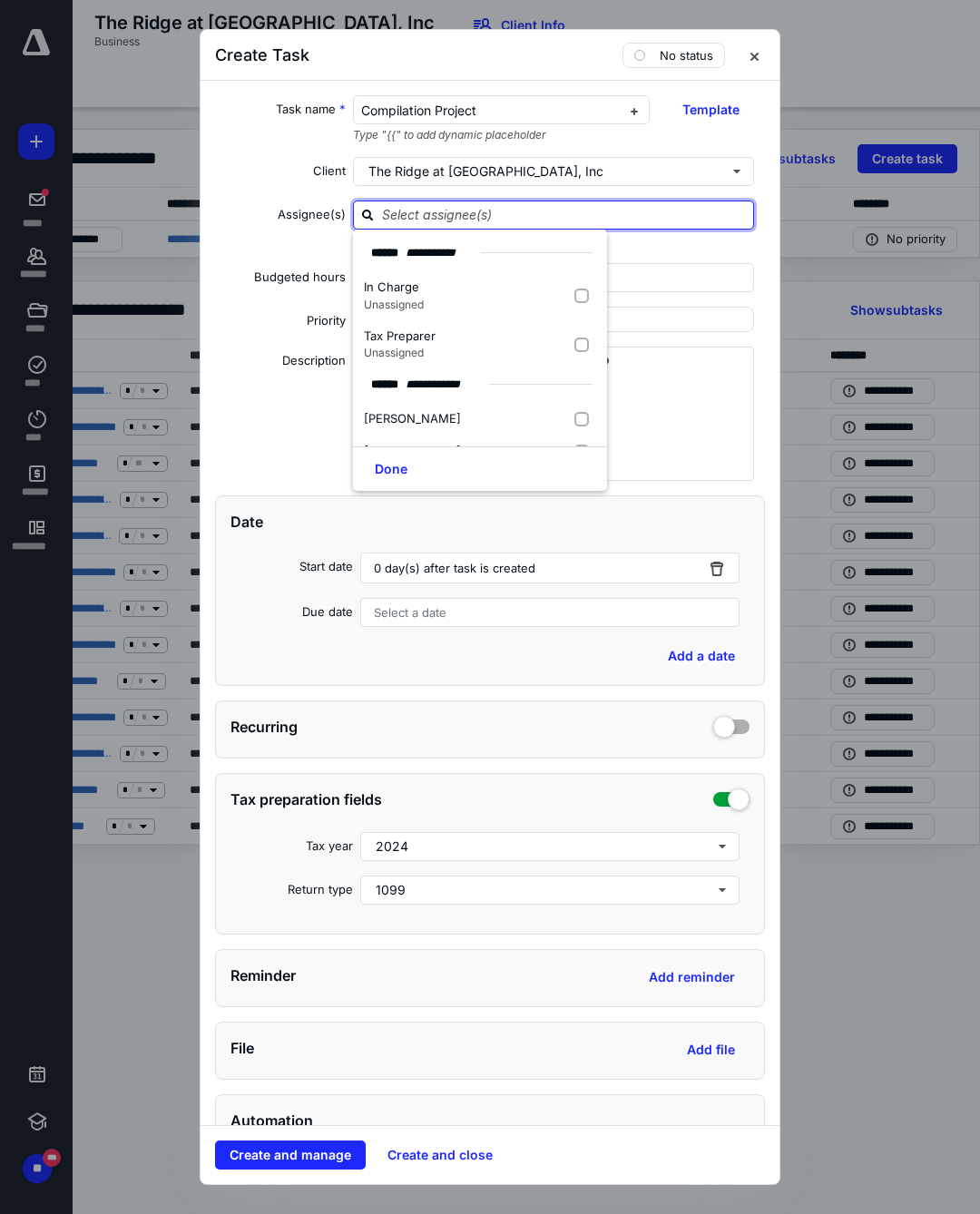 scroll, scrollTop: 0, scrollLeft: 75, axis: horizontal 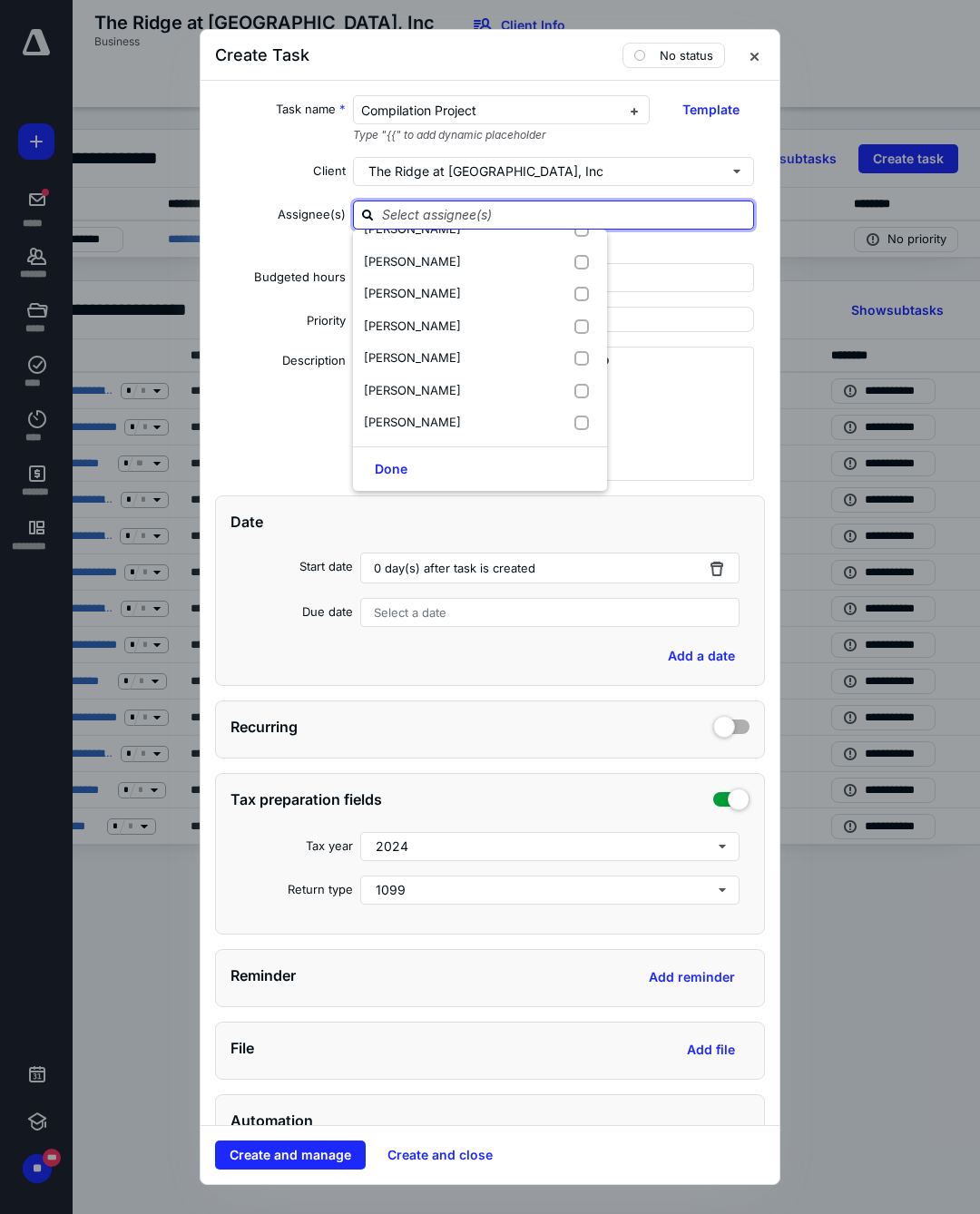 click on "Tim Roberts" at bounding box center [412, 326] 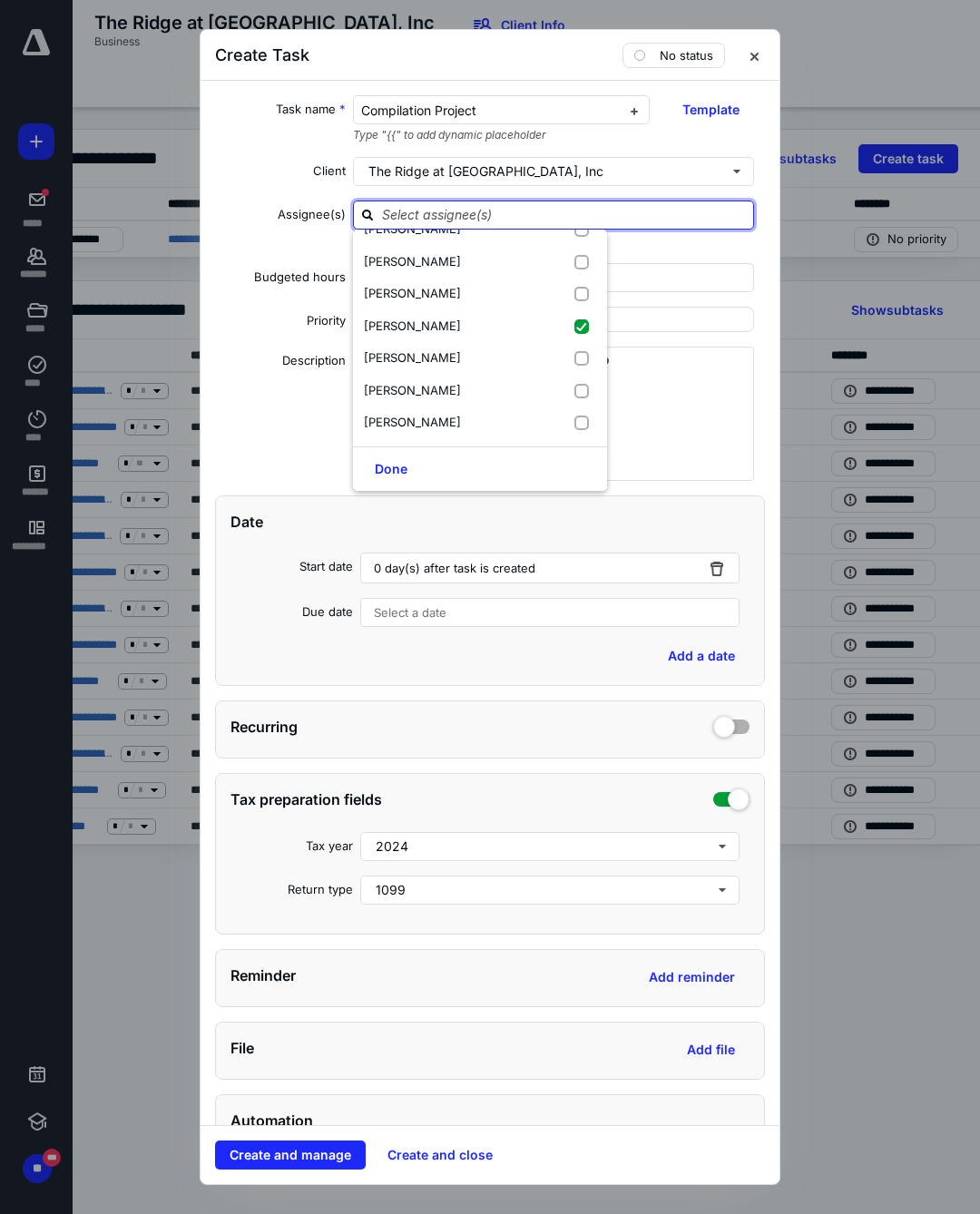 checkbox on "true" 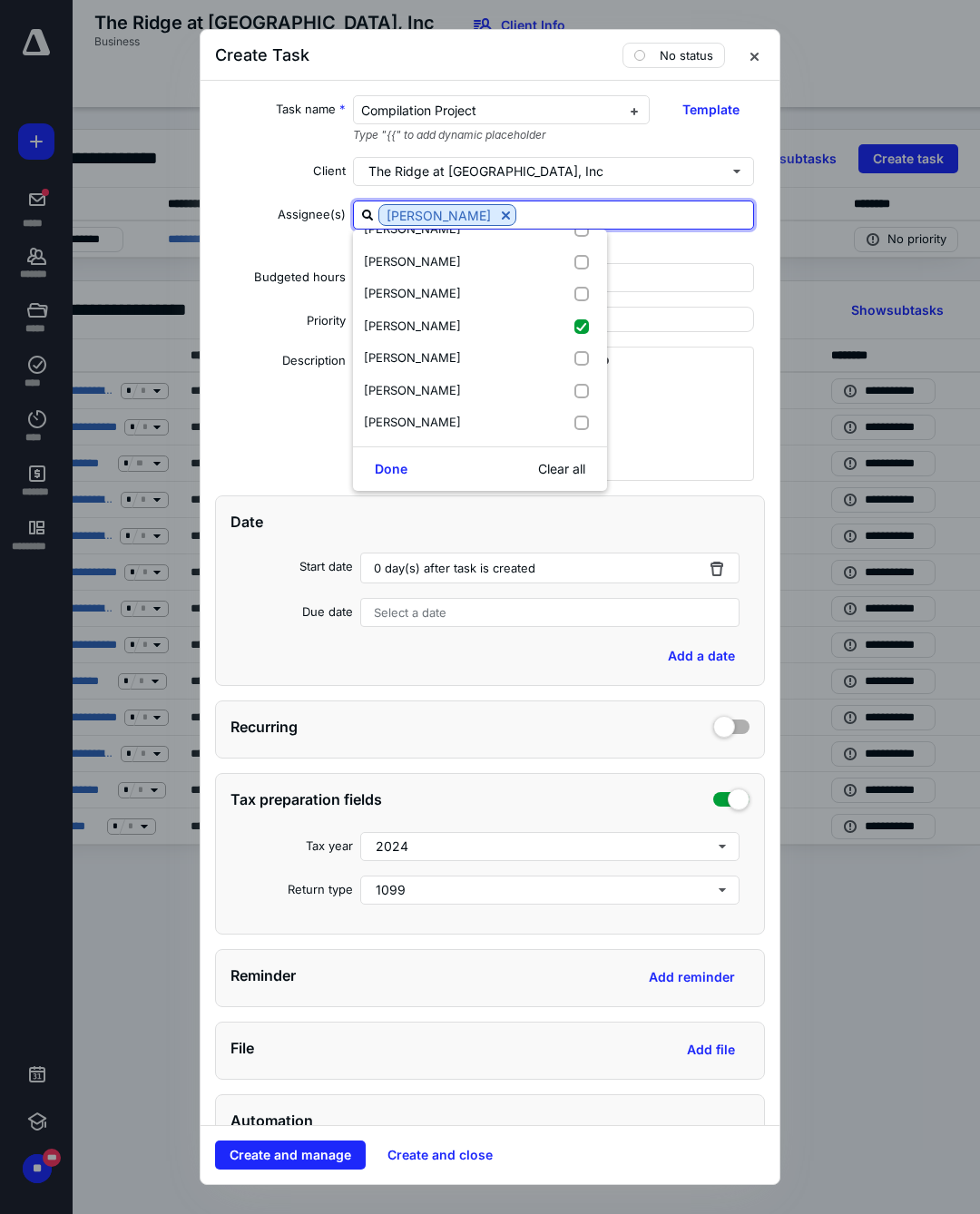 click on "Done" at bounding box center [391, 469] 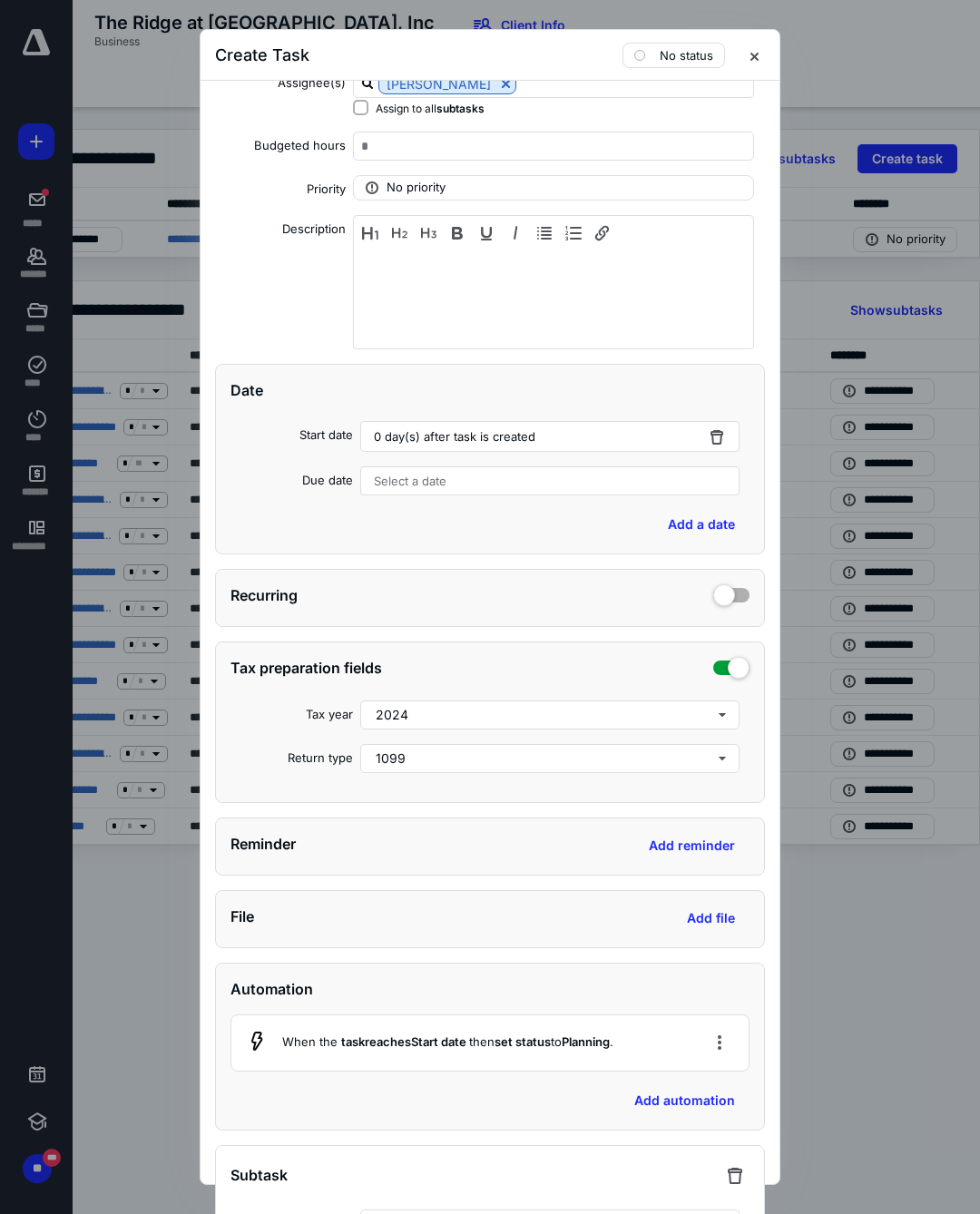 scroll, scrollTop: 130, scrollLeft: 0, axis: vertical 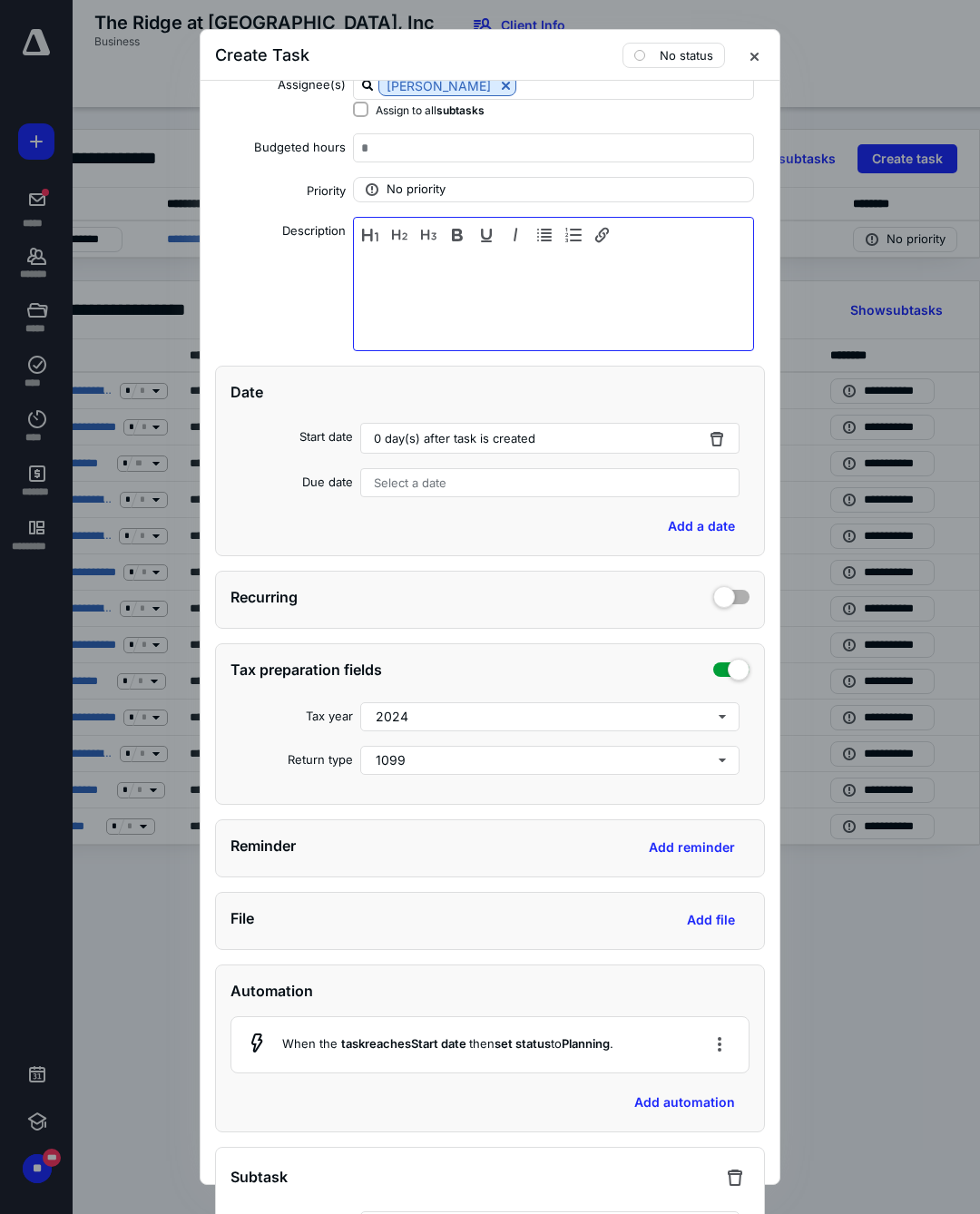 click at bounding box center [554, 298] 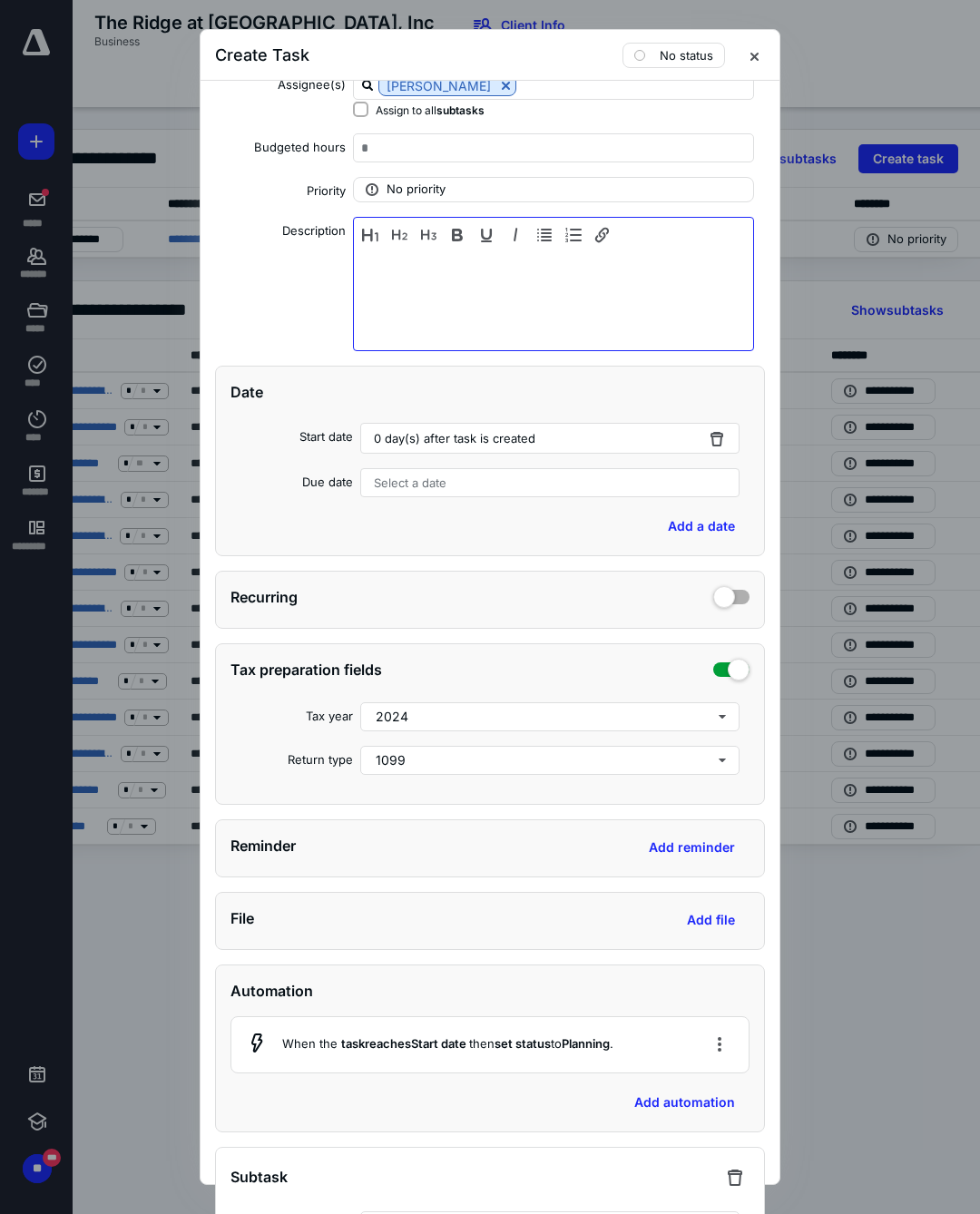 type 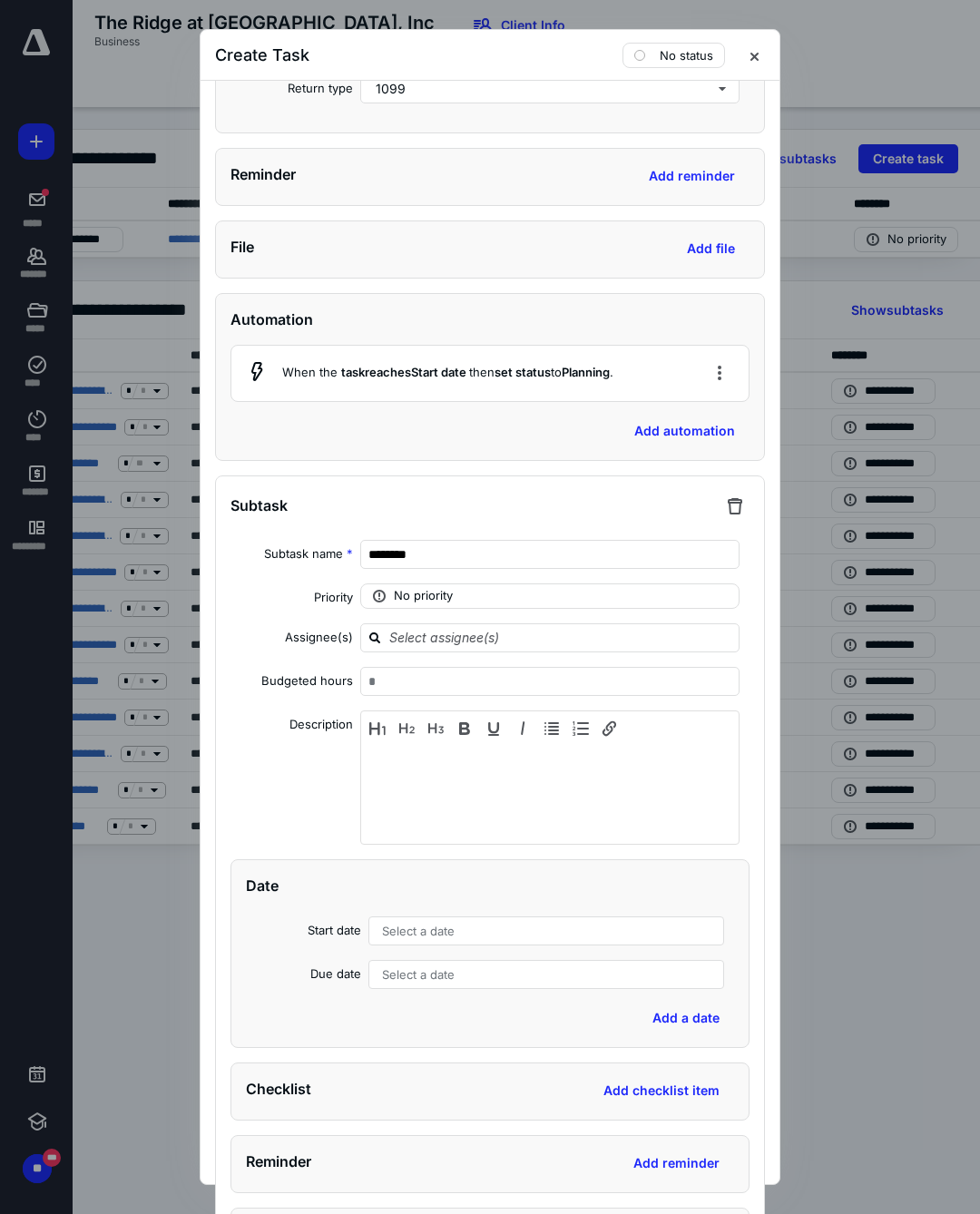scroll, scrollTop: 804, scrollLeft: 0, axis: vertical 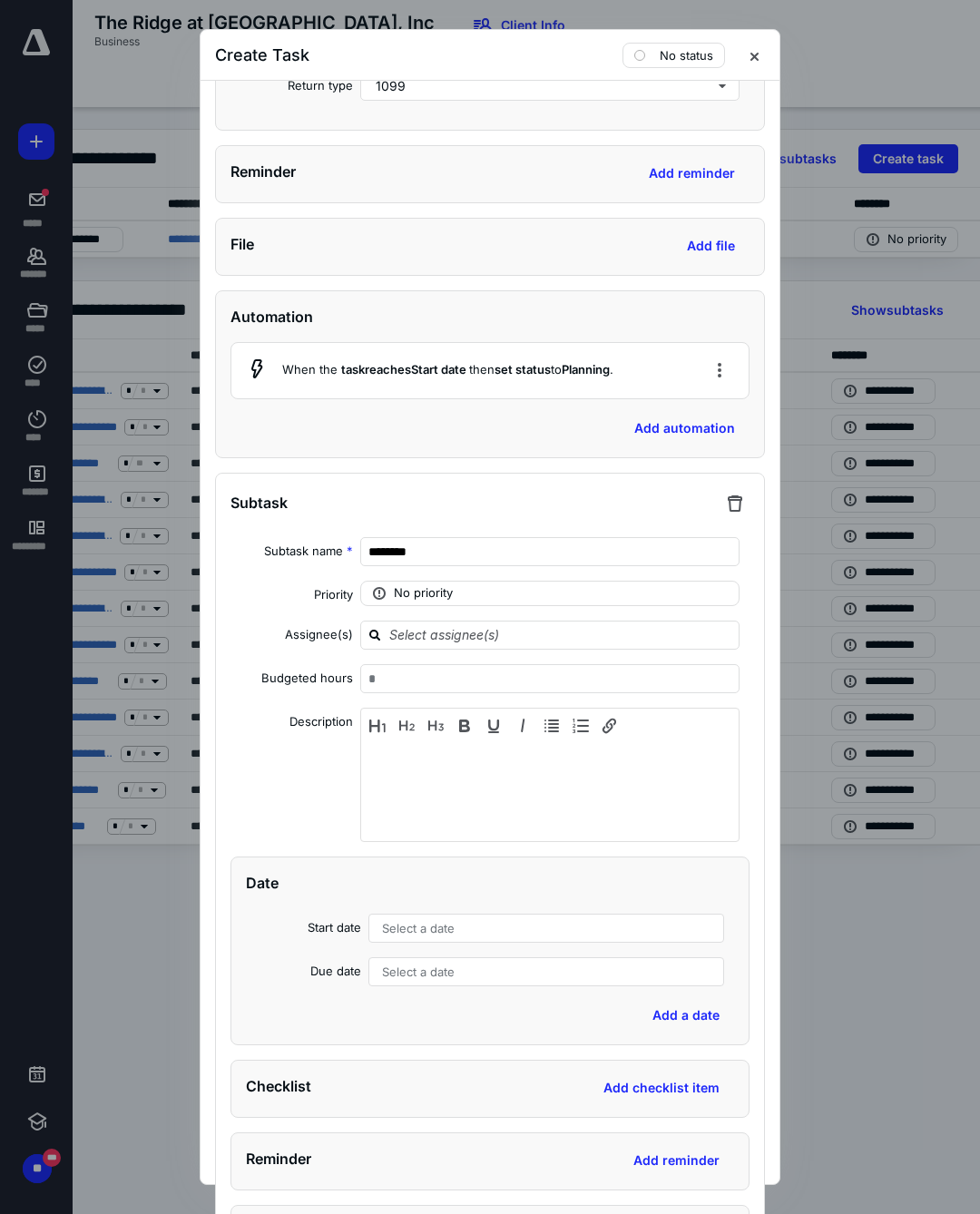 click at bounding box center [561, 634] 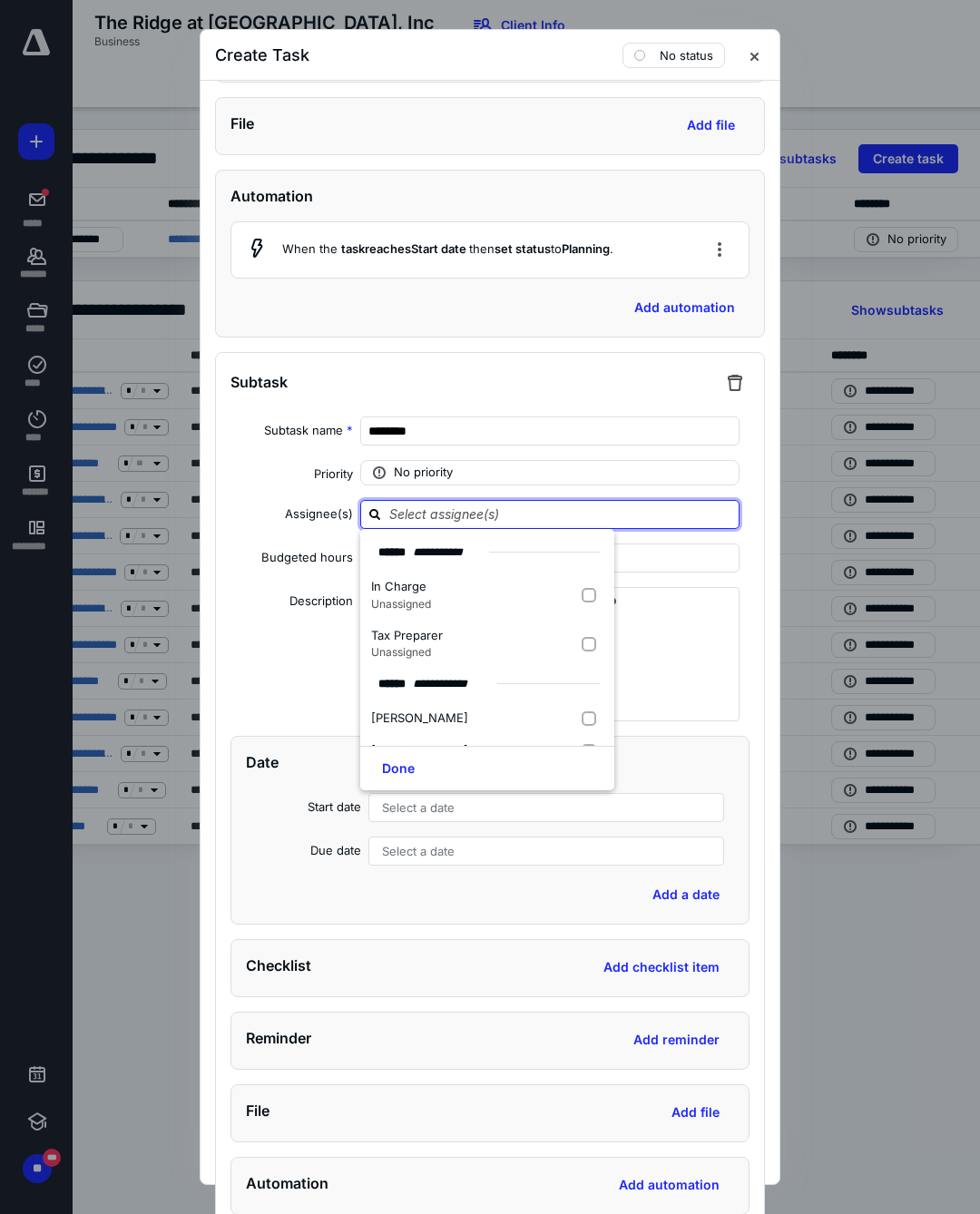 scroll, scrollTop: 923, scrollLeft: 0, axis: vertical 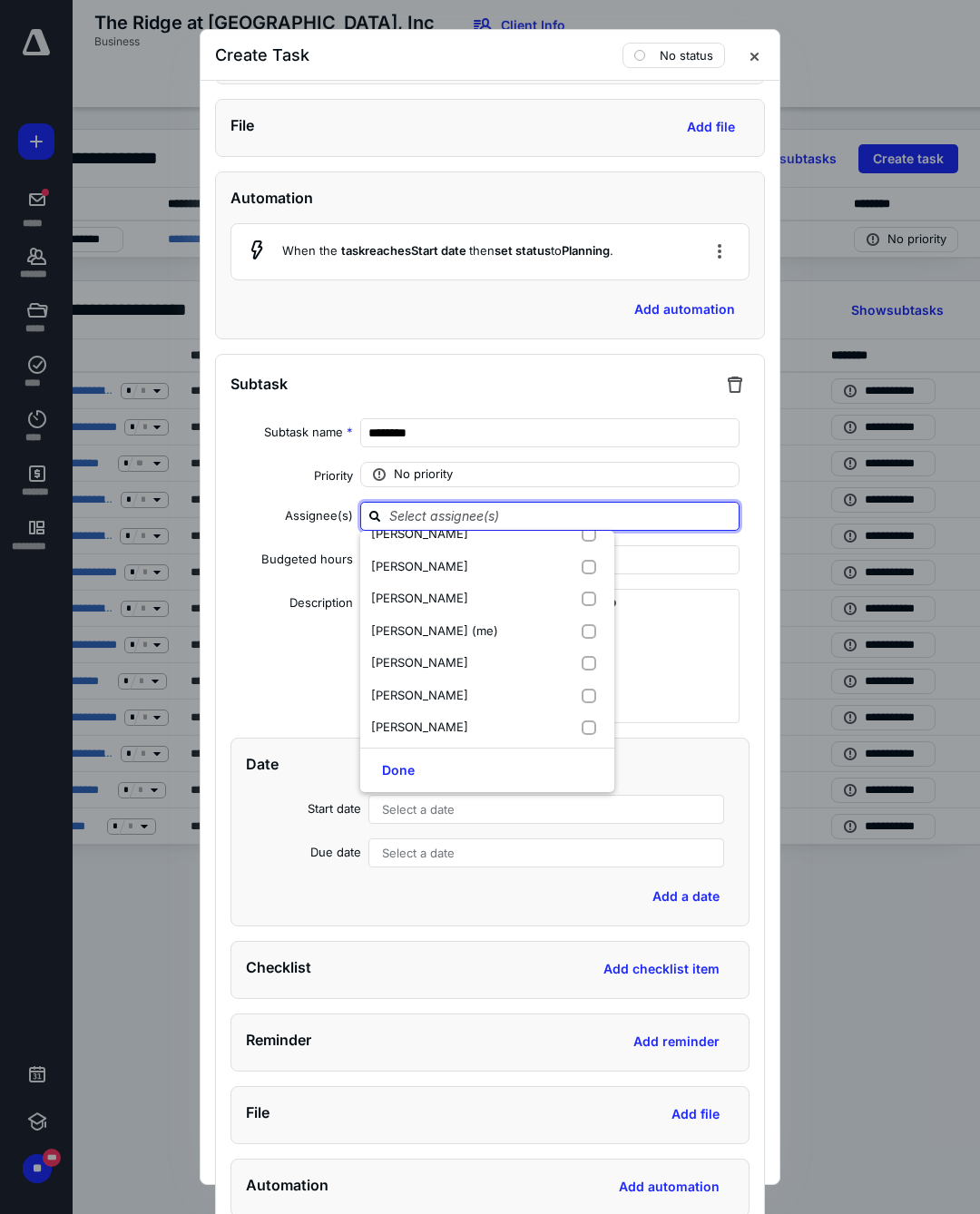 click on "Leslie Casillas (me)" at bounding box center (435, 631) 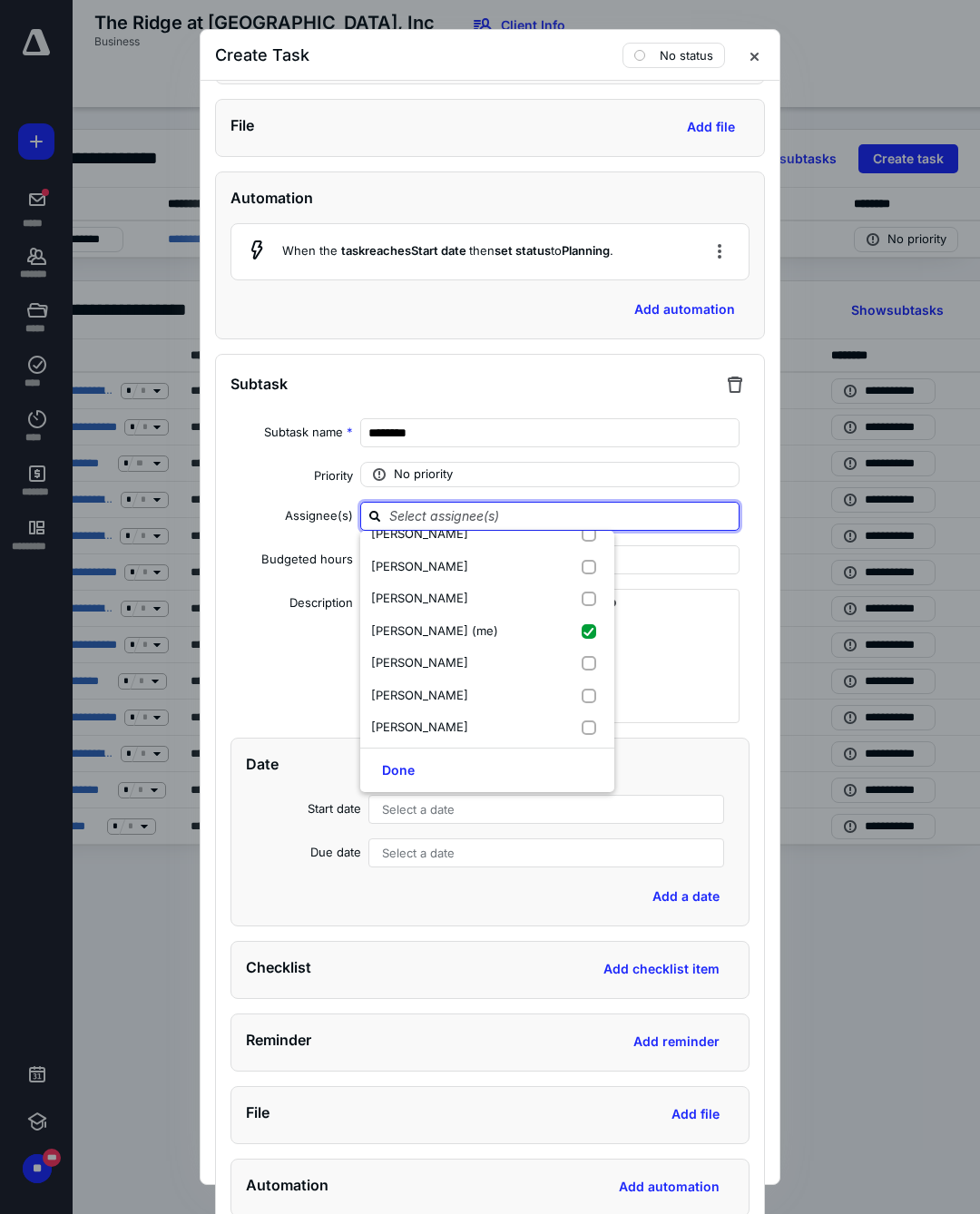 checkbox on "true" 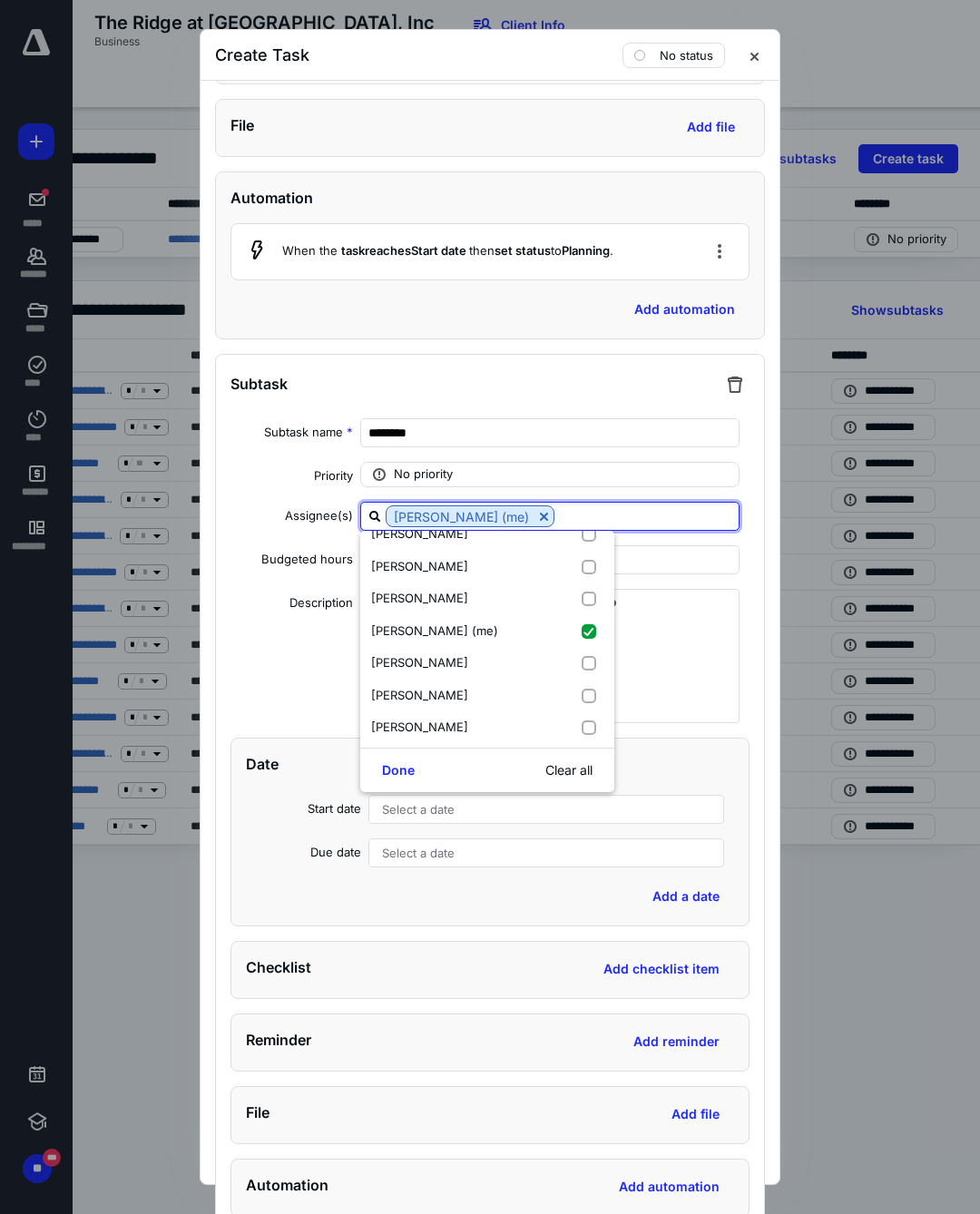 click on "Done" at bounding box center [398, 770] 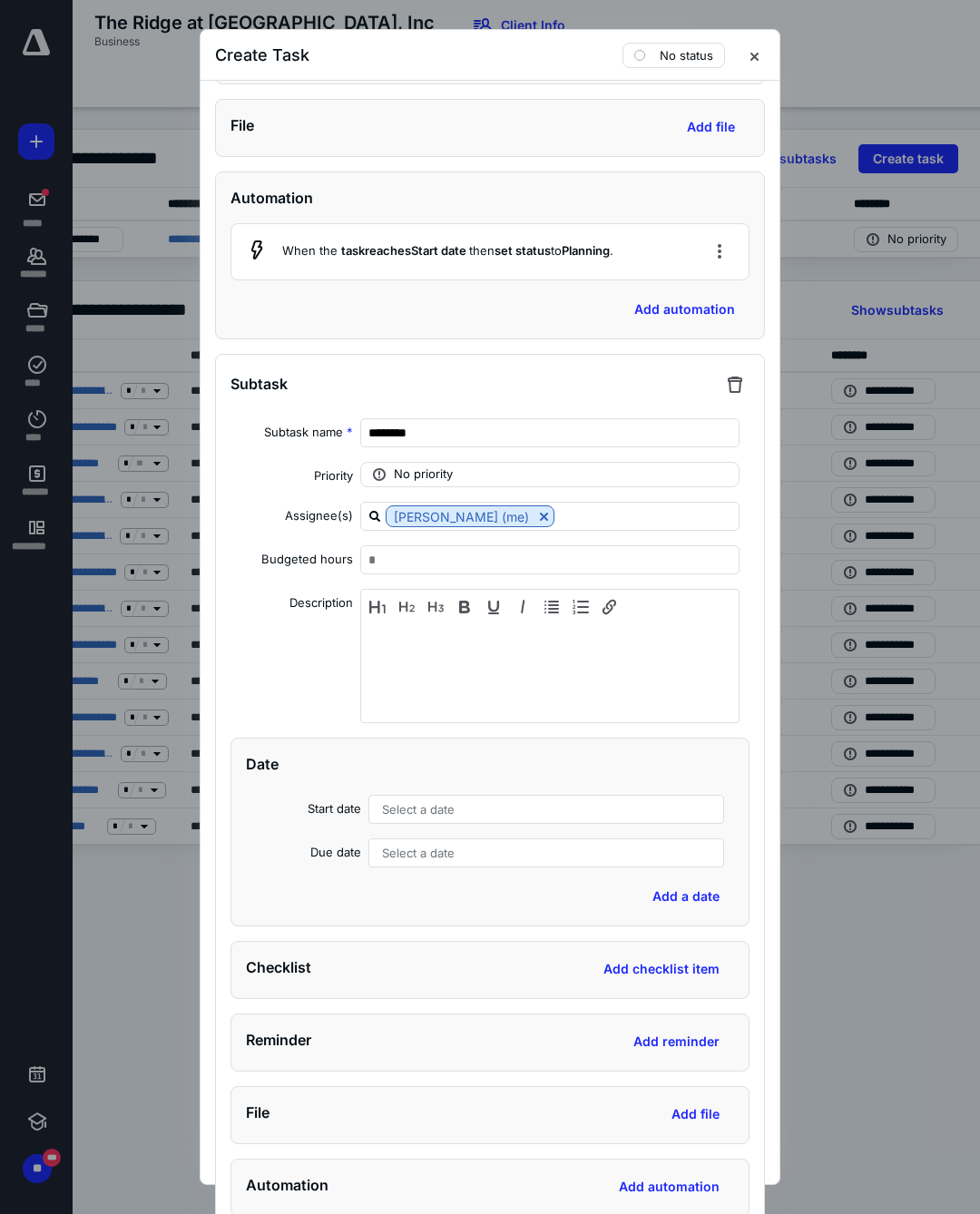 scroll, scrollTop: 0, scrollLeft: 76, axis: horizontal 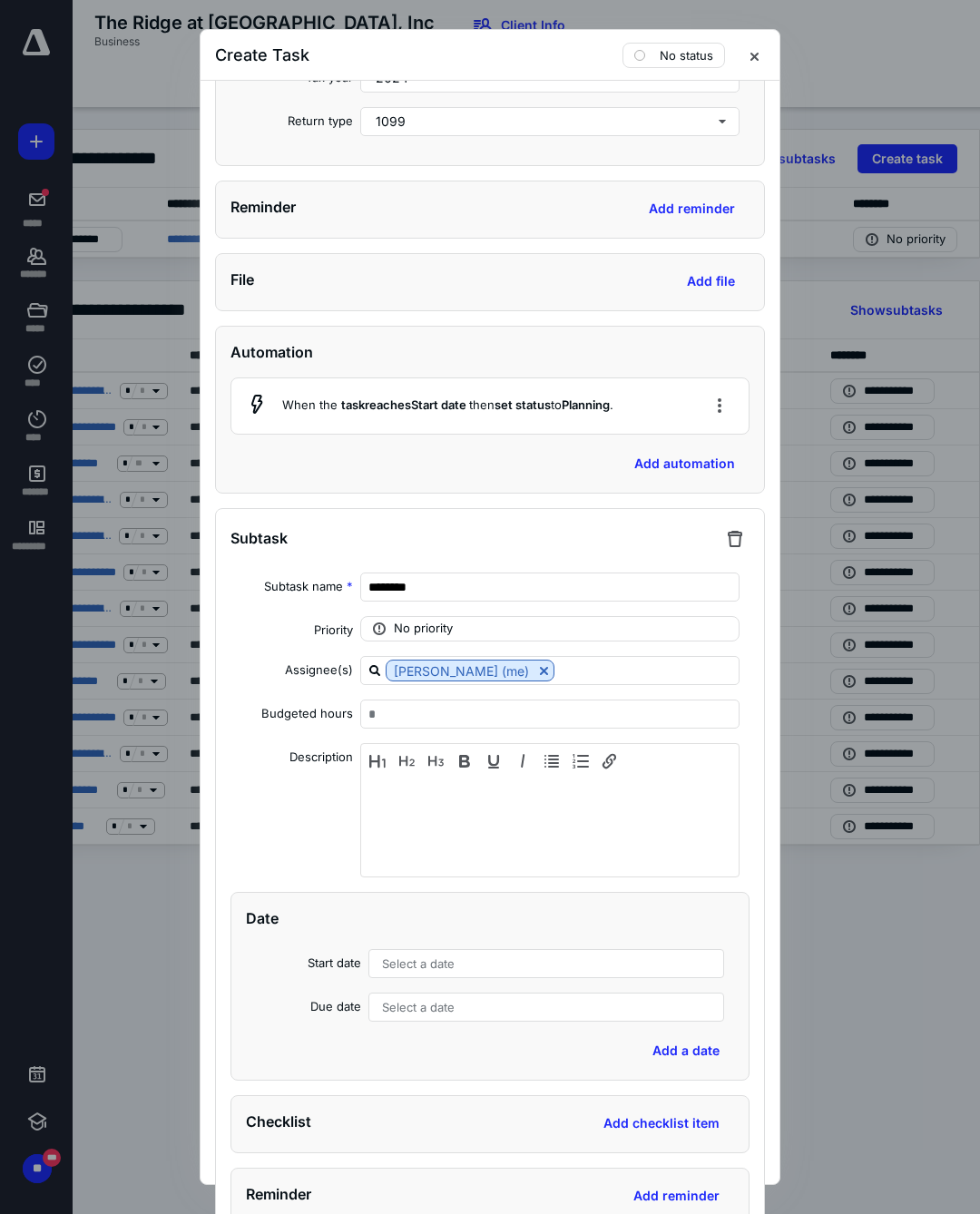 click at bounding box center (490, 607) 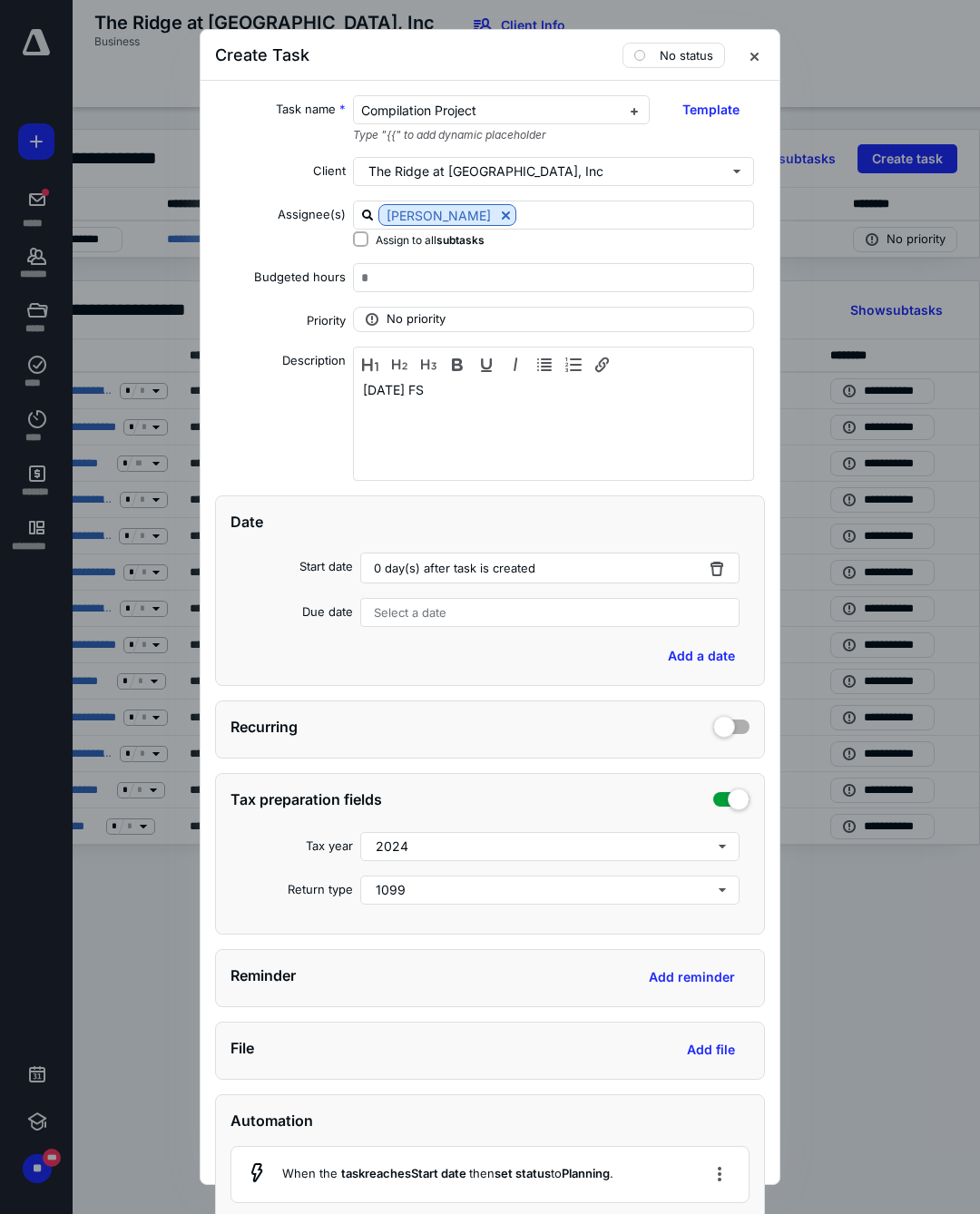 scroll, scrollTop: 0, scrollLeft: 0, axis: both 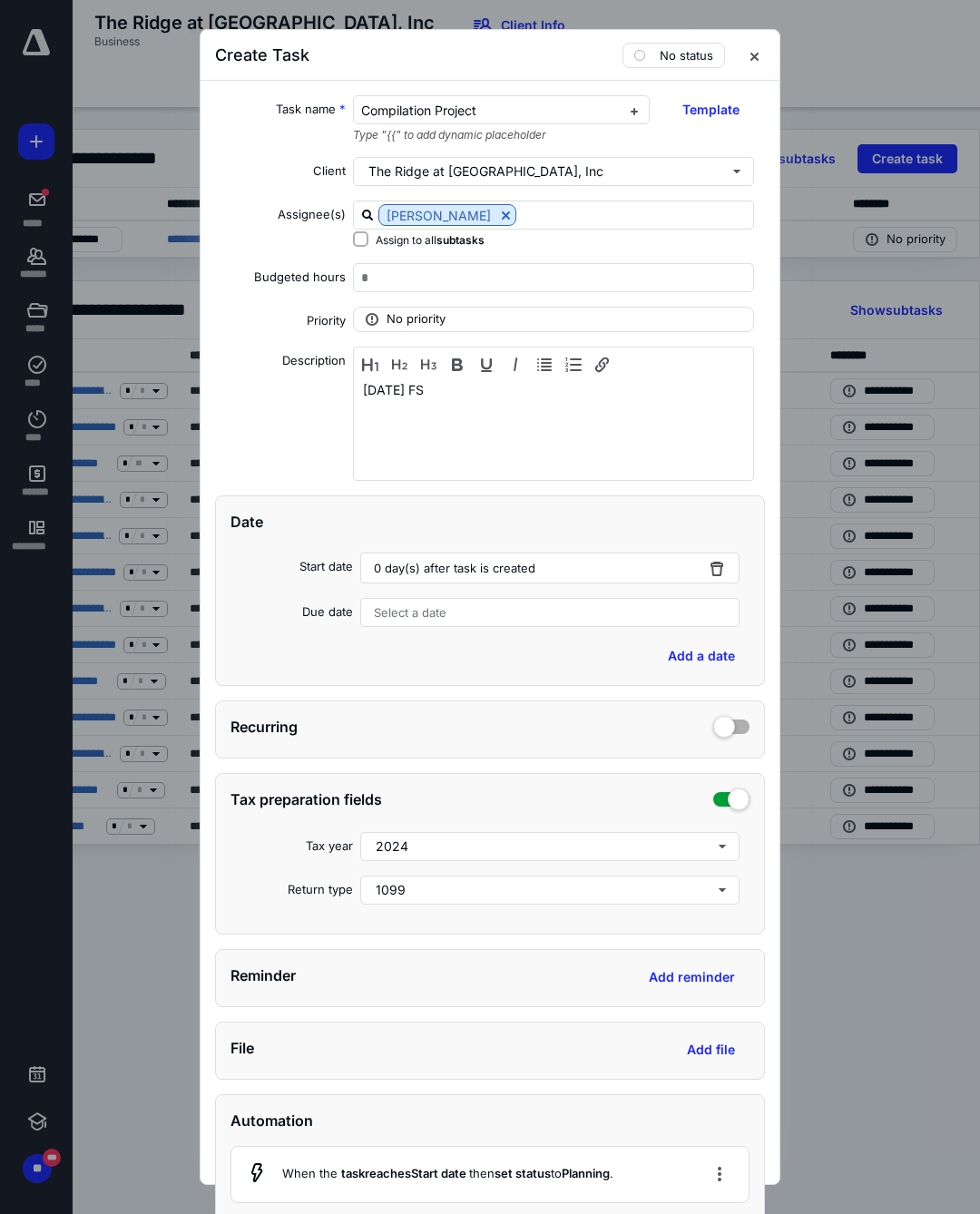 click at bounding box center [490, 607] 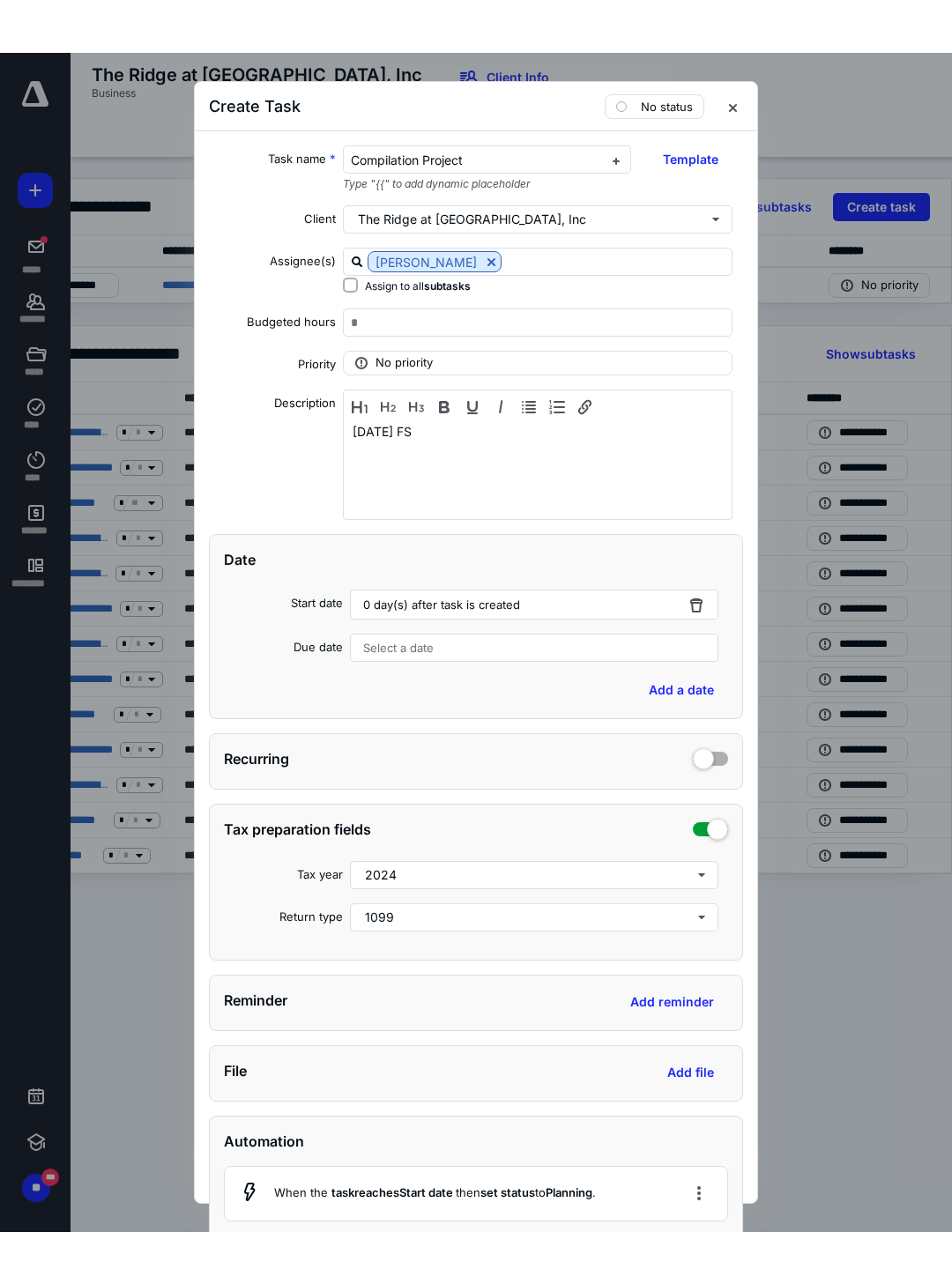 scroll, scrollTop: 0, scrollLeft: 73, axis: horizontal 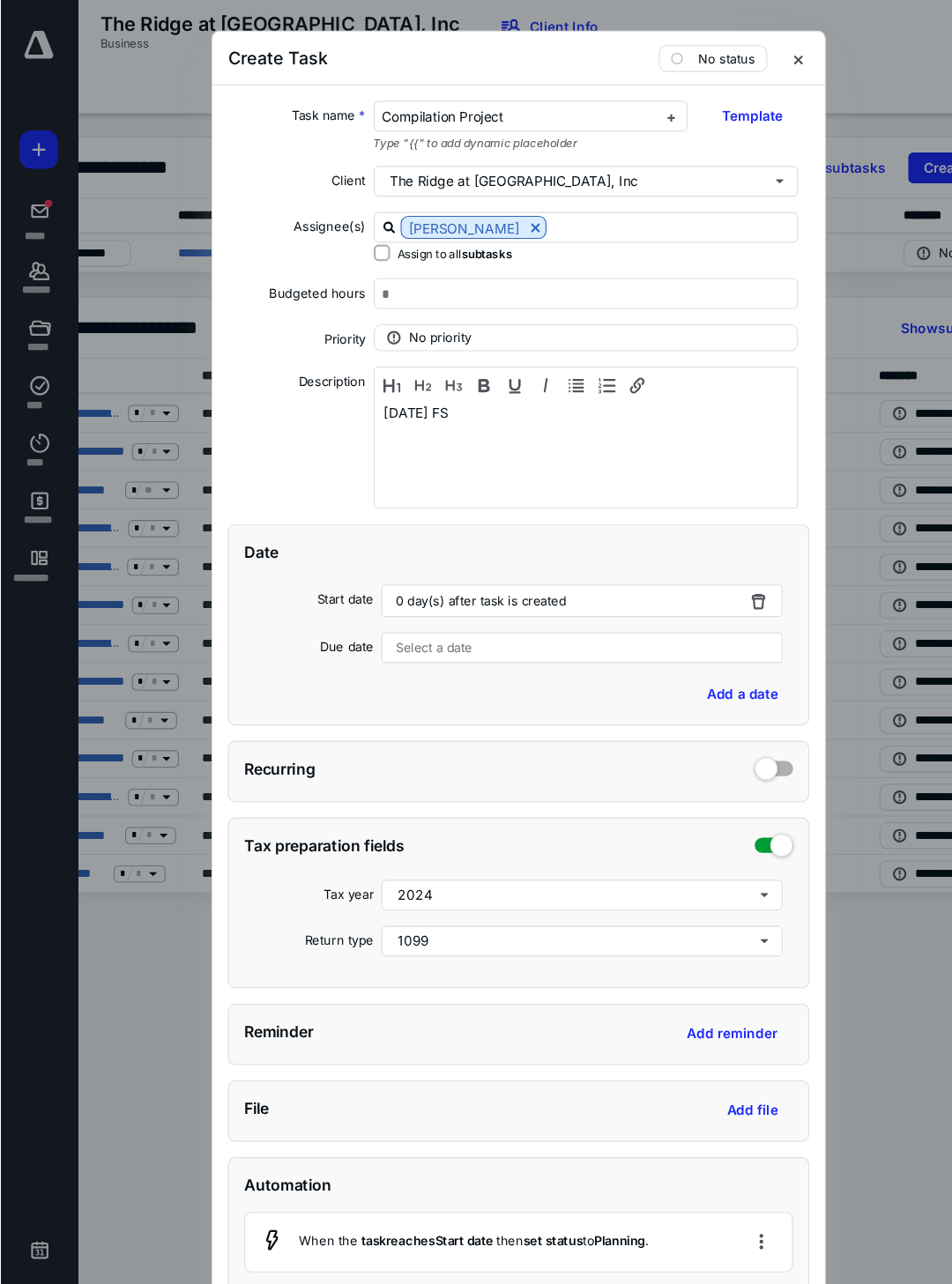 click on "Create Task" at bounding box center [255, 53] 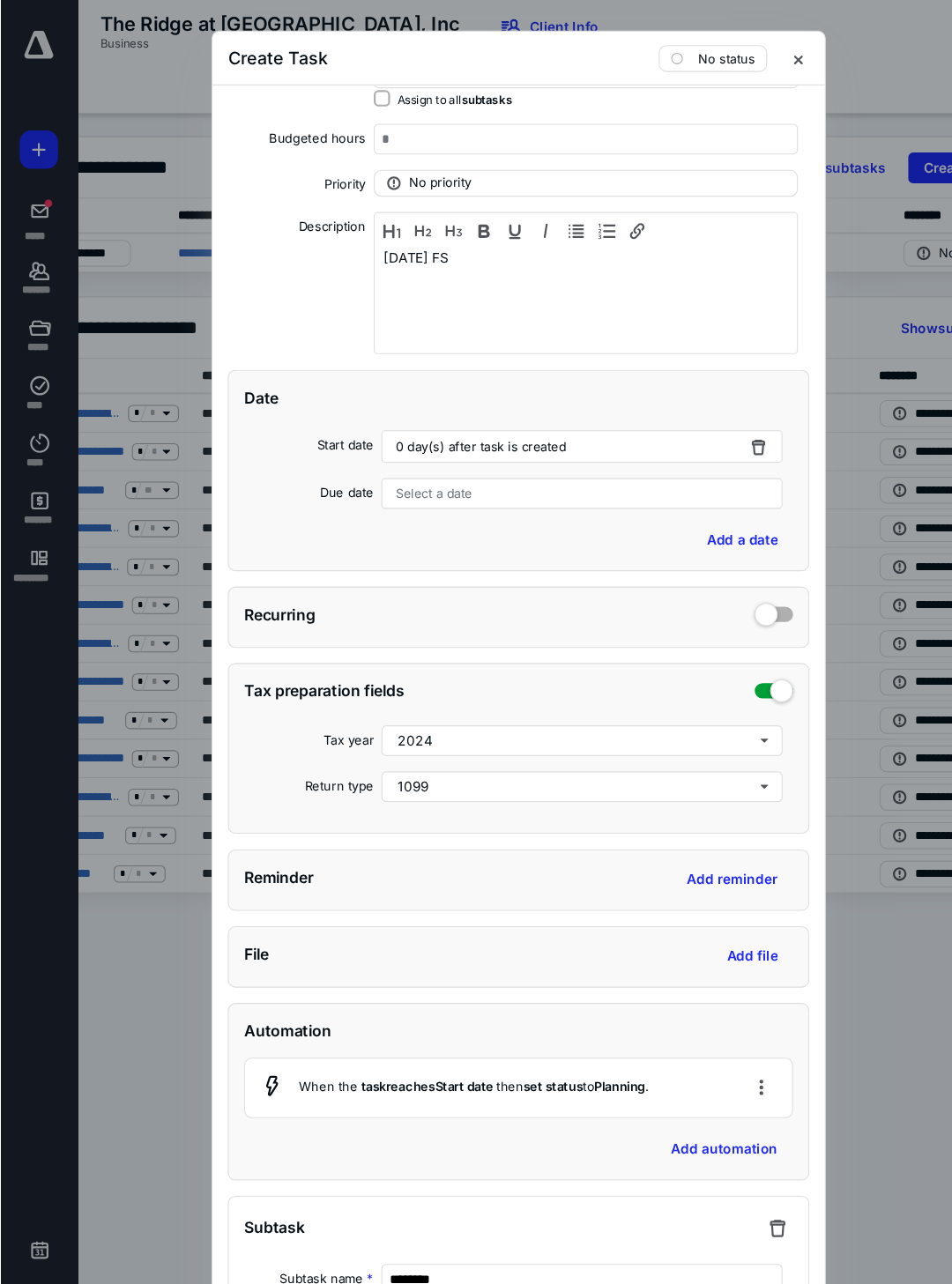 scroll, scrollTop: 320, scrollLeft: 0, axis: vertical 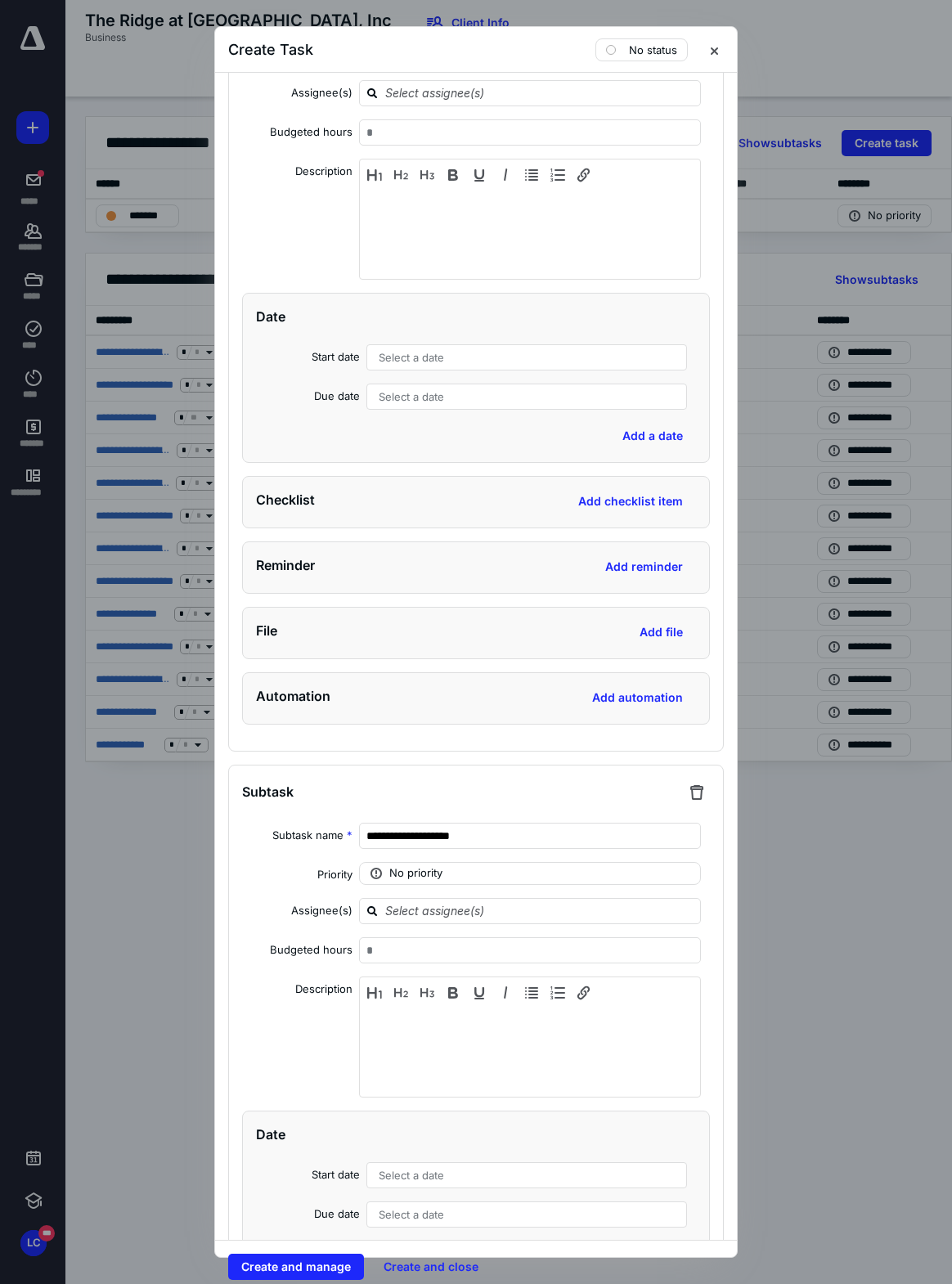 click on "Create and manage" at bounding box center (296, 1267) 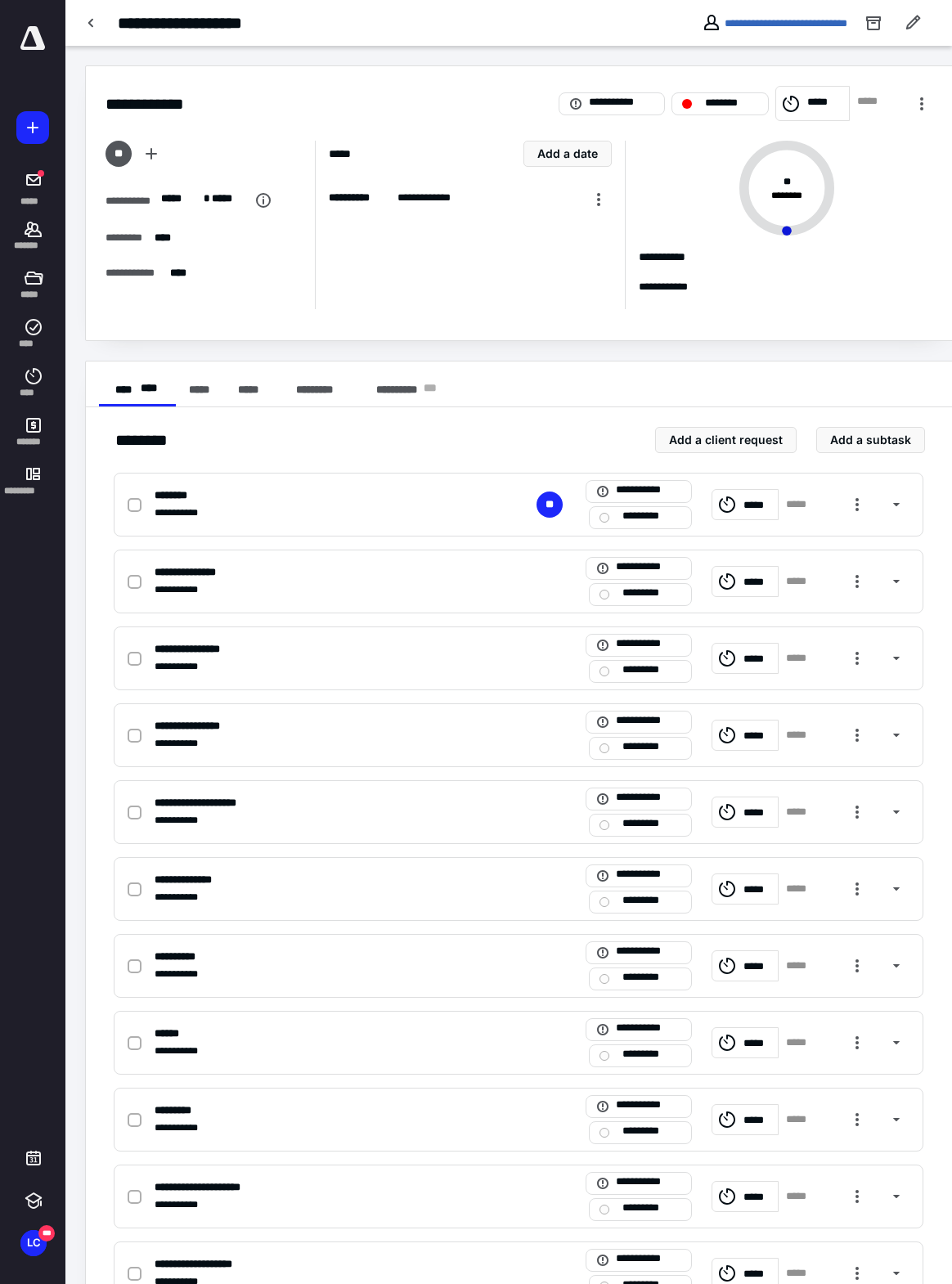 click at bounding box center (134, 505) 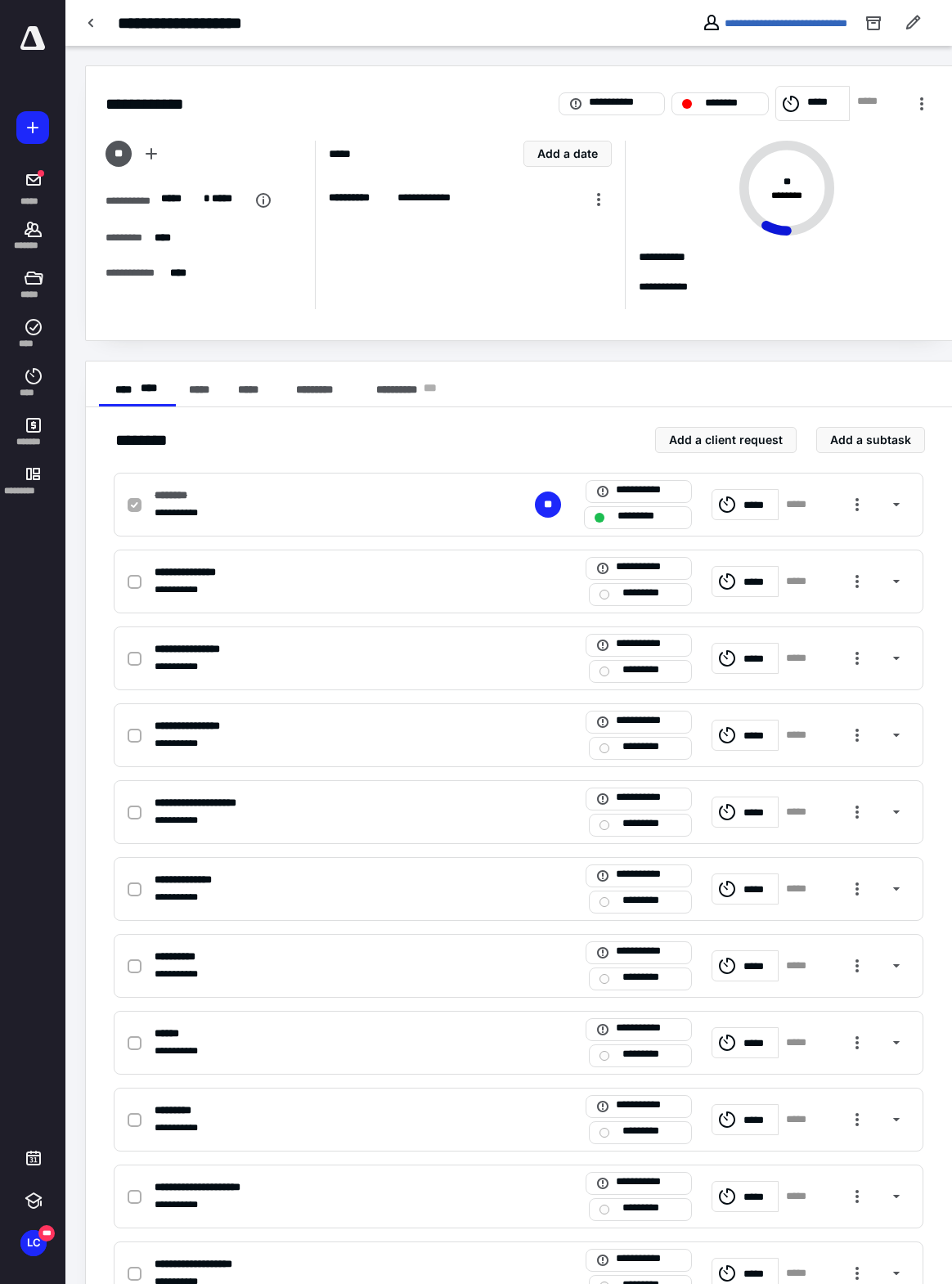 click at bounding box center (137, 505) 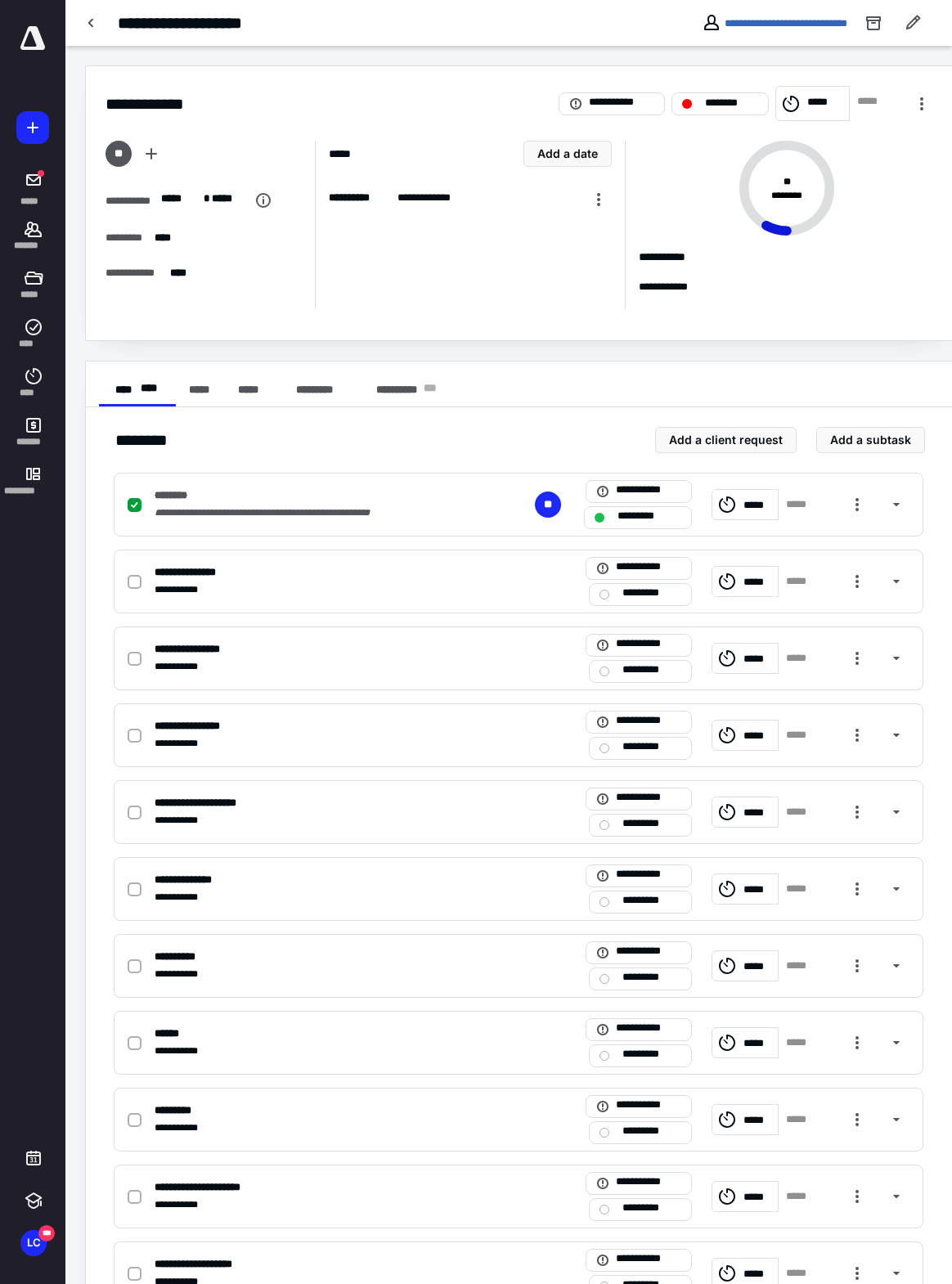 click on "*****" at bounding box center (758, 505) 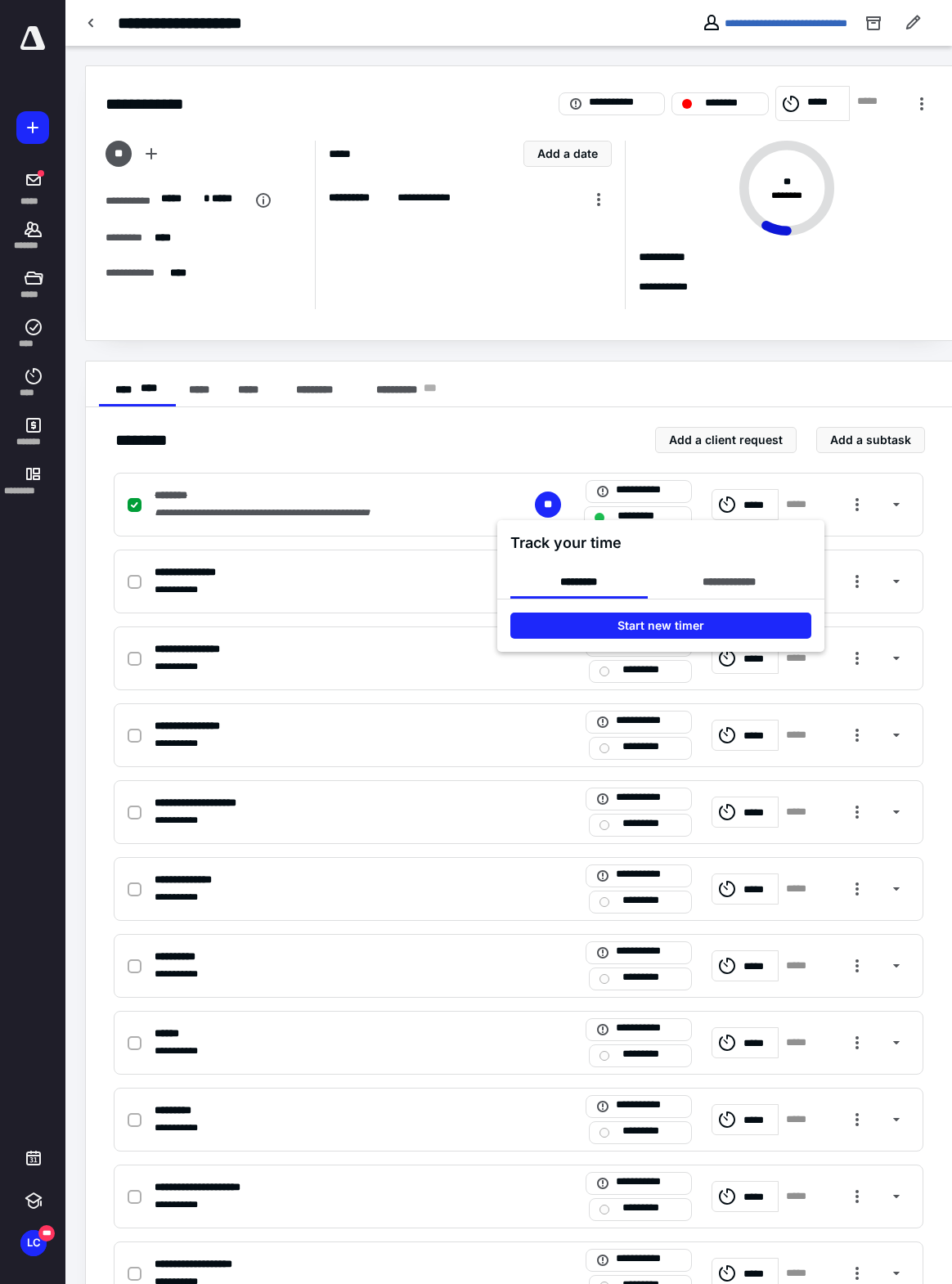 click on "**********" at bounding box center [730, 582] 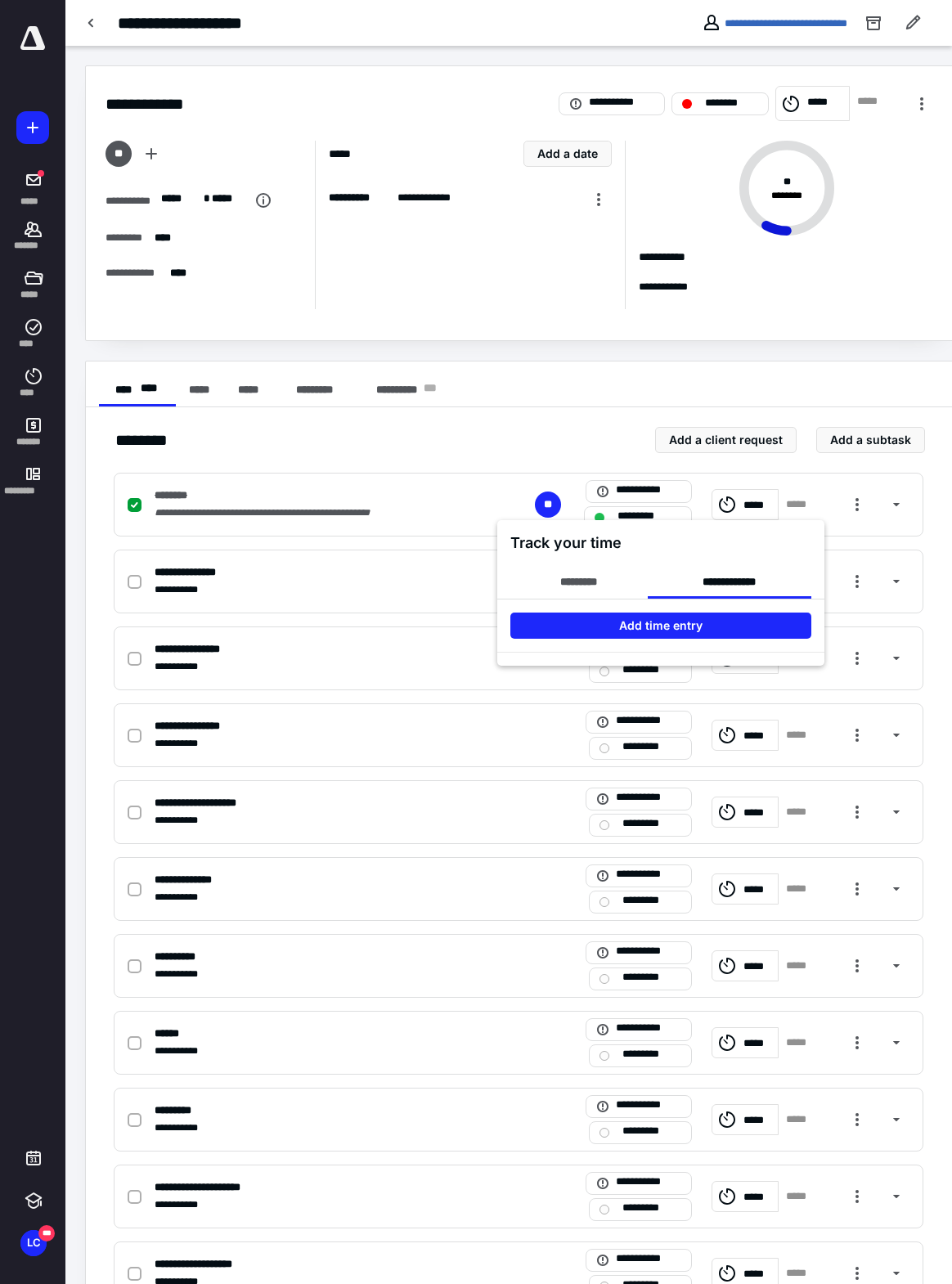 click on "Add time entry" at bounding box center [661, 626] 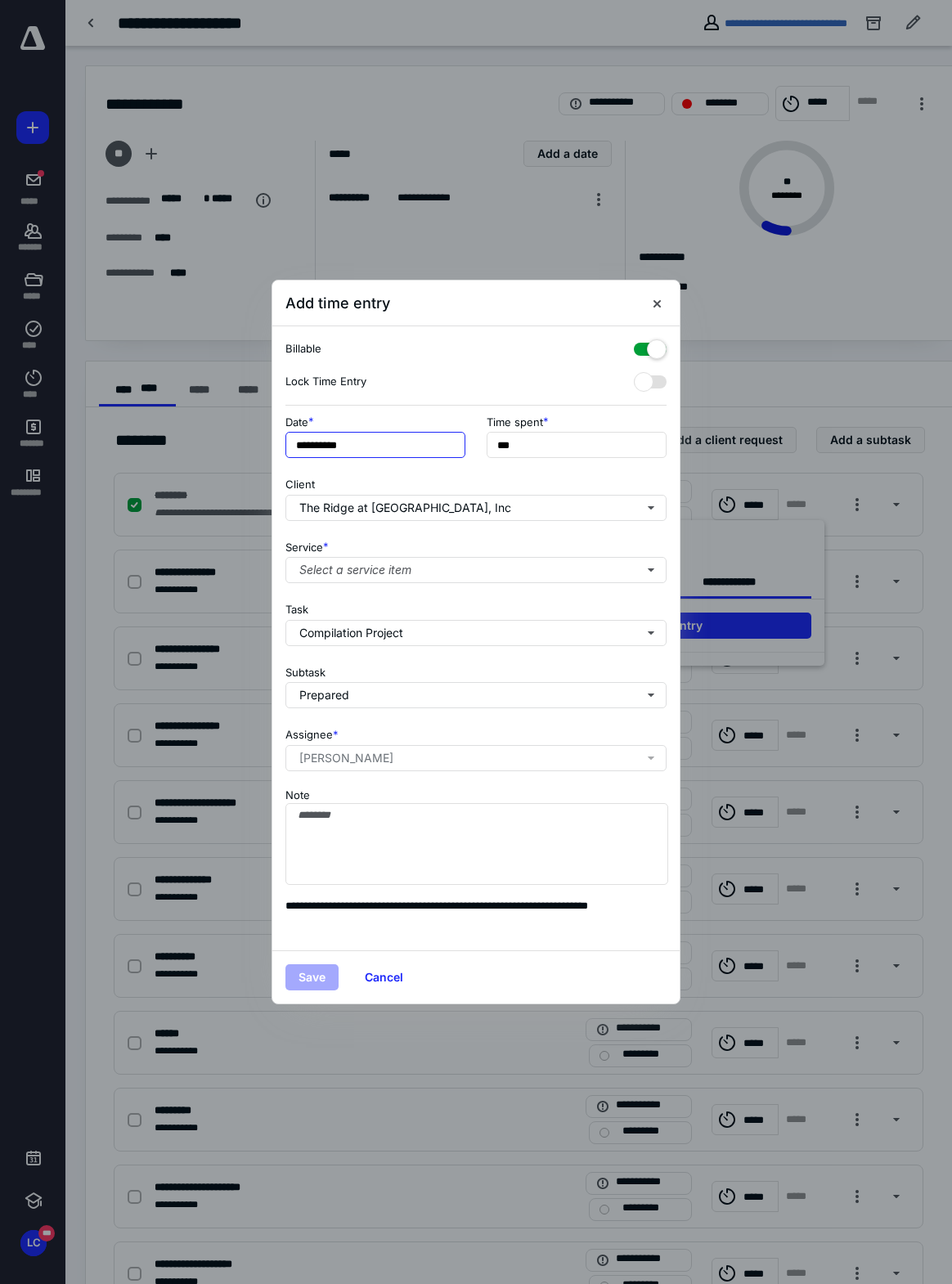 click on "**********" at bounding box center [375, 445] 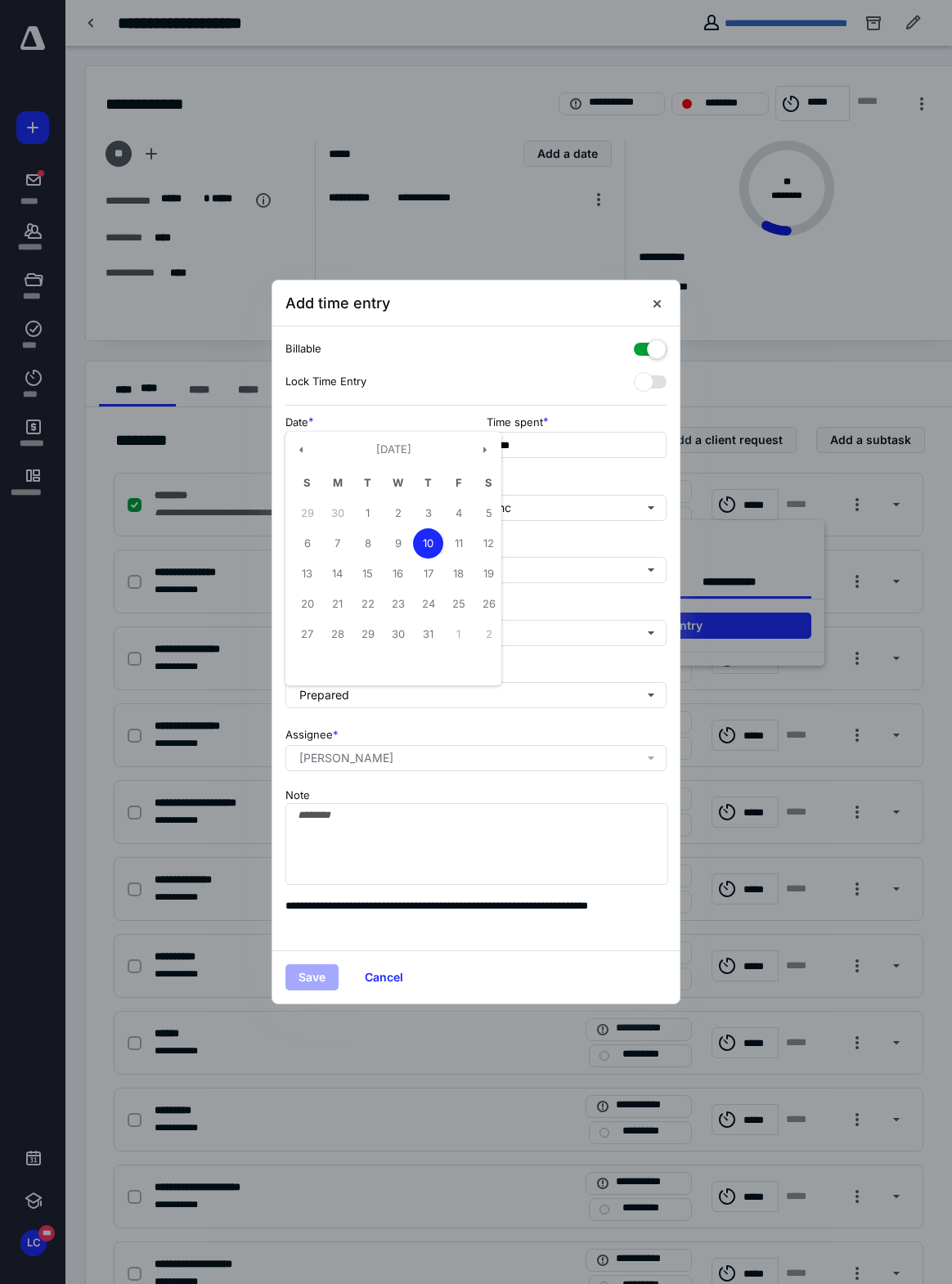 click on "7" at bounding box center [337, 543] 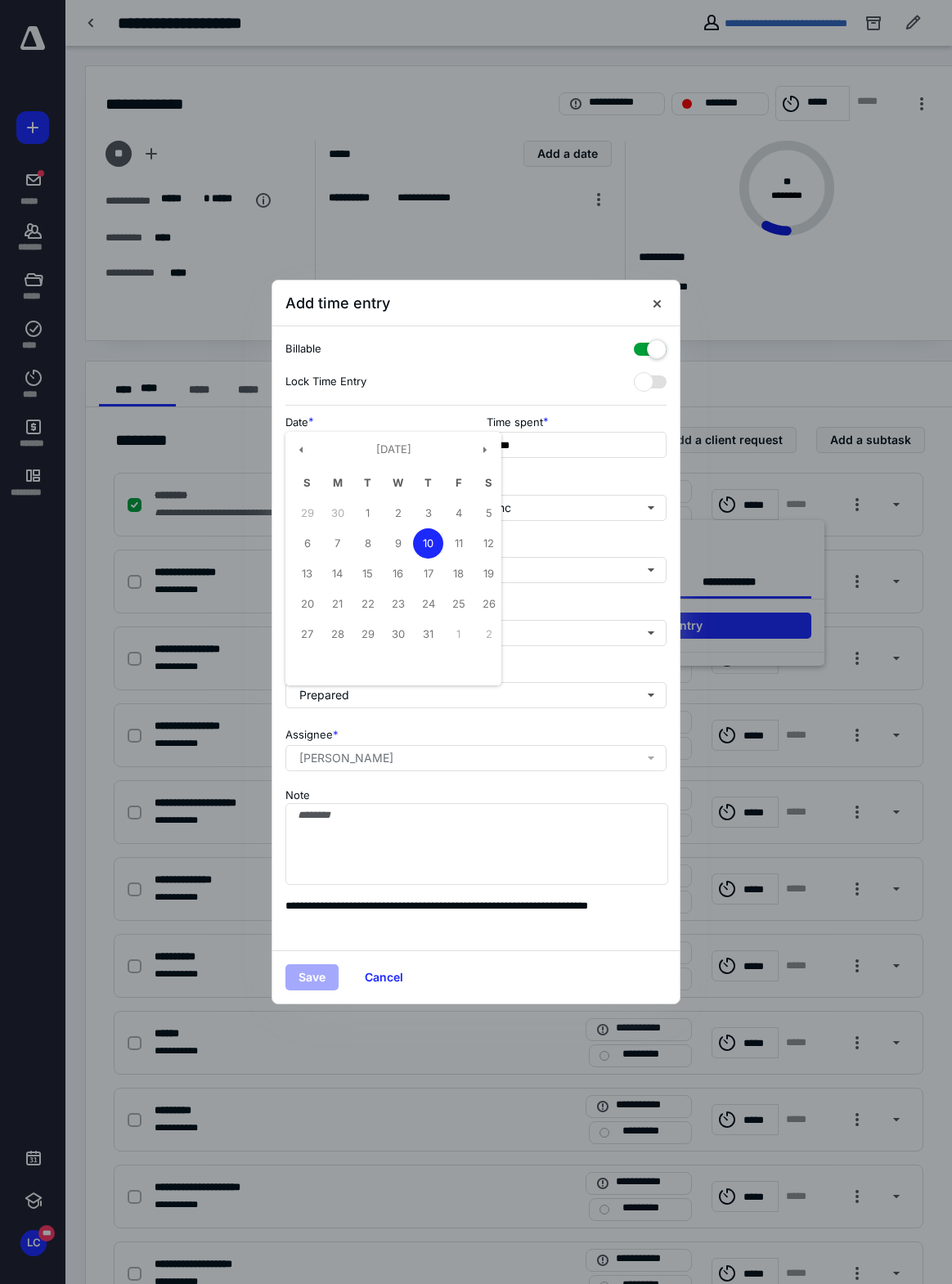 type on "**********" 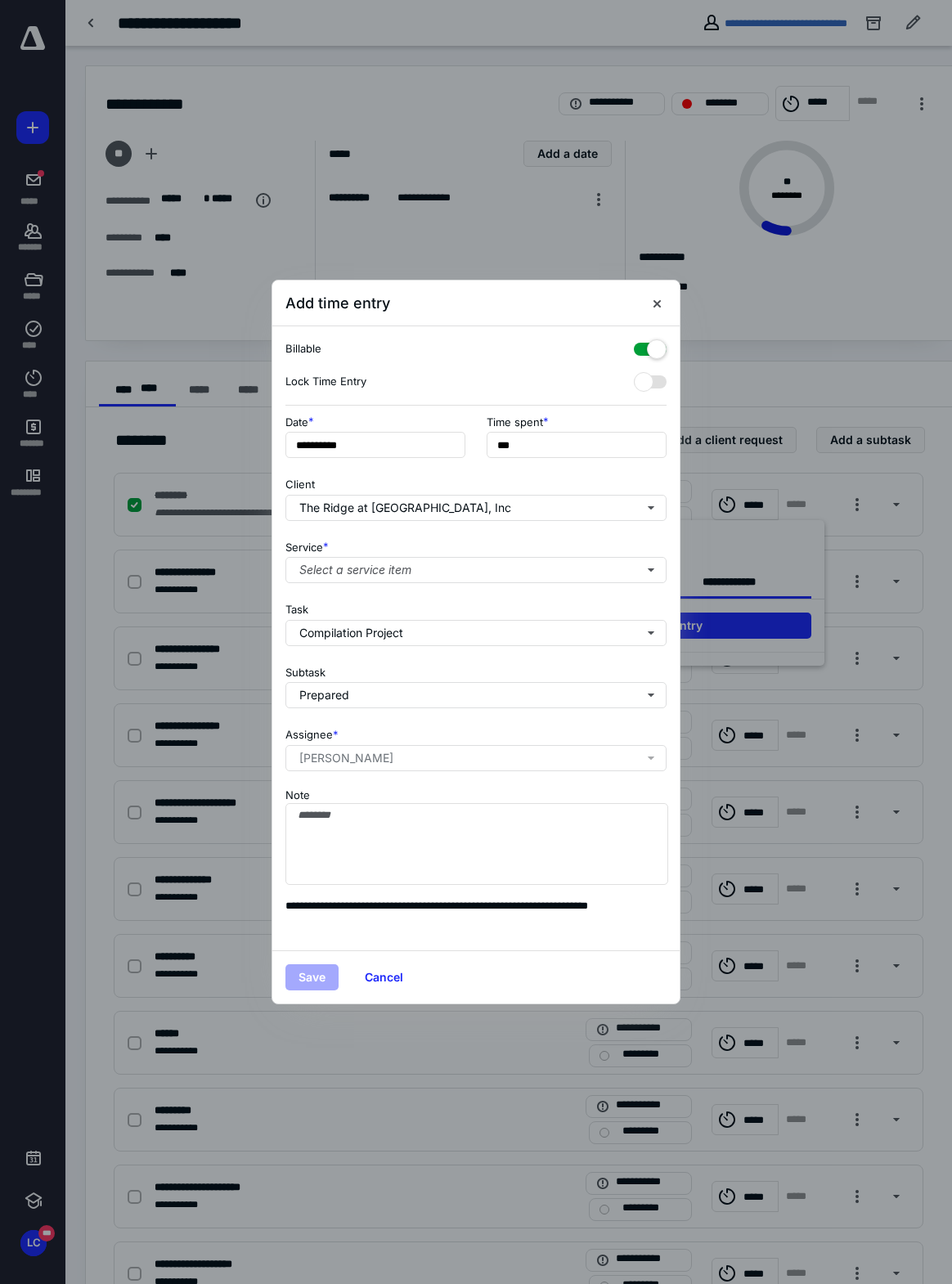 click on "Select a service item" at bounding box center [476, 570] 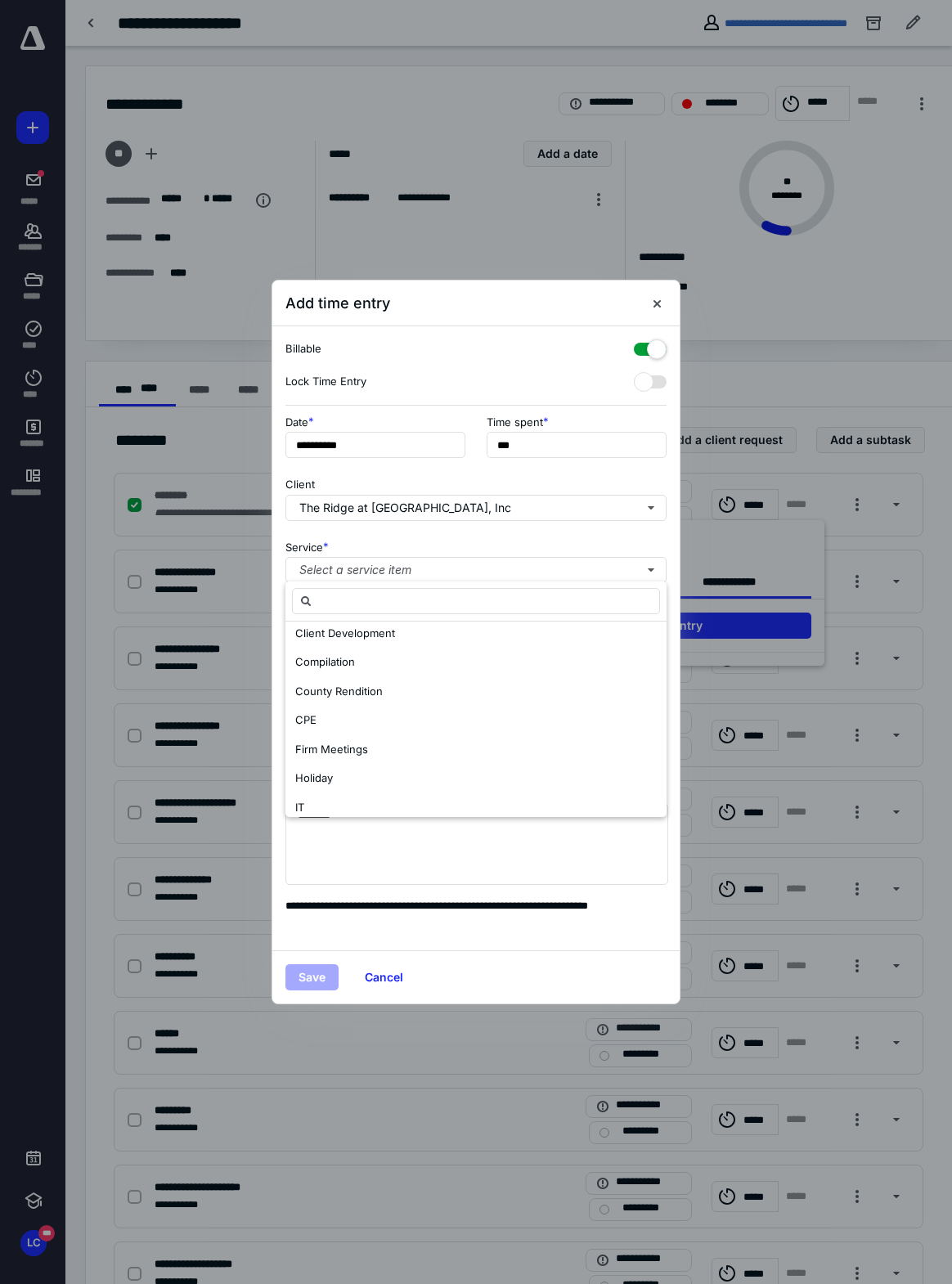 scroll, scrollTop: 563, scrollLeft: 0, axis: vertical 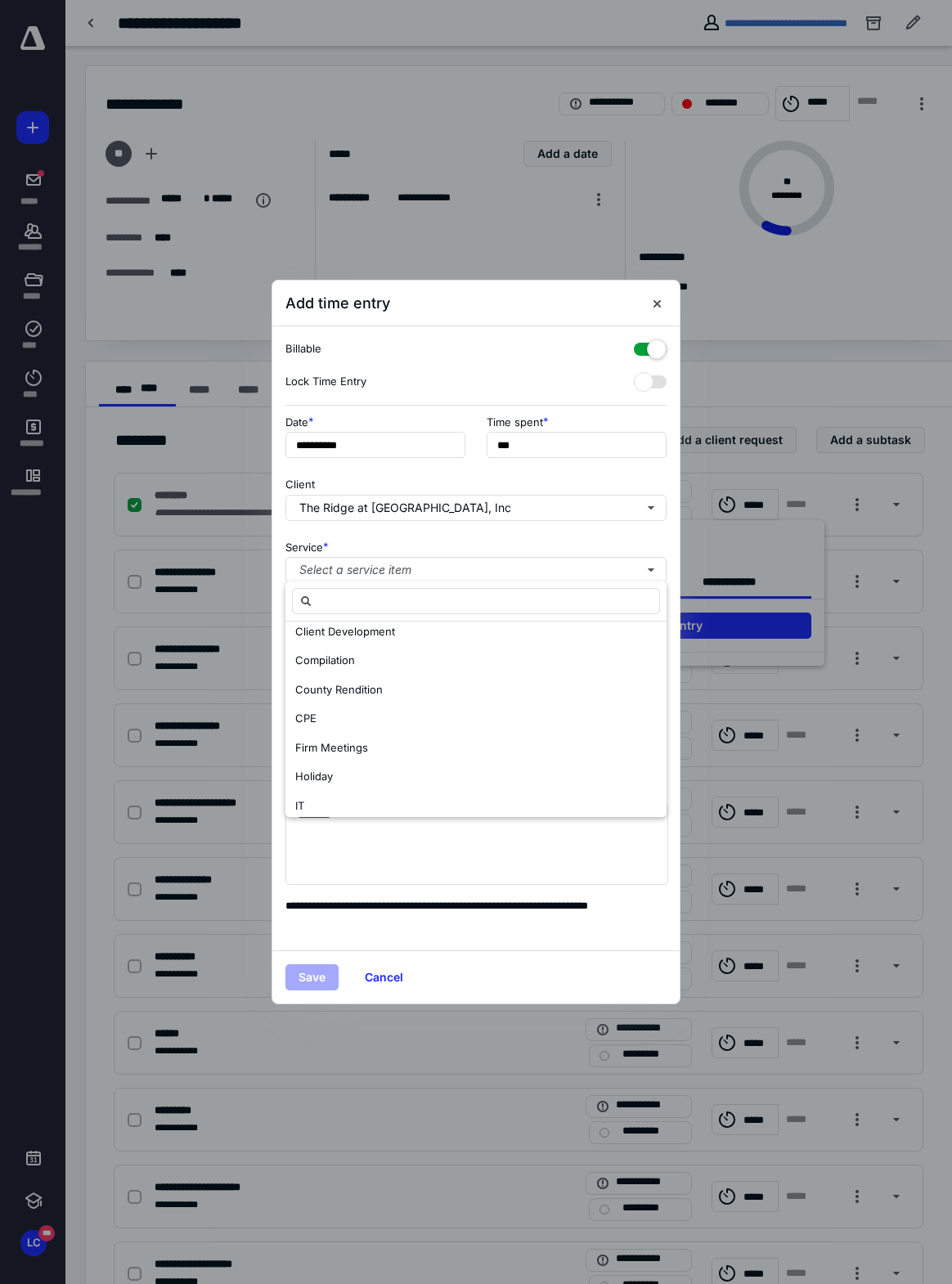 click on "Compilation" at bounding box center (476, 661) 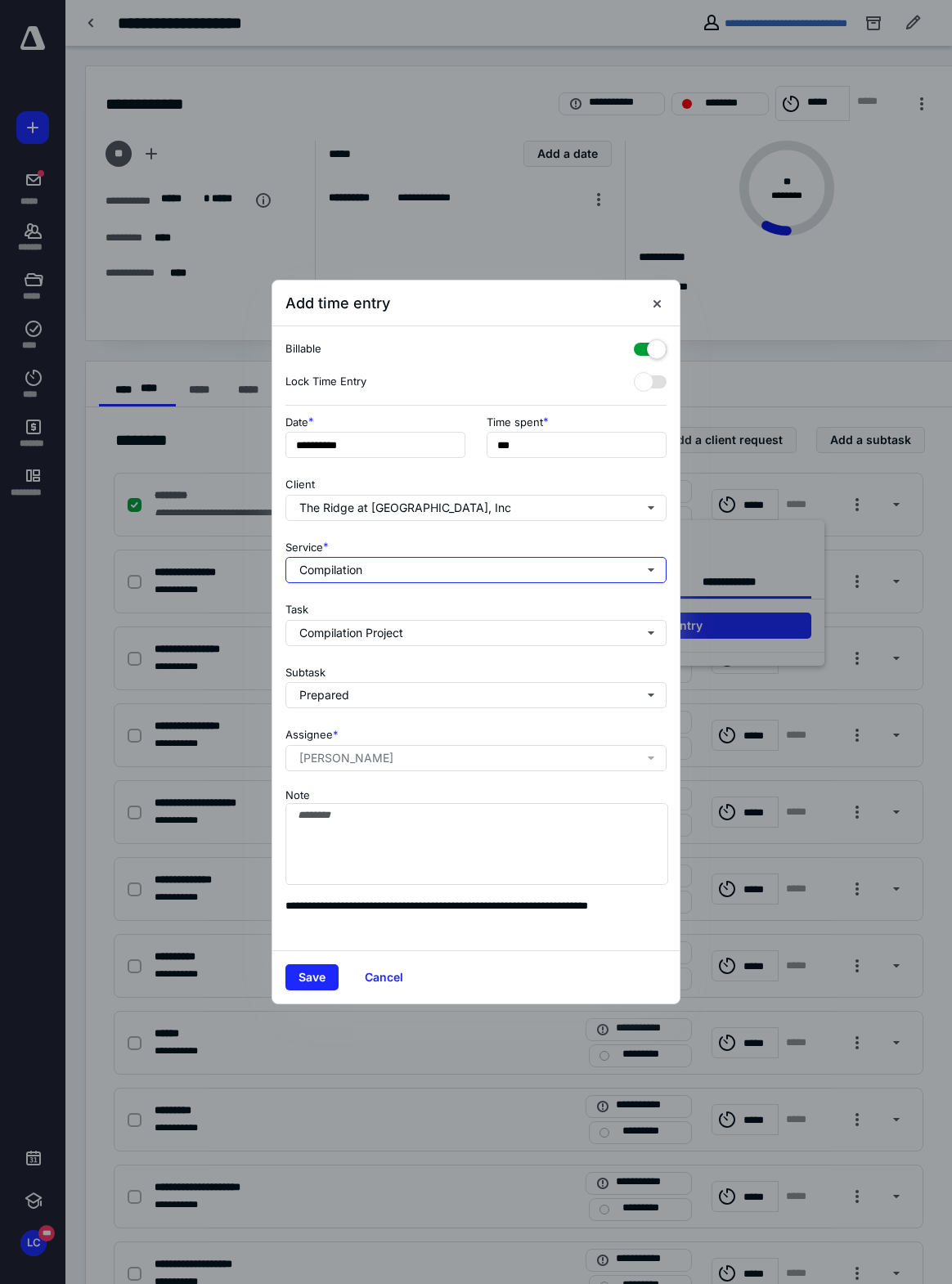 scroll, scrollTop: 0, scrollLeft: 0, axis: both 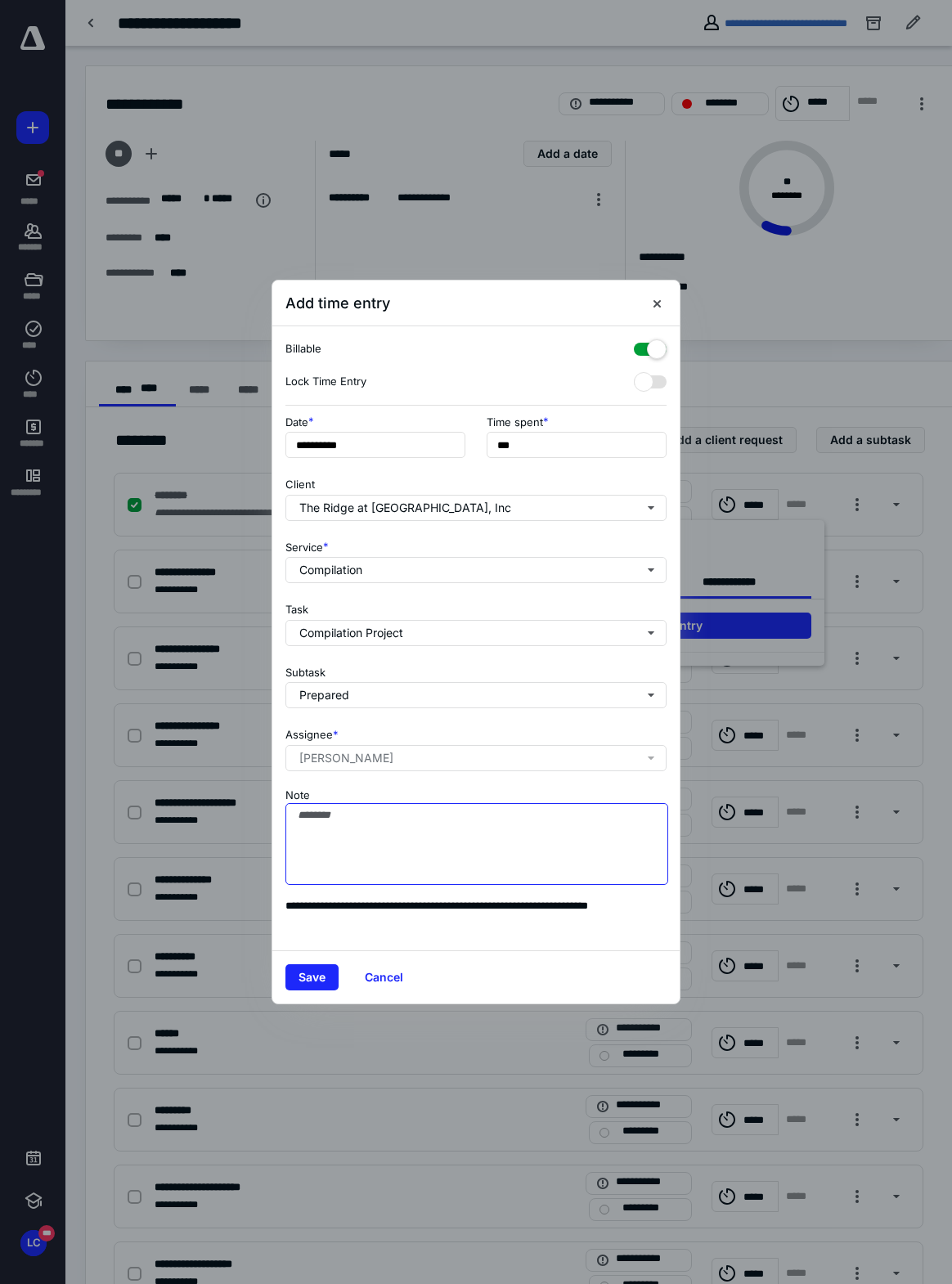 click on "Note" at bounding box center [477, 844] 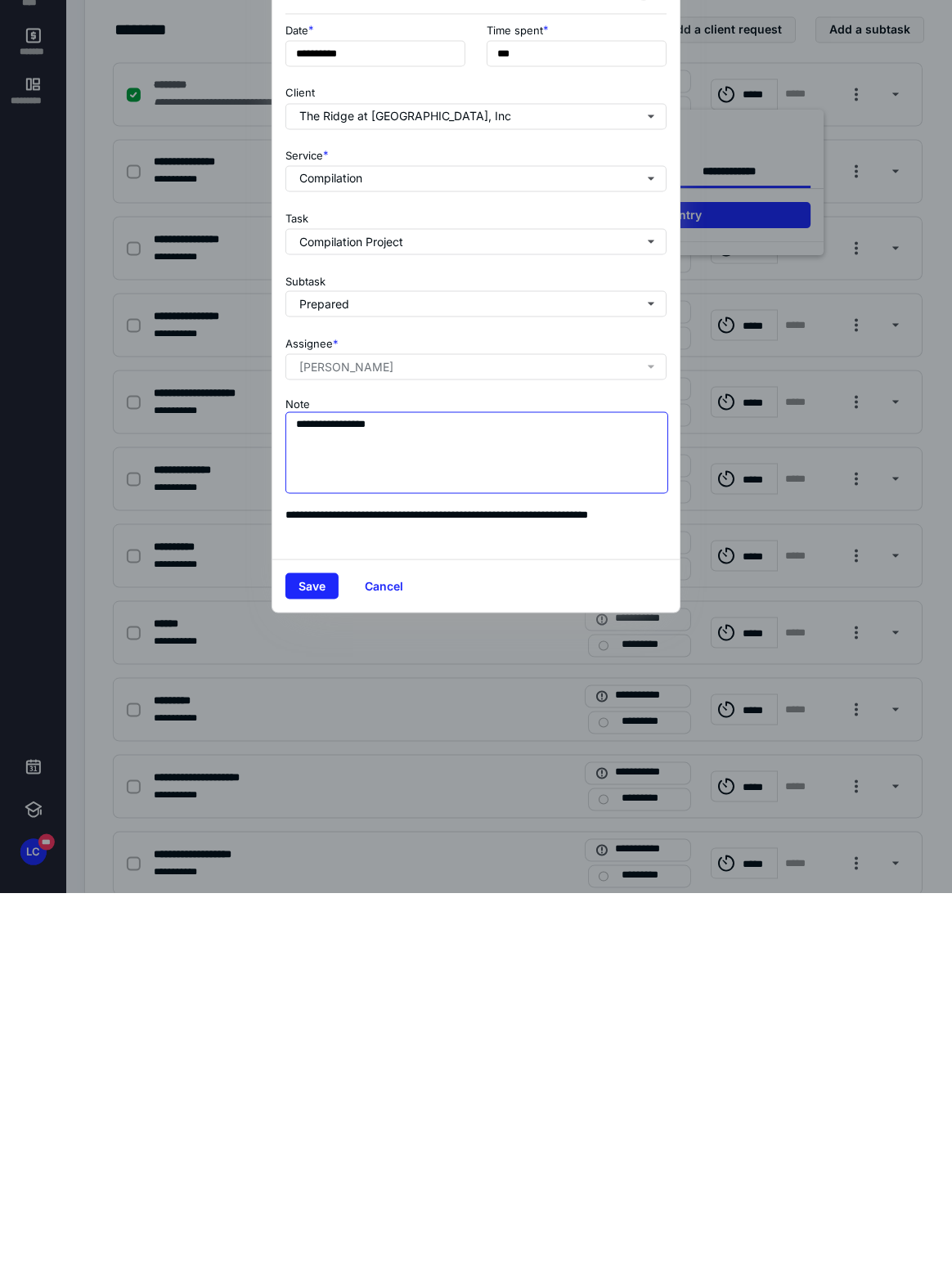 type on "**********" 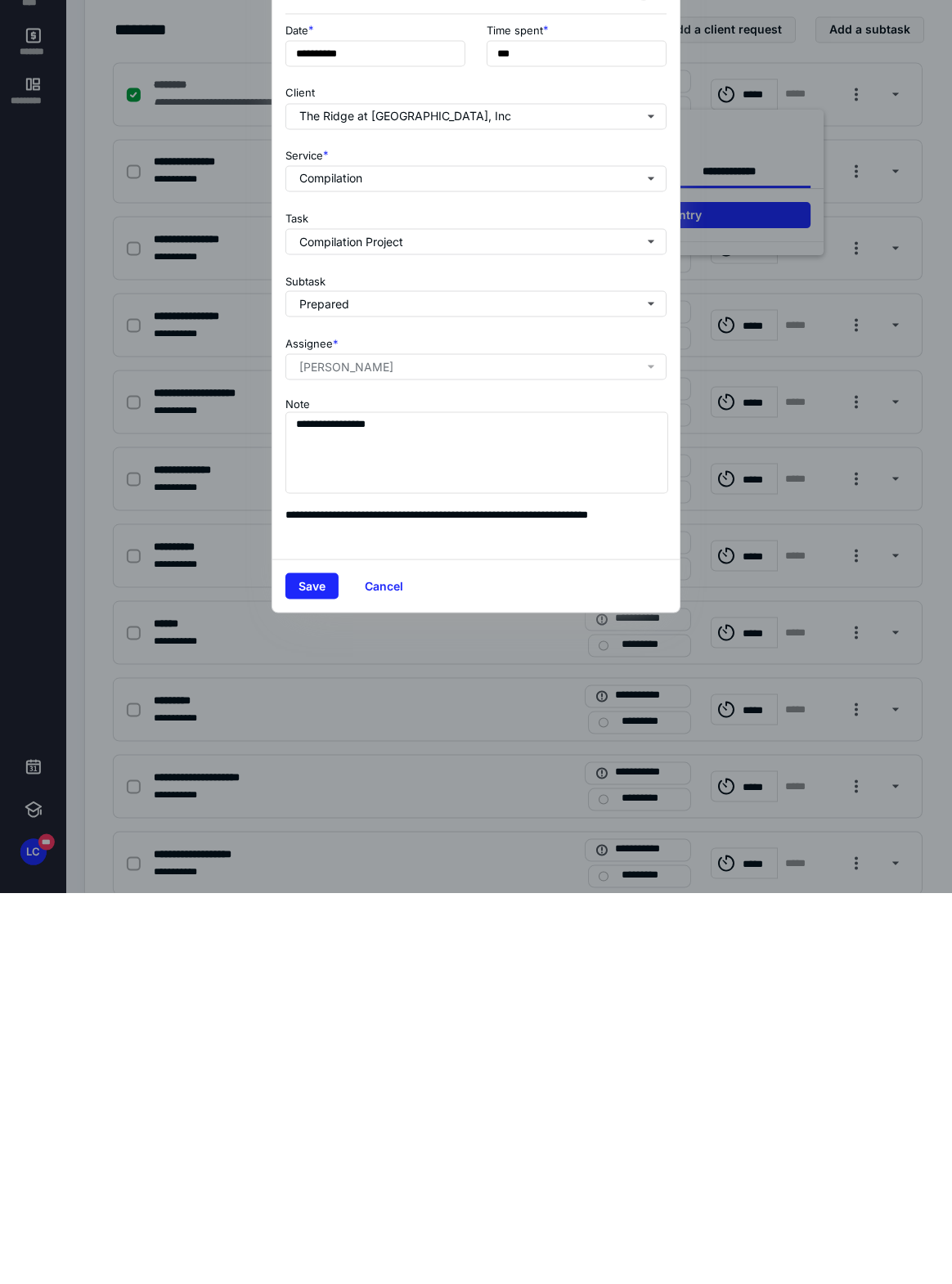 click on "Save" at bounding box center (312, 977) 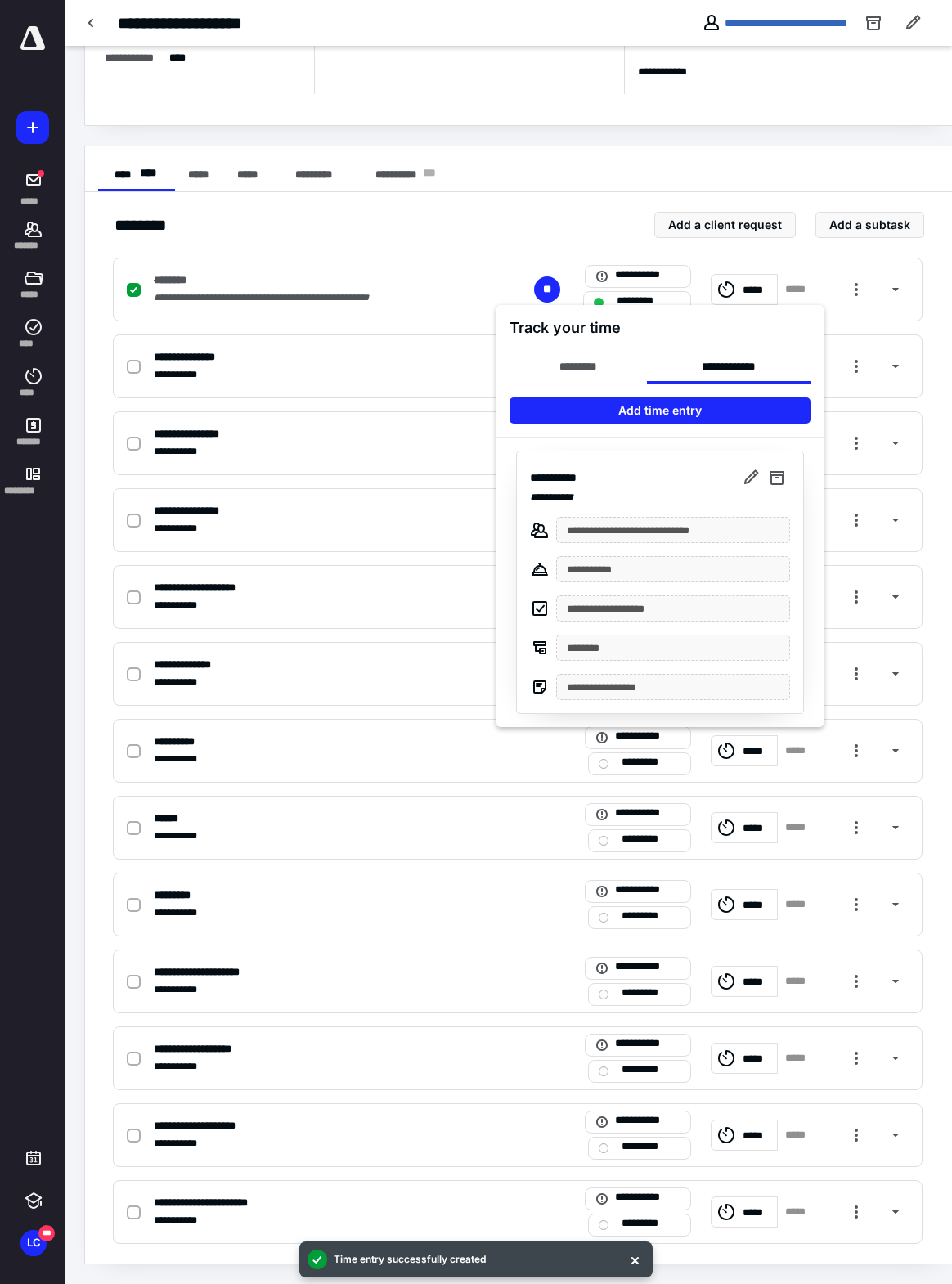click at bounding box center (476, 642) 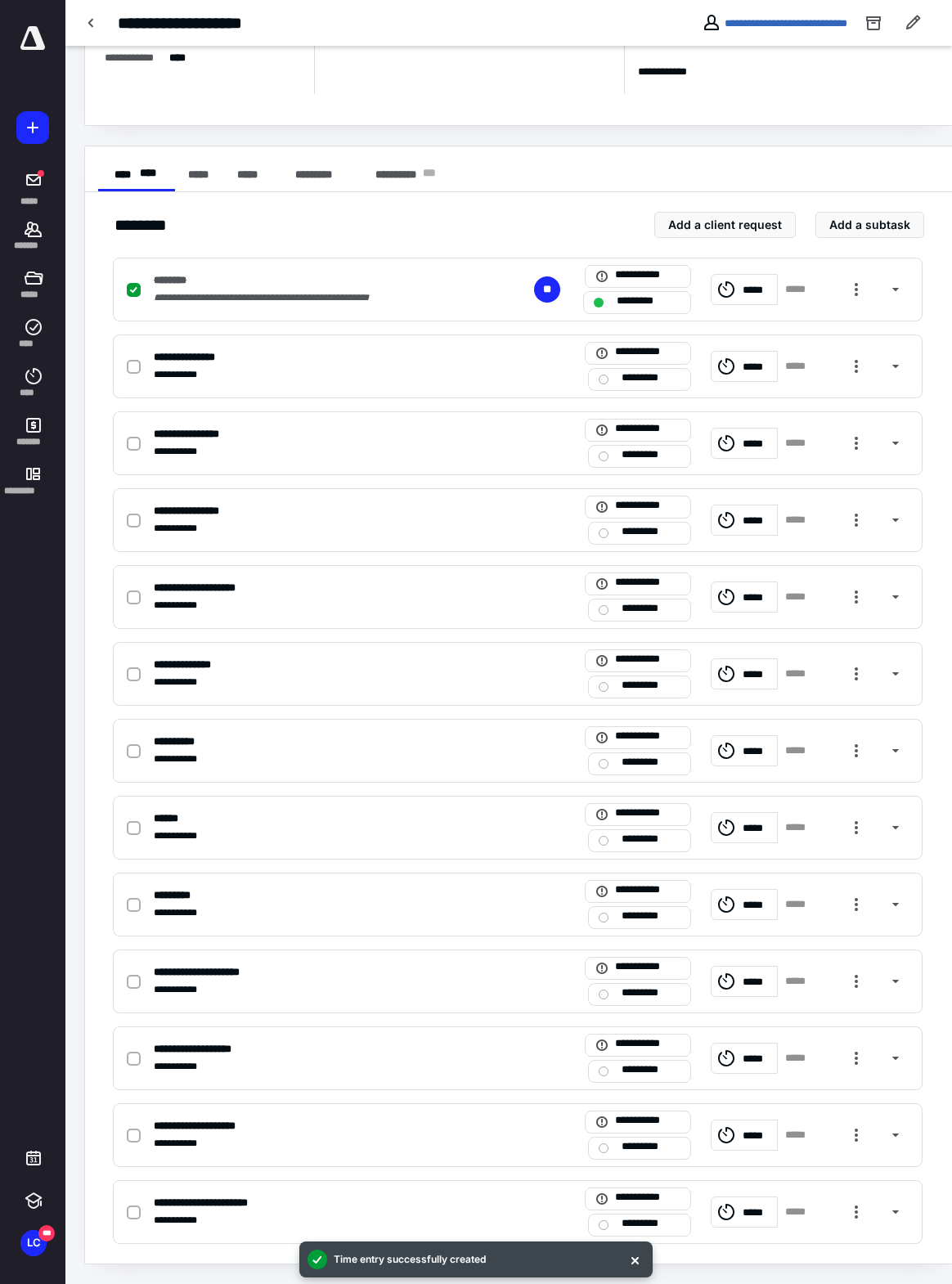 click on "****" at bounding box center (34, 345) 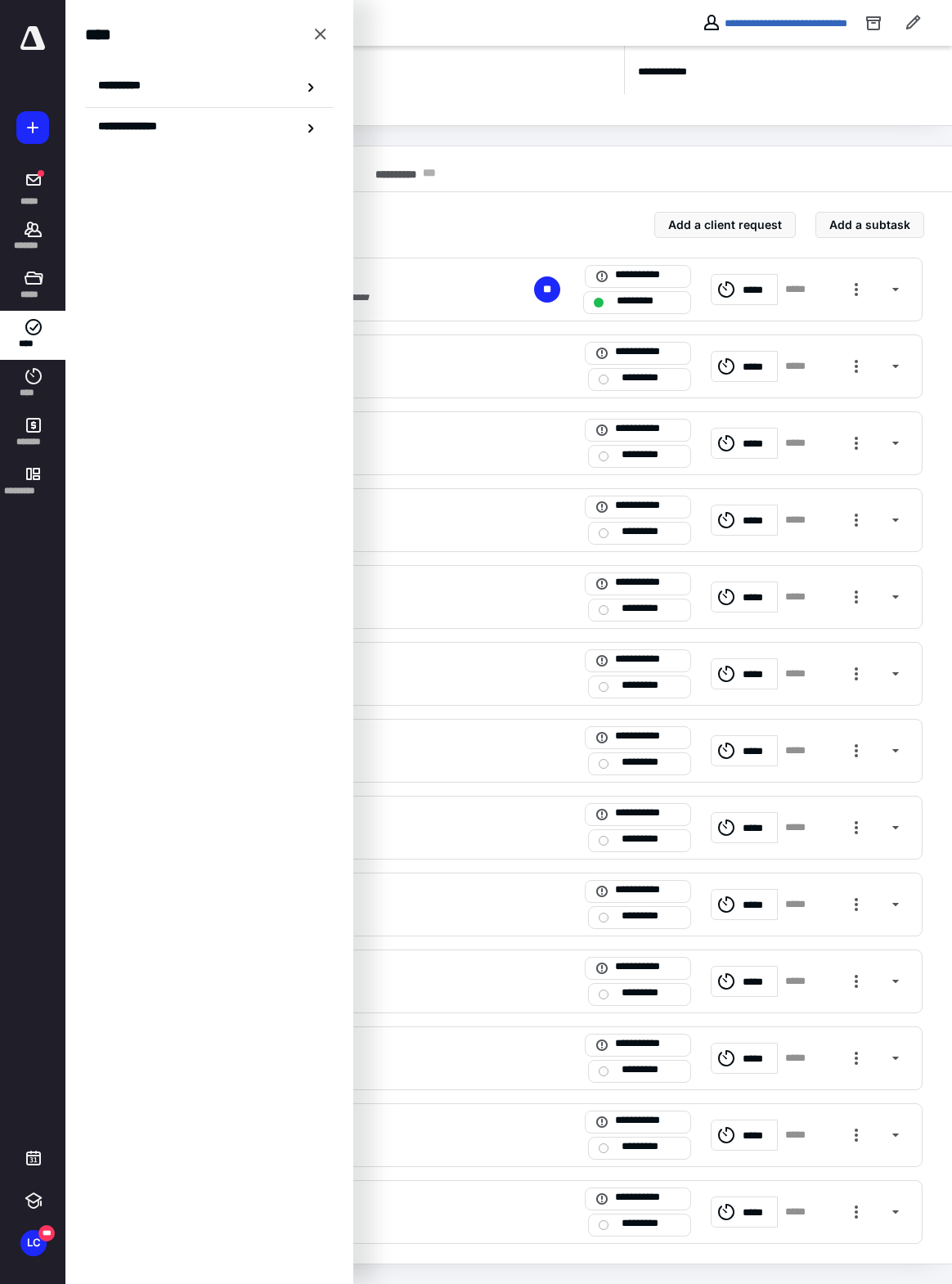 click on "****" at bounding box center (34, 384) 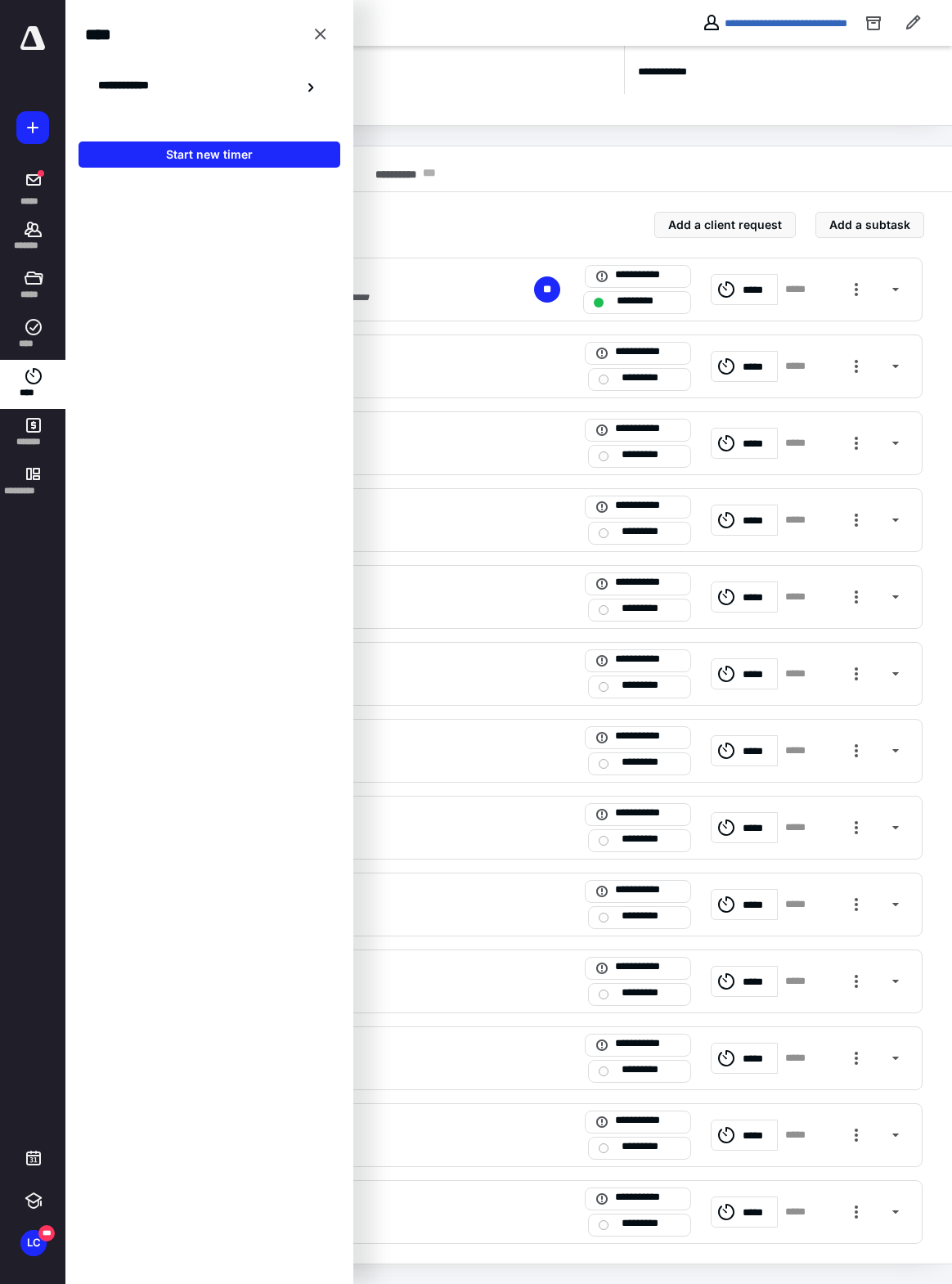 click on "**********" at bounding box center [209, 87] 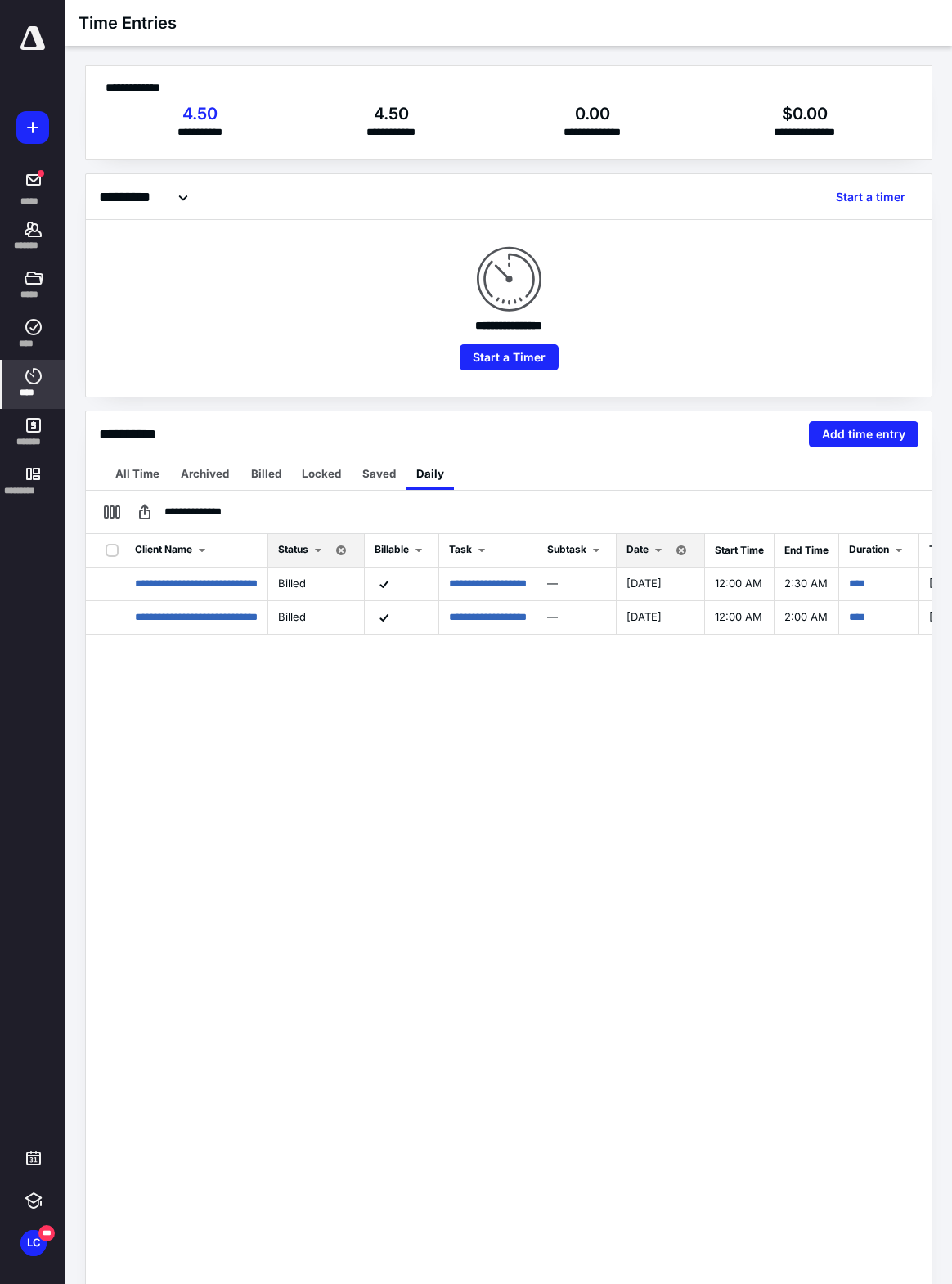 click on "Date" at bounding box center [637, 549] 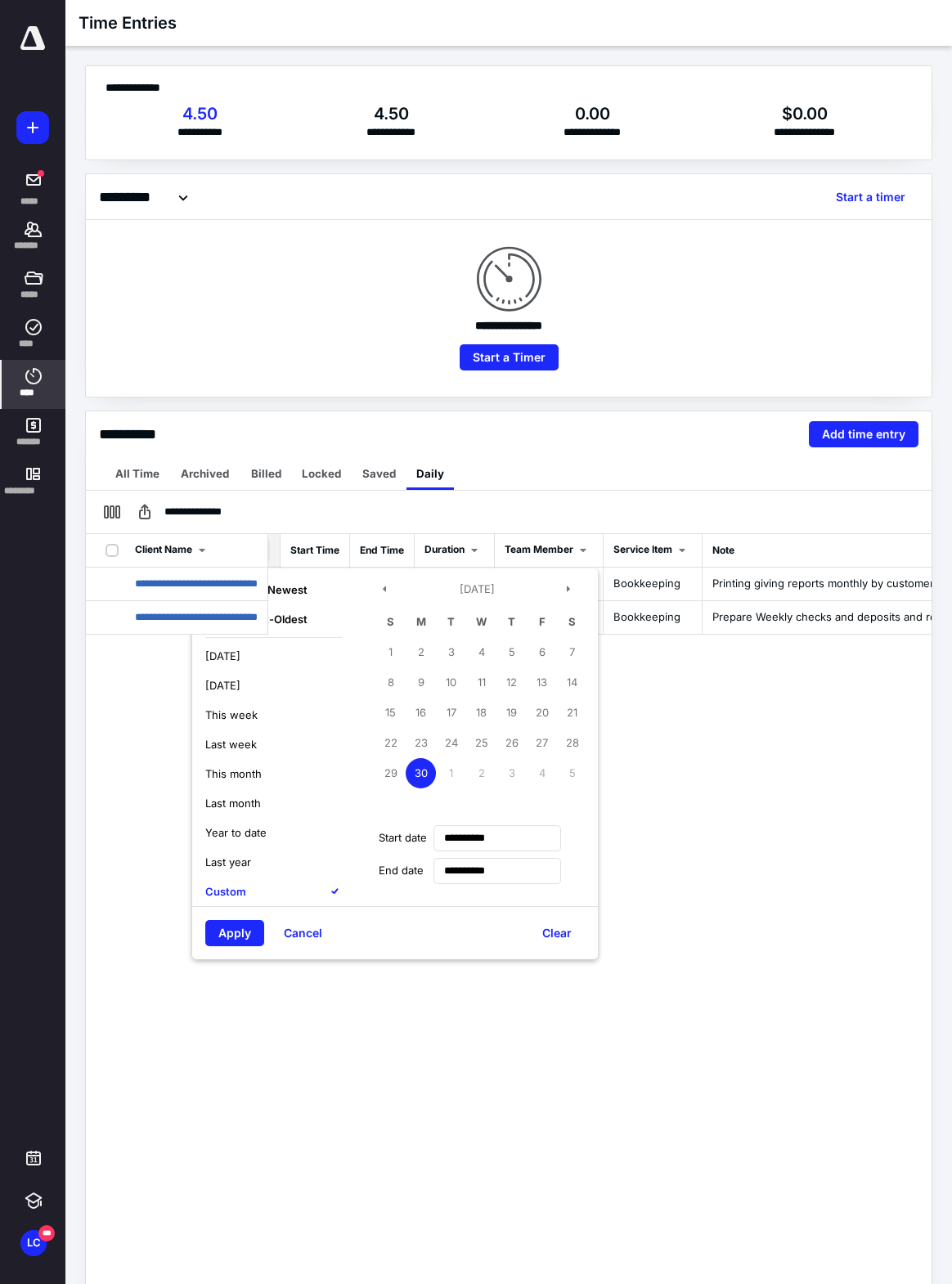 scroll, scrollTop: 0, scrollLeft: 424, axis: horizontal 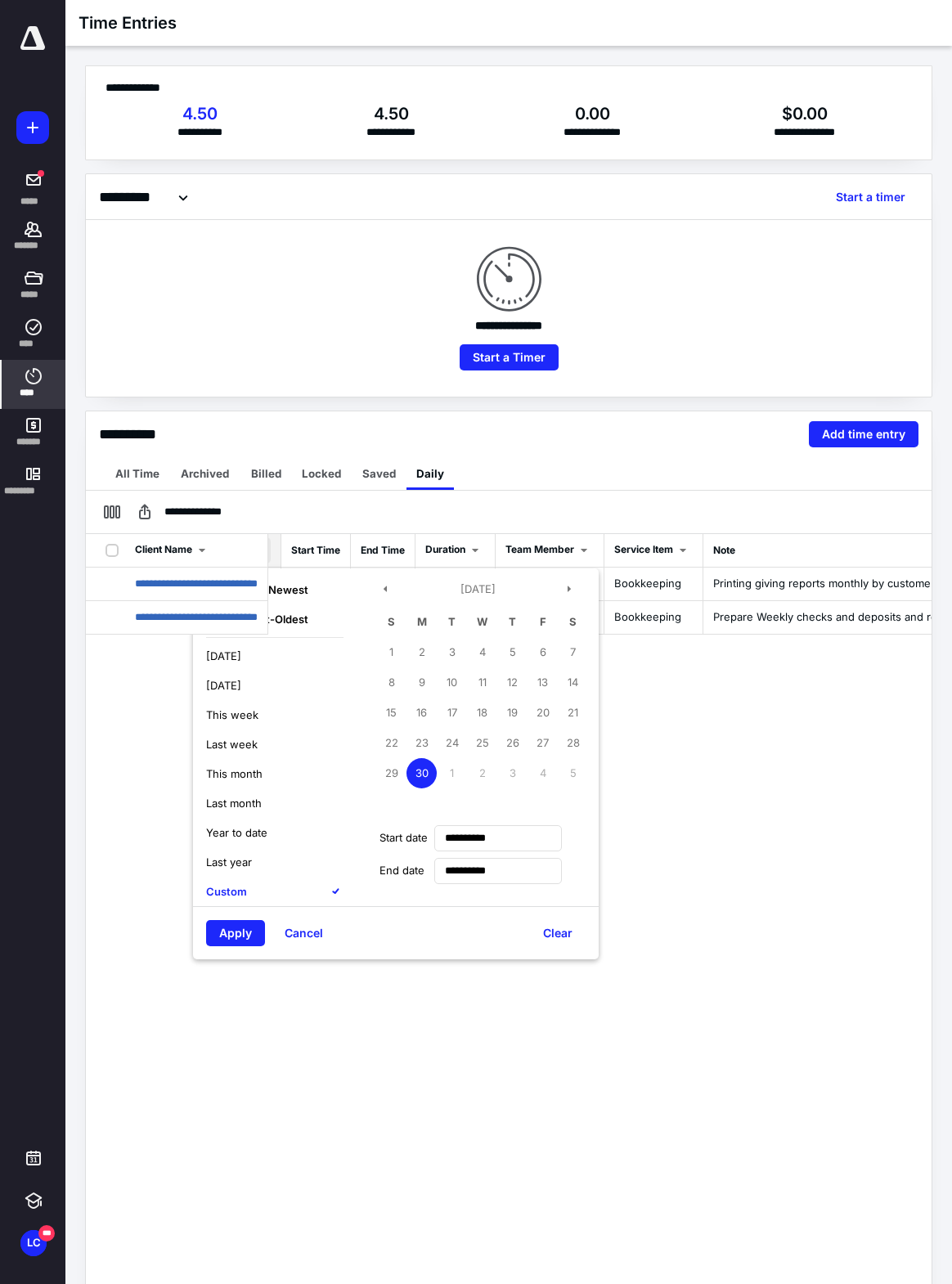 click on "4" at bounding box center [542, 773] 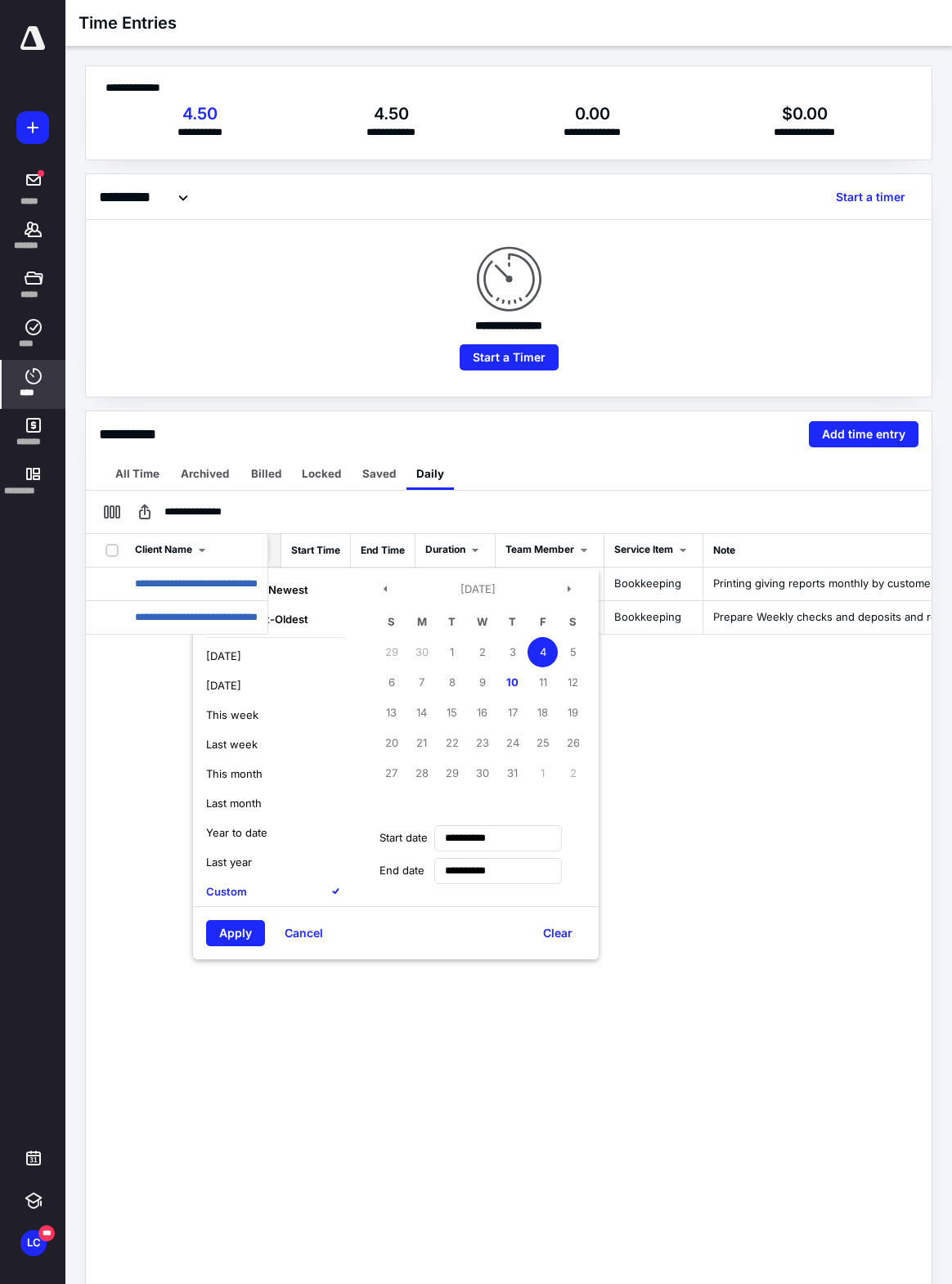 type on "**********" 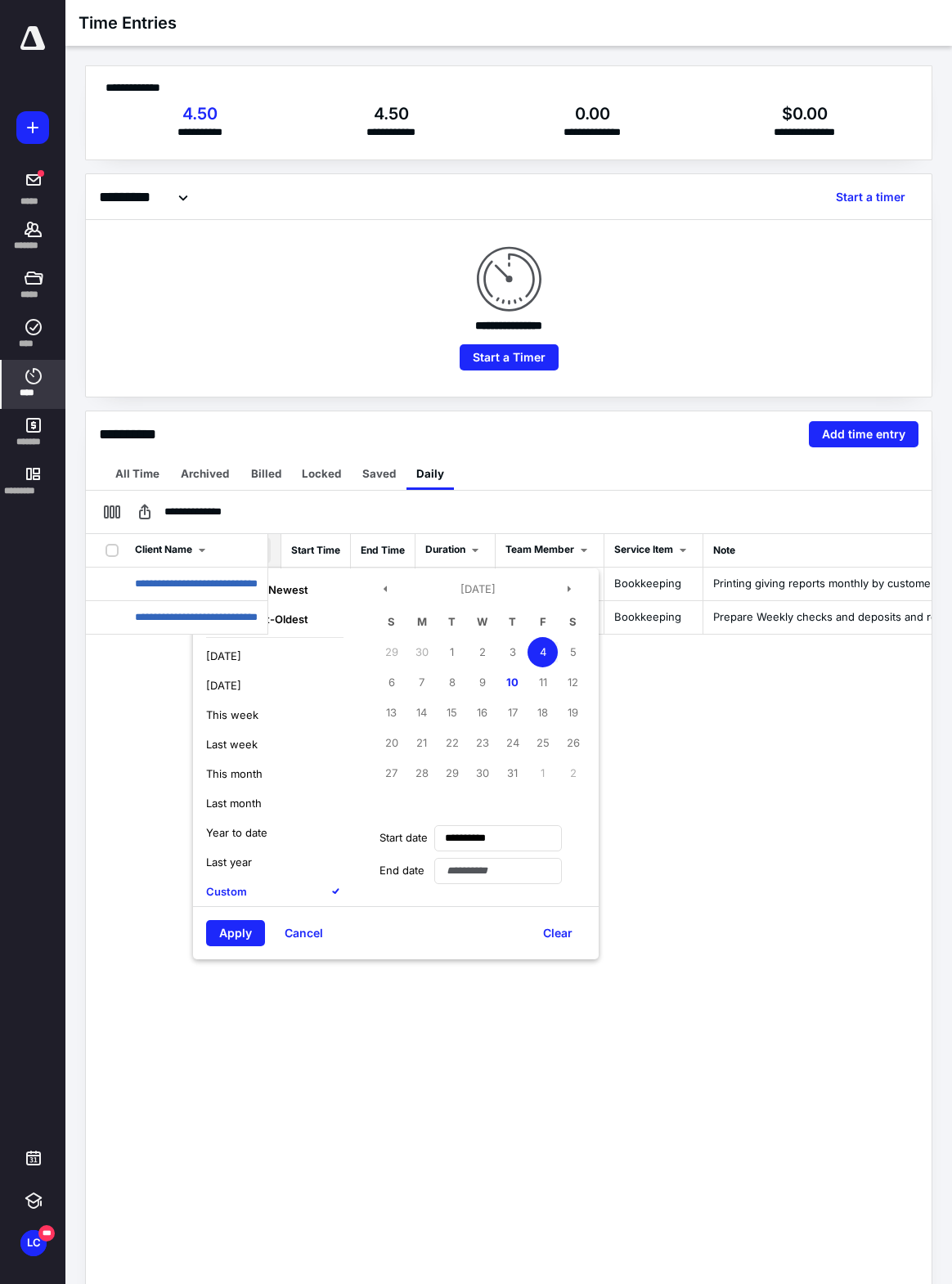 click on "7" at bounding box center (421, 682) 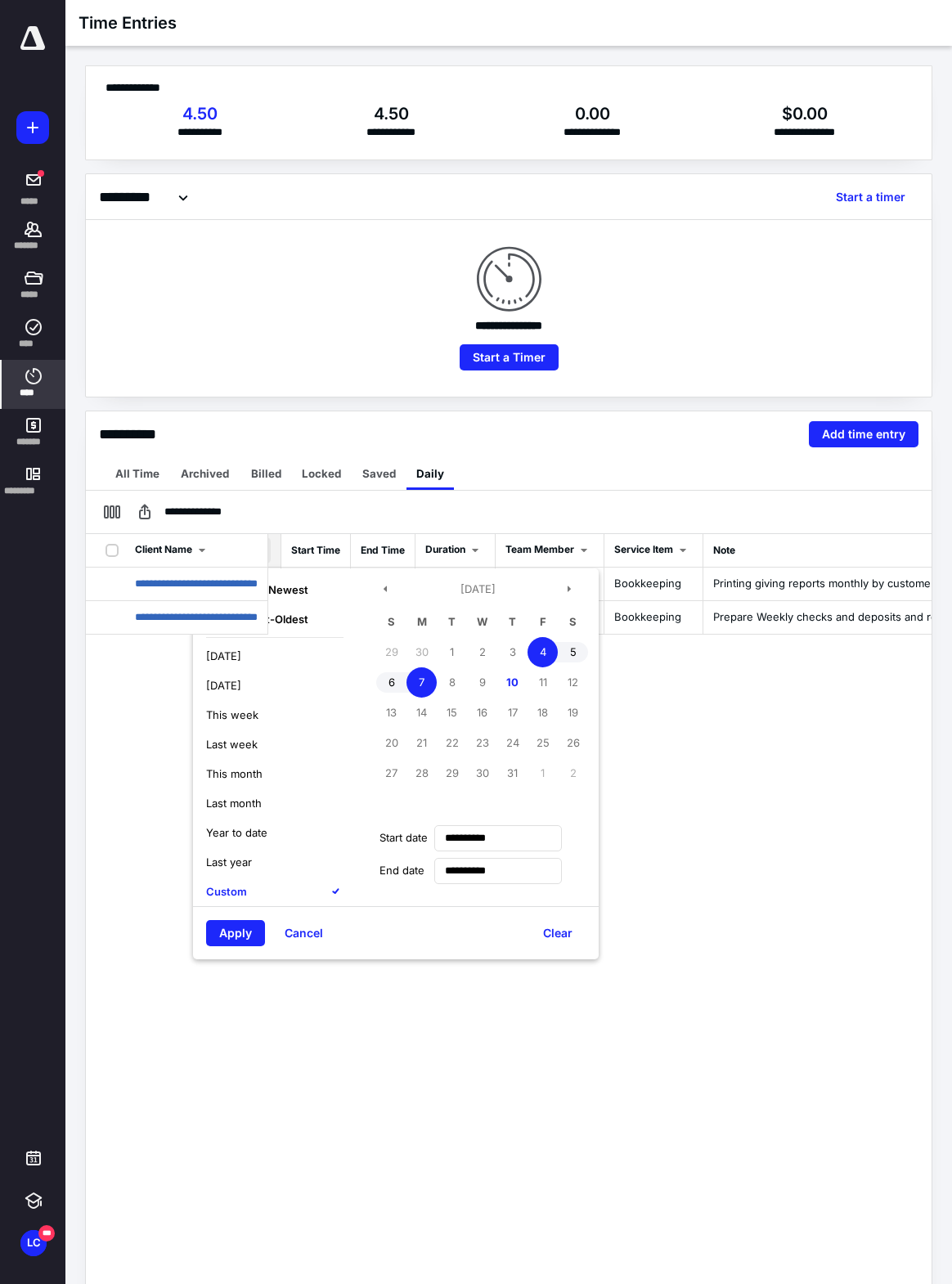 click on "7" at bounding box center (421, 682) 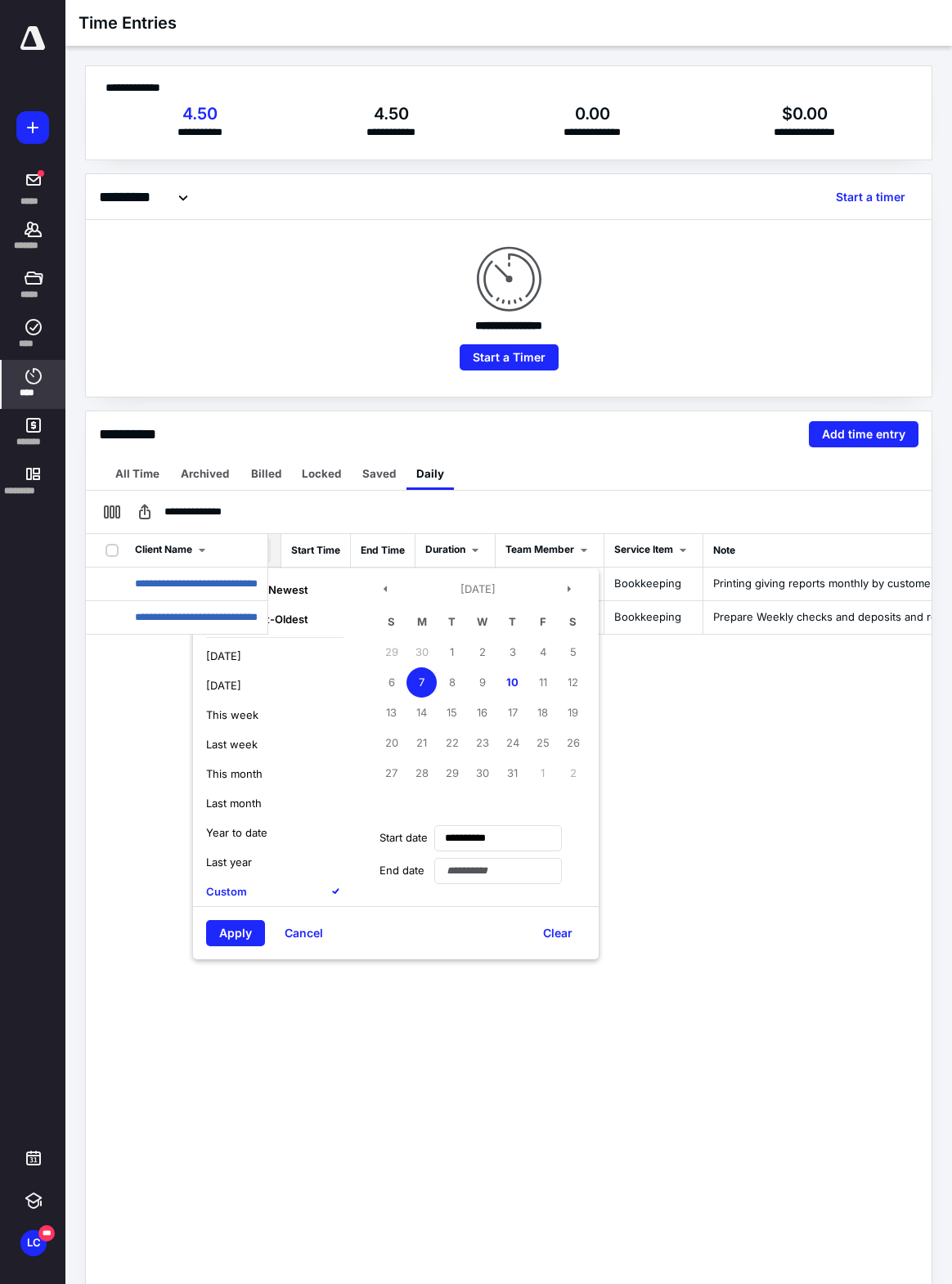 click on "10" at bounding box center (512, 682) 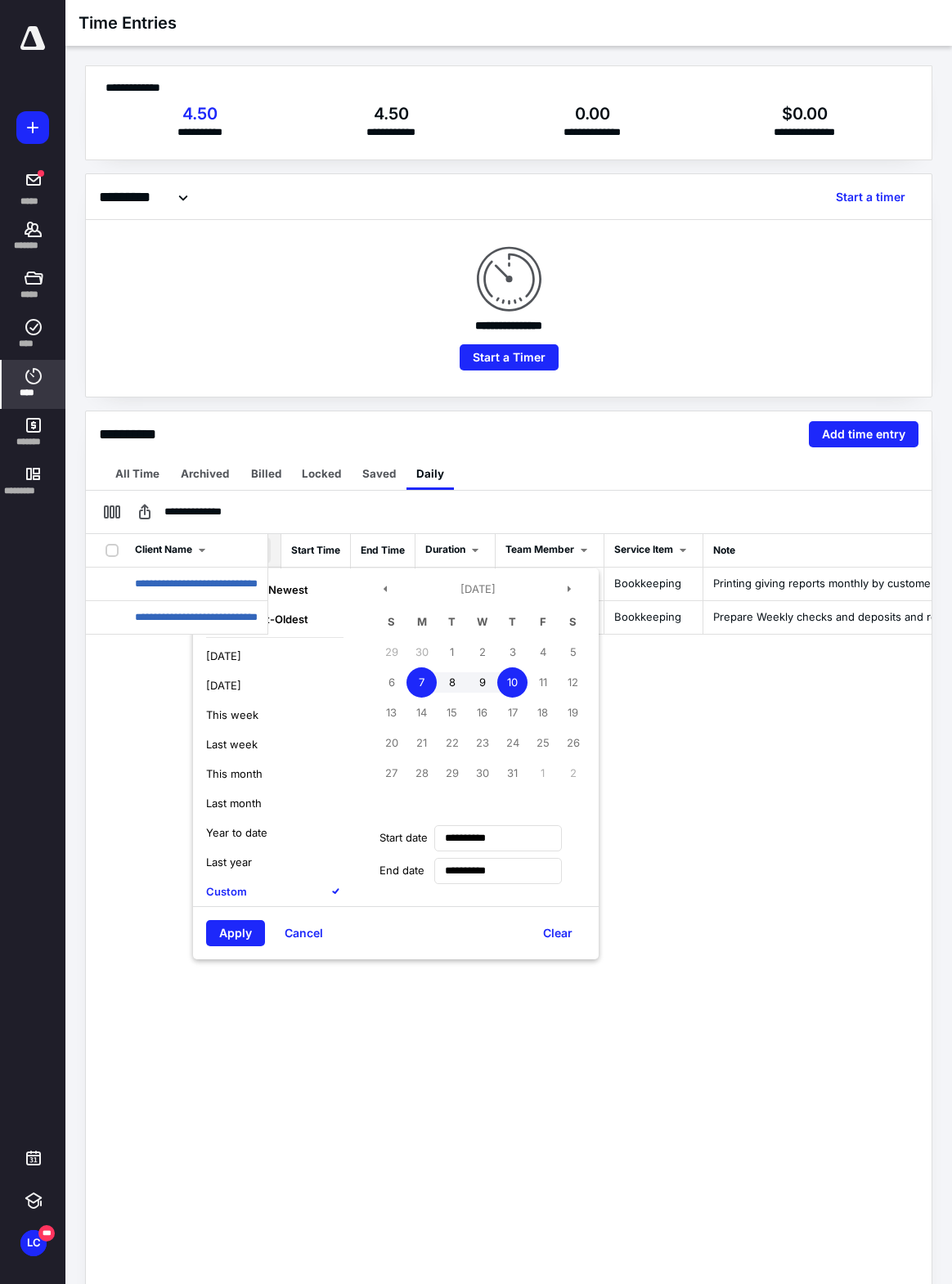 click on "11" at bounding box center [542, 682] 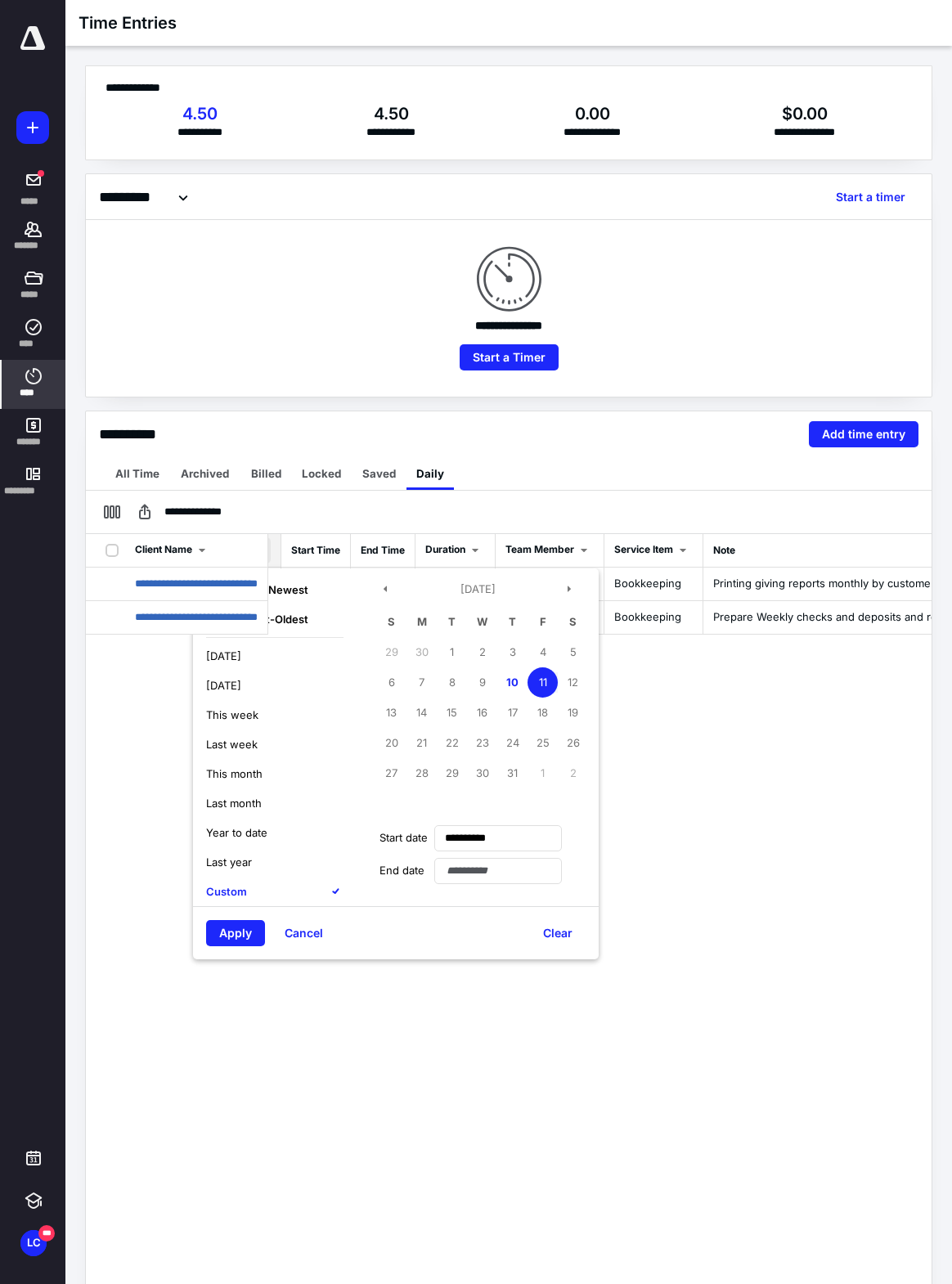 click on "7" at bounding box center (421, 682) 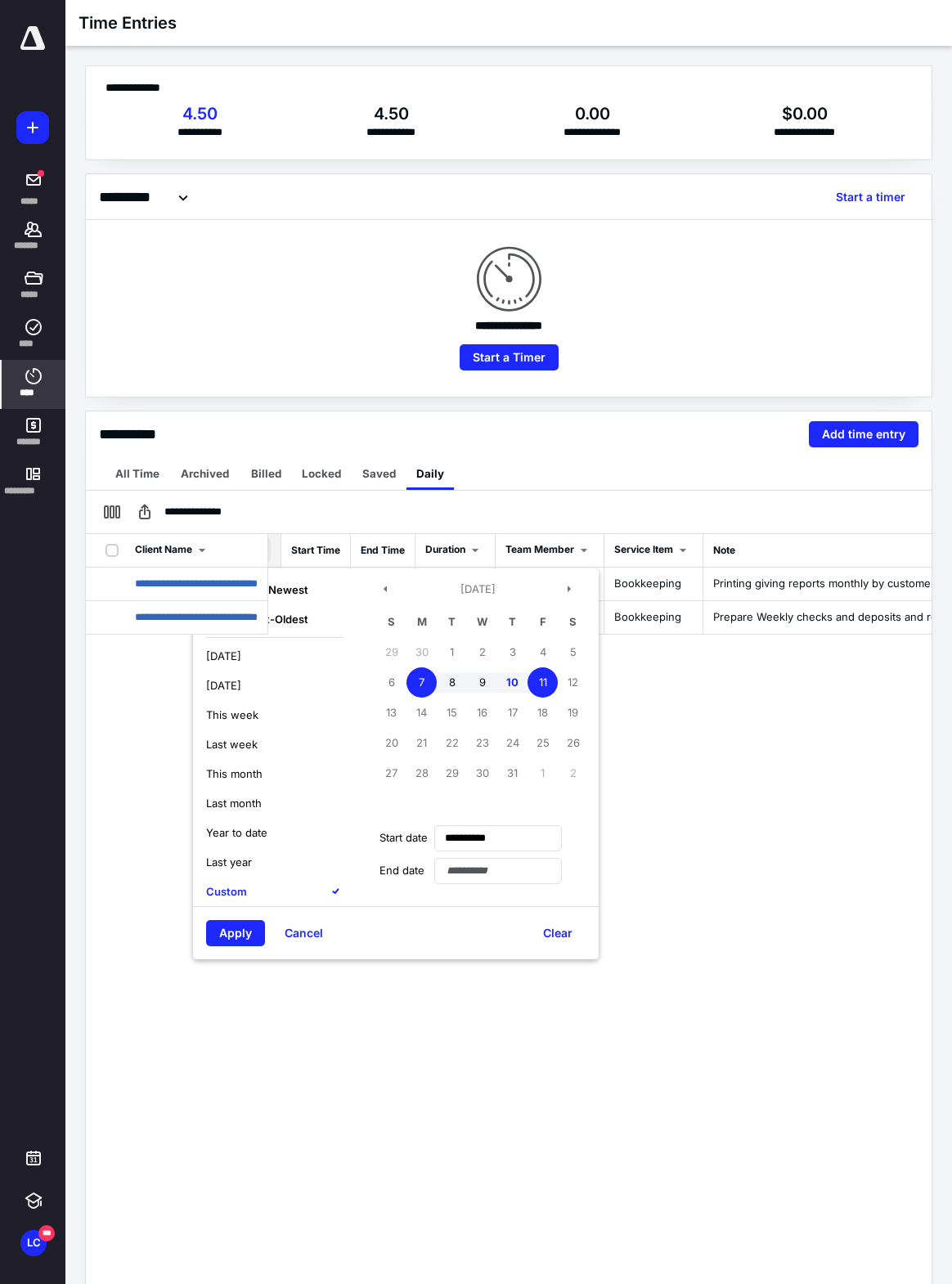 type on "**********" 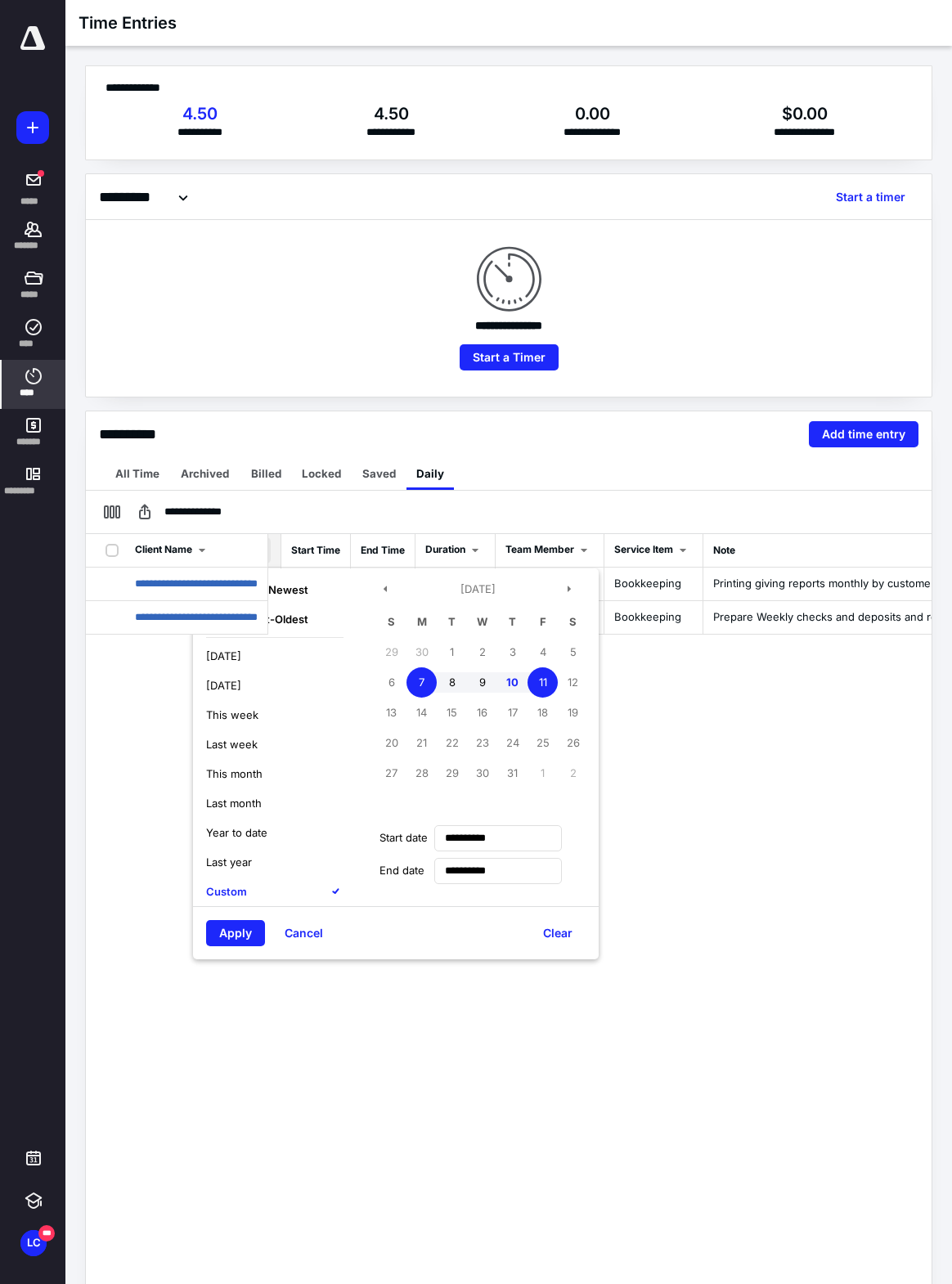 click on "Apply" at bounding box center (236, 933) 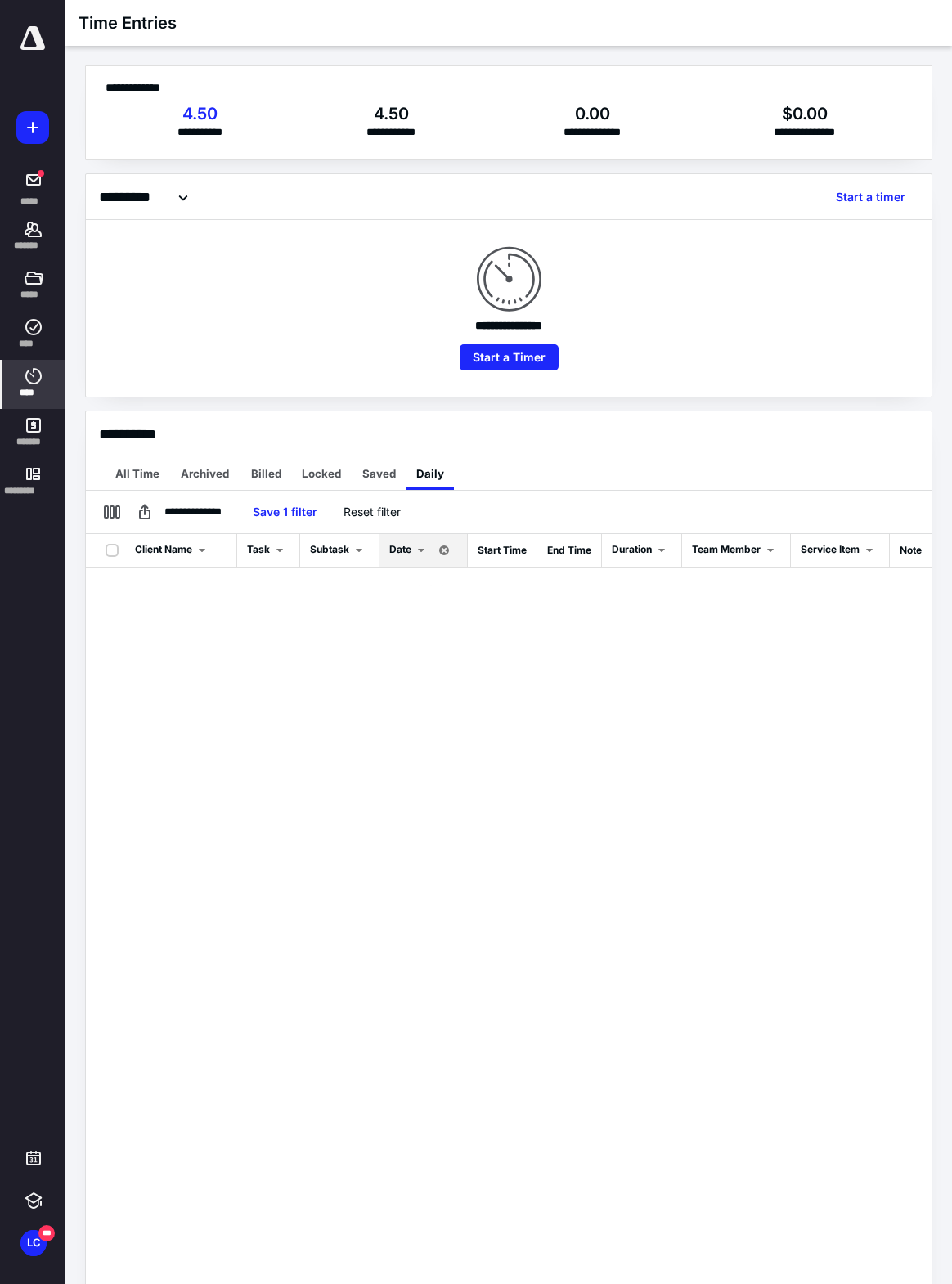 scroll, scrollTop: 0, scrollLeft: 281, axis: horizontal 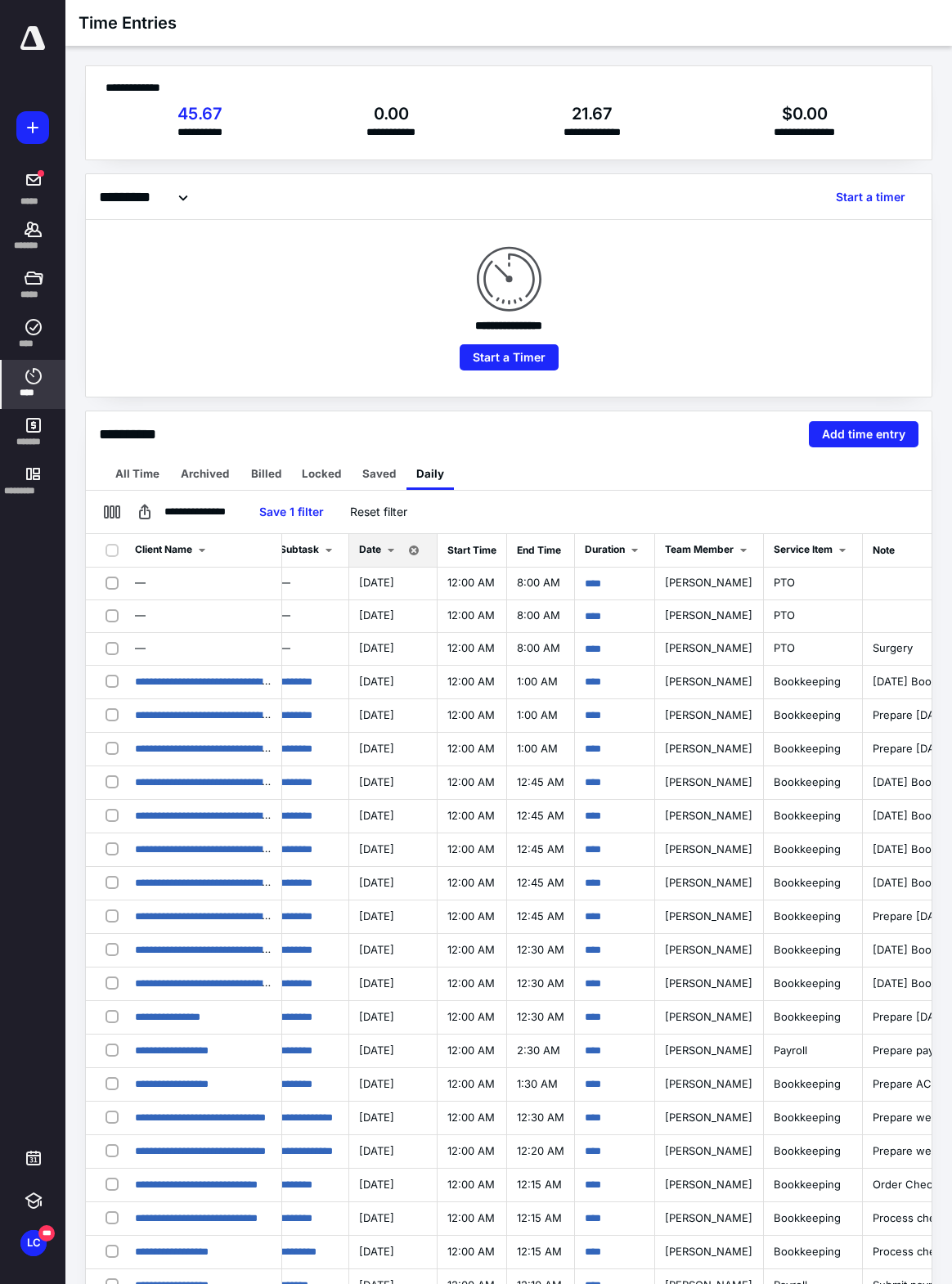 click on "LC" at bounding box center (34, 1243) 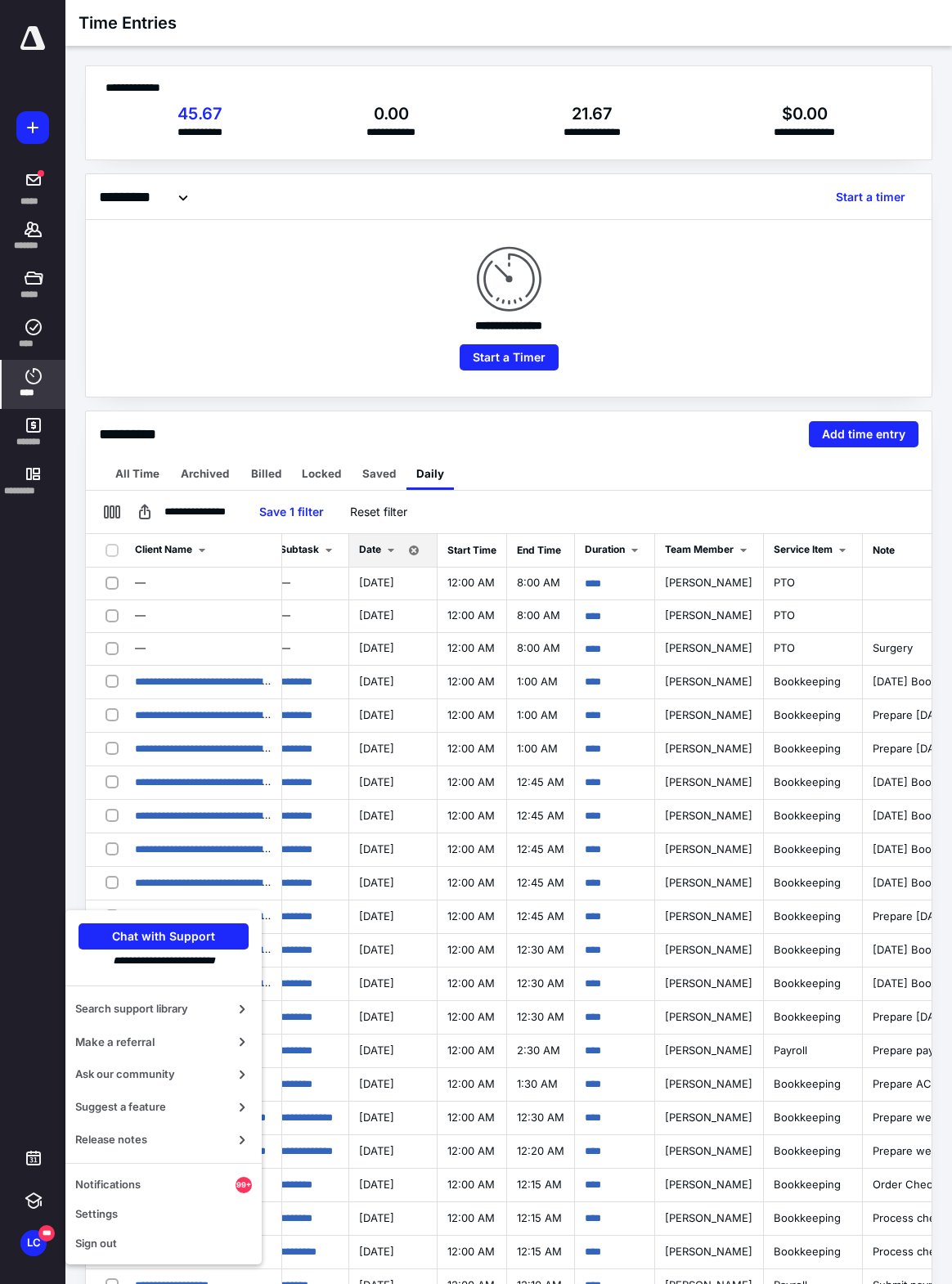 click on "Sign out" at bounding box center [164, 1244] 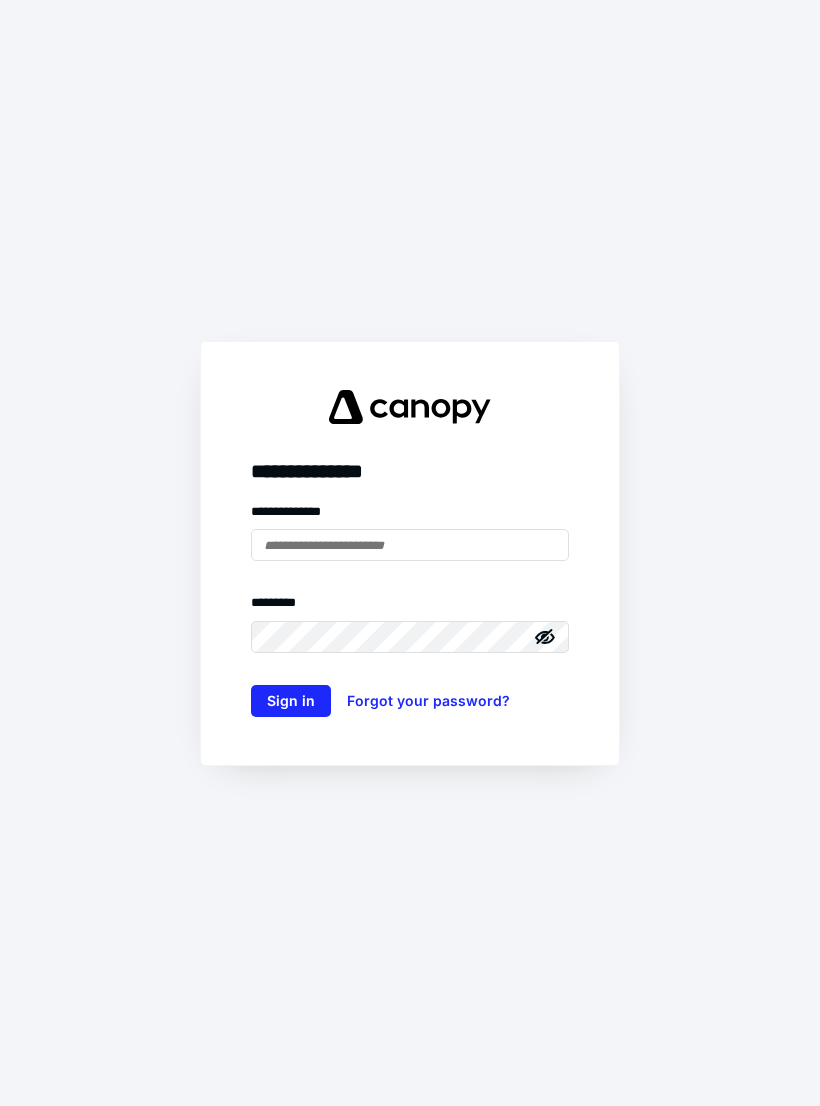 scroll, scrollTop: 0, scrollLeft: 0, axis: both 